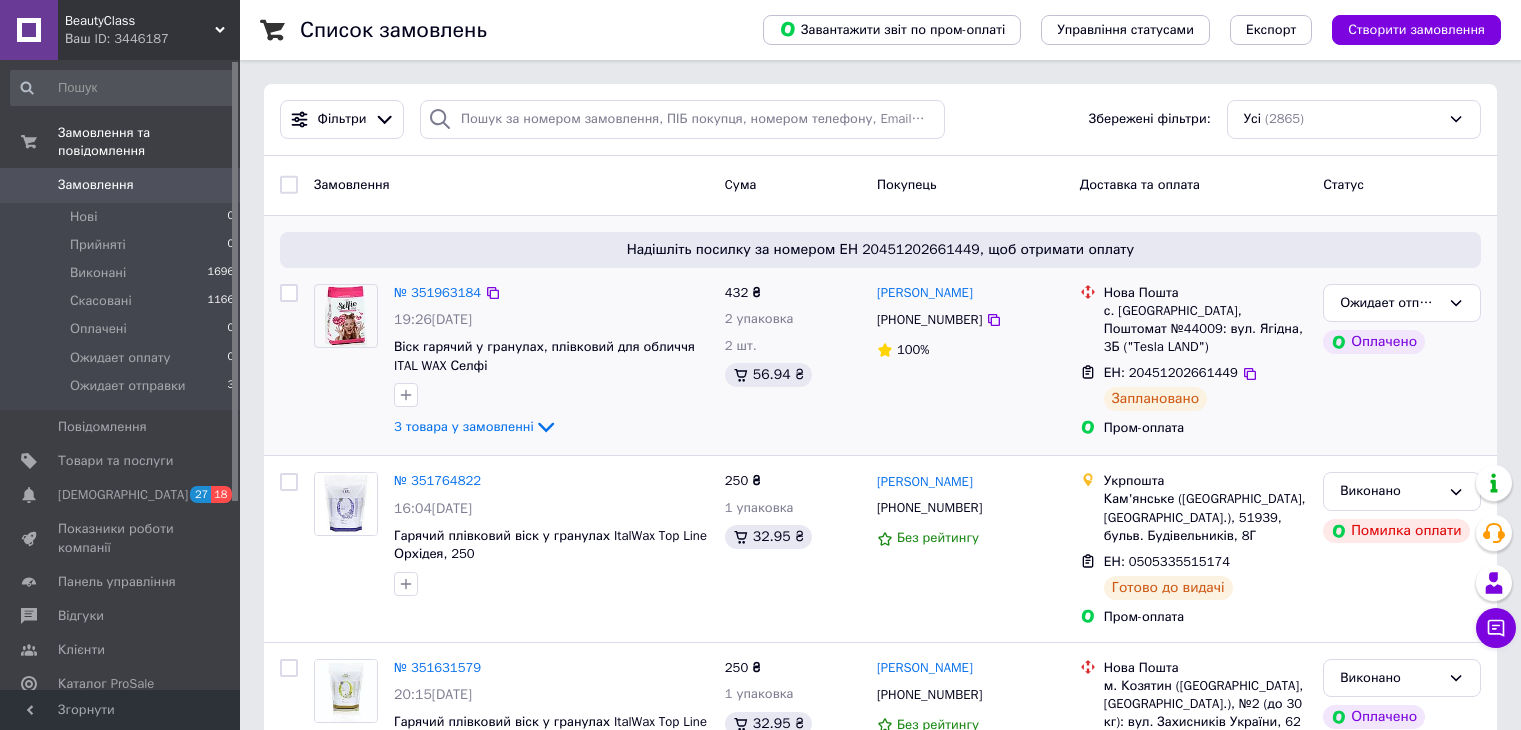 scroll, scrollTop: 0, scrollLeft: 0, axis: both 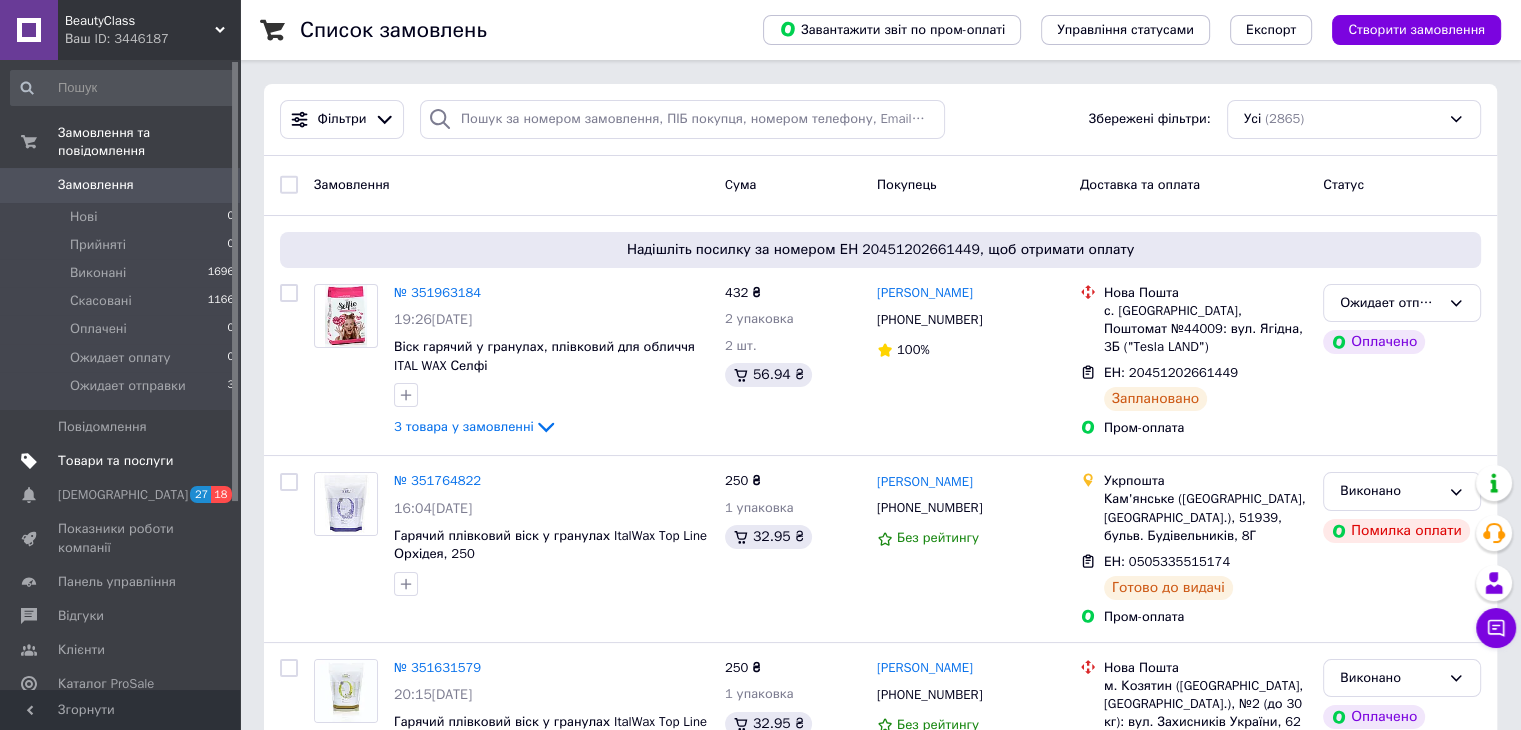 click on "Товари та послуги" at bounding box center [121, 461] 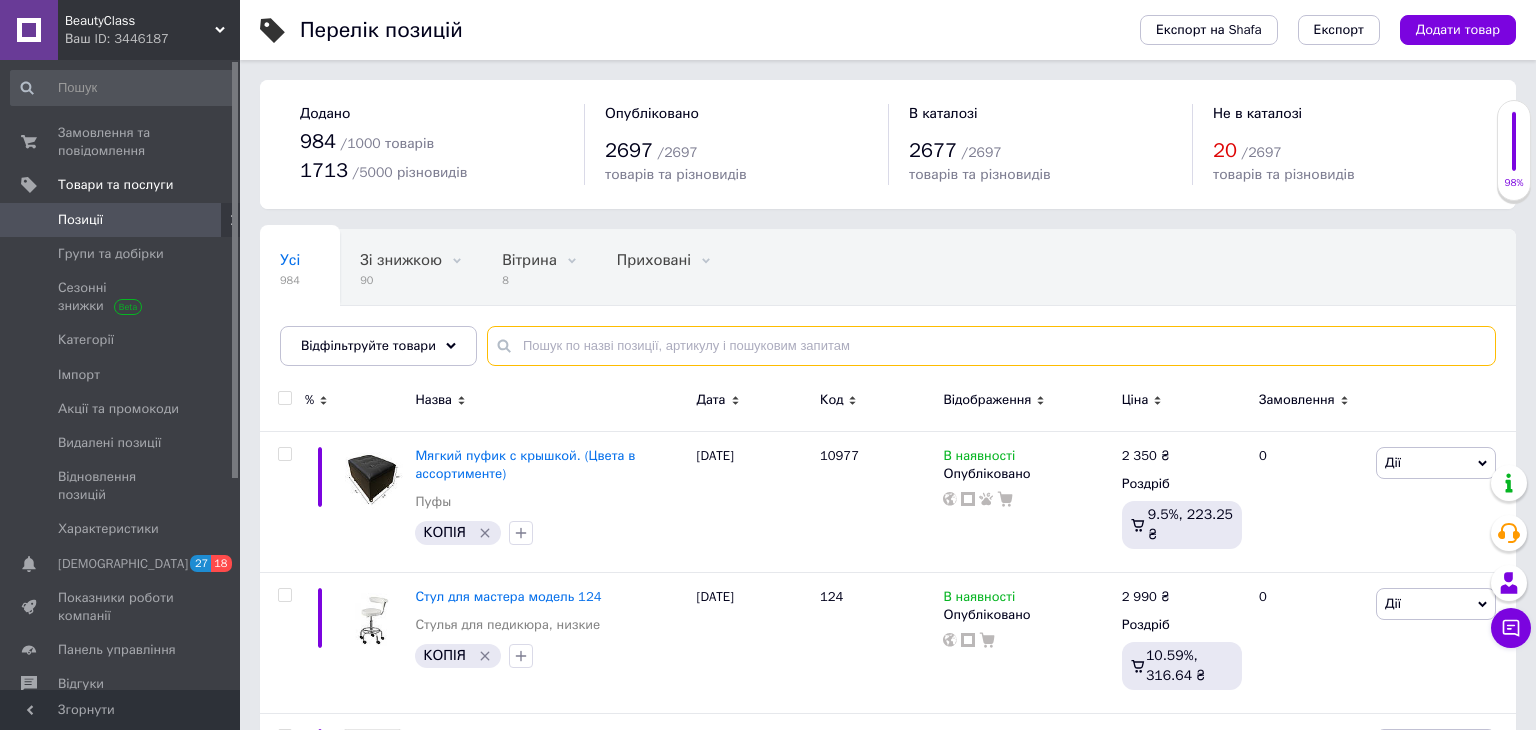 click at bounding box center (991, 346) 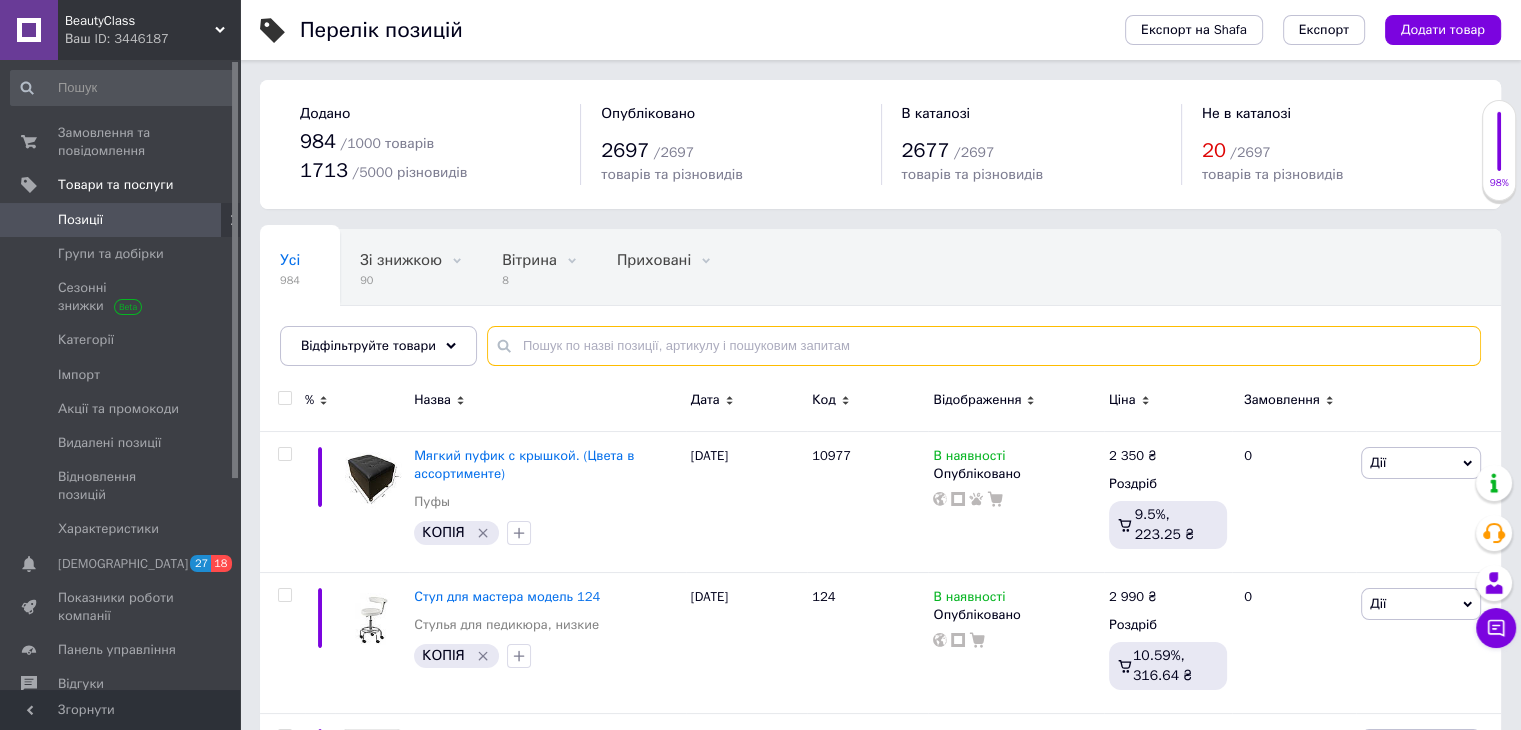 click at bounding box center [984, 346] 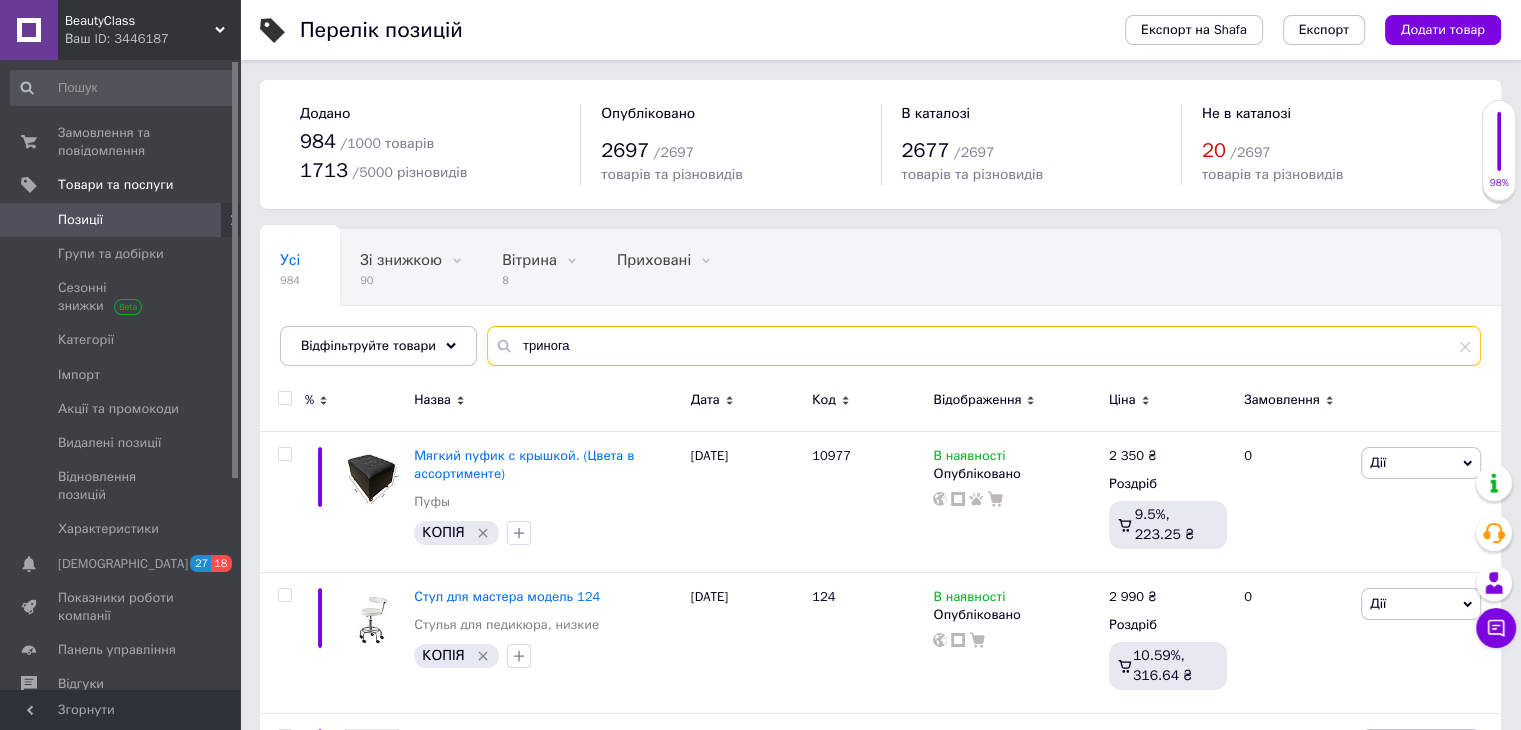 type on "тринога" 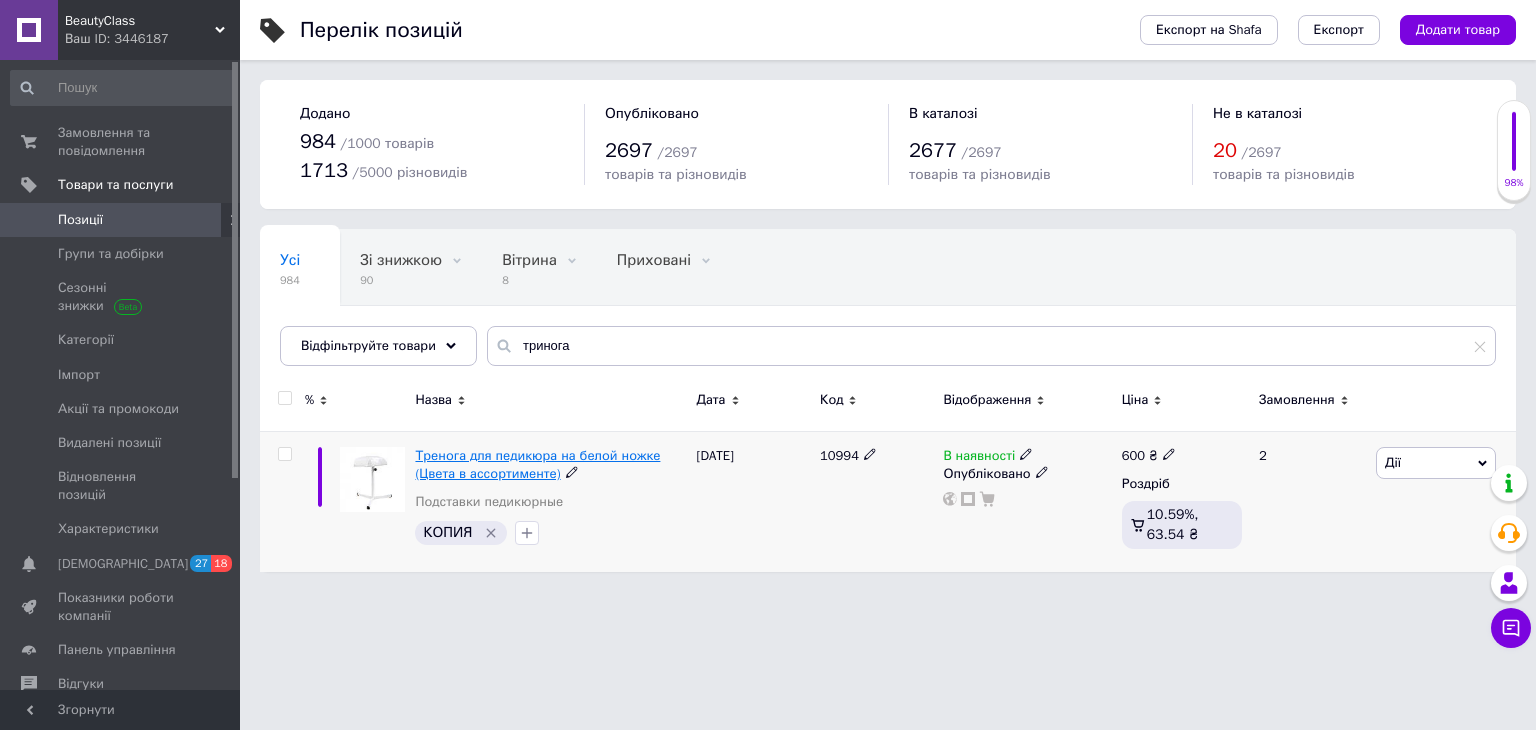 click on "Тренога для педикюра на белой ножке (Цвета в ассортименте)" at bounding box center [537, 464] 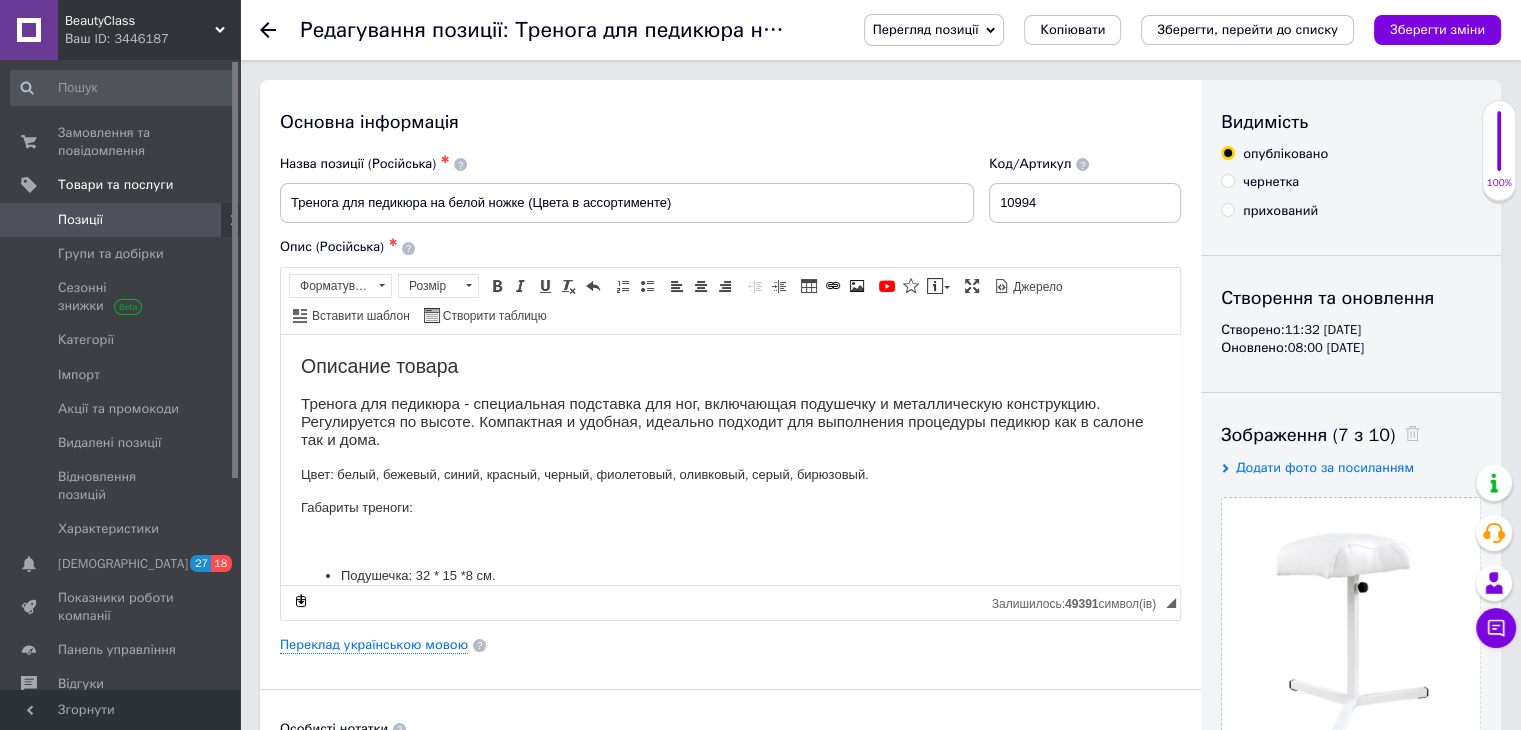 scroll, scrollTop: 0, scrollLeft: 0, axis: both 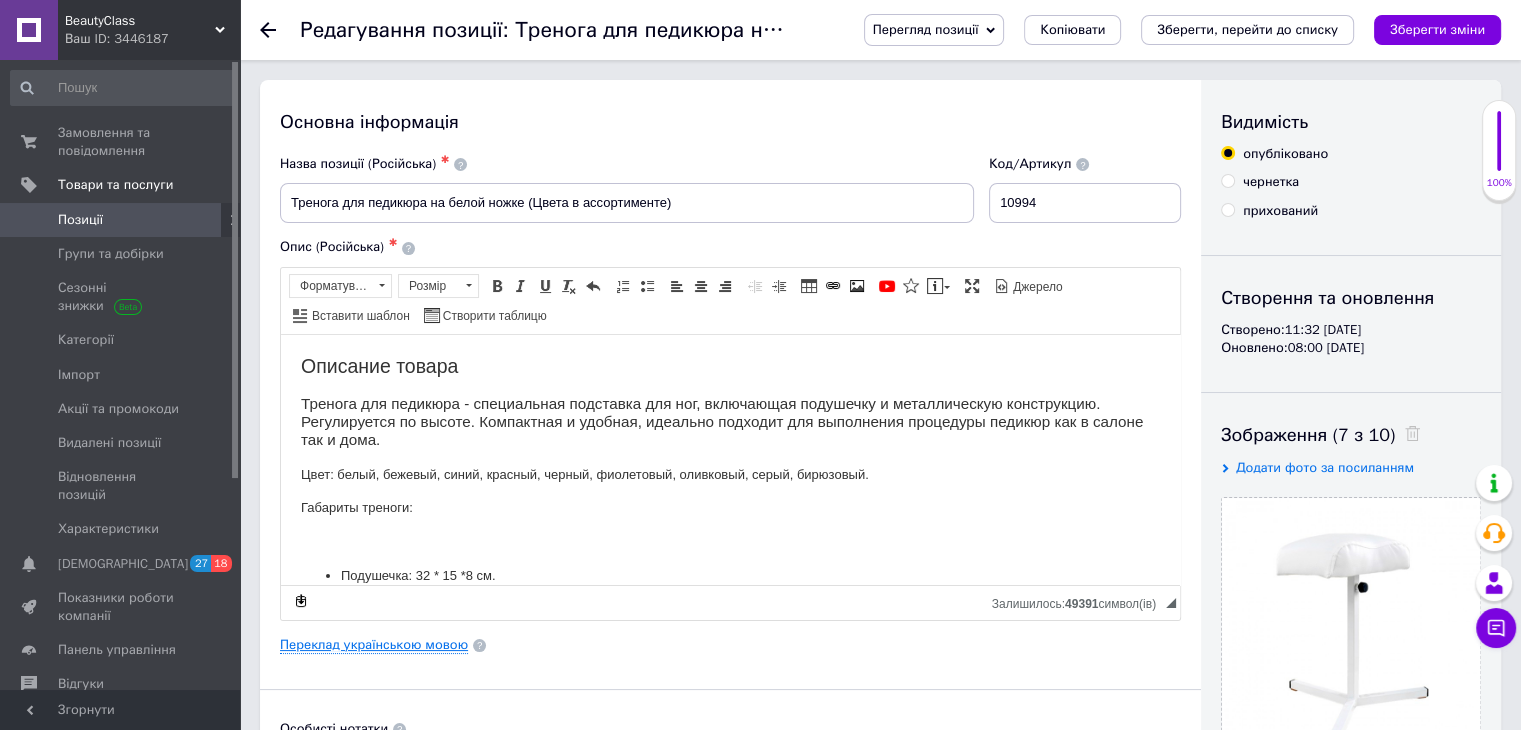 click on "Переклад українською мовою" at bounding box center (374, 645) 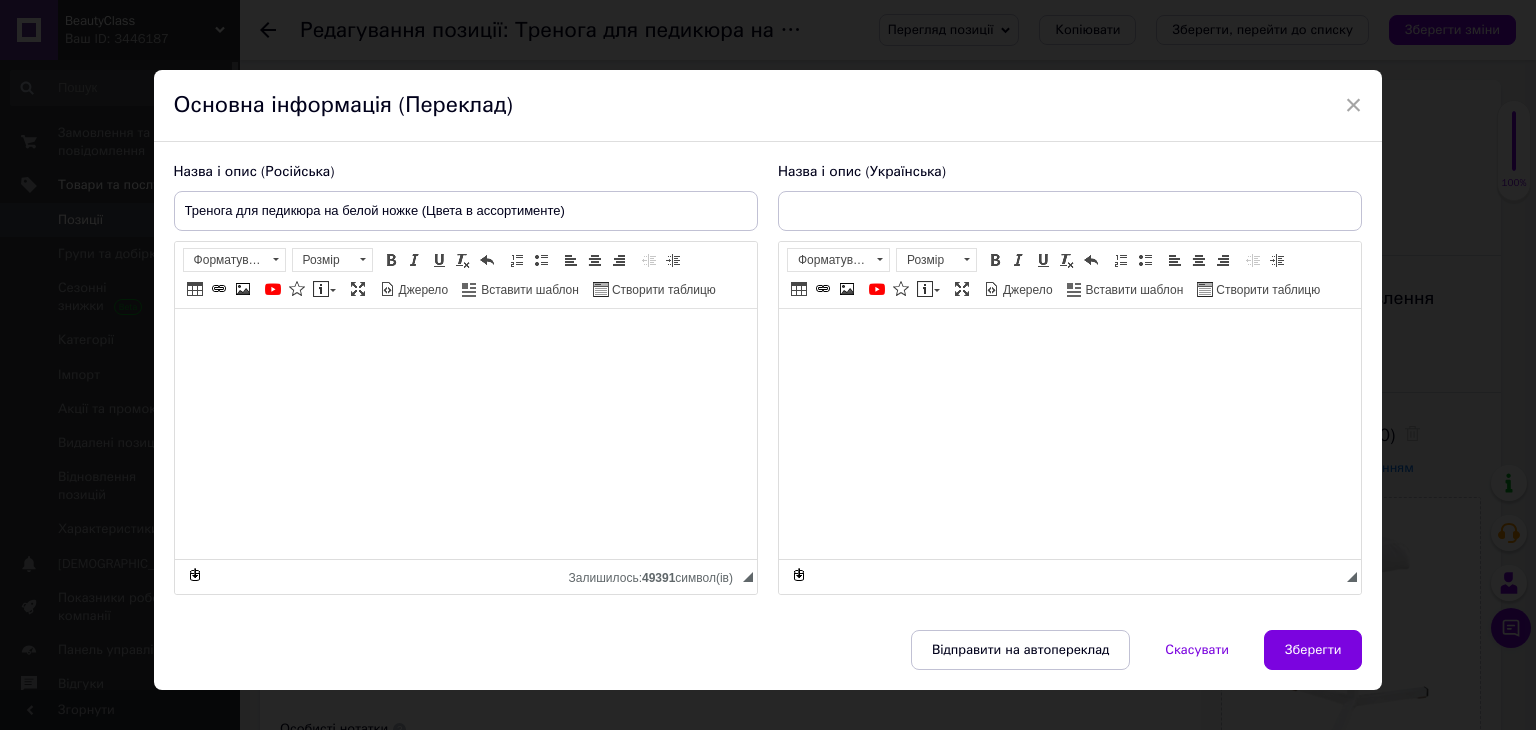 type on "Тринога для педикюру на білій ніжці (Кольори в асортименті)" 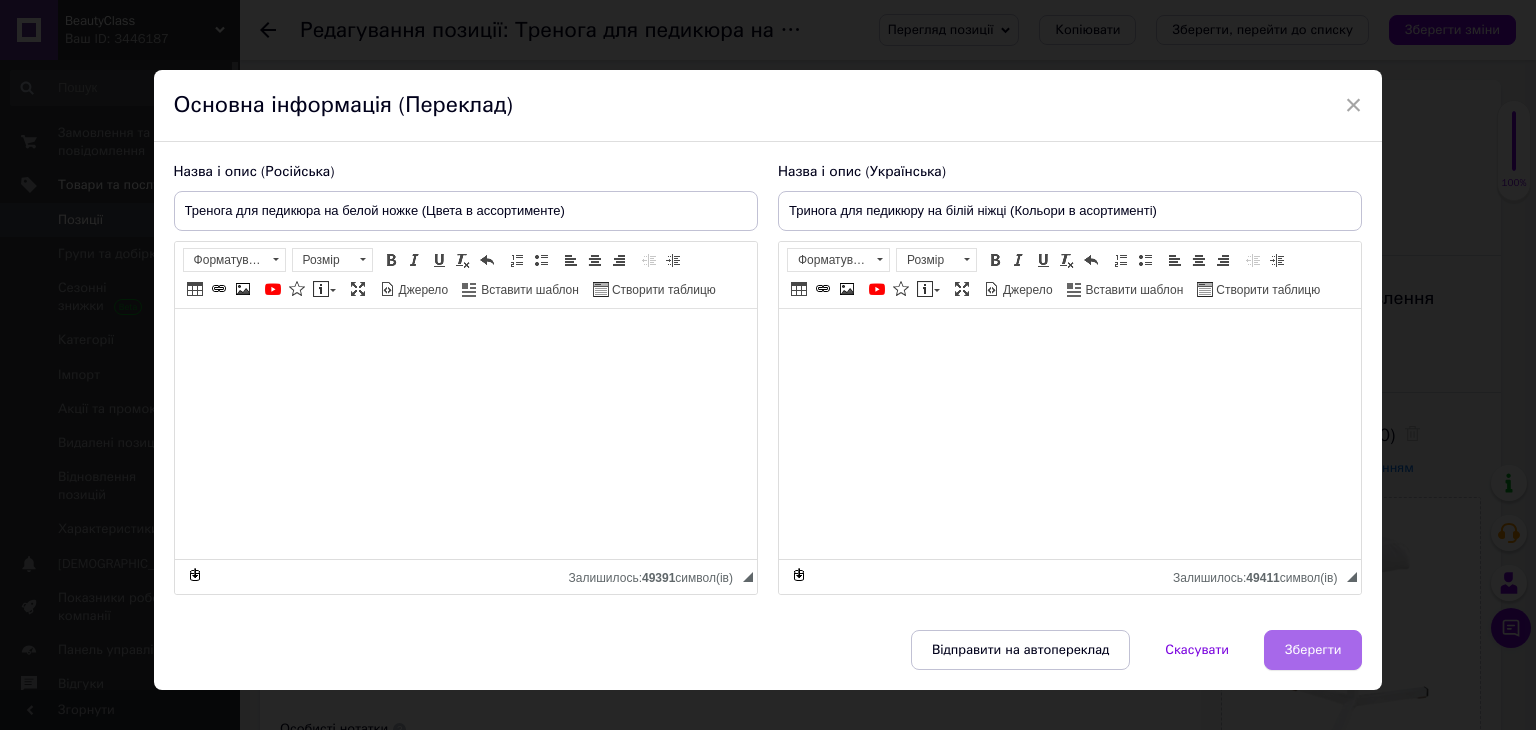 click on "Зберегти" at bounding box center [1313, 650] 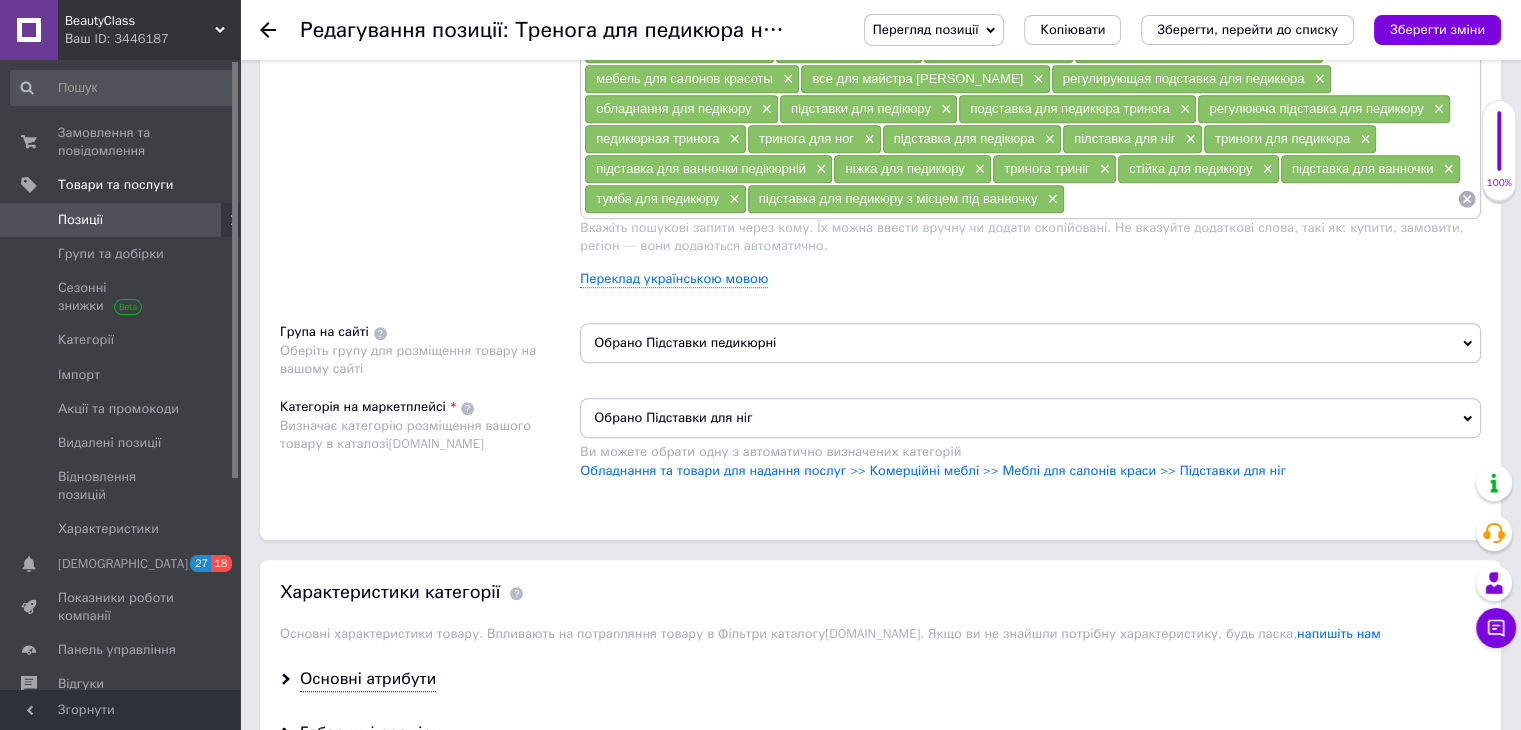 scroll, scrollTop: 1866, scrollLeft: 0, axis: vertical 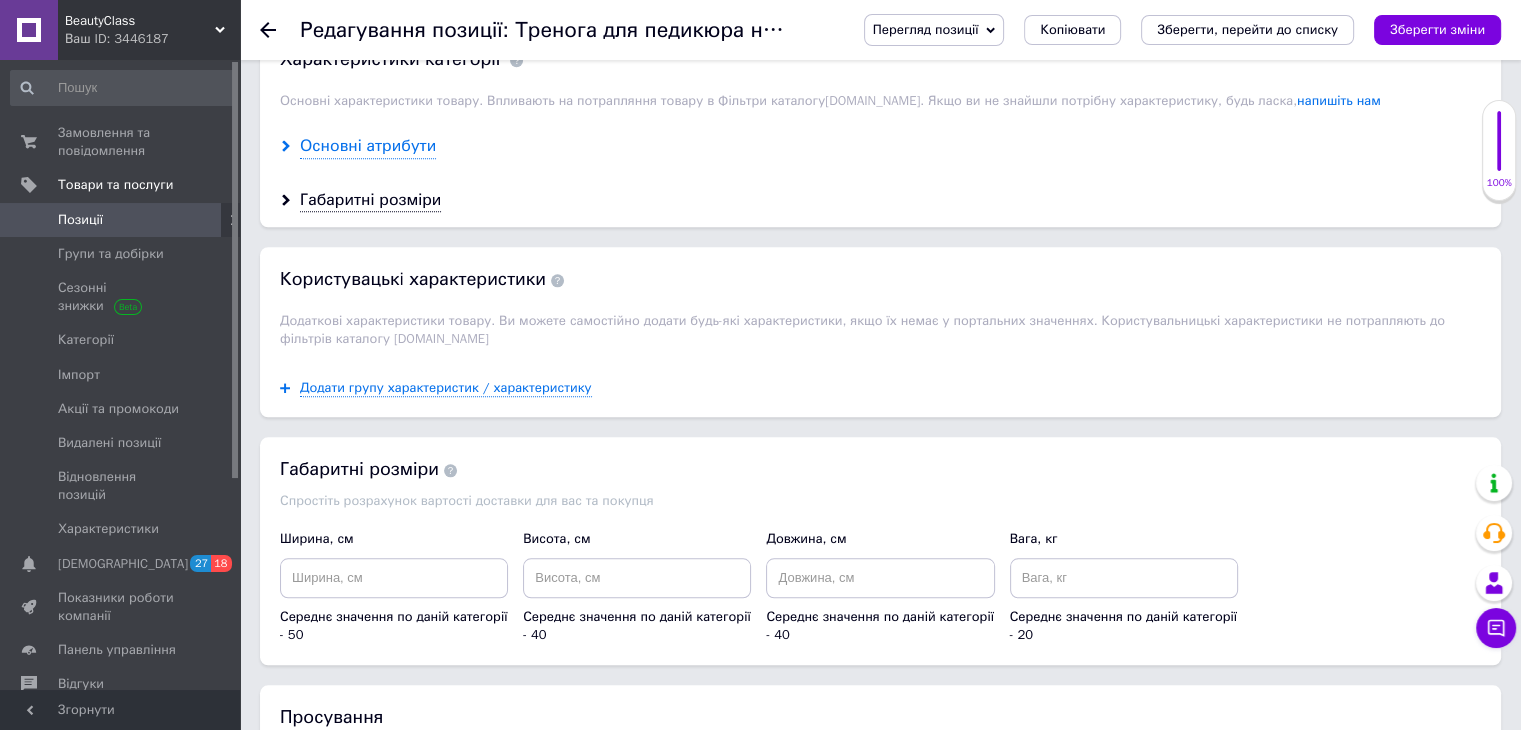 click on "Основні атрибути" at bounding box center (368, 146) 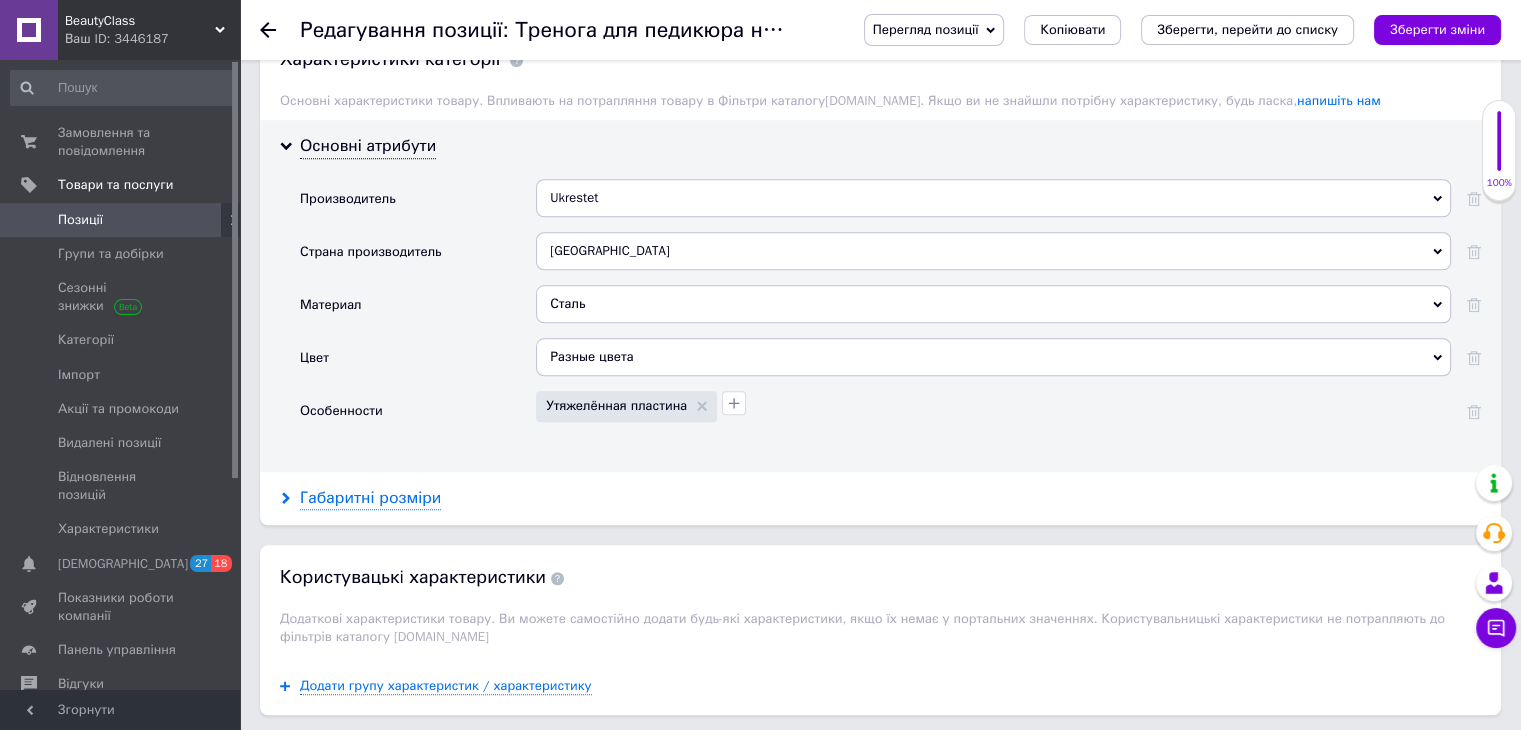 click on "Габаритні розміри" at bounding box center (370, 498) 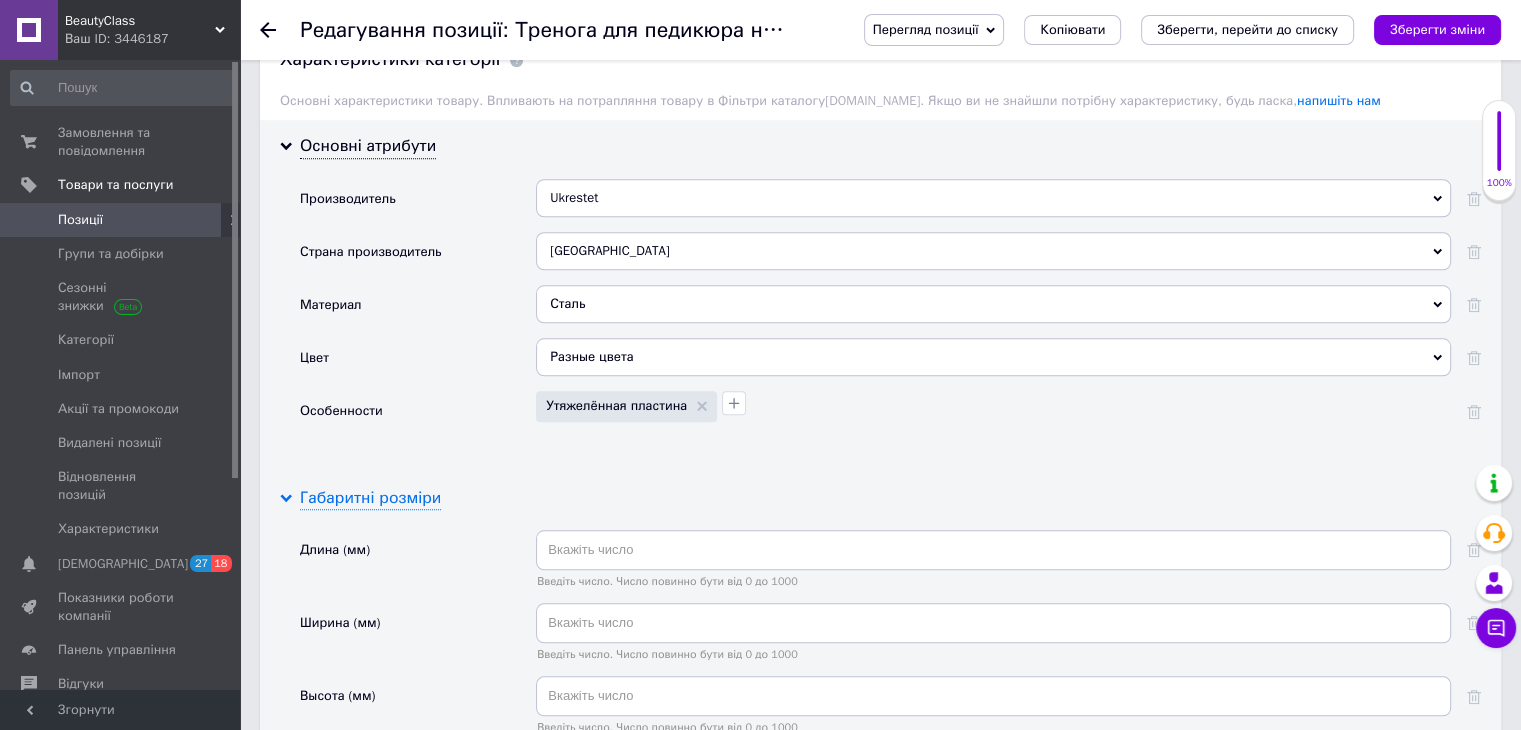 click on "Габаритні розміри" at bounding box center [370, 498] 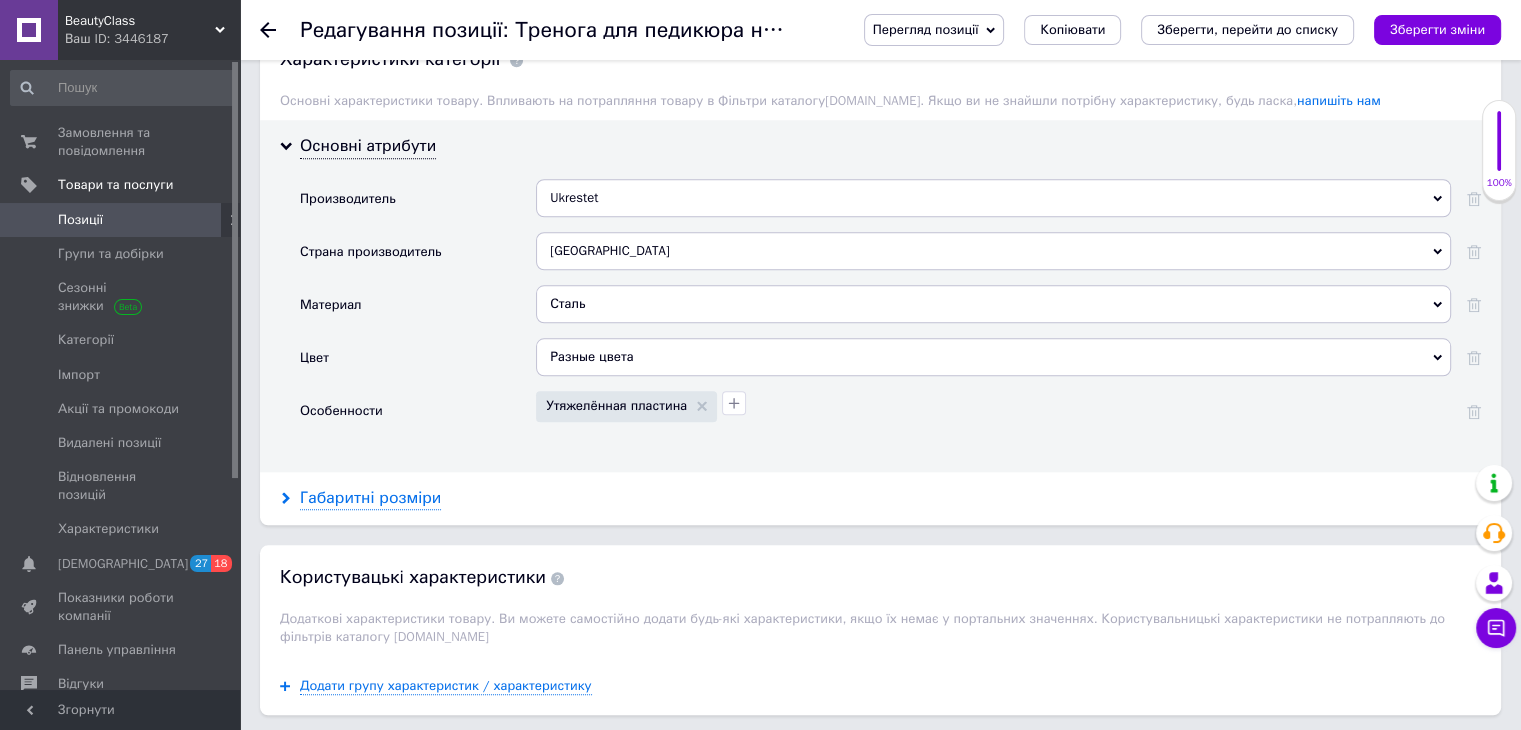 scroll, scrollTop: 2400, scrollLeft: 0, axis: vertical 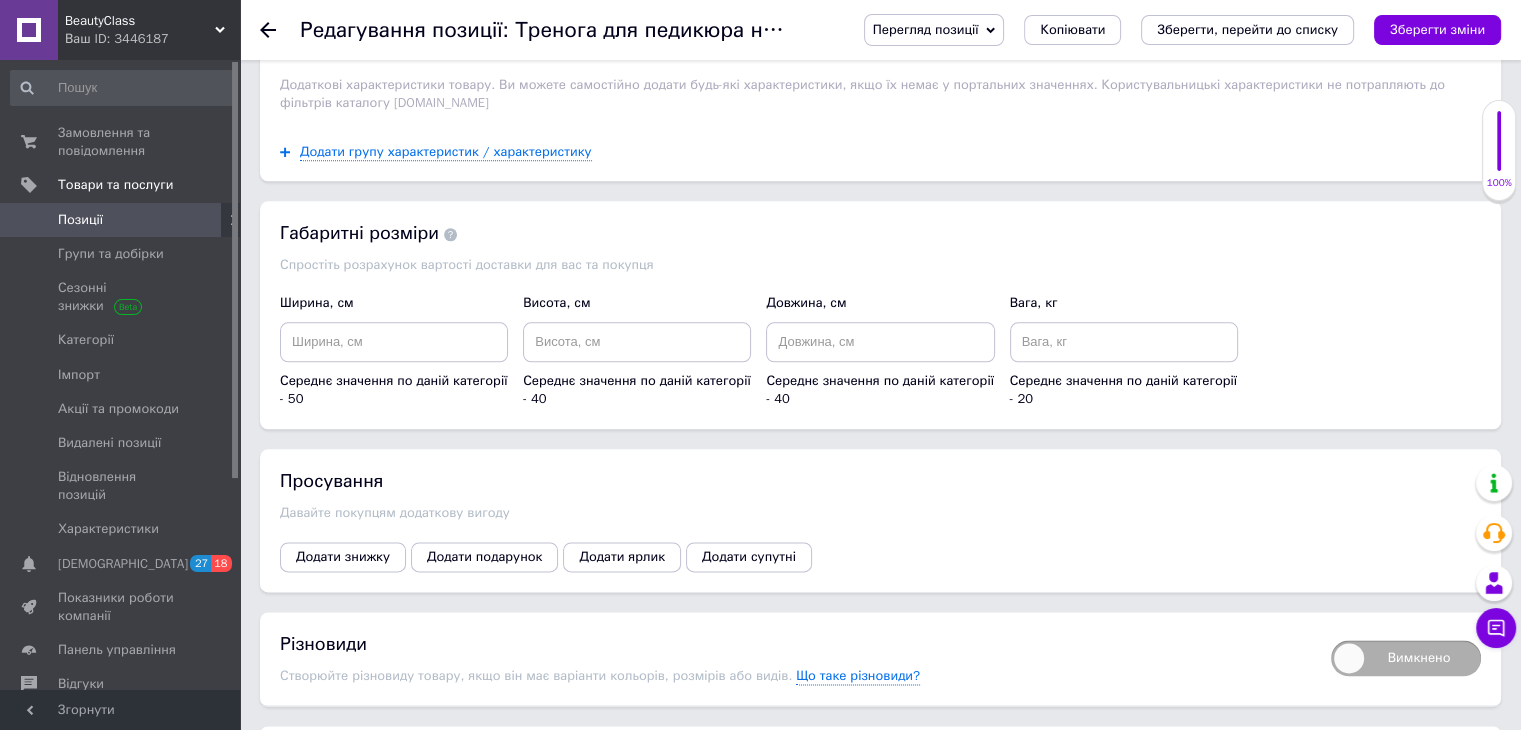 click on "Вимкнено" at bounding box center [1406, 658] 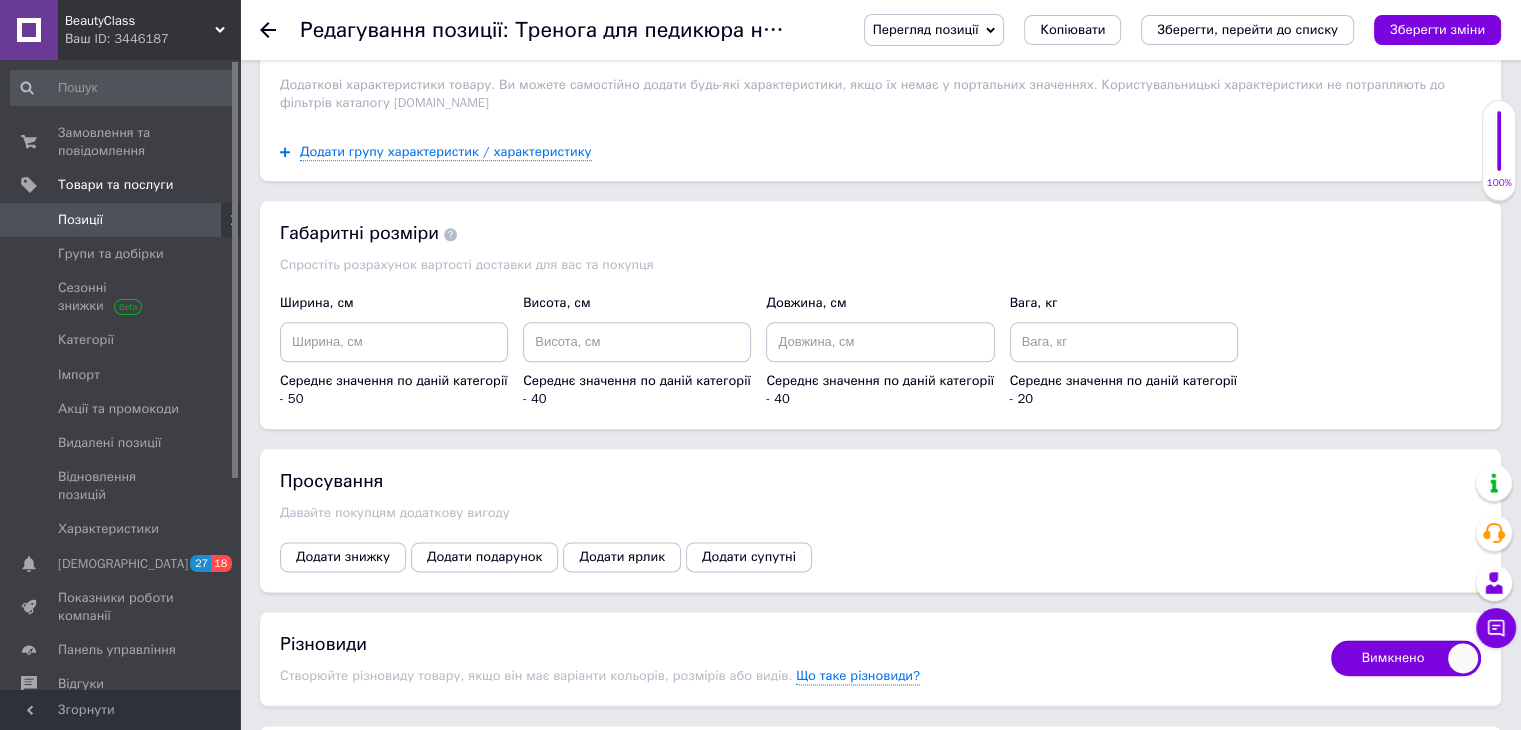 checkbox on "true" 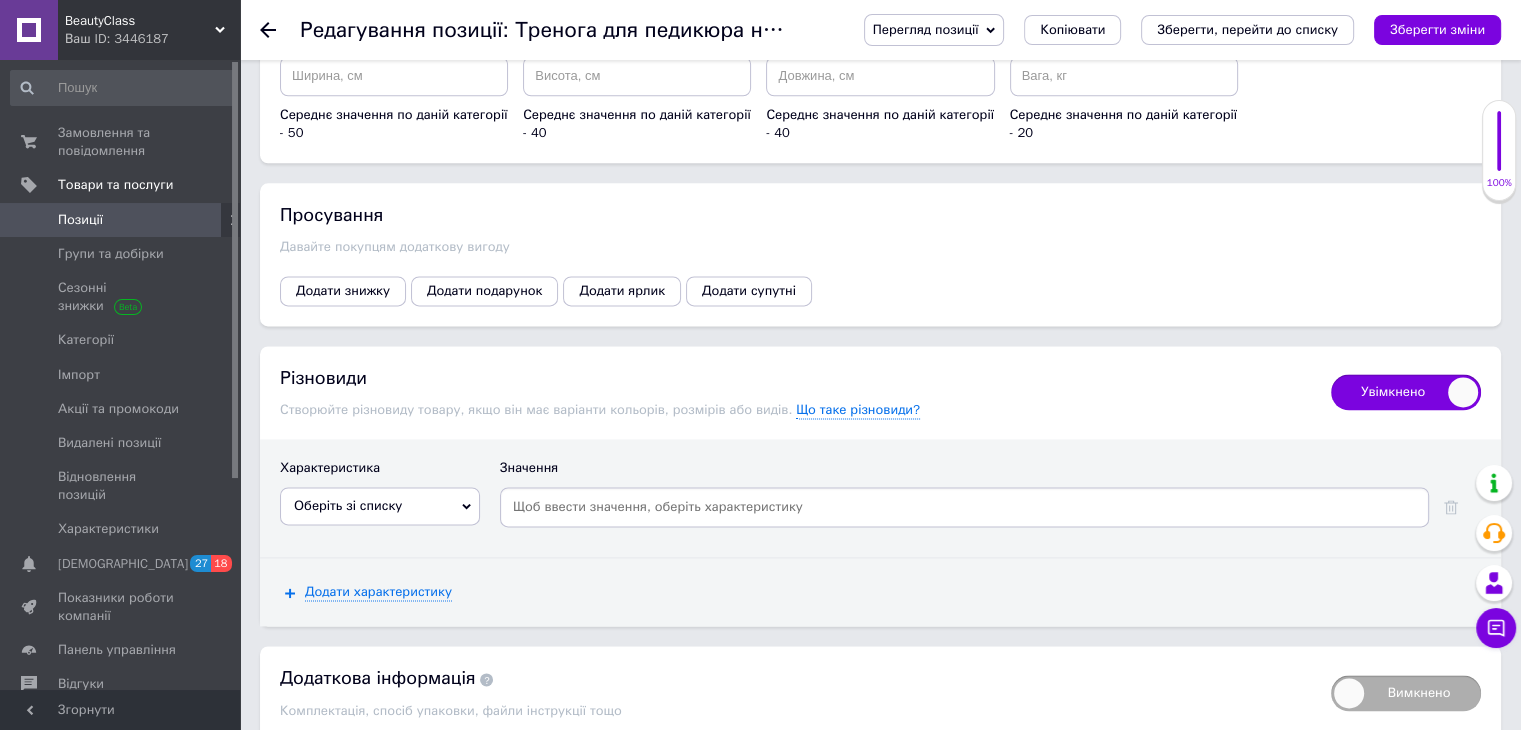 scroll, scrollTop: 2933, scrollLeft: 0, axis: vertical 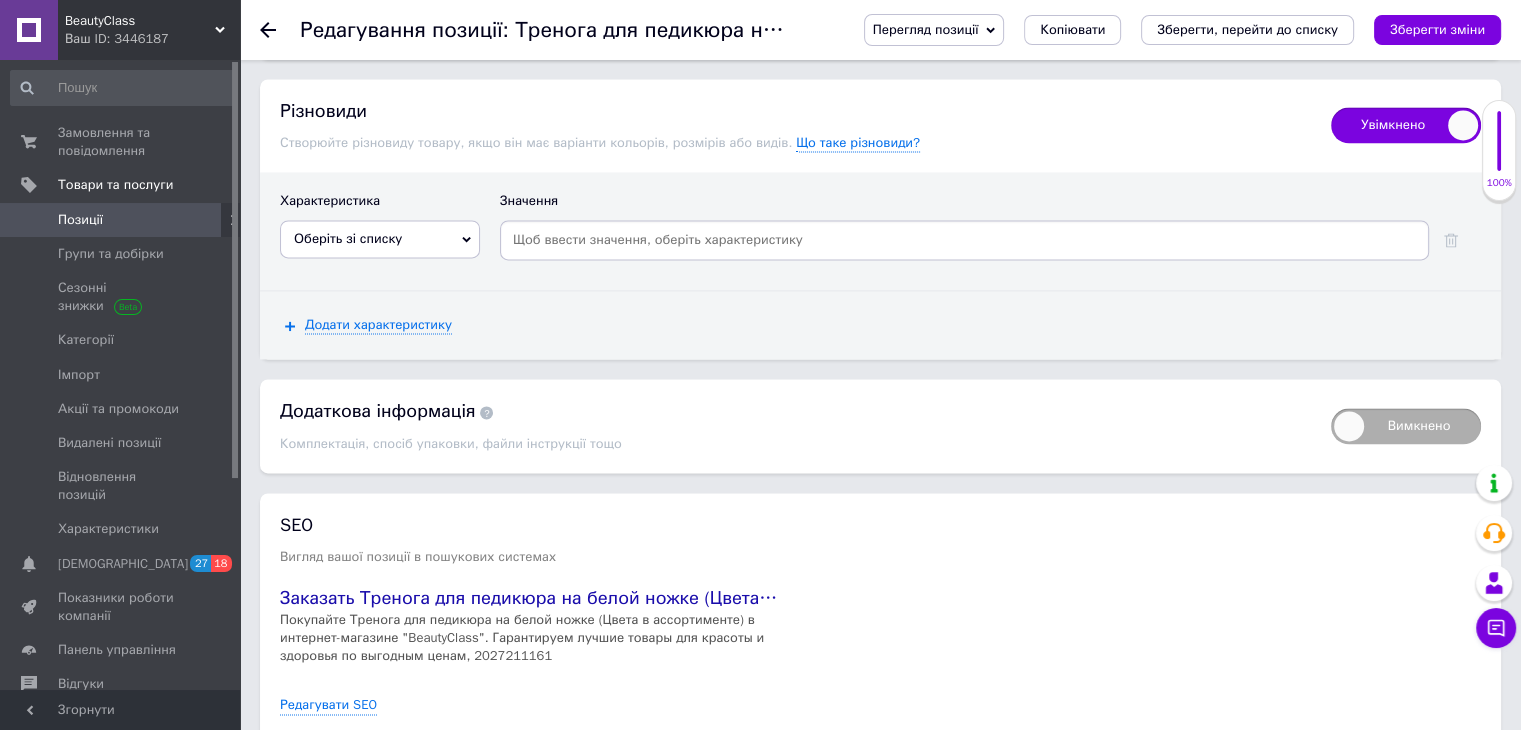 click on "Оберіть зі списку" at bounding box center [380, 239] 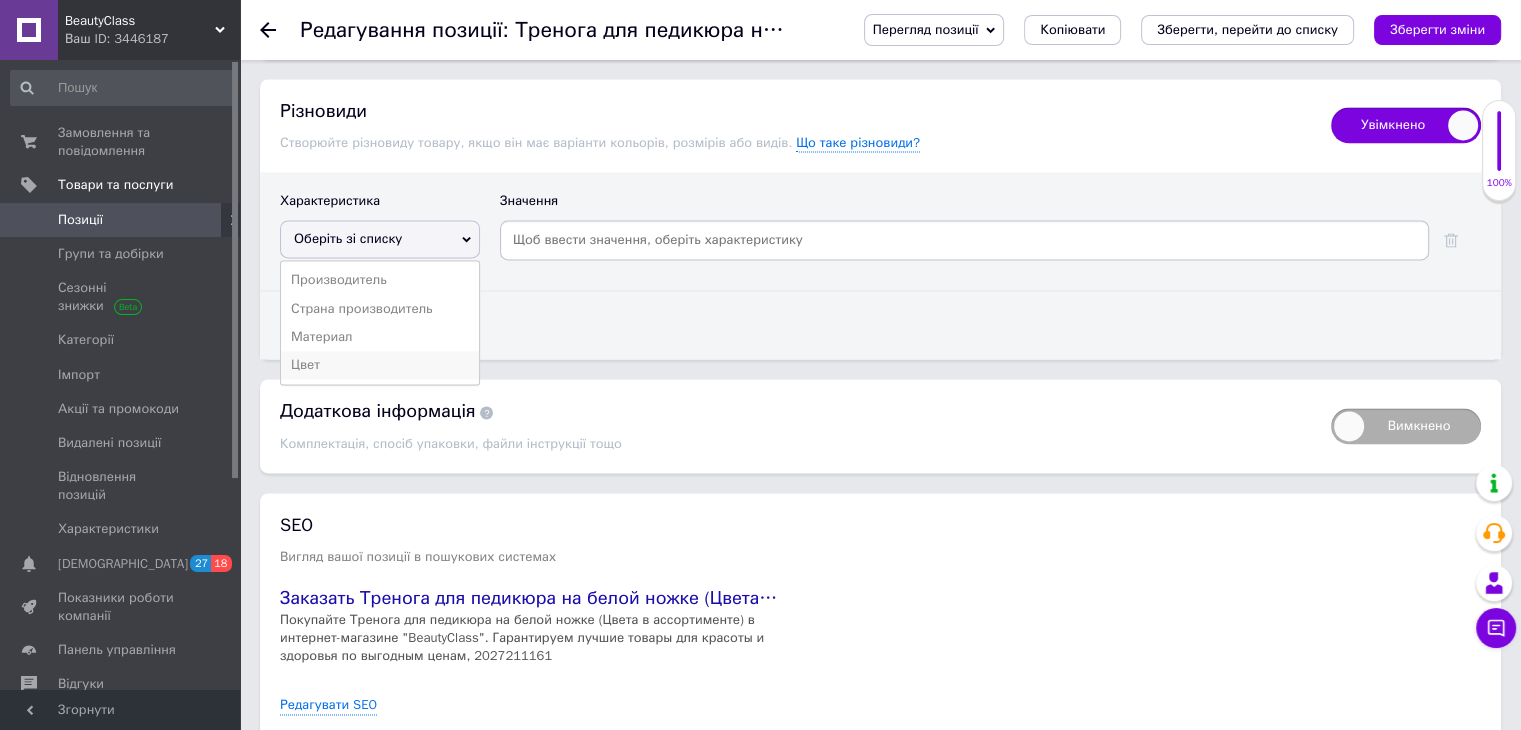 click on "Цвет" at bounding box center (380, 365) 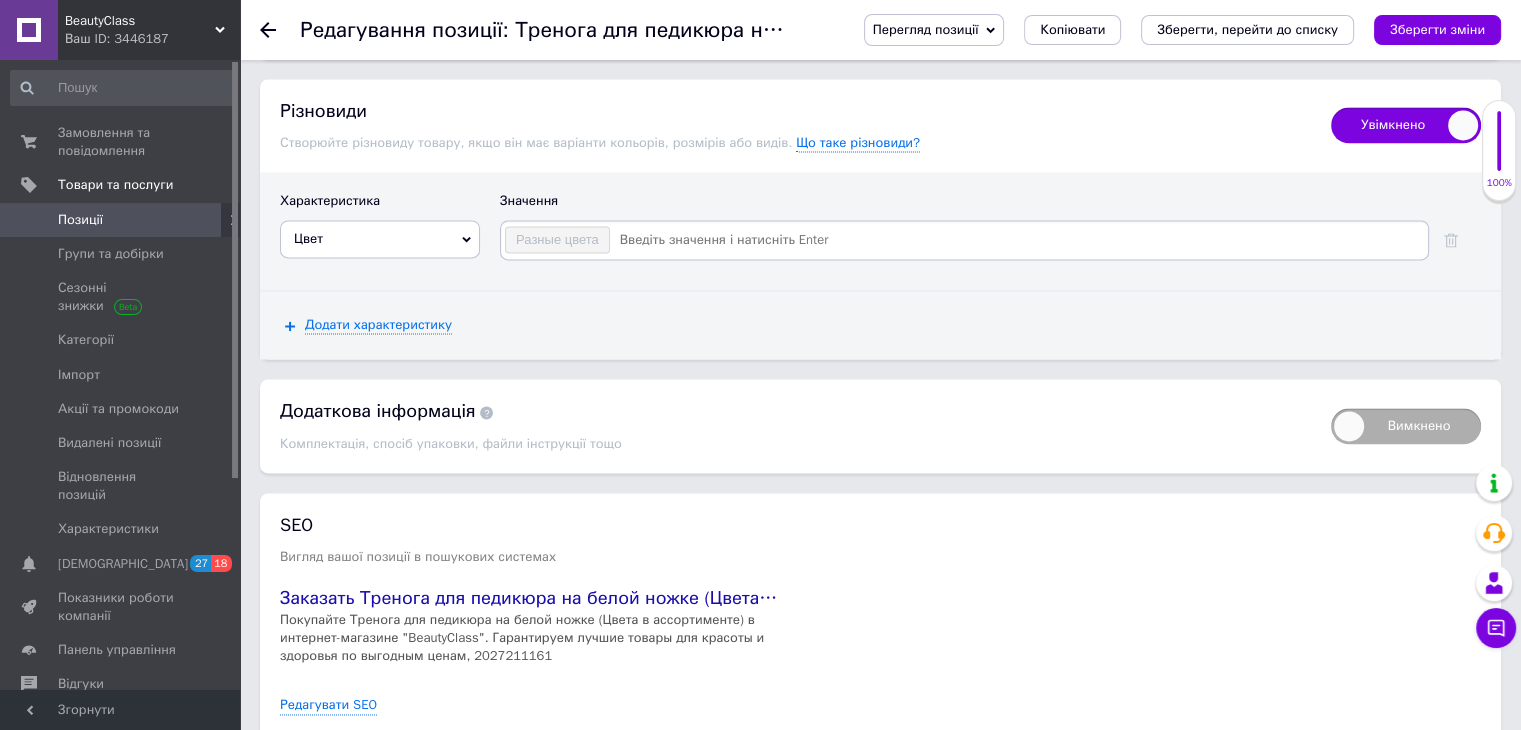 click at bounding box center (1018, 240) 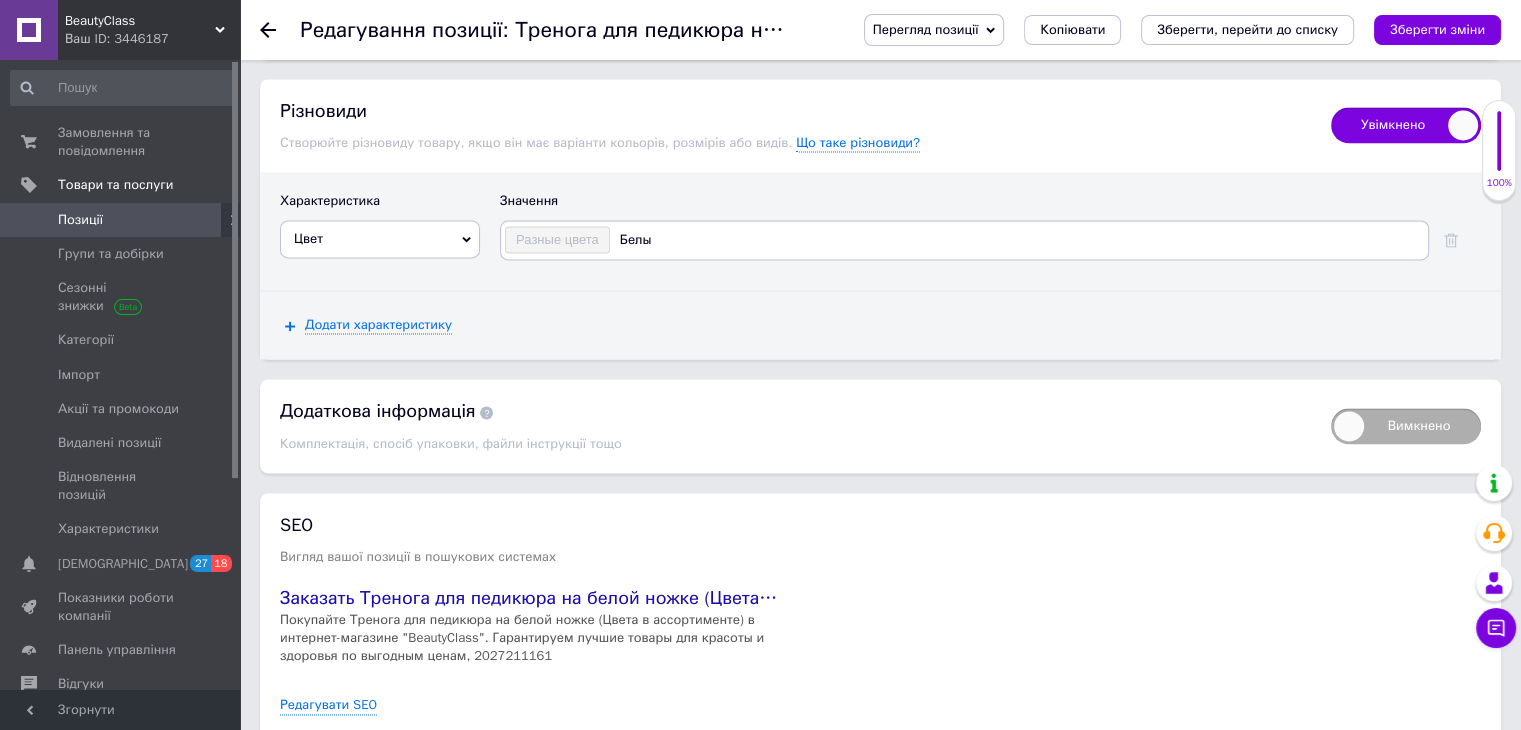 type on "Белый" 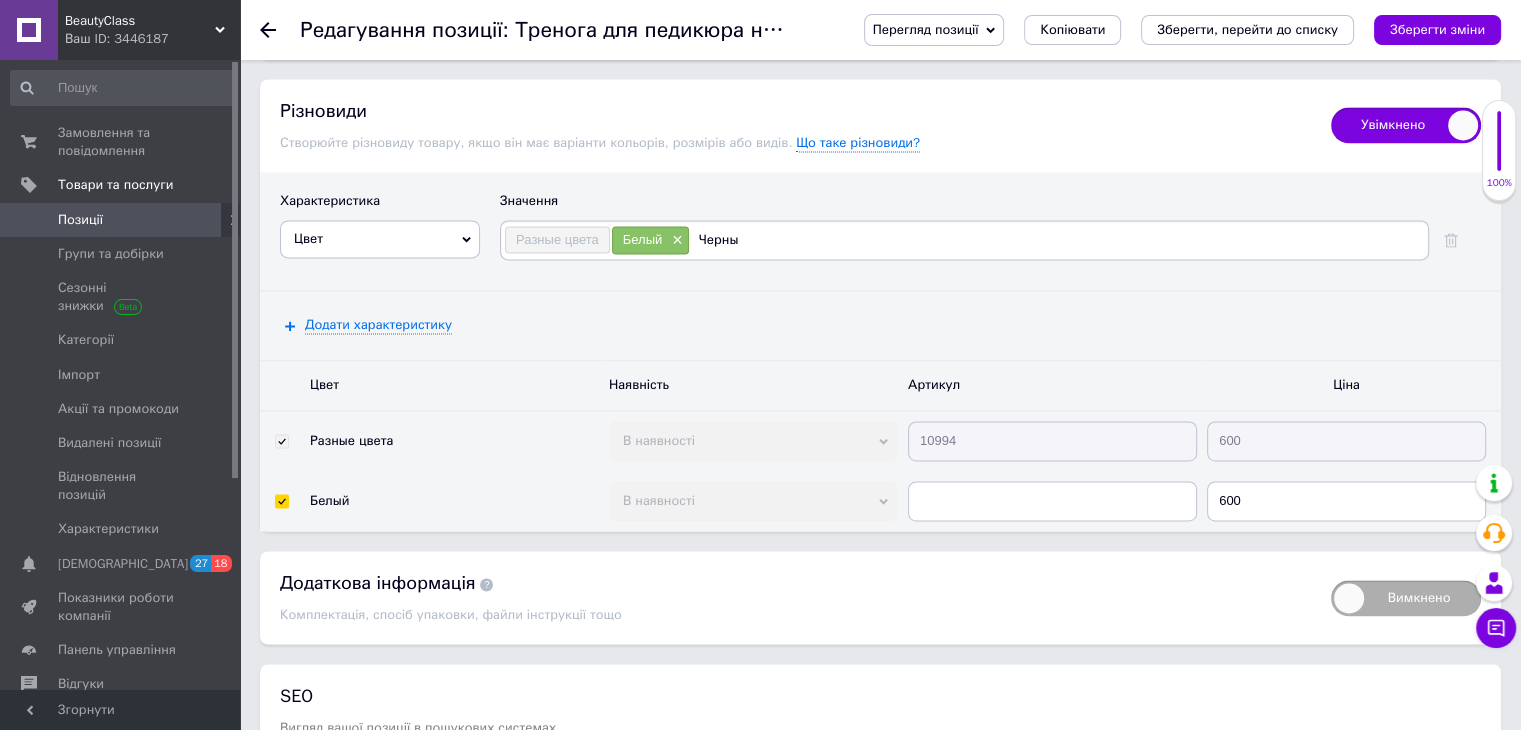 type on "Черный" 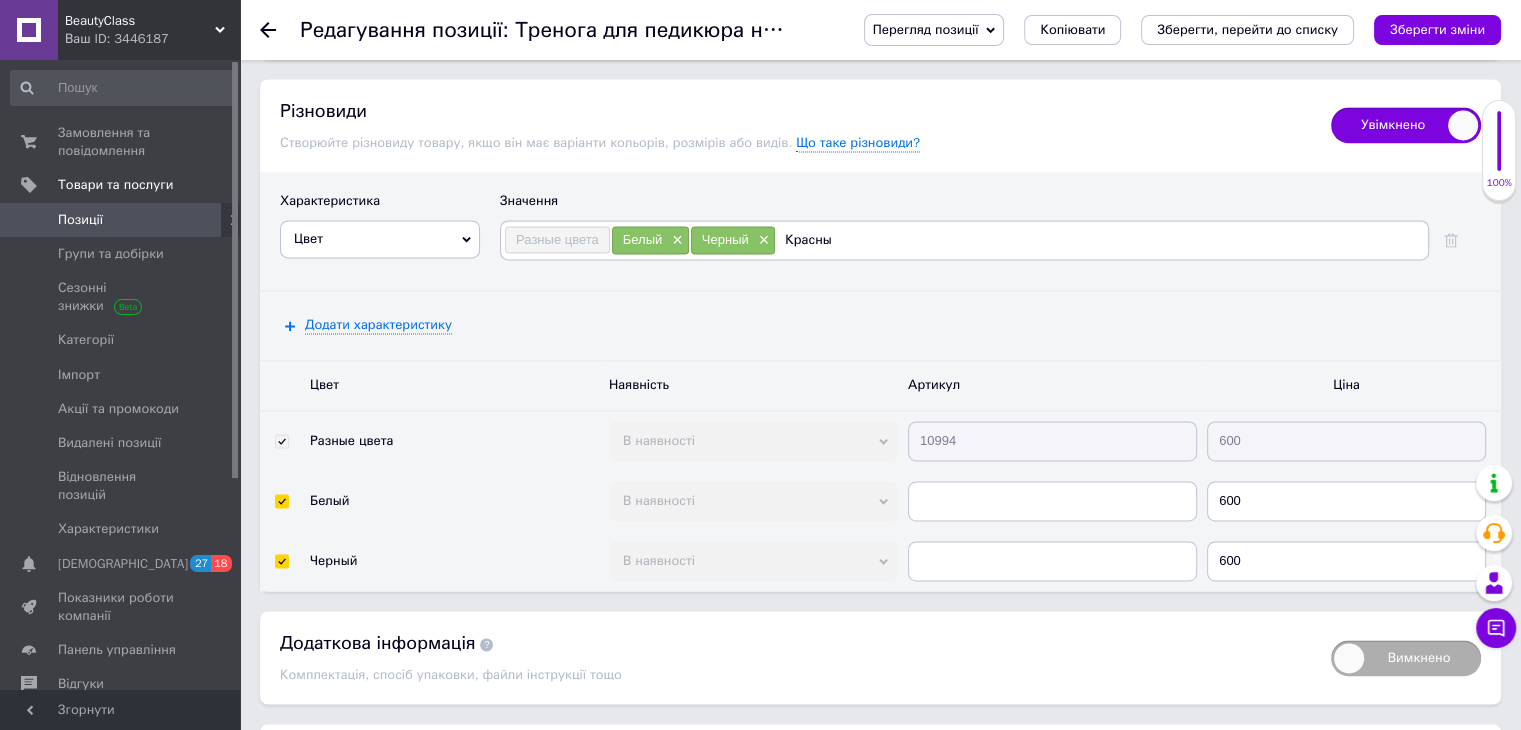type on "Красный" 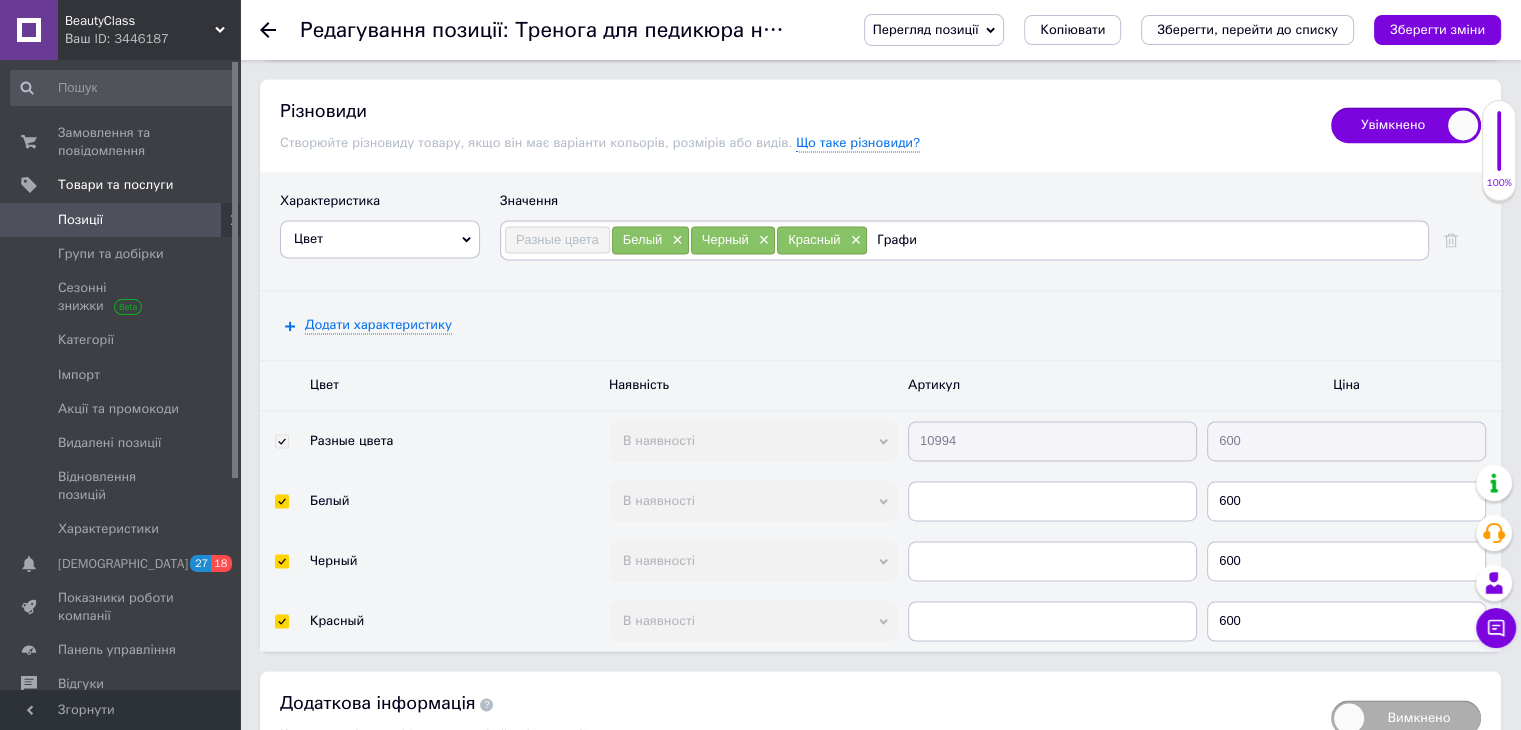 type on "Графит" 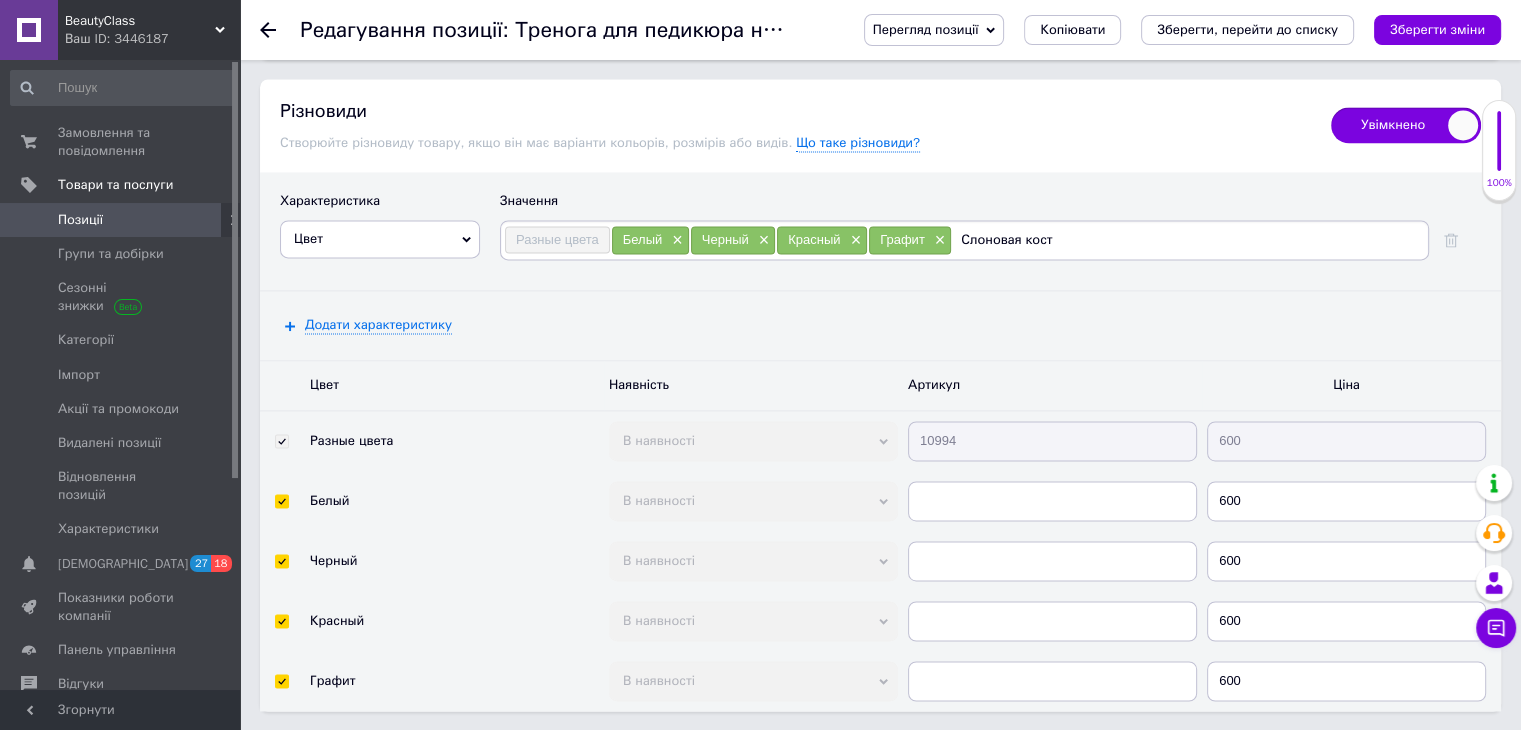 type on "Слоновая кость" 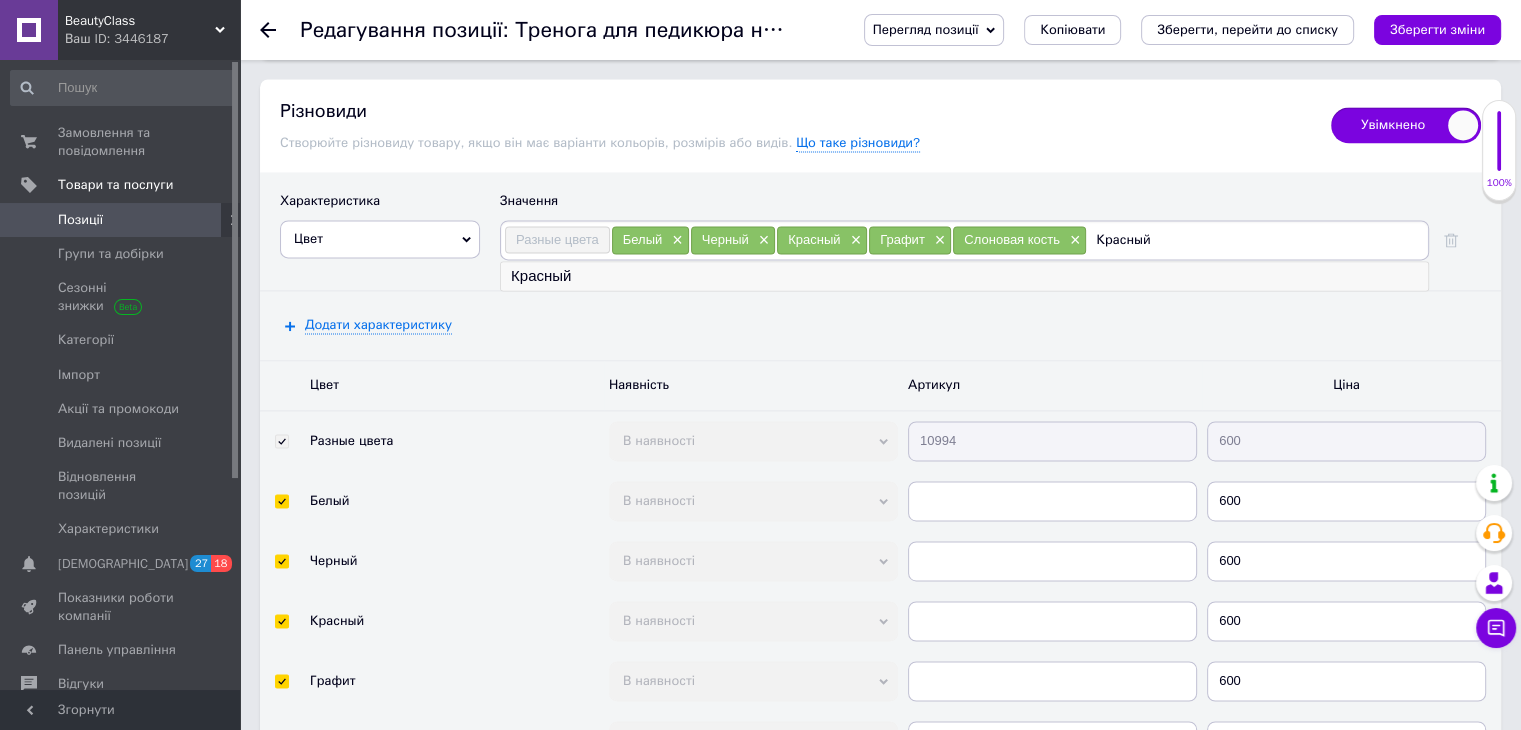 type on "Красный" 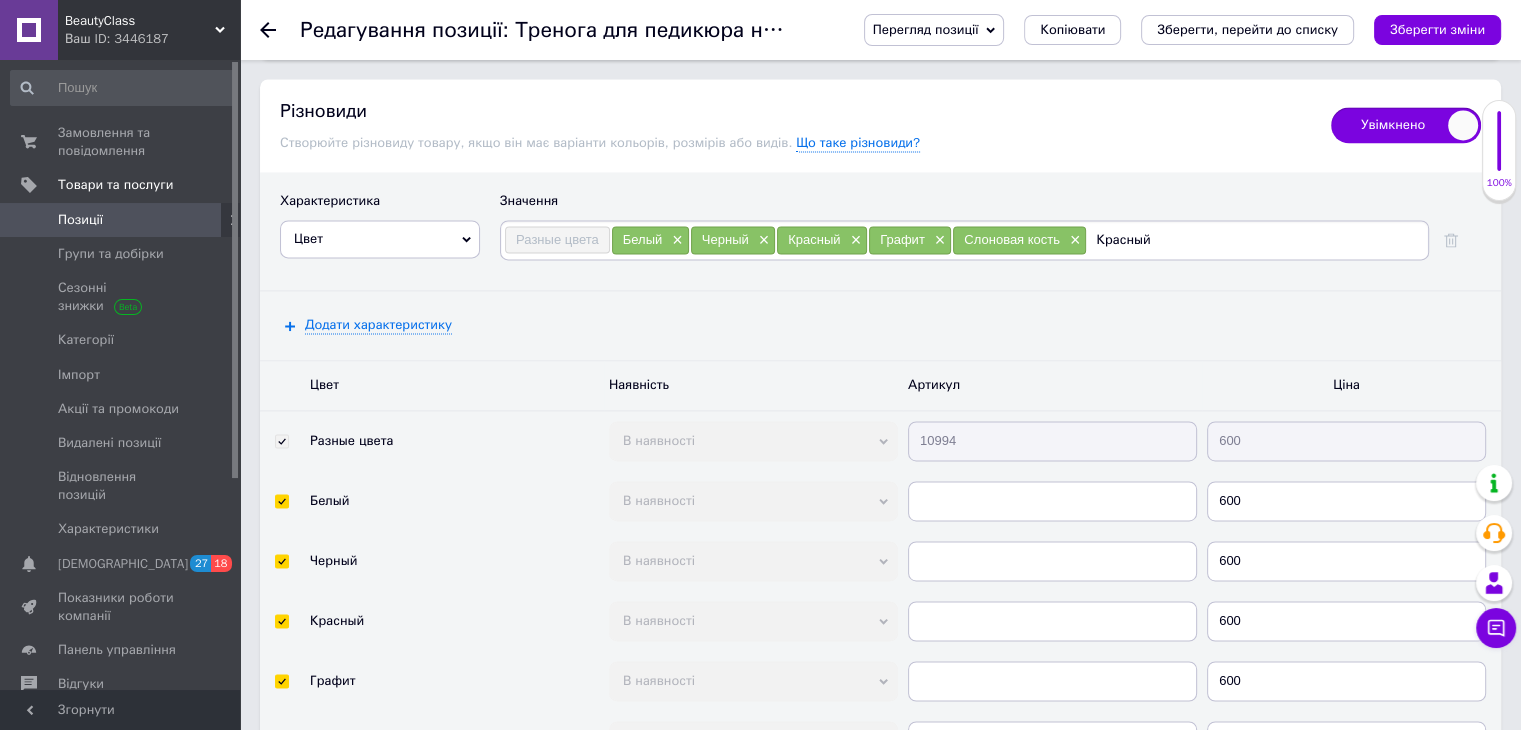 drag, startPoint x: 1157, startPoint y: 227, endPoint x: 1096, endPoint y: 225, distance: 61.03278 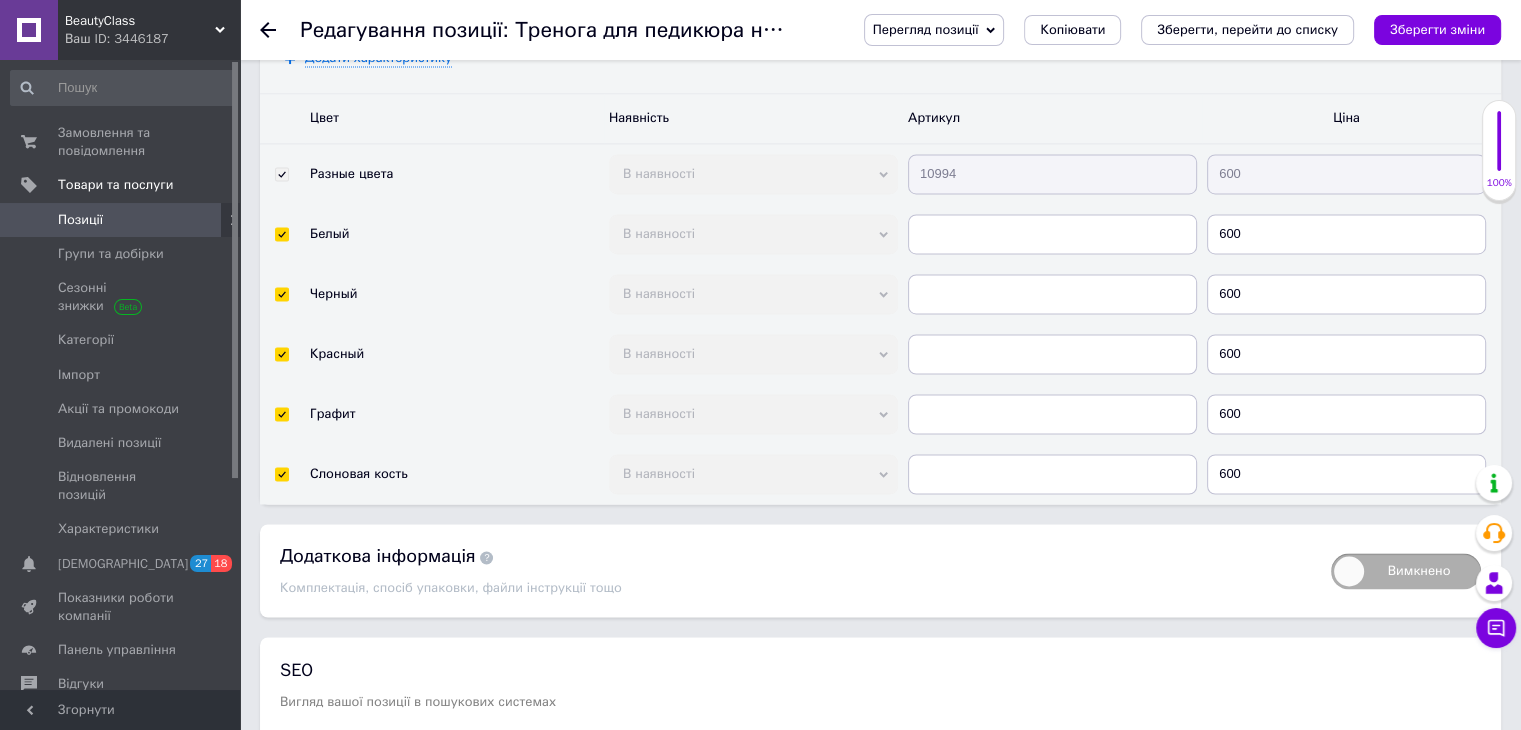 scroll, scrollTop: 2933, scrollLeft: 0, axis: vertical 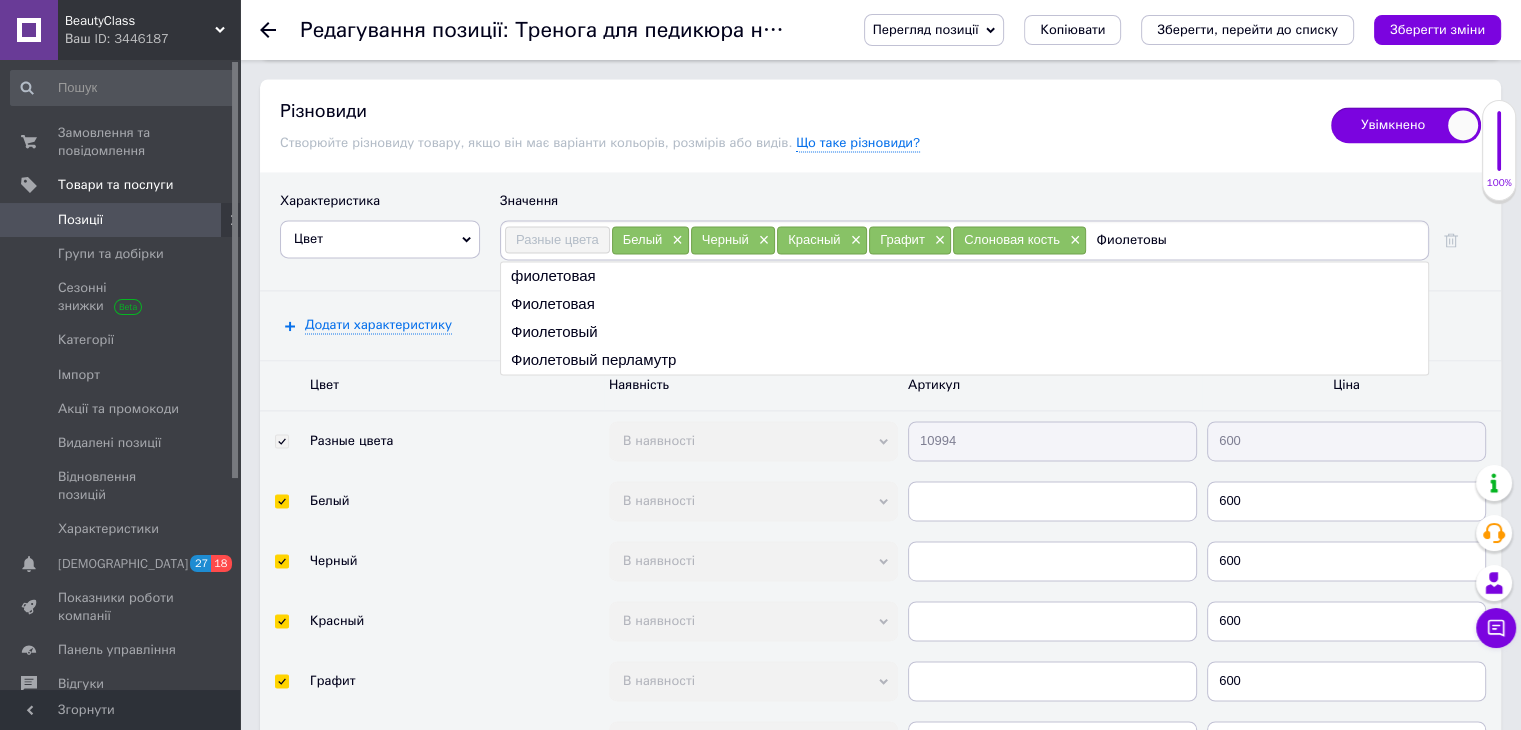 type on "Фиолетовый" 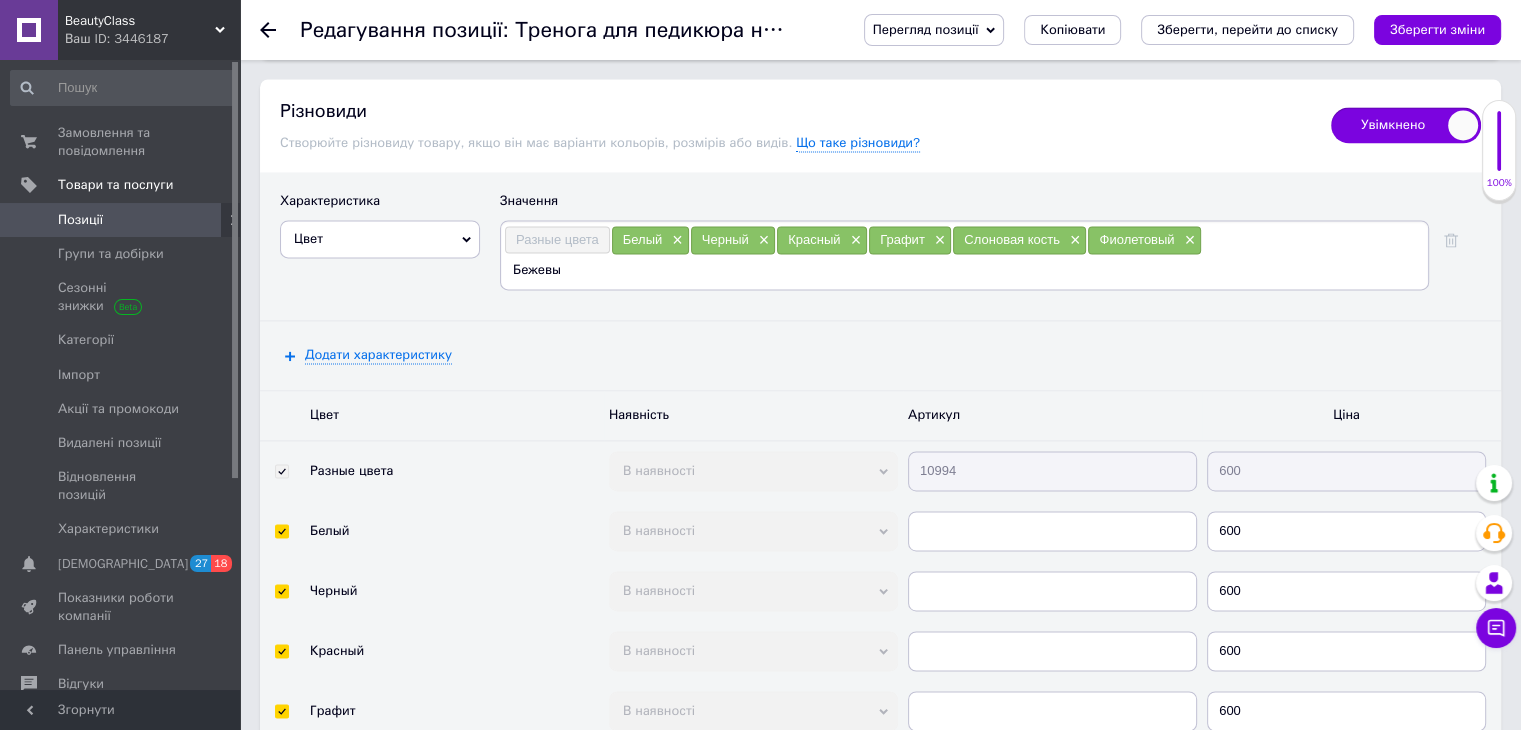 type on "Бежевый" 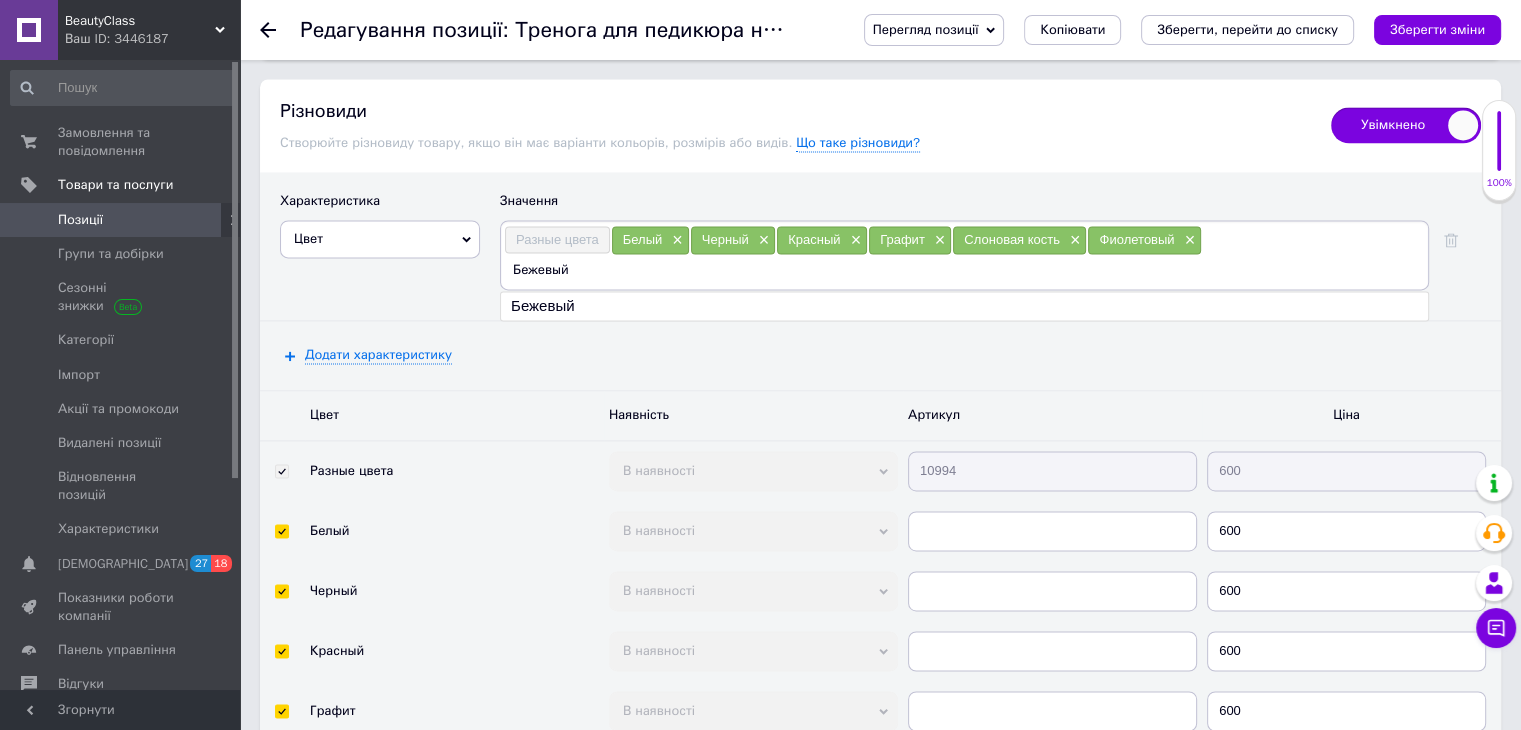 type 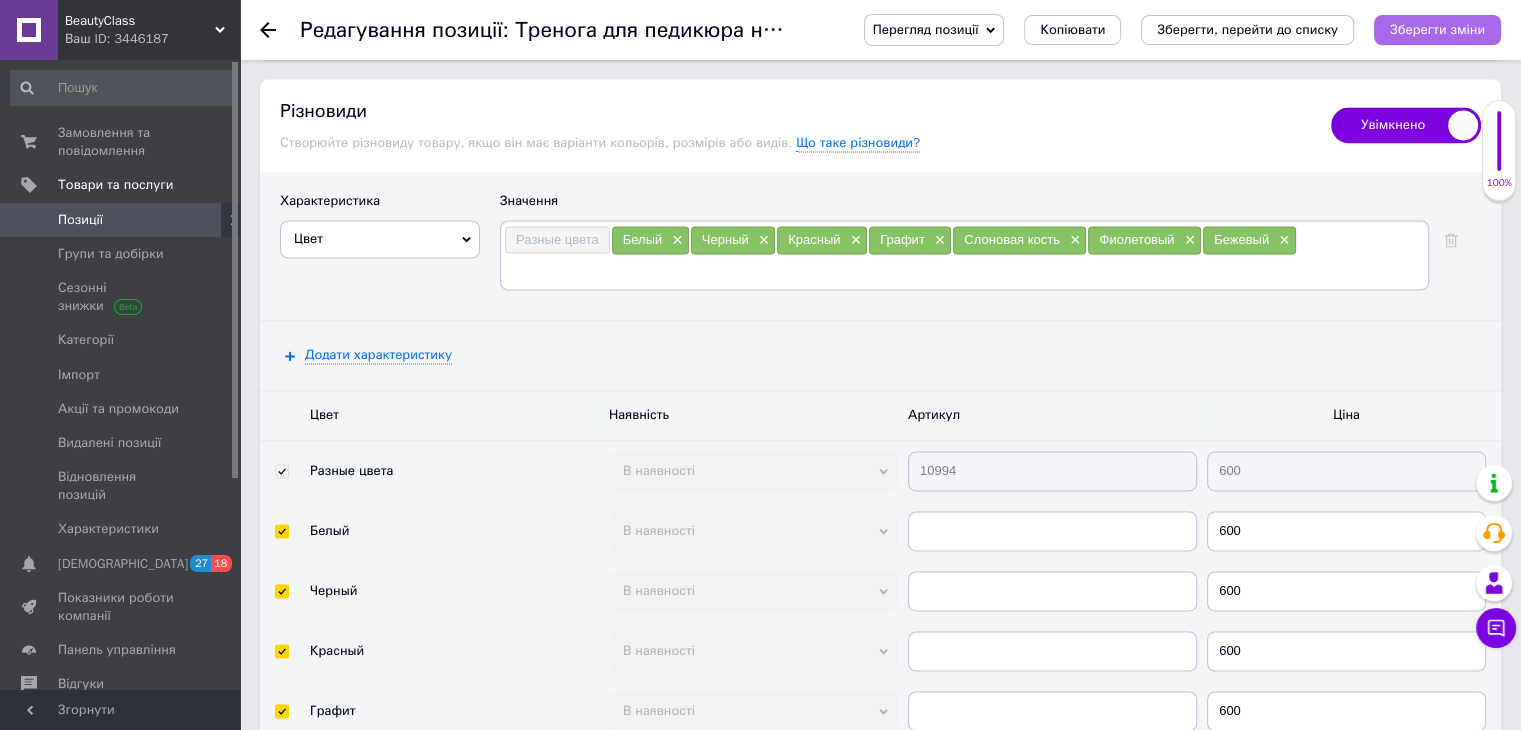 click on "Зберегти зміни" at bounding box center (1437, 30) 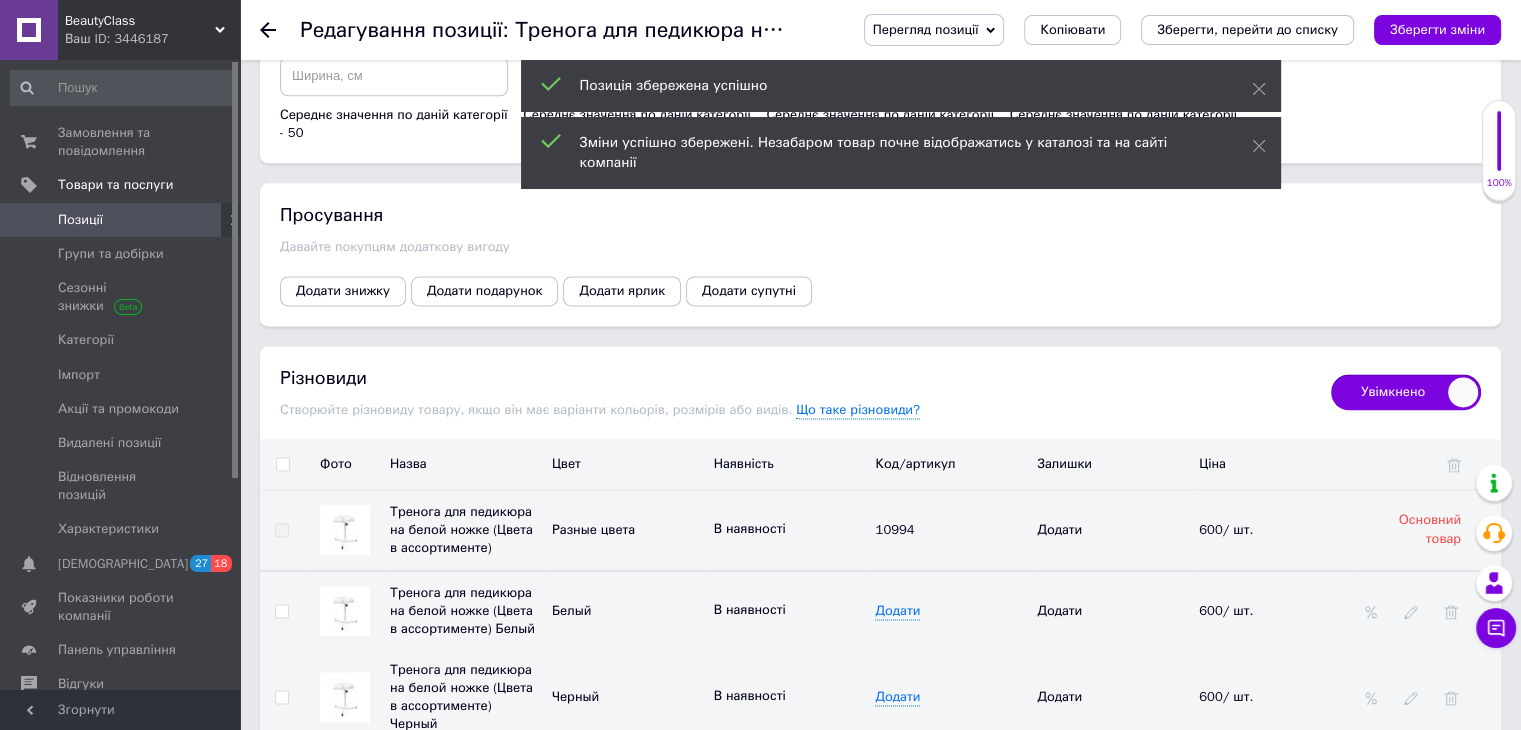 scroll, scrollTop: 2933, scrollLeft: 0, axis: vertical 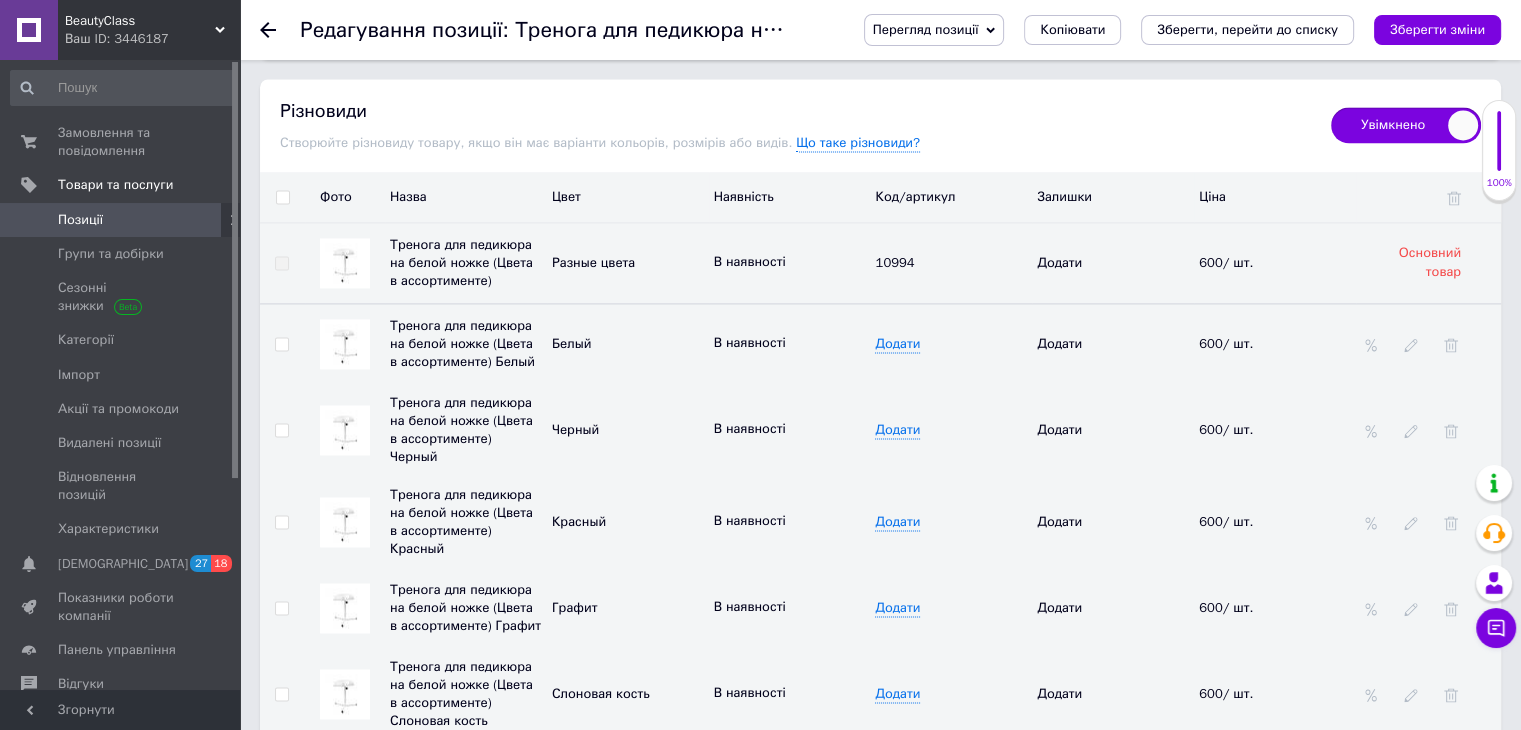 click at bounding box center (345, 430) 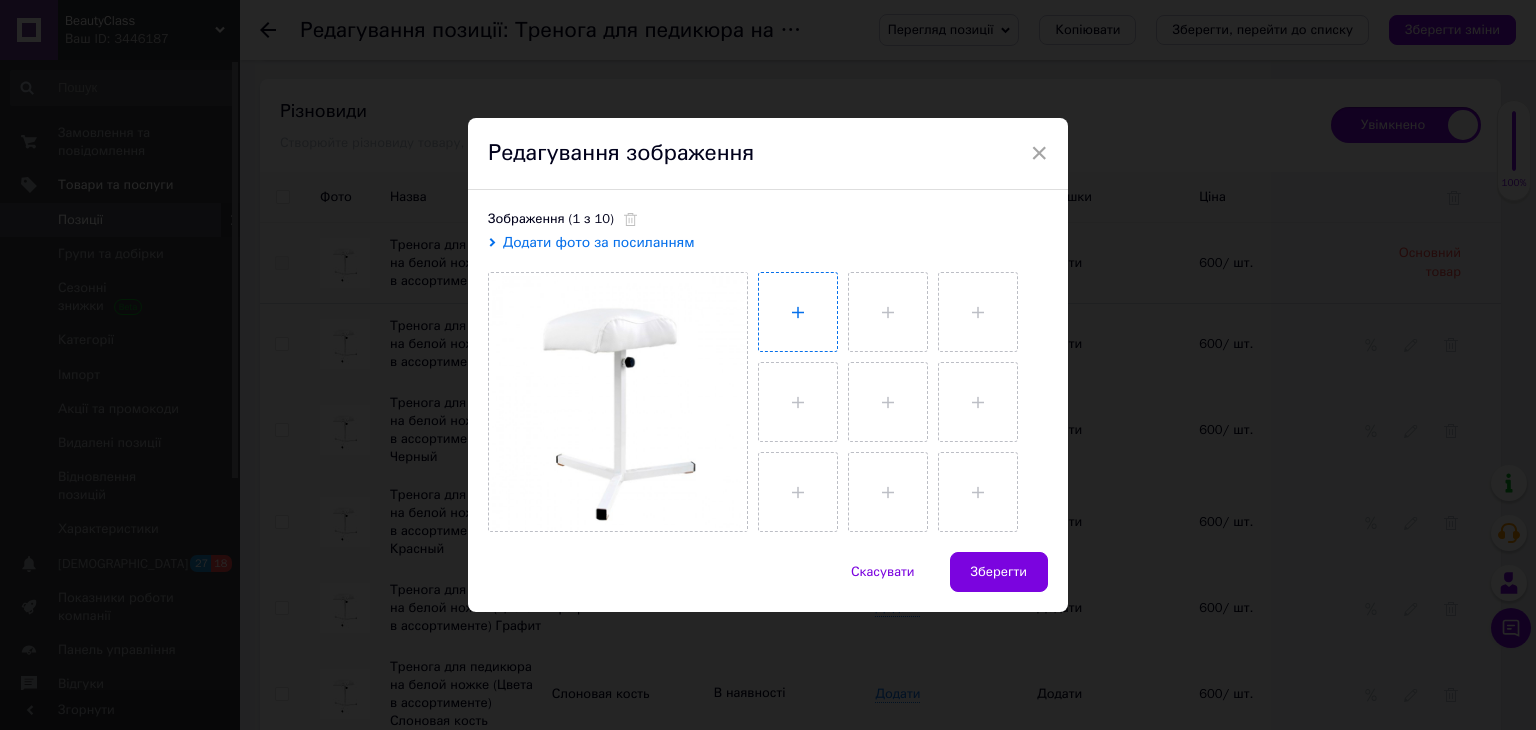 click at bounding box center (798, 312) 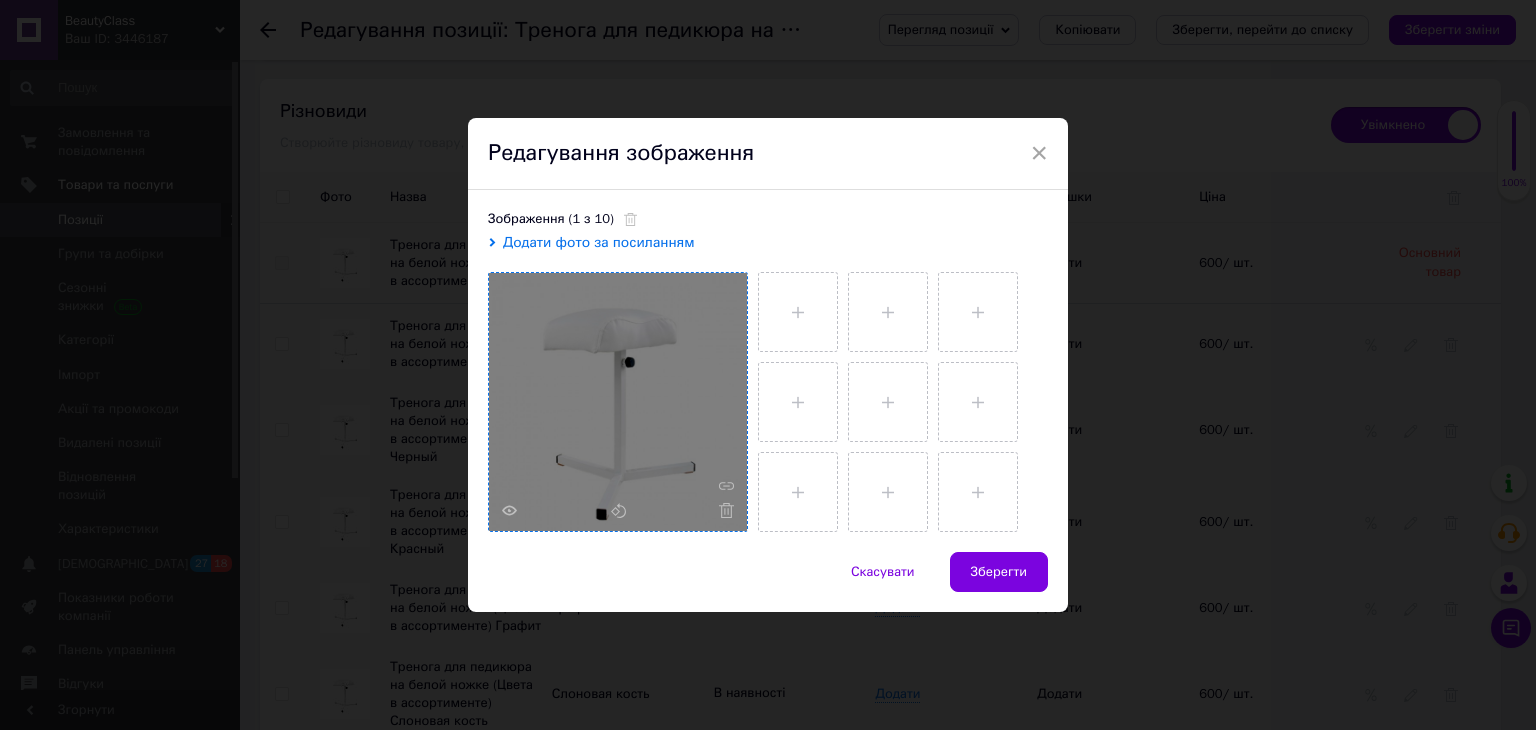 type 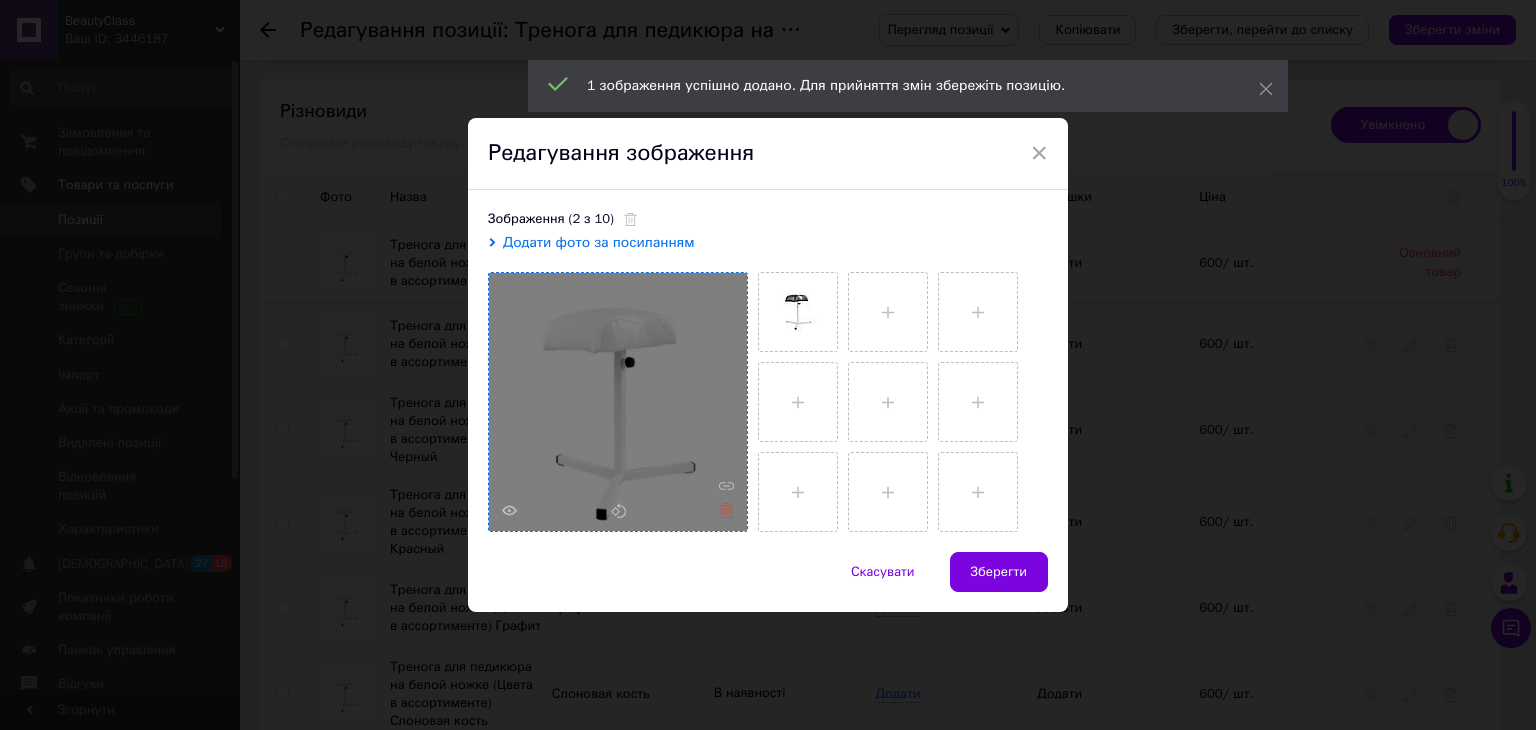 click 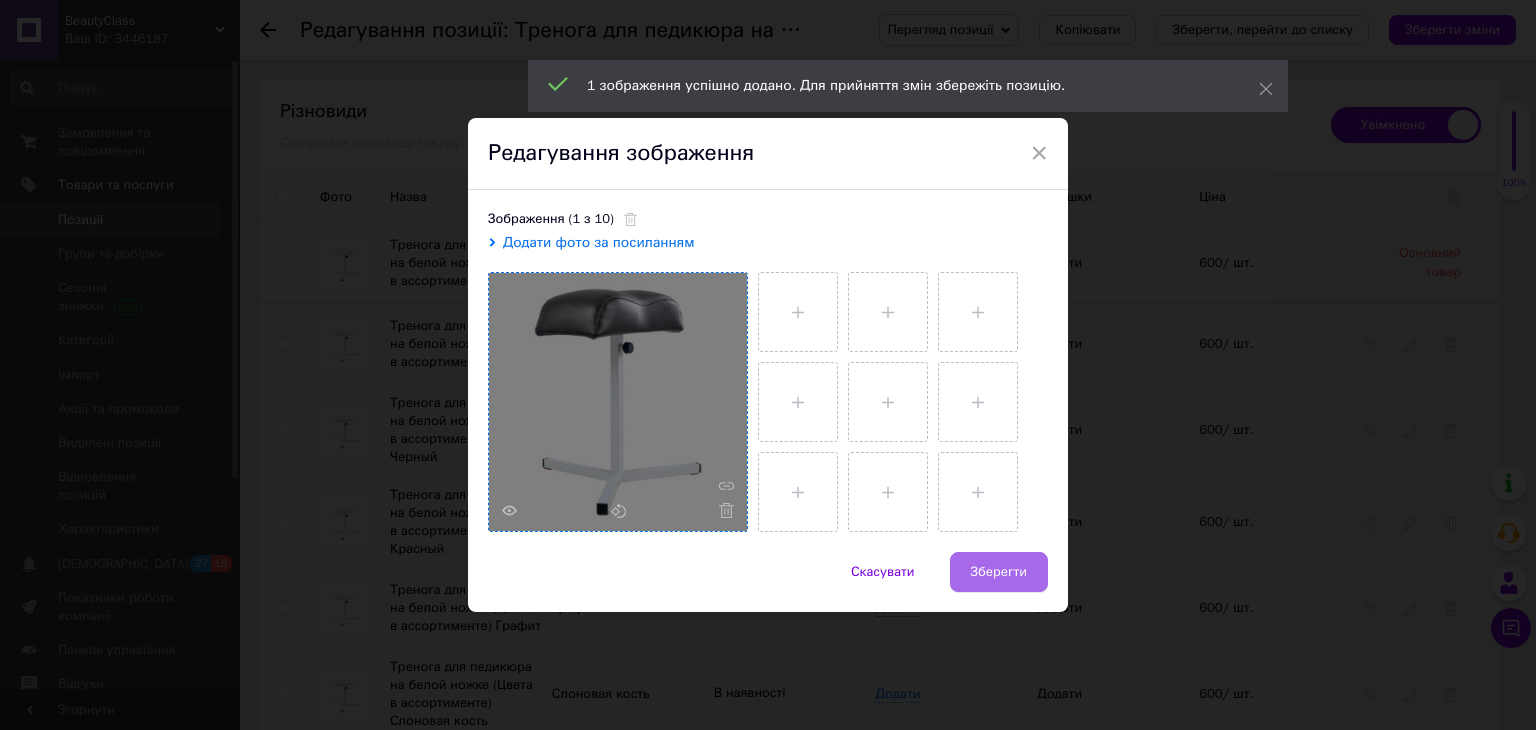 click on "Зберегти" at bounding box center (999, 572) 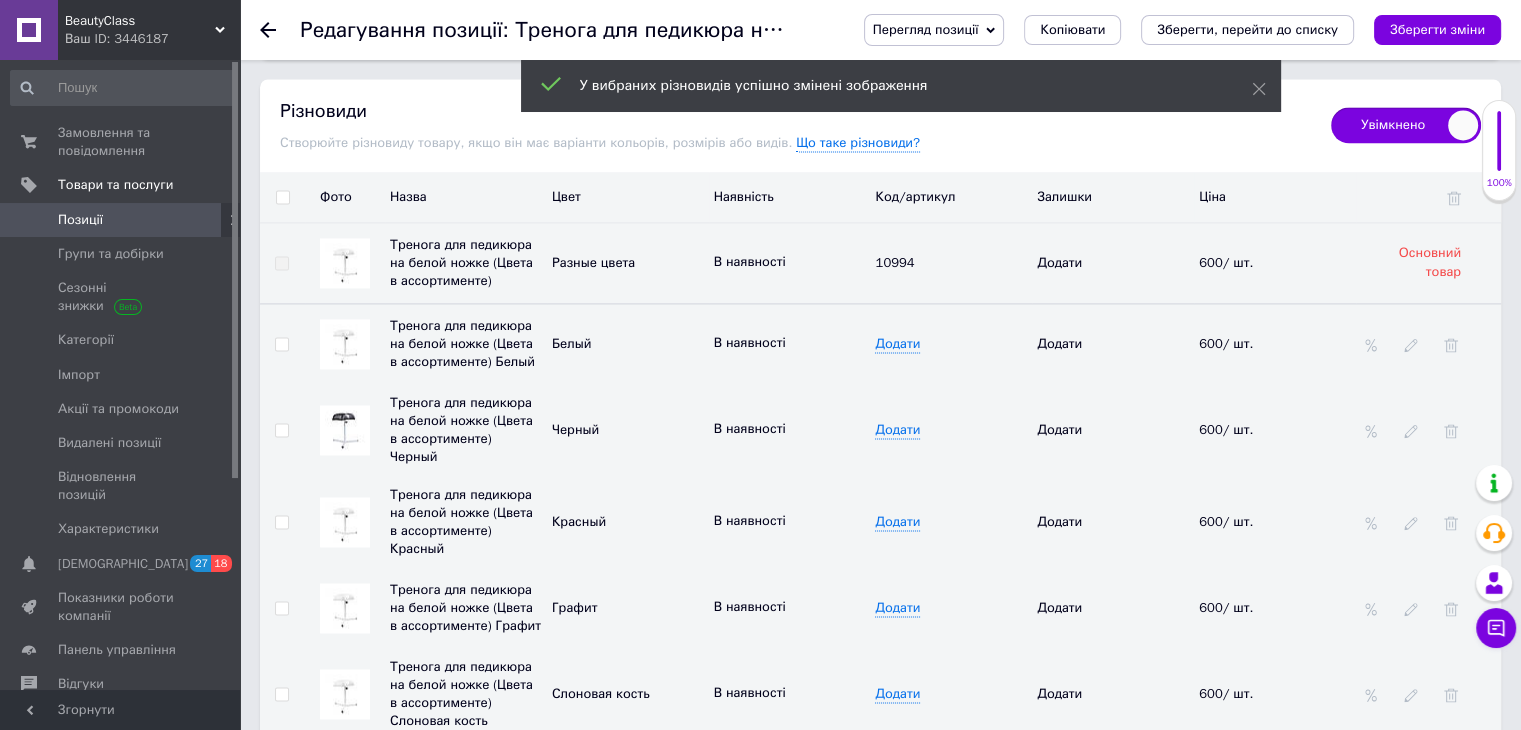 click at bounding box center [345, 522] 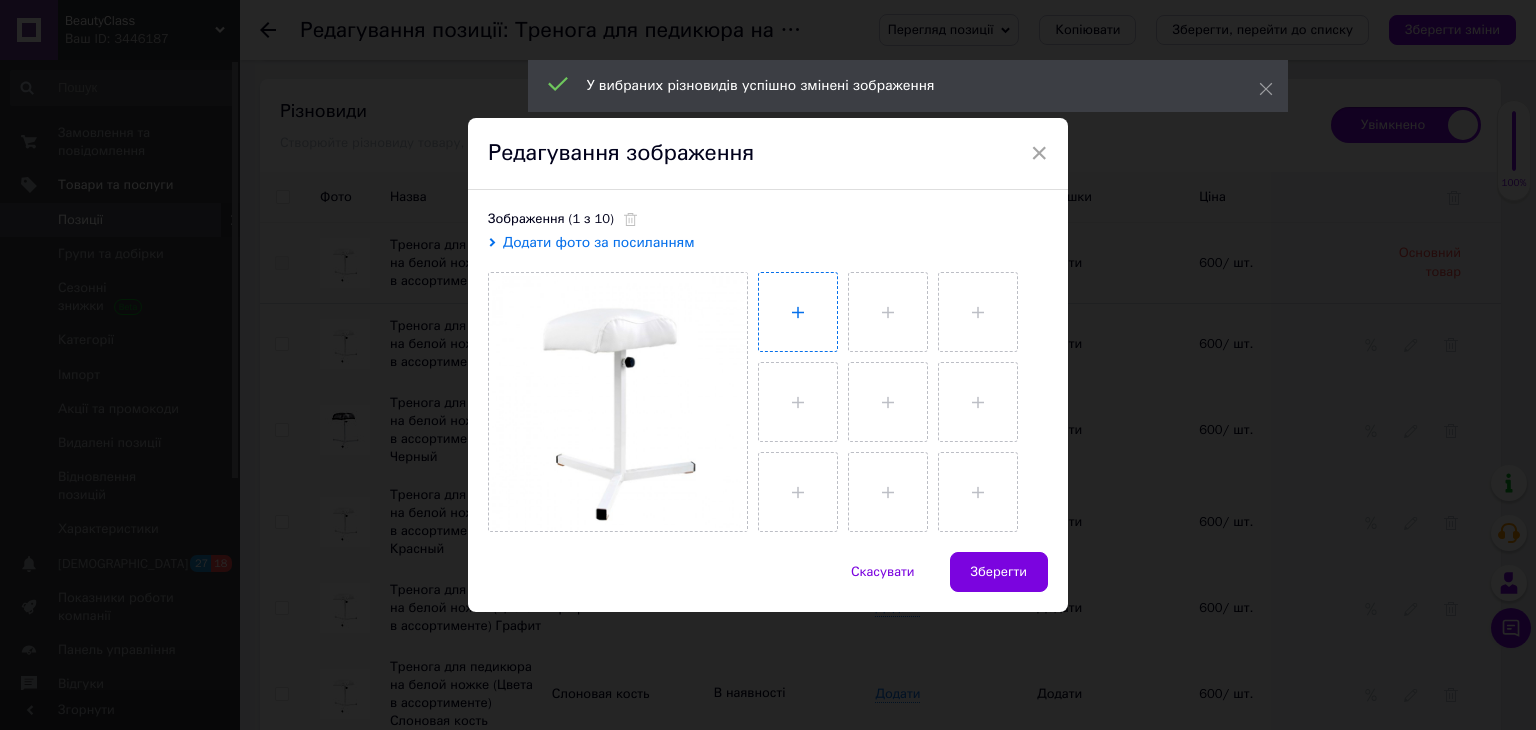 click at bounding box center [798, 312] 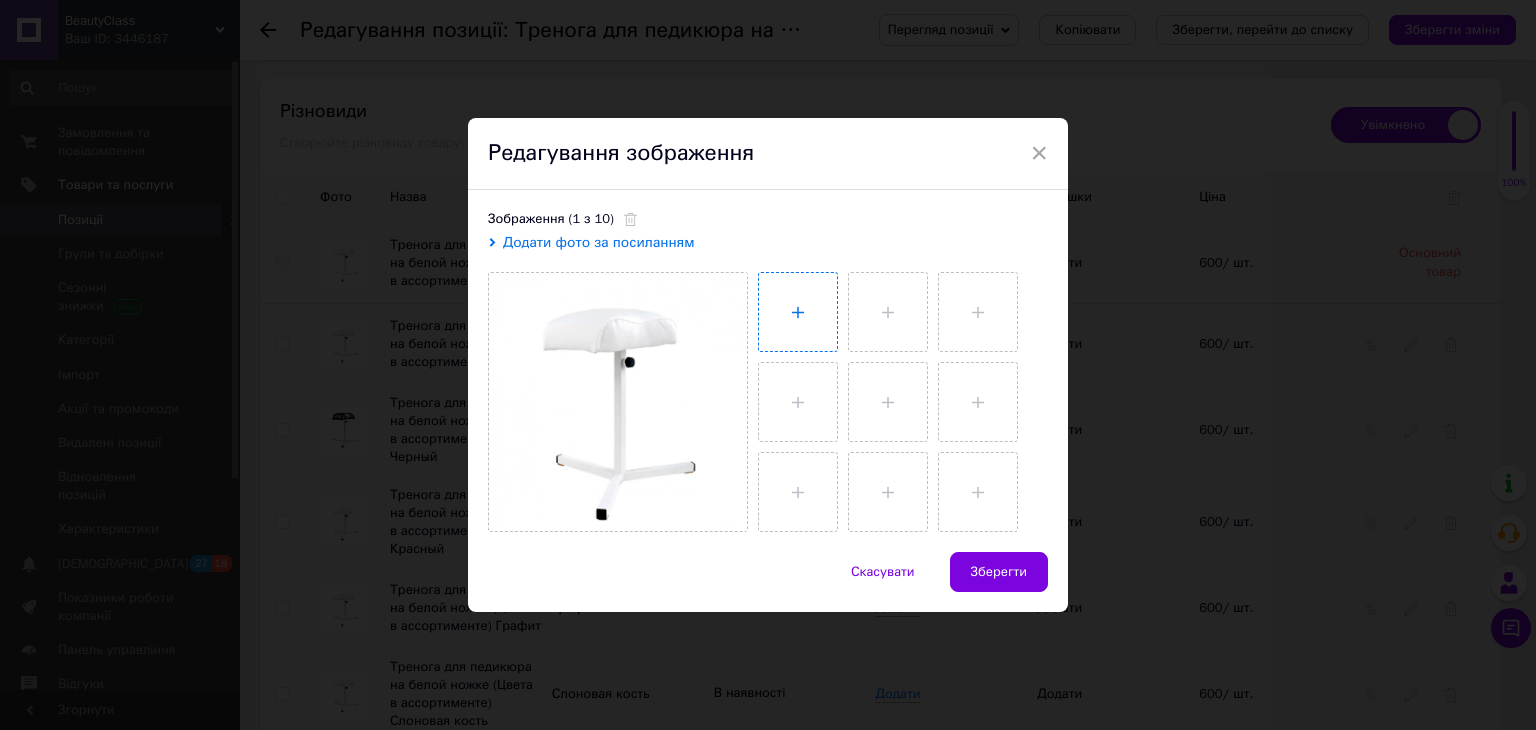 type on "C:\fakepath\trunog-red-600x600.jpg" 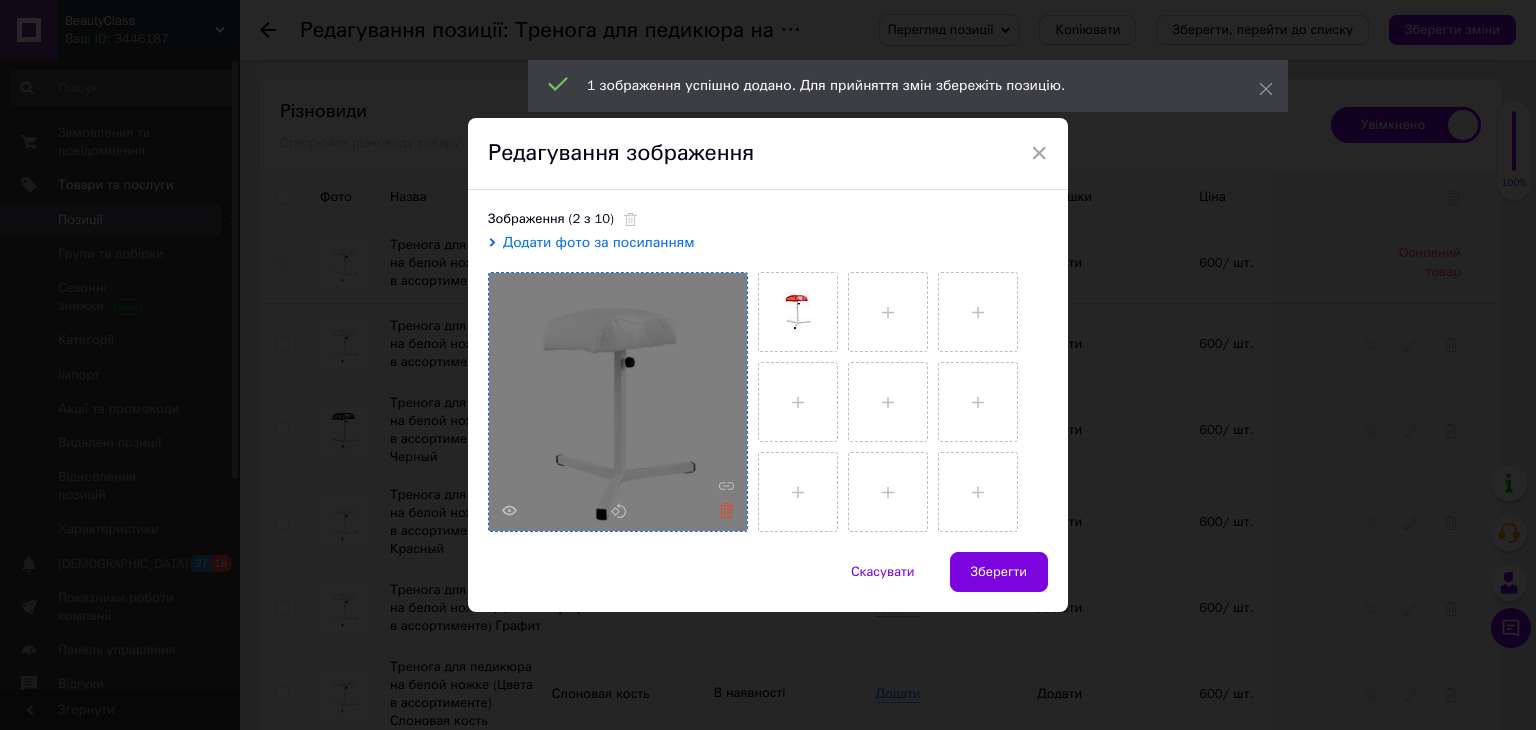 click 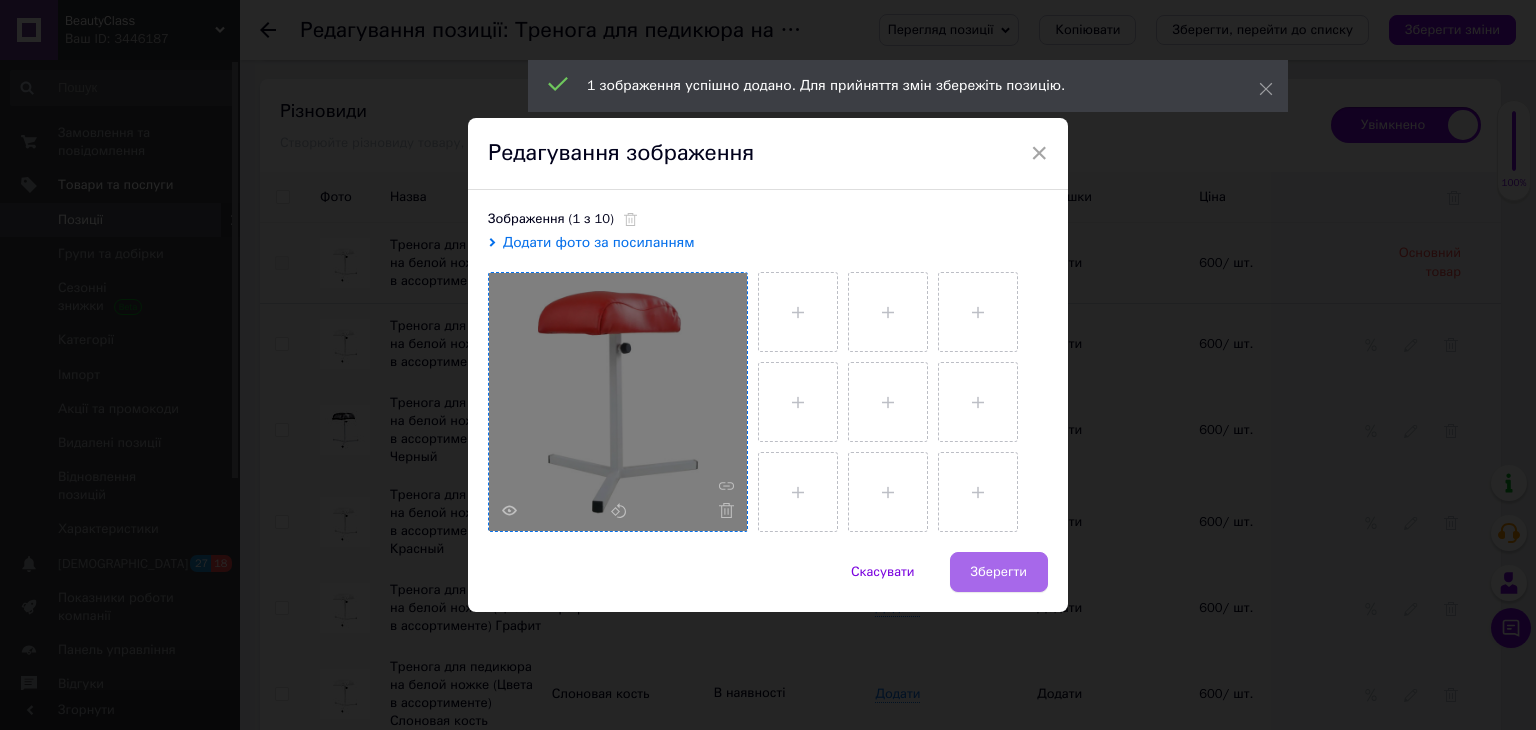 drag, startPoint x: 1008, startPoint y: 568, endPoint x: 965, endPoint y: 553, distance: 45.54119 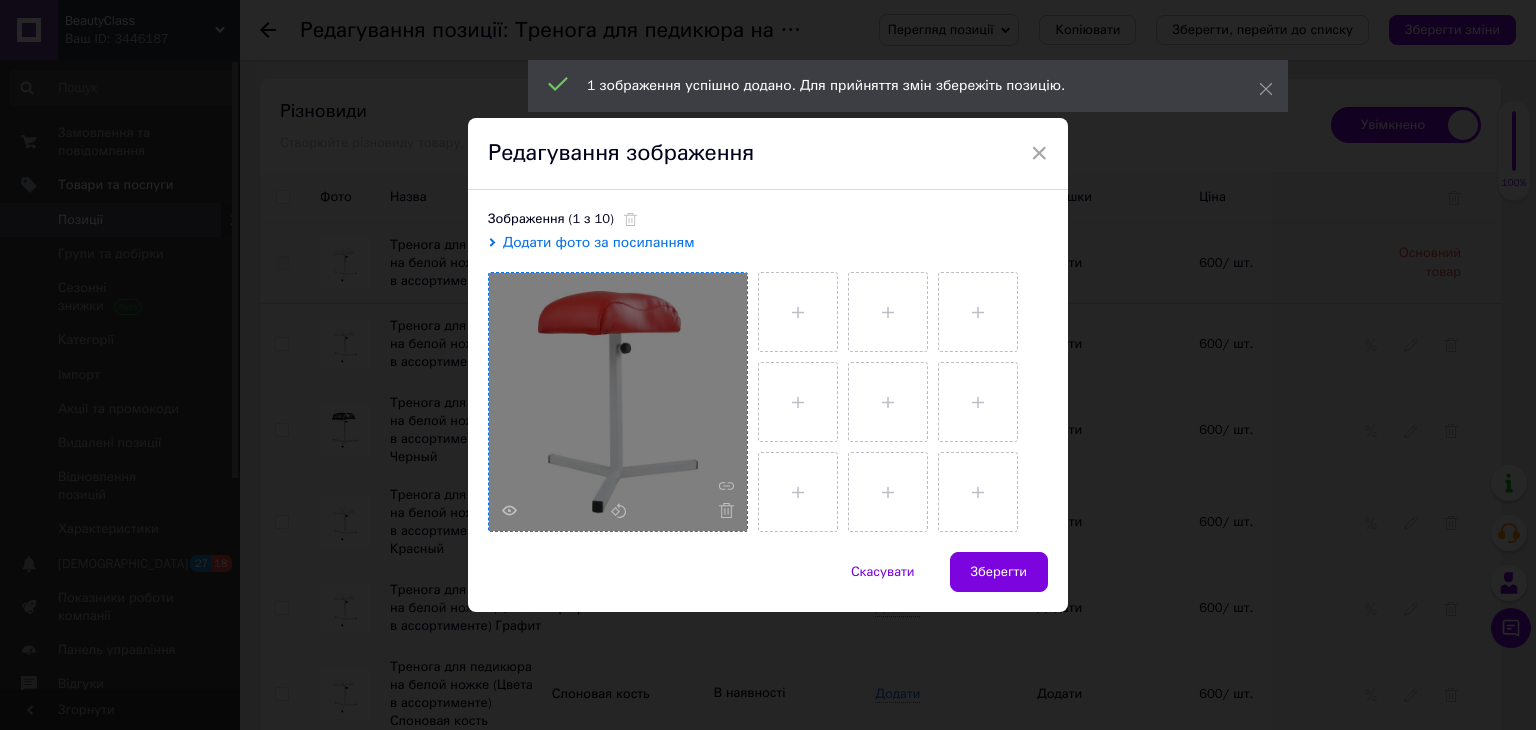 click on "Зберегти" at bounding box center [999, 572] 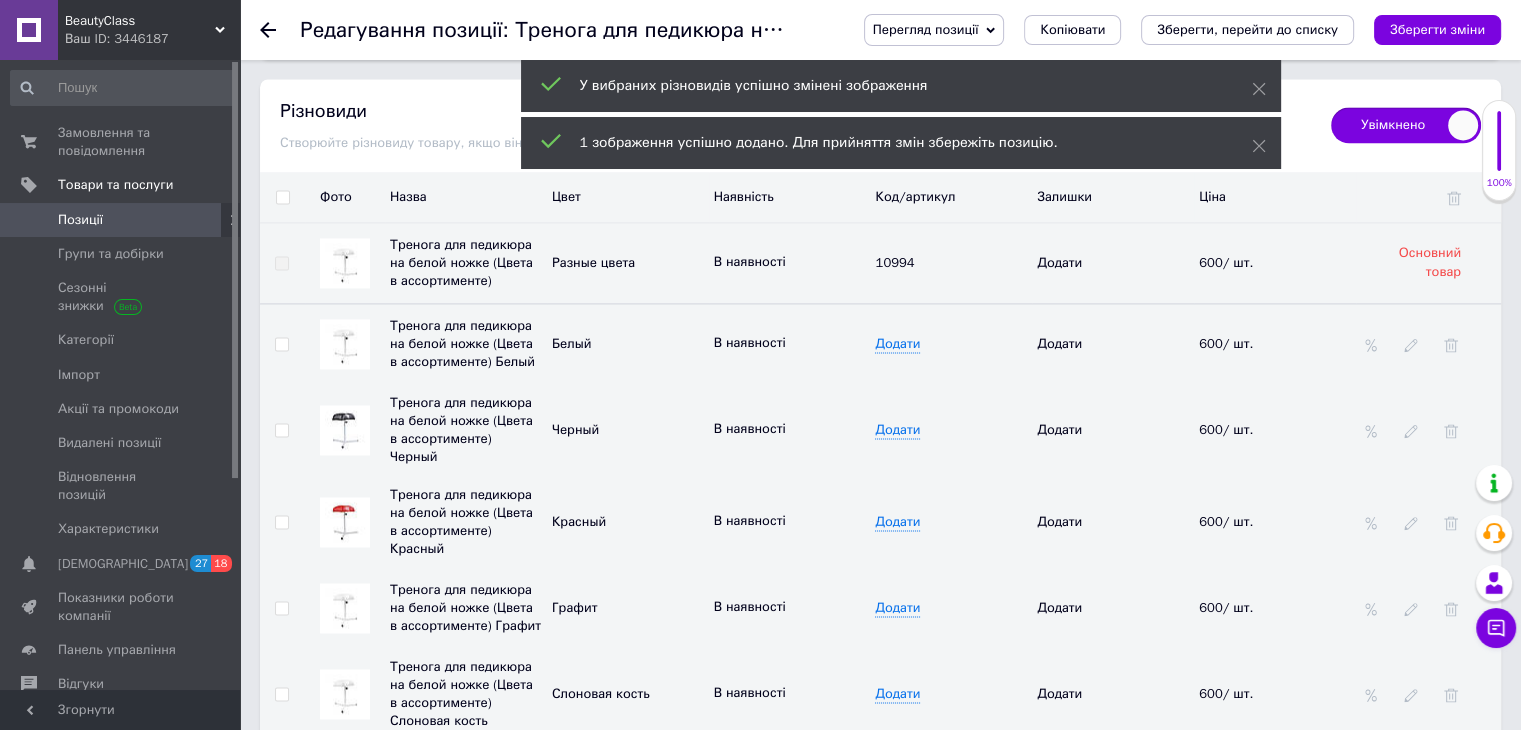 click at bounding box center [345, 608] 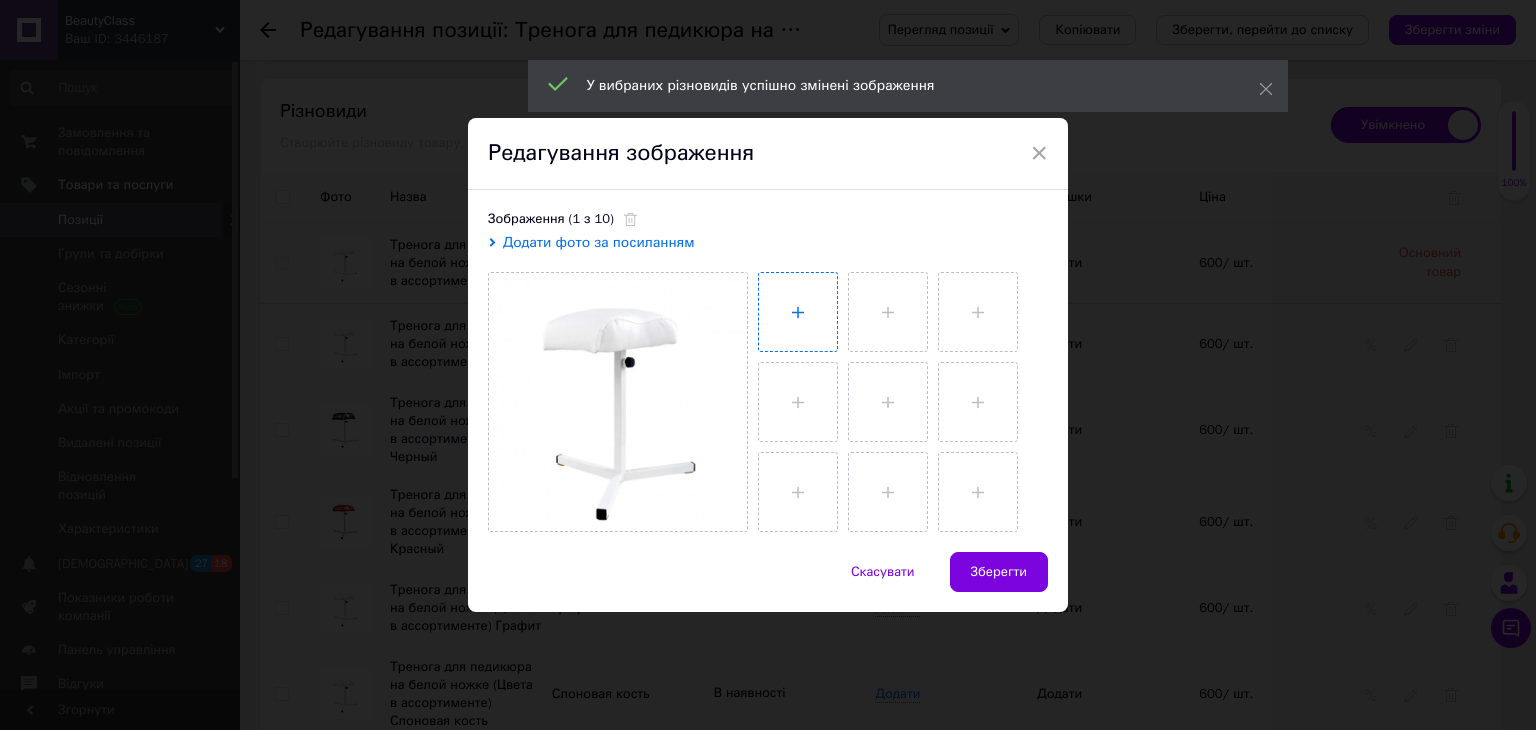 click at bounding box center (798, 312) 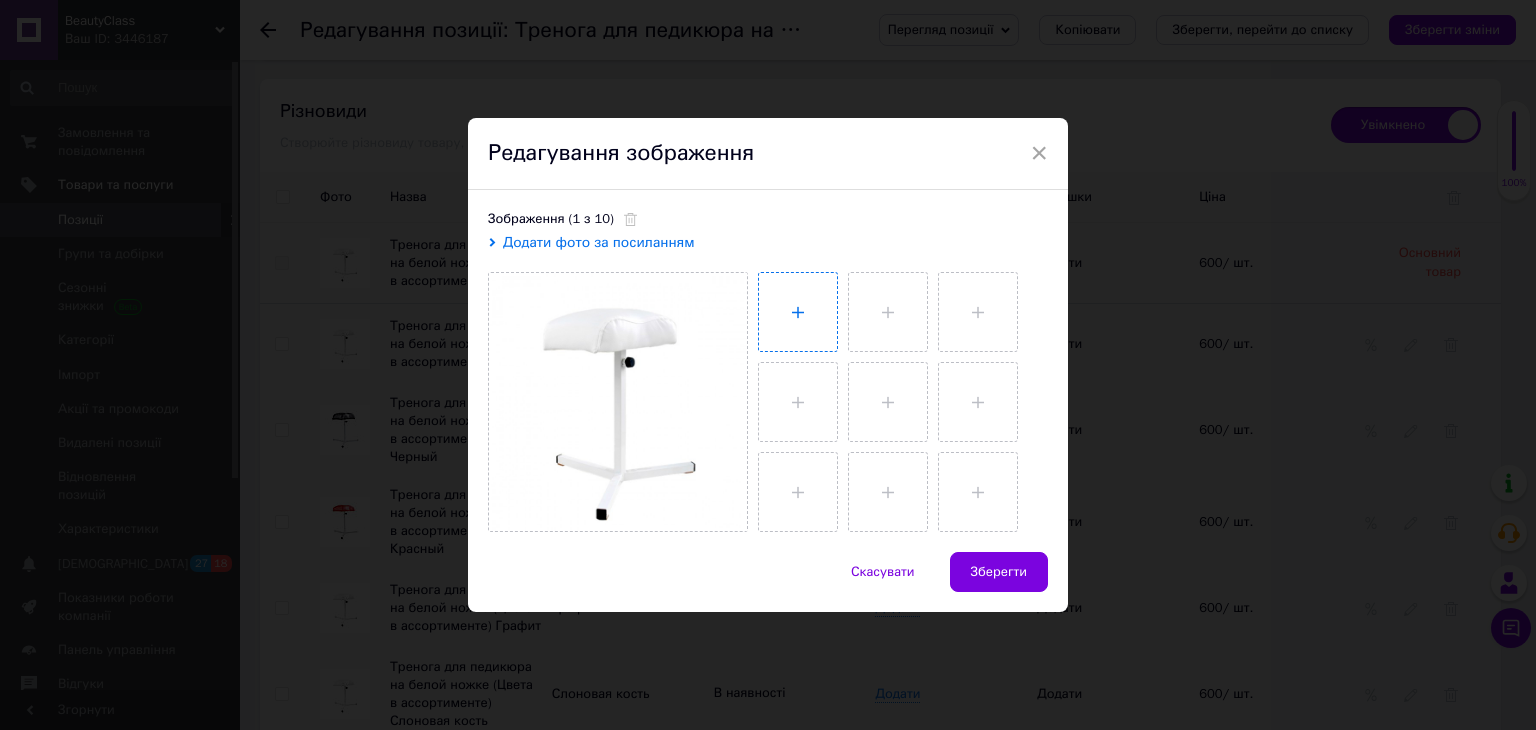 type on "C:\fakepath\trunog-graf-600x600.jpg" 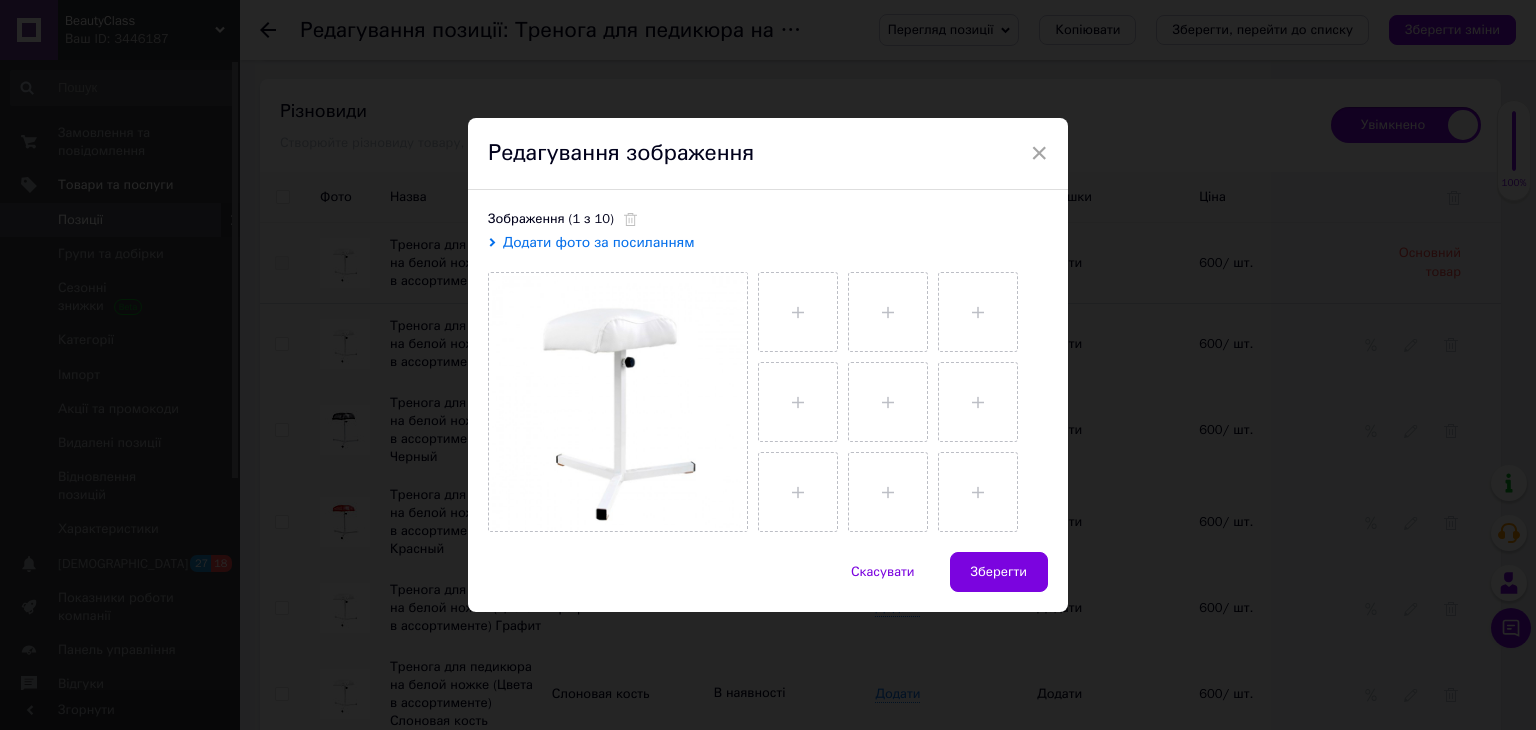 type 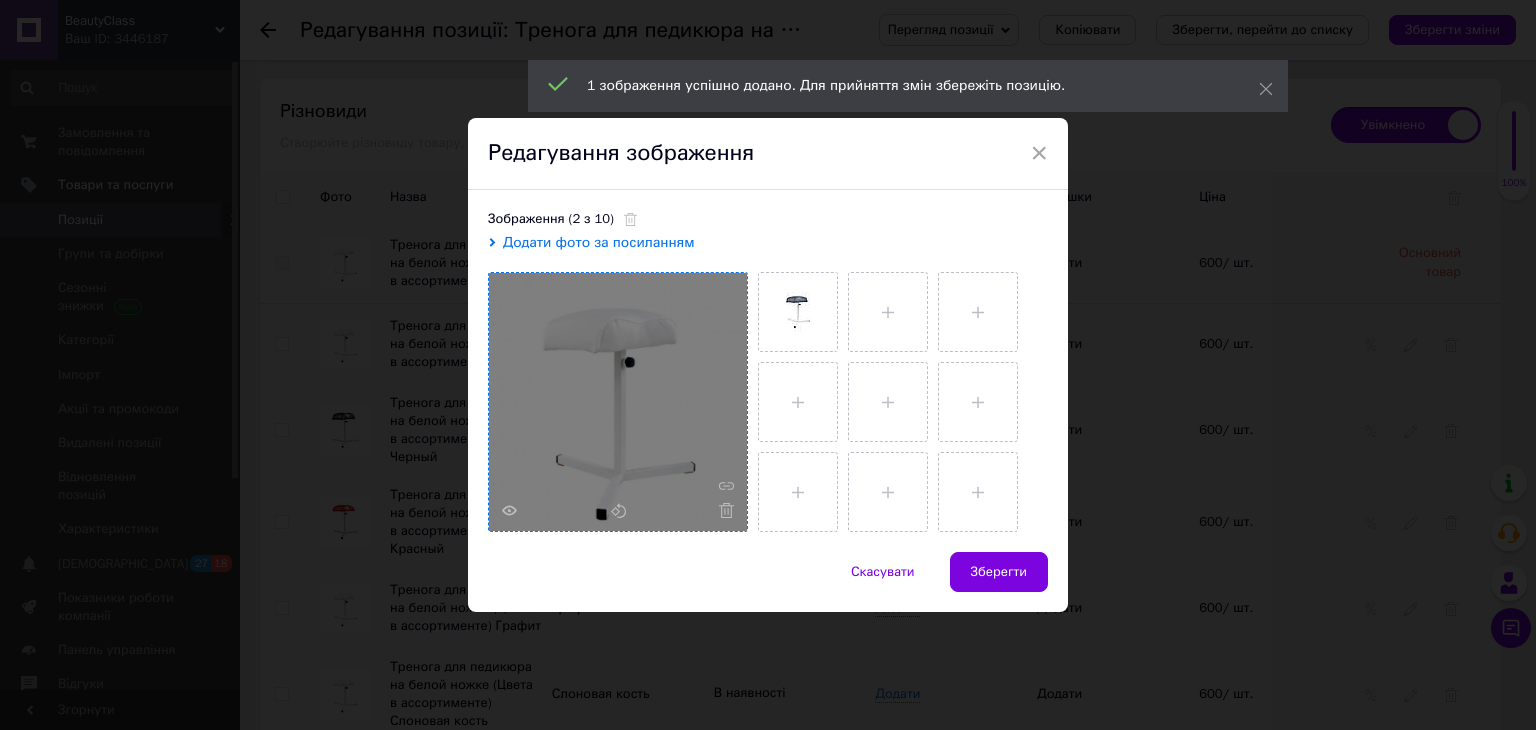 drag, startPoint x: 724, startPoint y: 507, endPoint x: 734, endPoint y: 522, distance: 18.027756 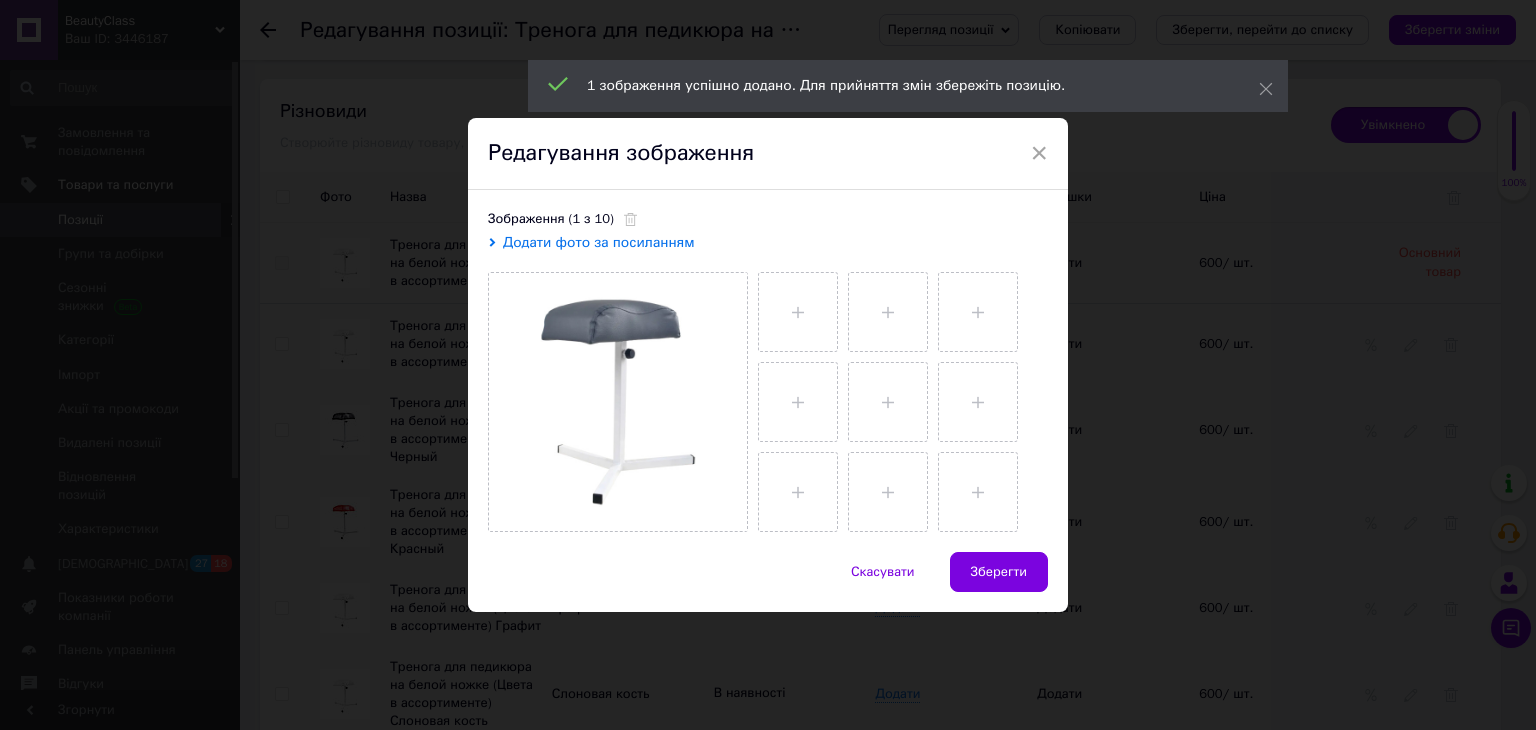 click on "Зберегти" at bounding box center [999, 572] 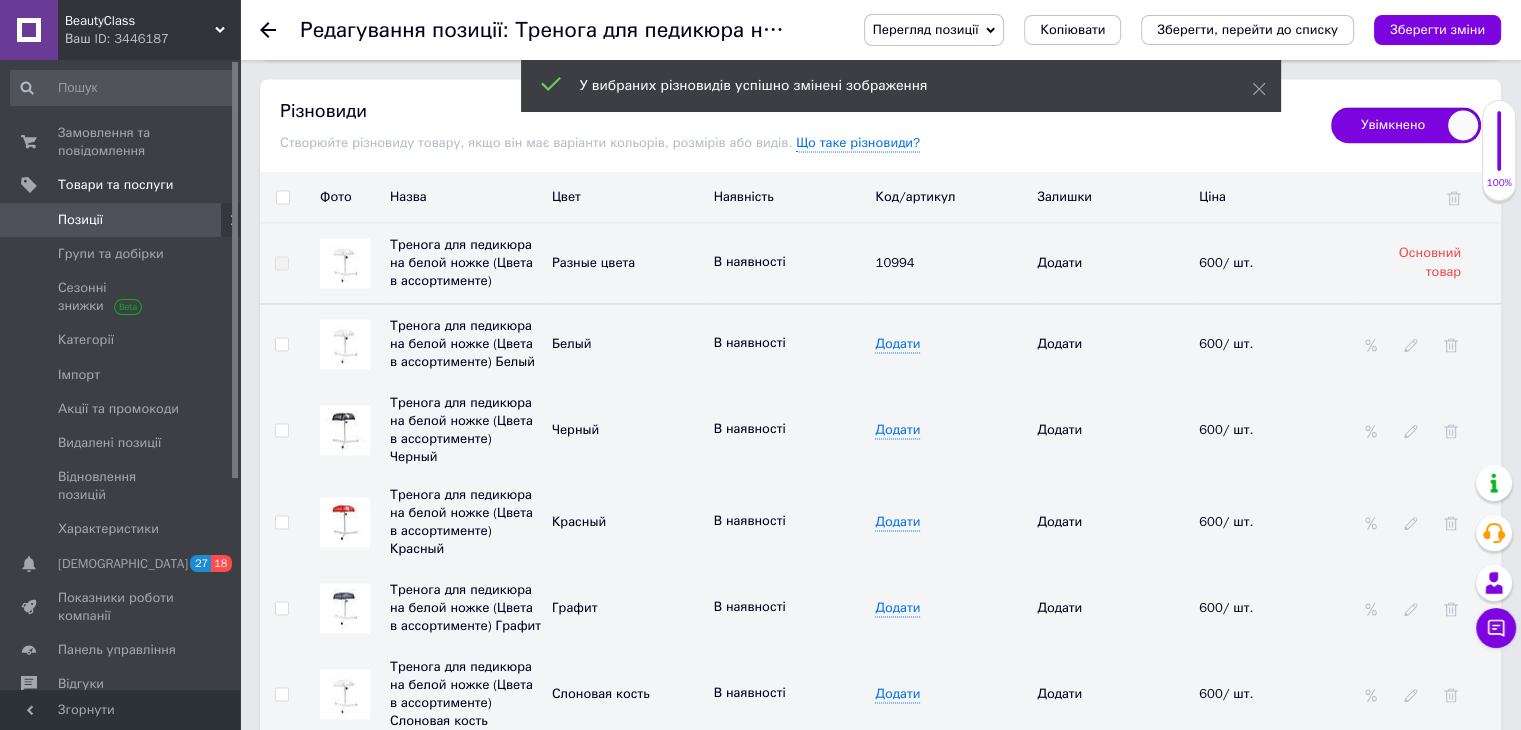 scroll, scrollTop: 3200, scrollLeft: 0, axis: vertical 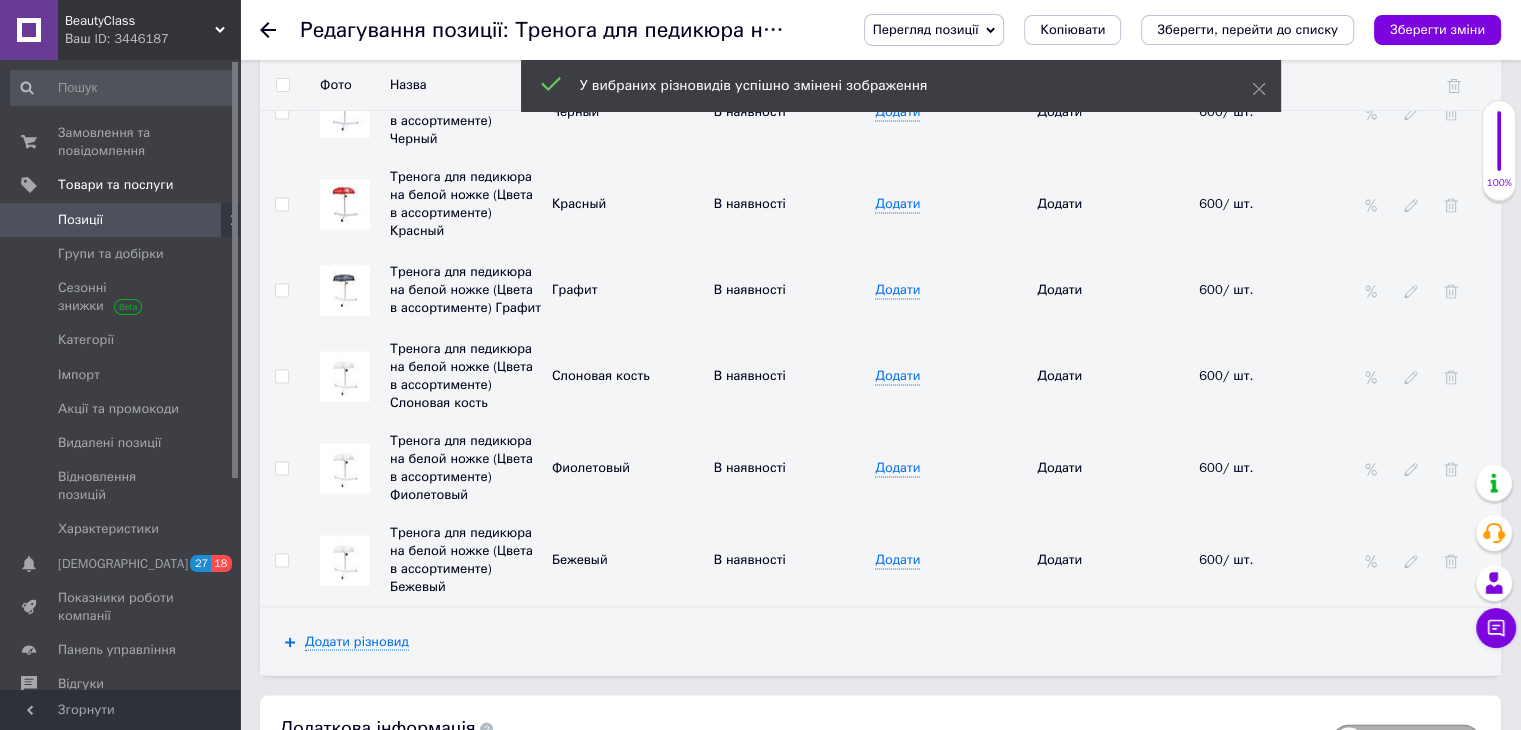 click at bounding box center (345, 376) 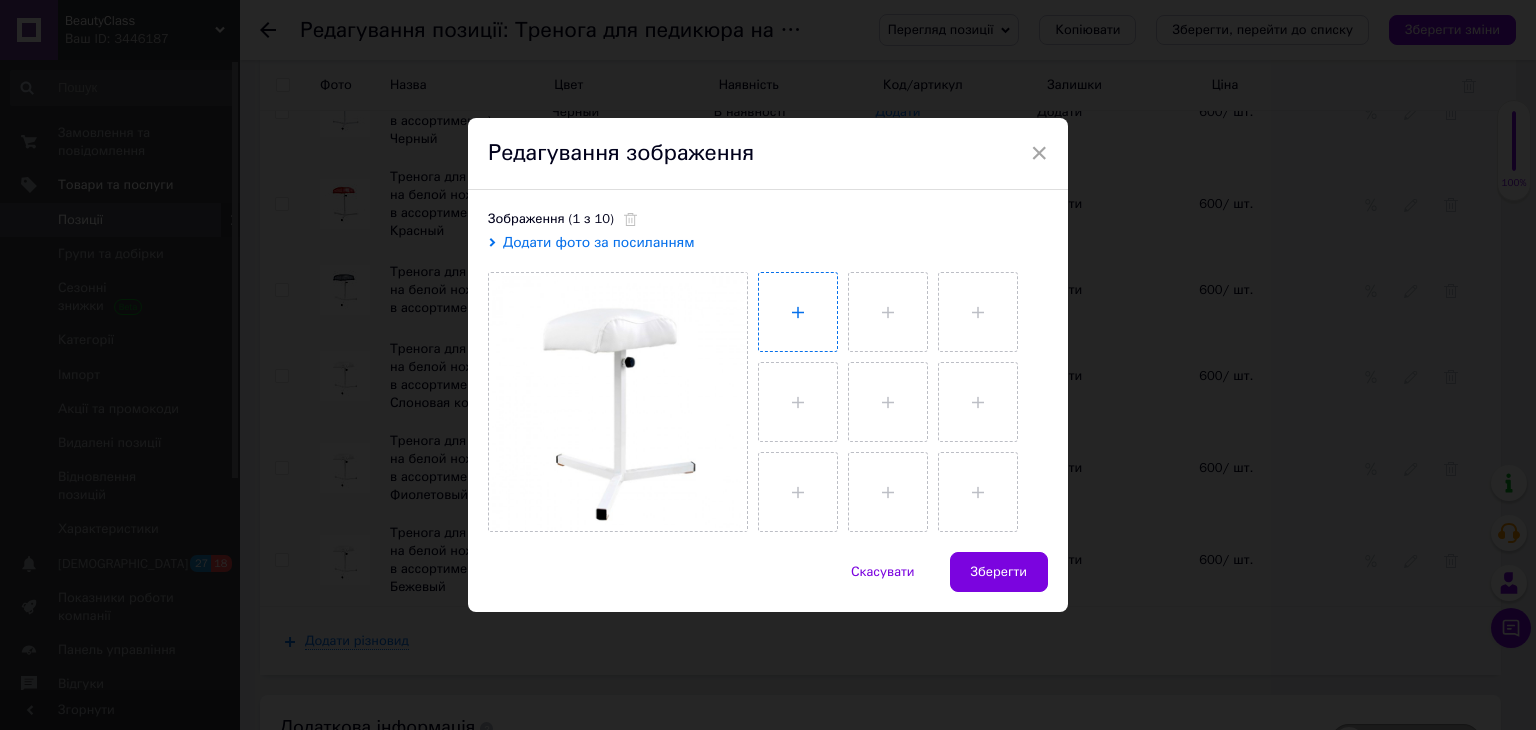 click at bounding box center [798, 312] 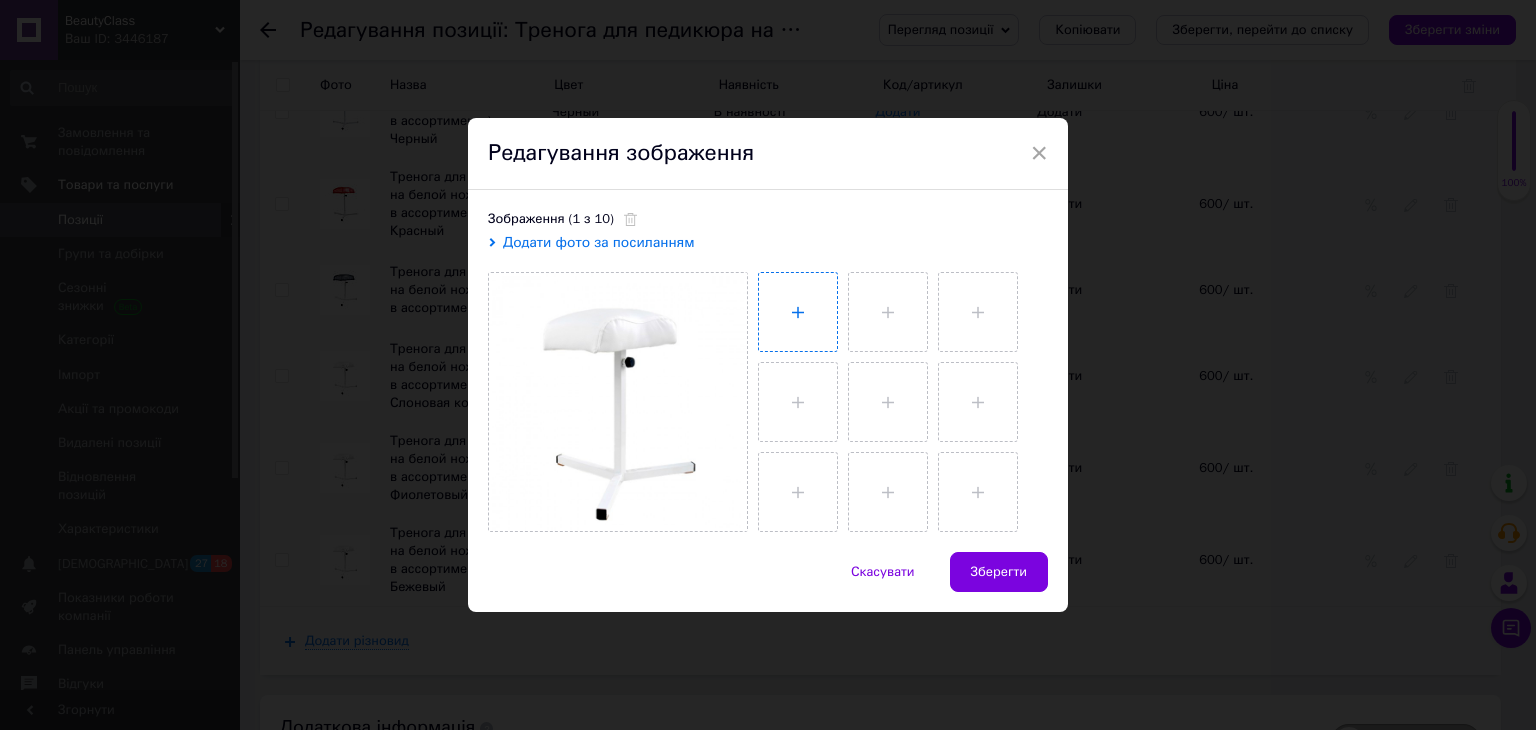 type on "C:\fakepath\trunog-kost-600x600.jpg" 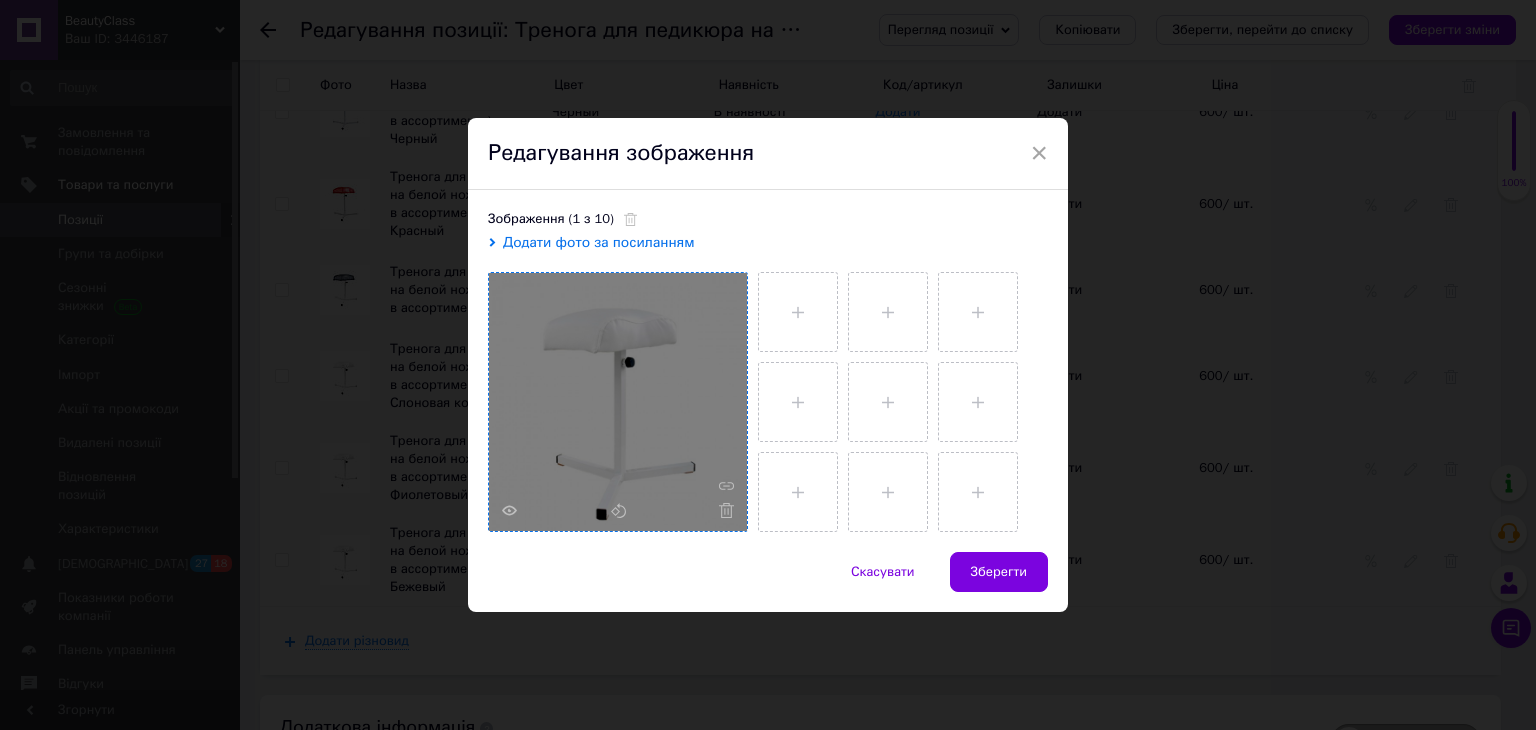 type 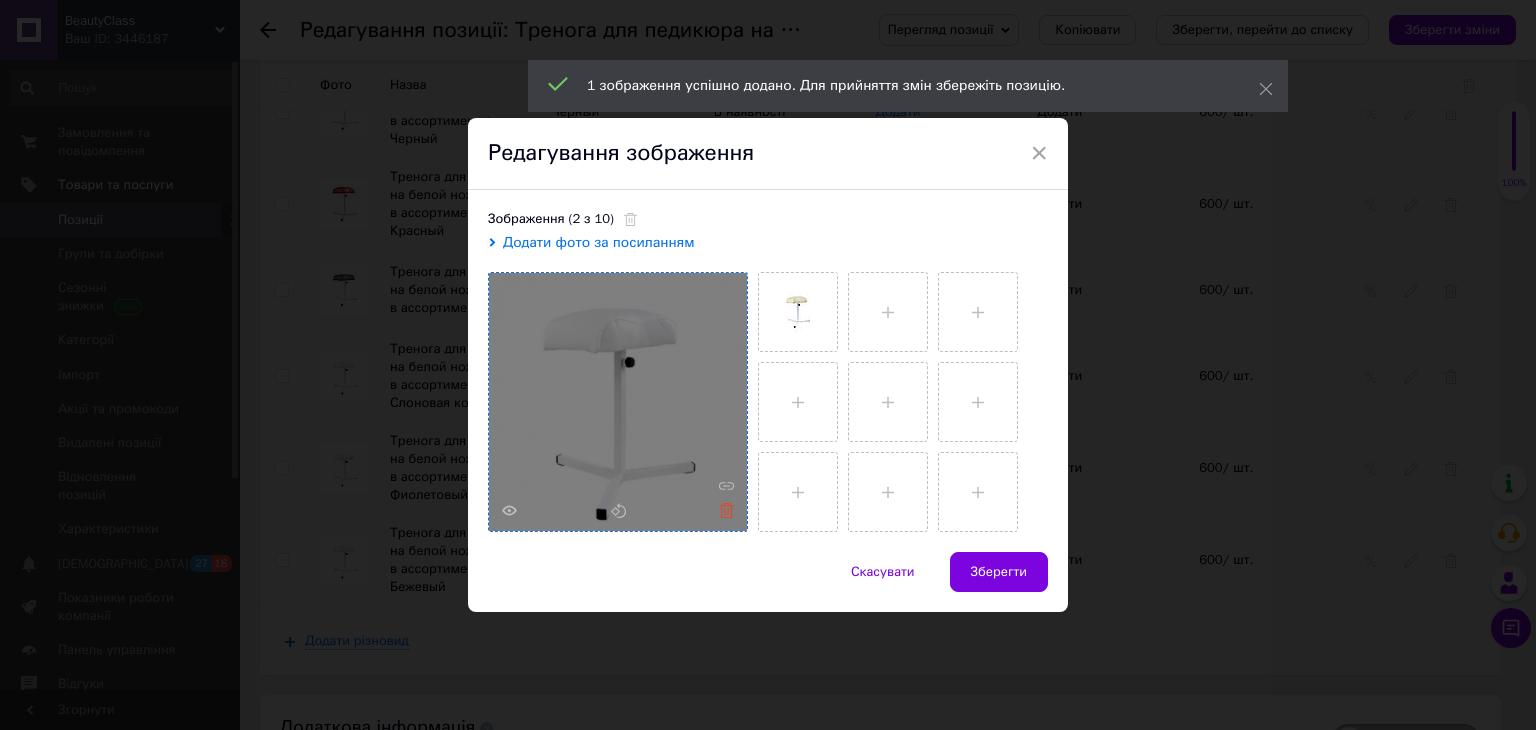 click 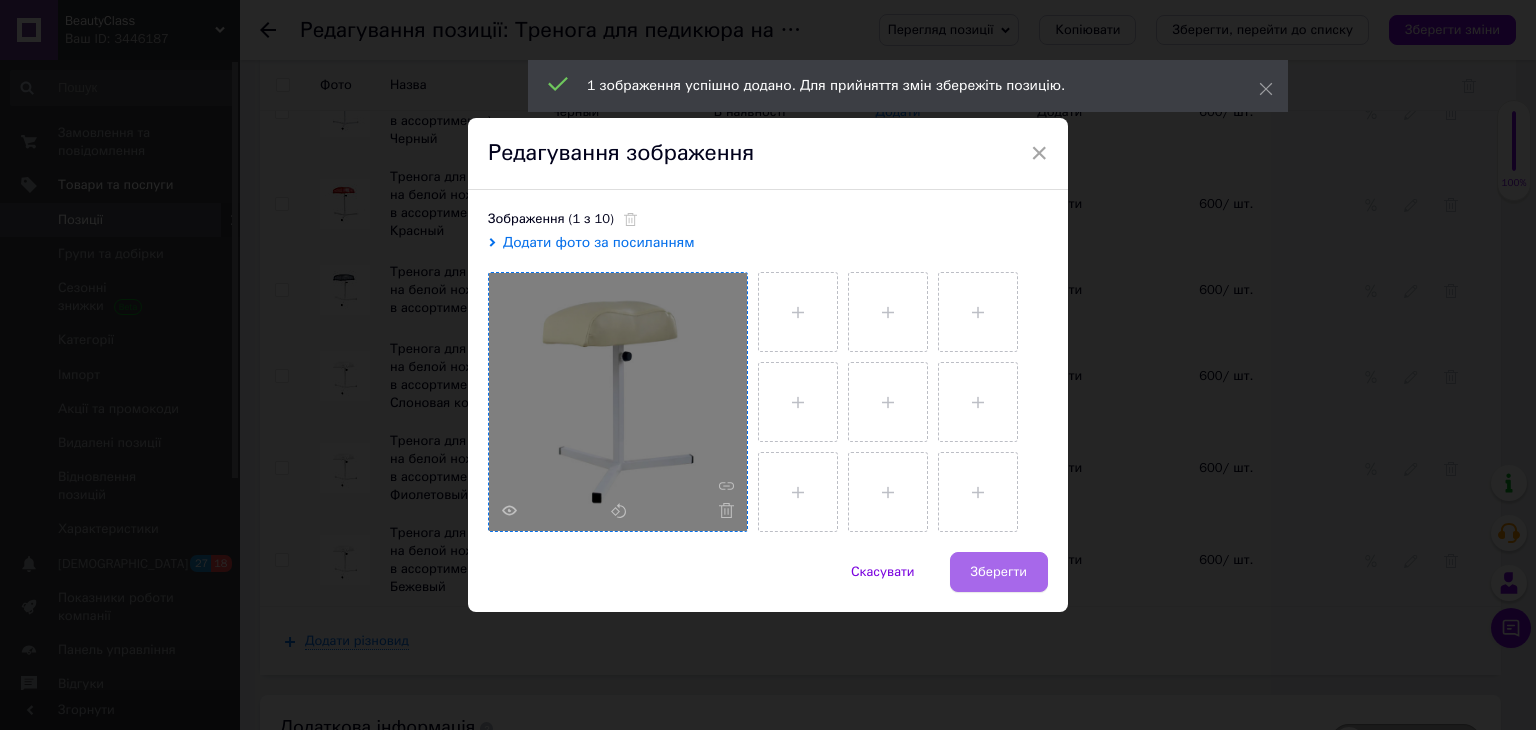 click on "Зберегти" at bounding box center (999, 572) 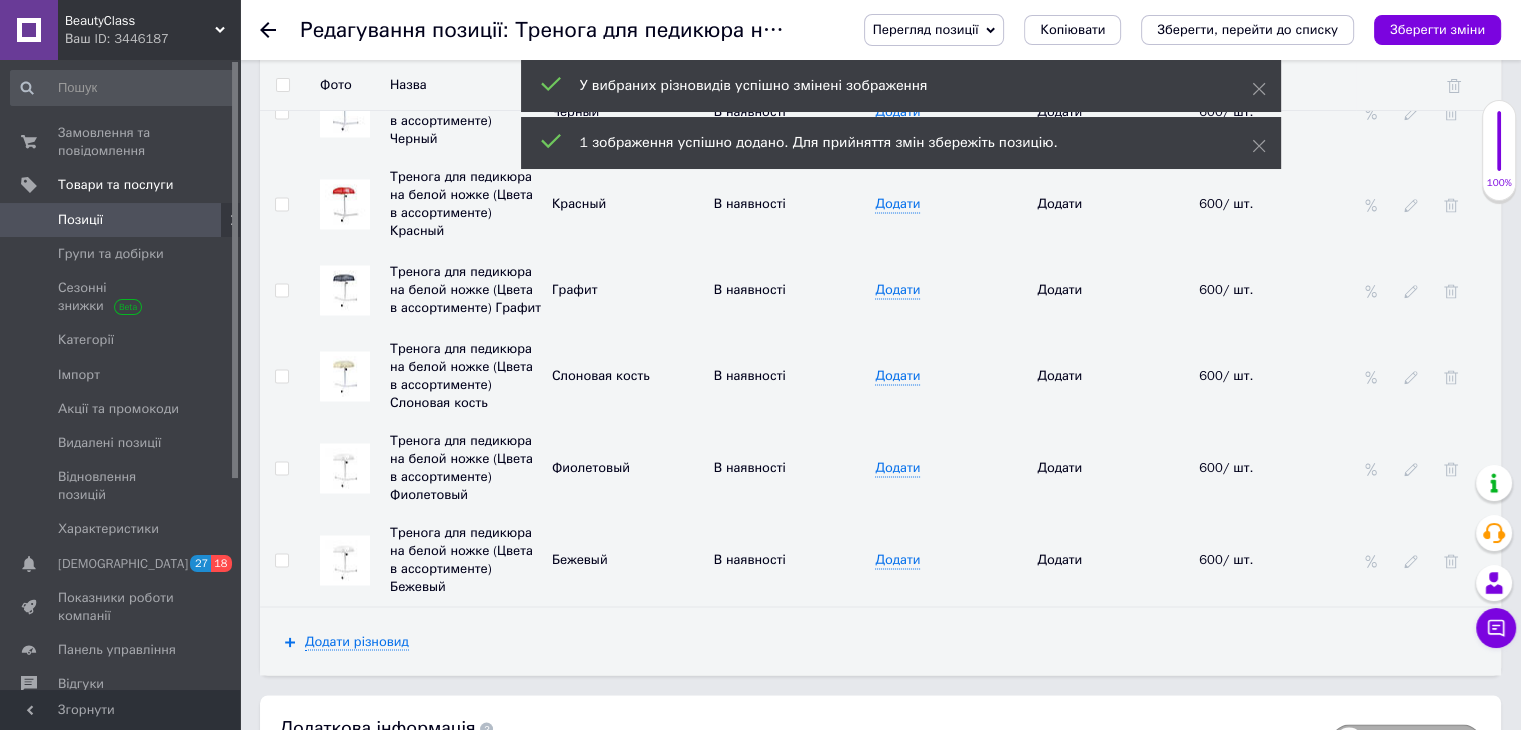 click at bounding box center (345, 560) 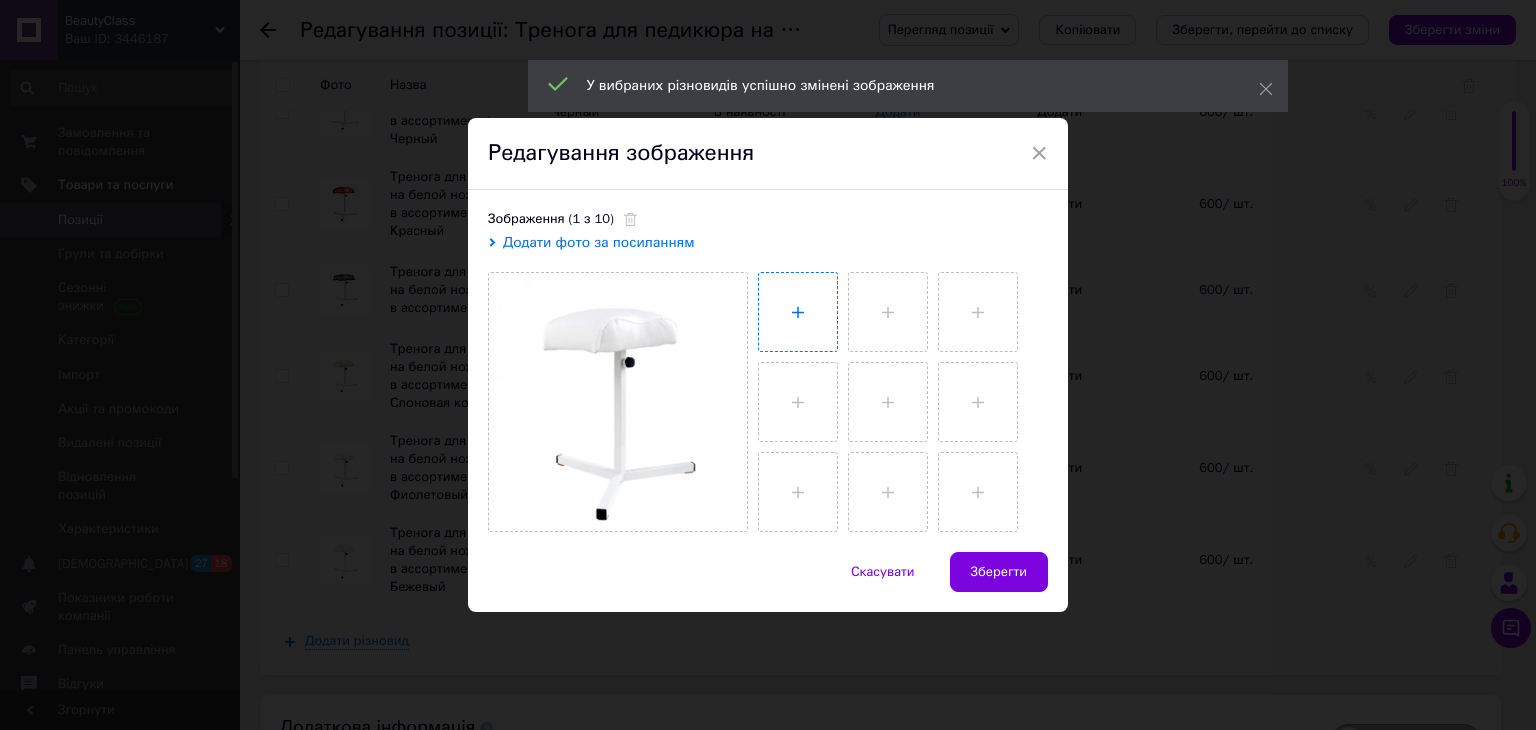 click at bounding box center [798, 312] 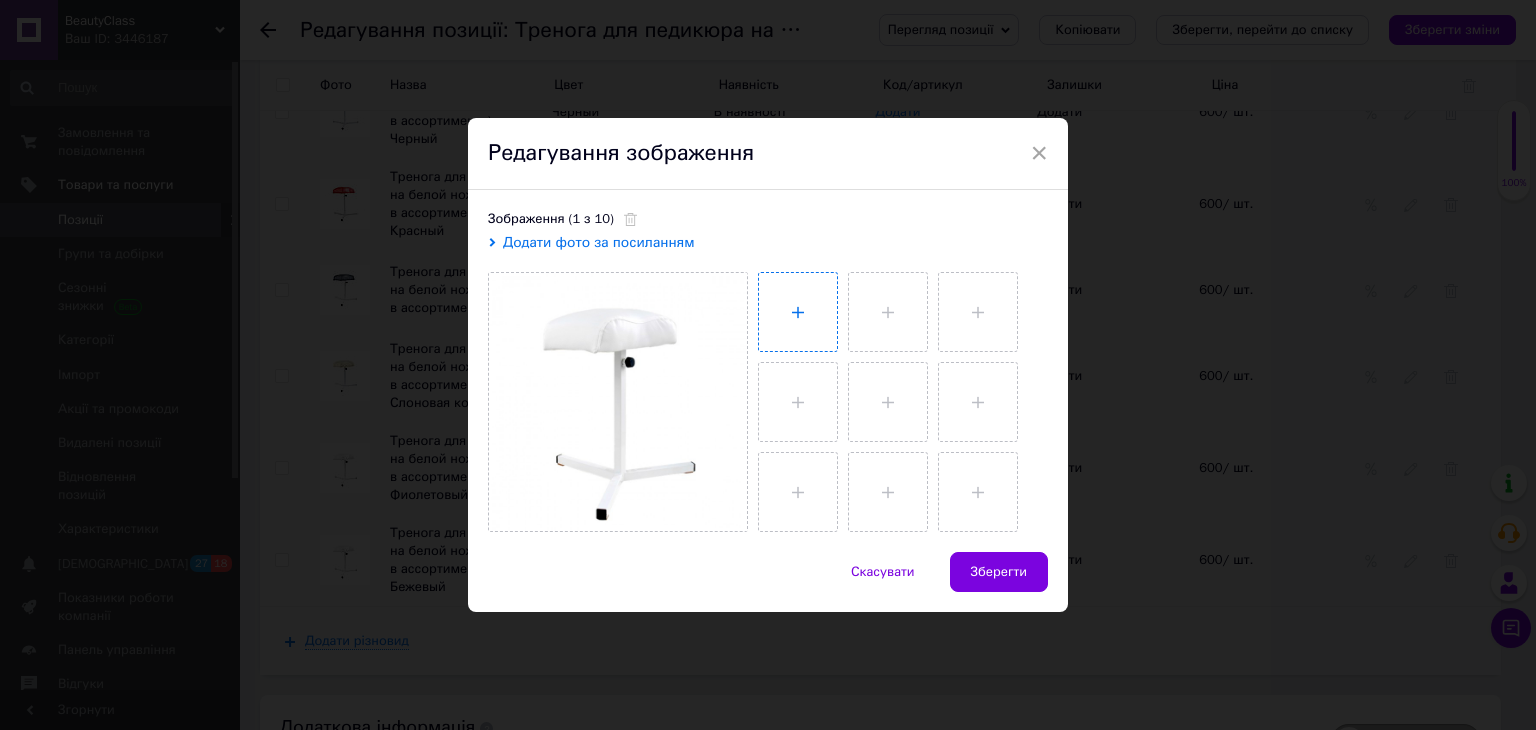 type on "C:\fakepath\trunog-bej-600x600.jpg" 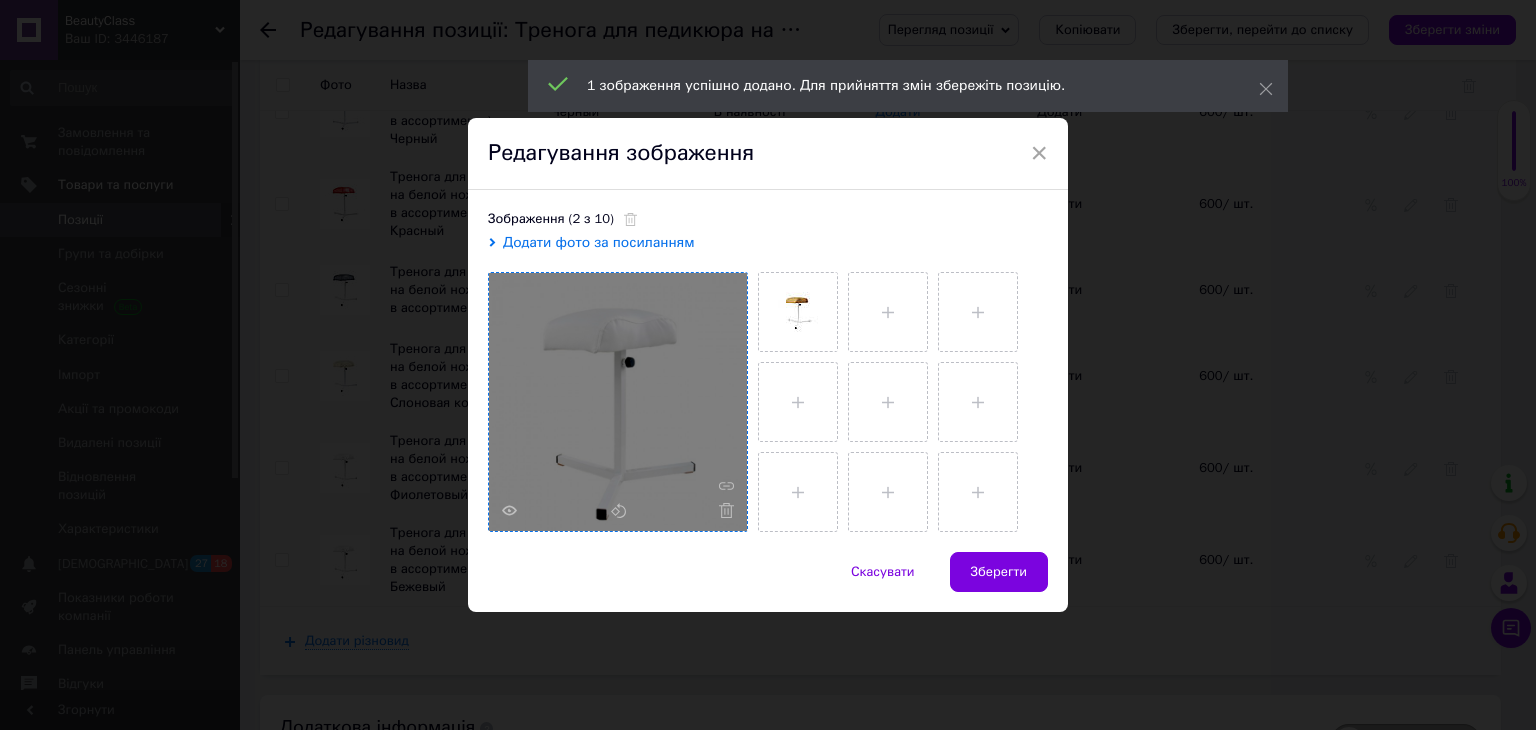 click 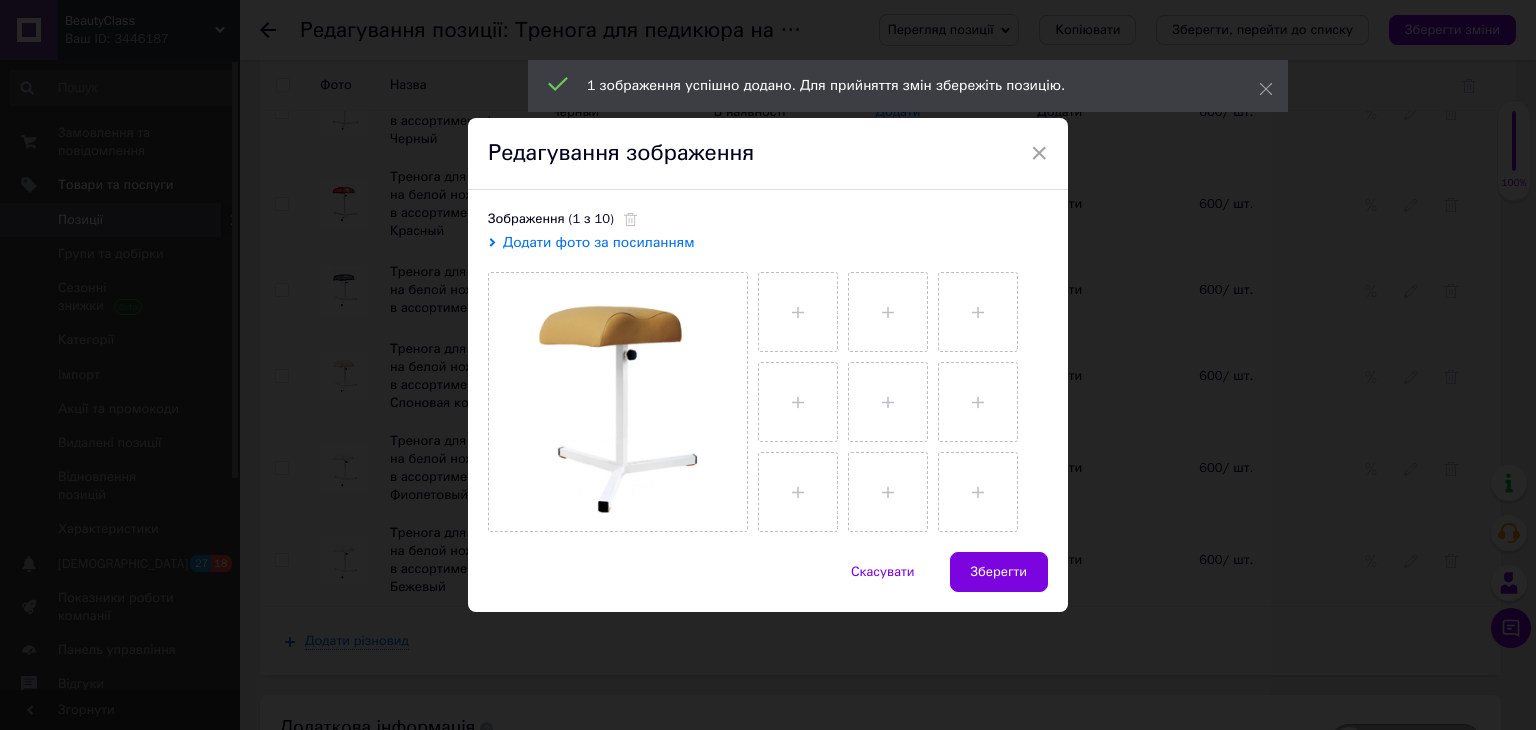 drag, startPoint x: 971, startPoint y: 565, endPoint x: 966, endPoint y: 555, distance: 11.18034 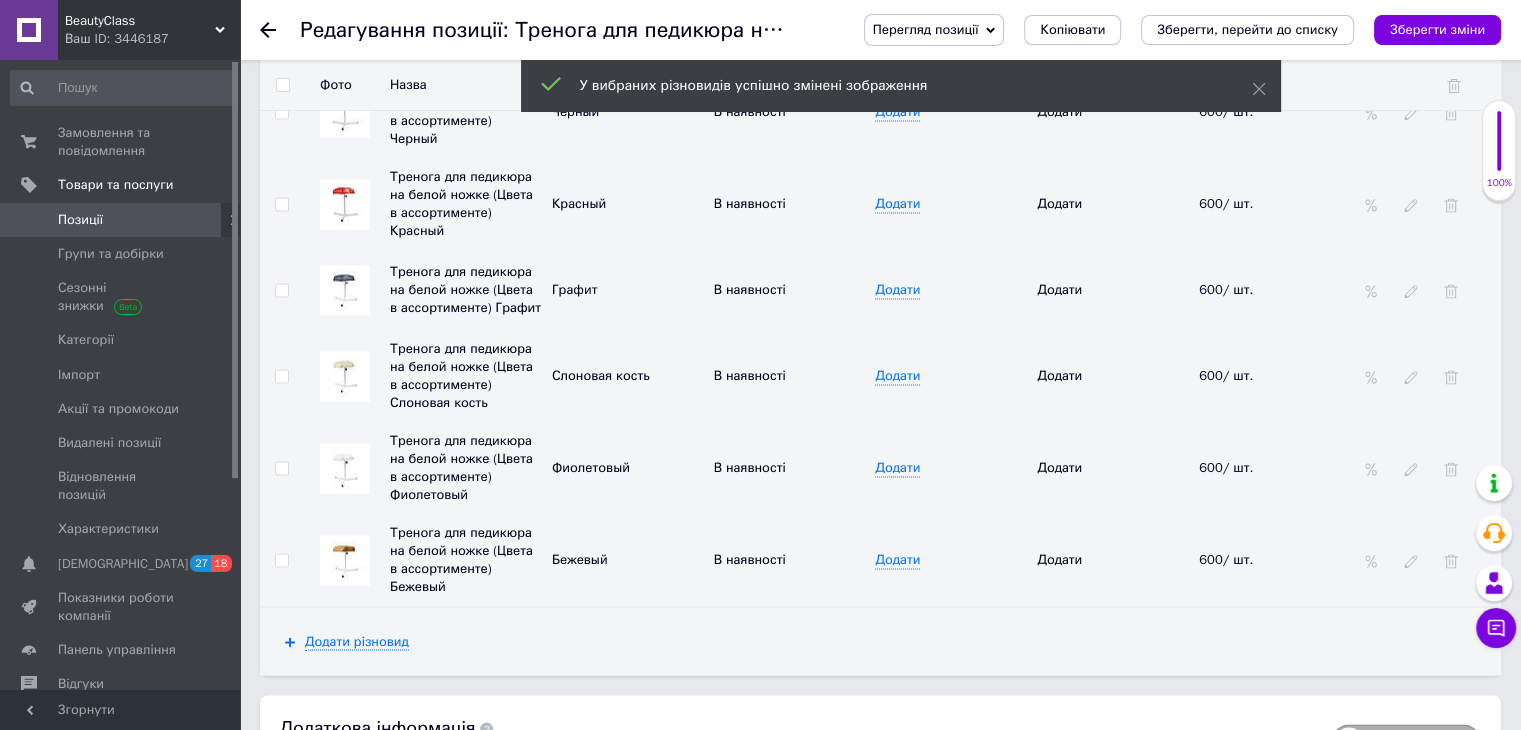 click at bounding box center (345, 468) 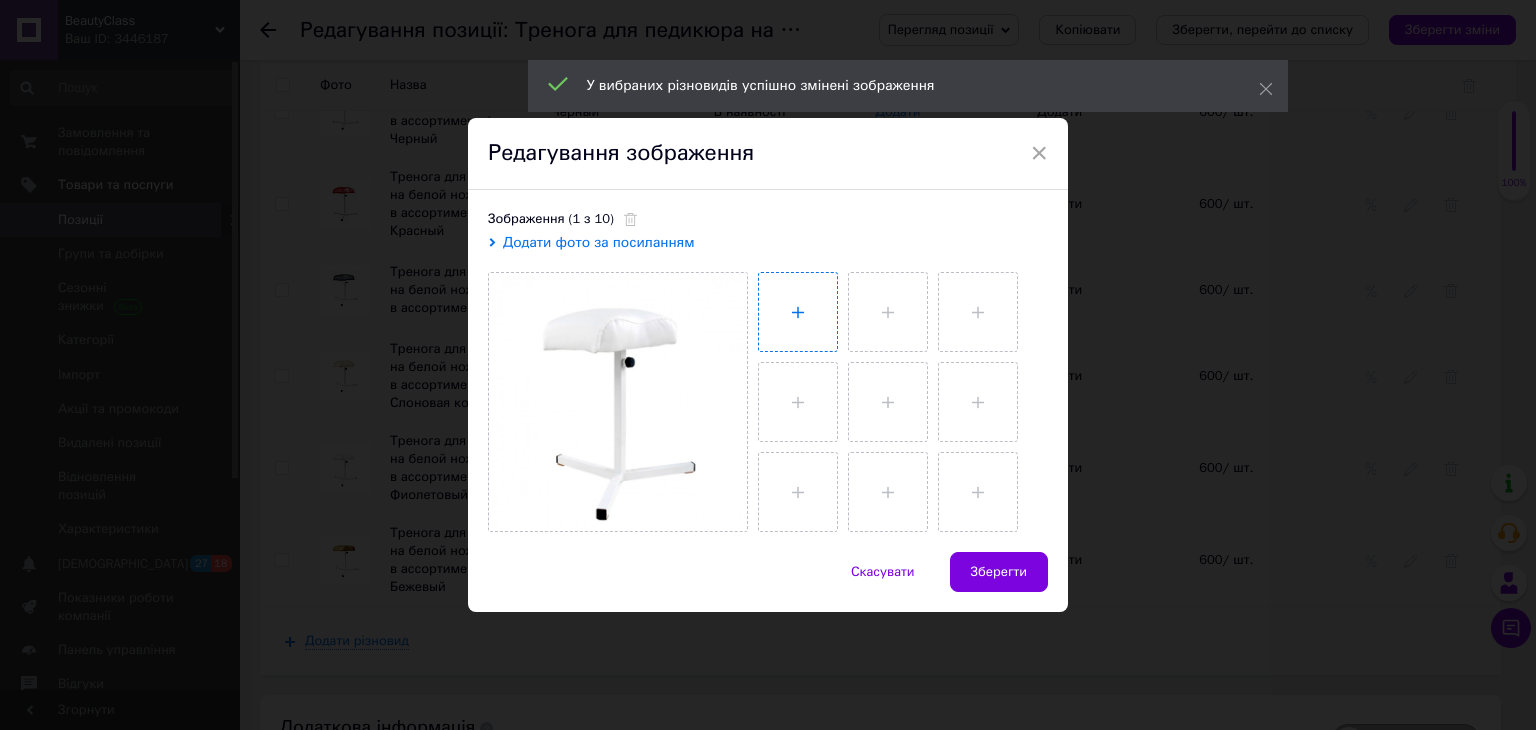 click at bounding box center (798, 312) 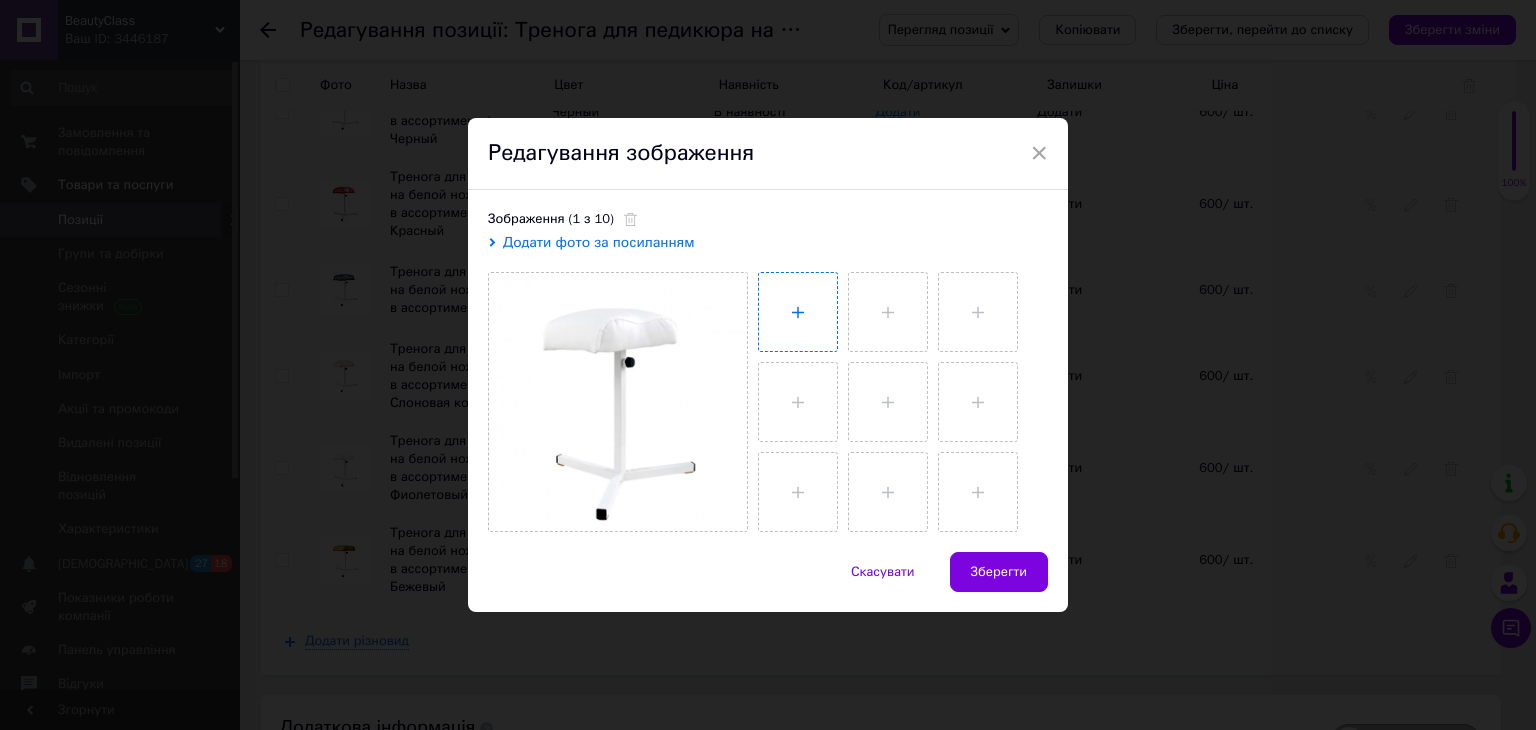 type on "C:\fakepath\trunog-fiolet-600x600.jpg" 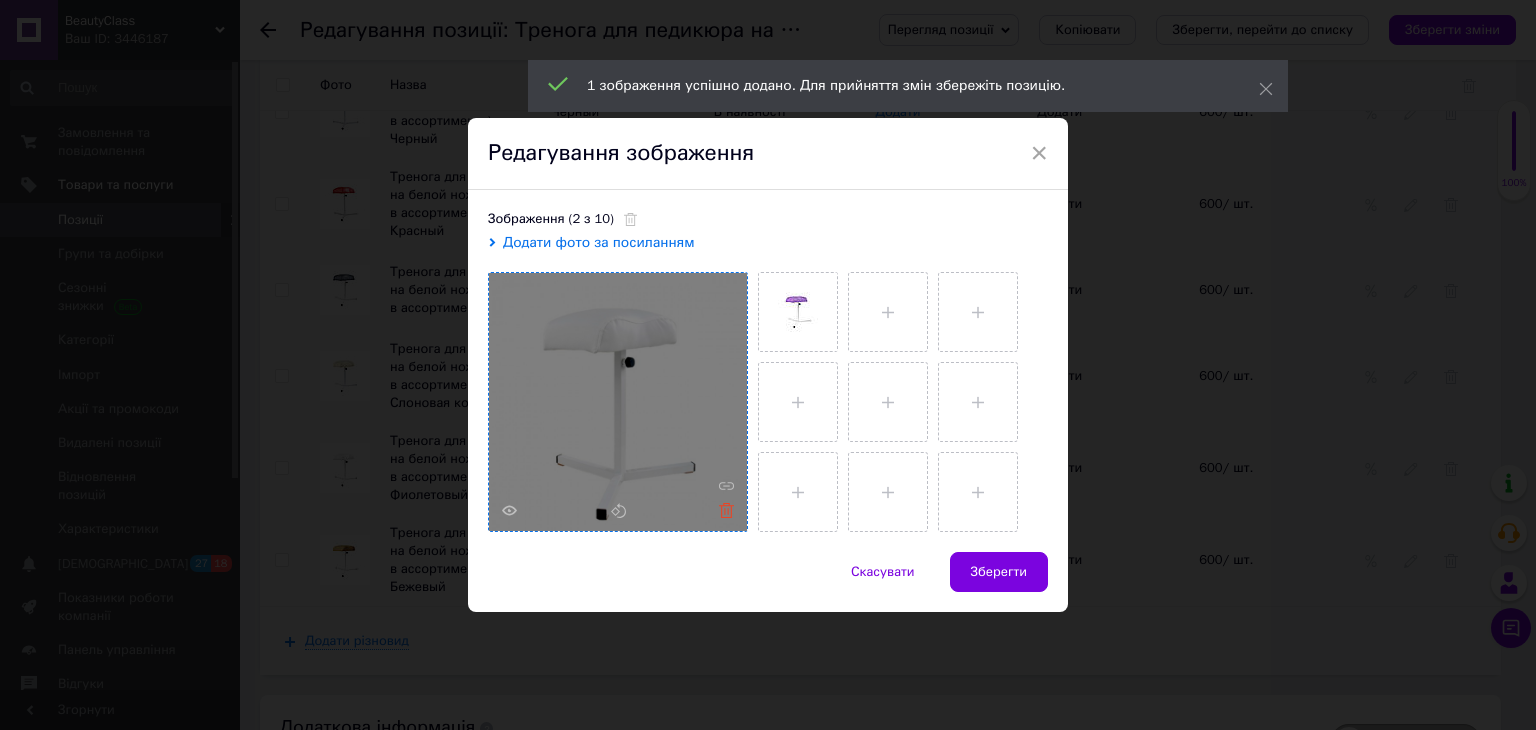 drag, startPoint x: 726, startPoint y: 511, endPoint x: 742, endPoint y: 515, distance: 16.492422 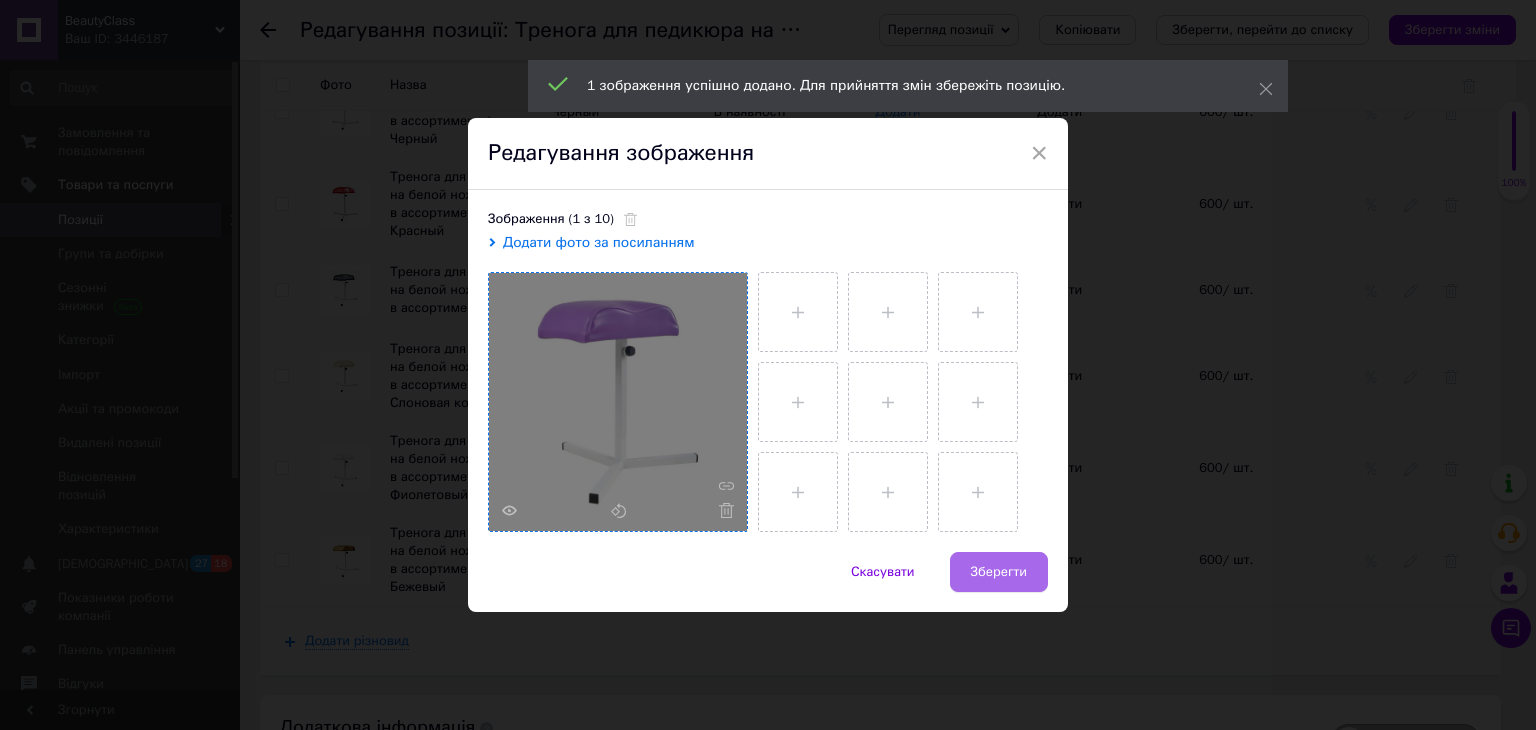 click on "Зберегти" at bounding box center (999, 572) 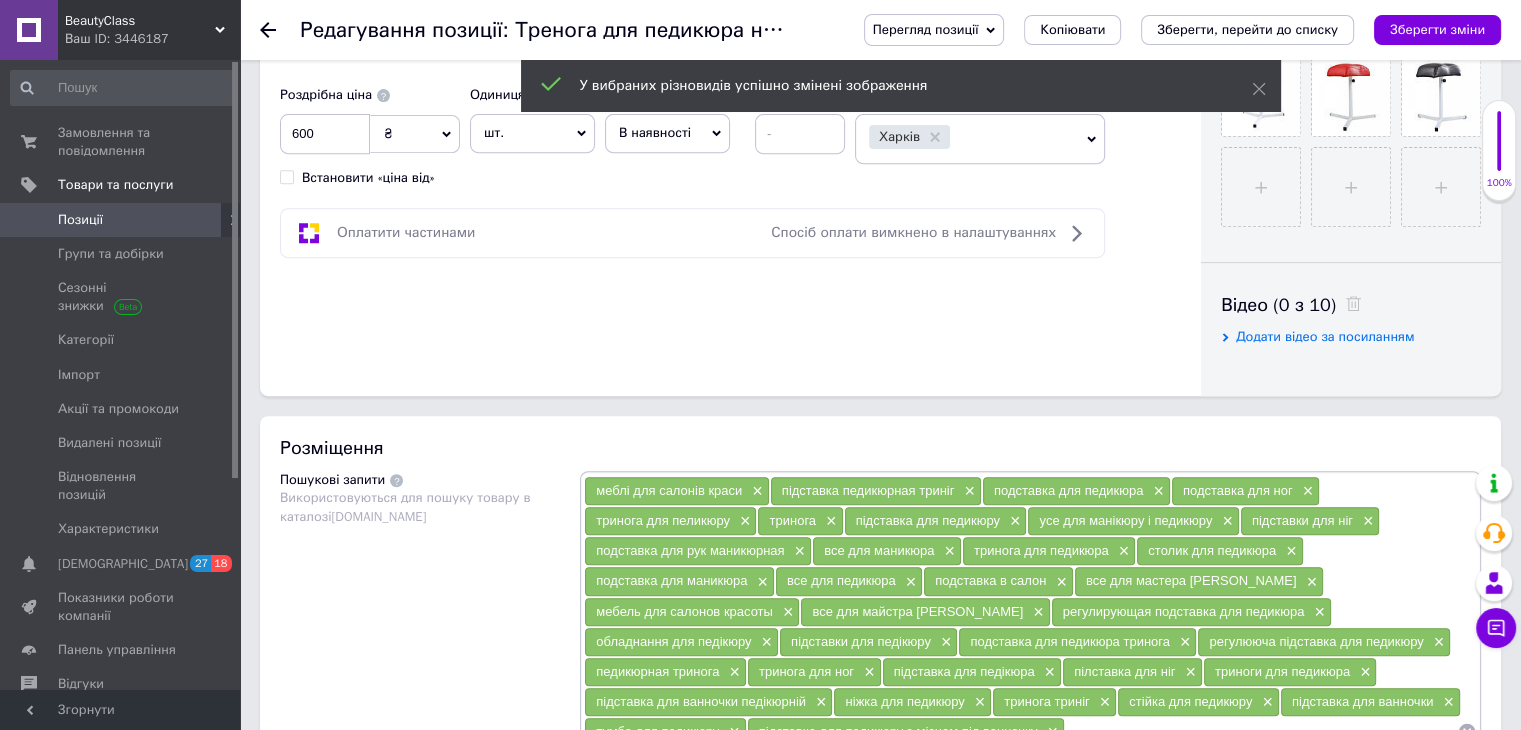 scroll, scrollTop: 266, scrollLeft: 0, axis: vertical 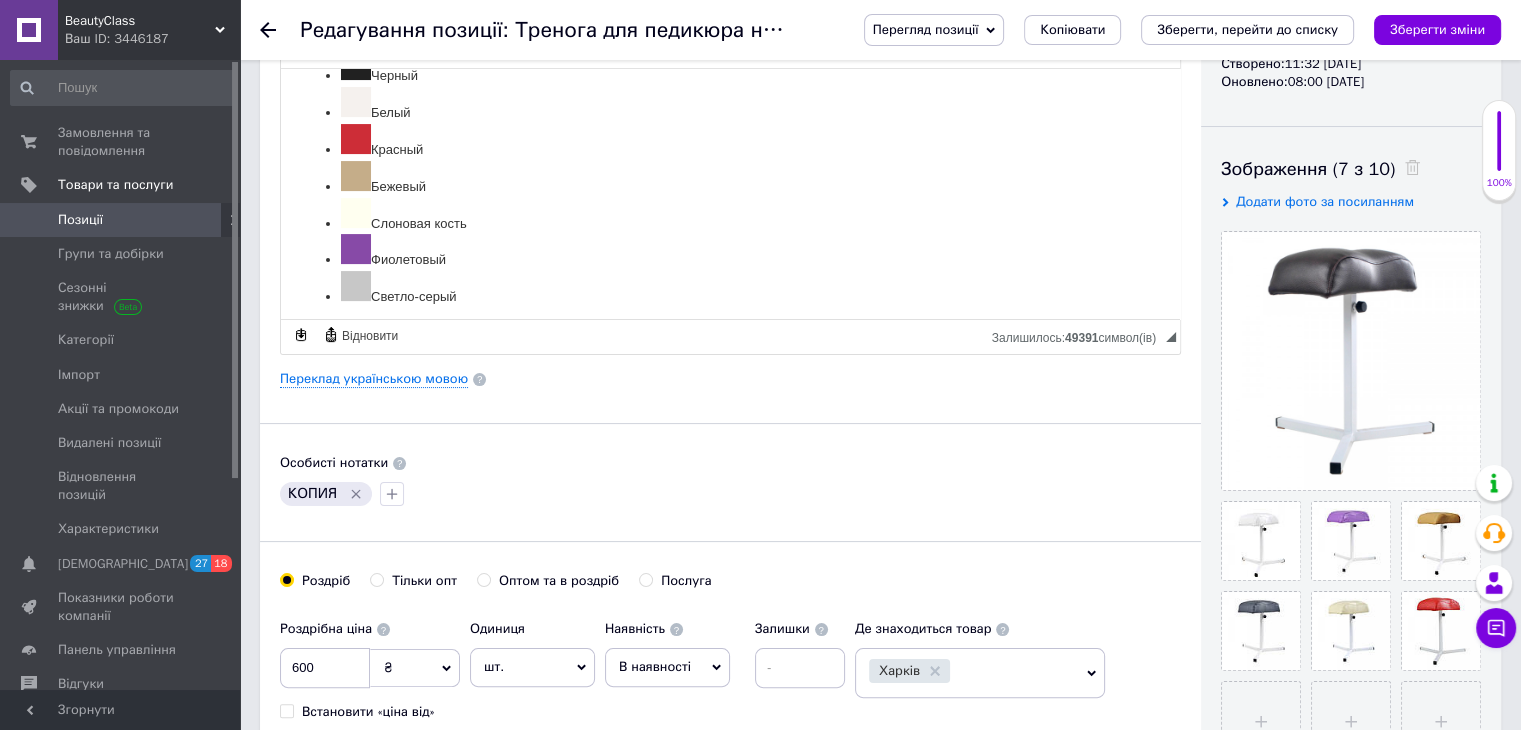 click on "Зберегти зміни" at bounding box center (1437, 29) 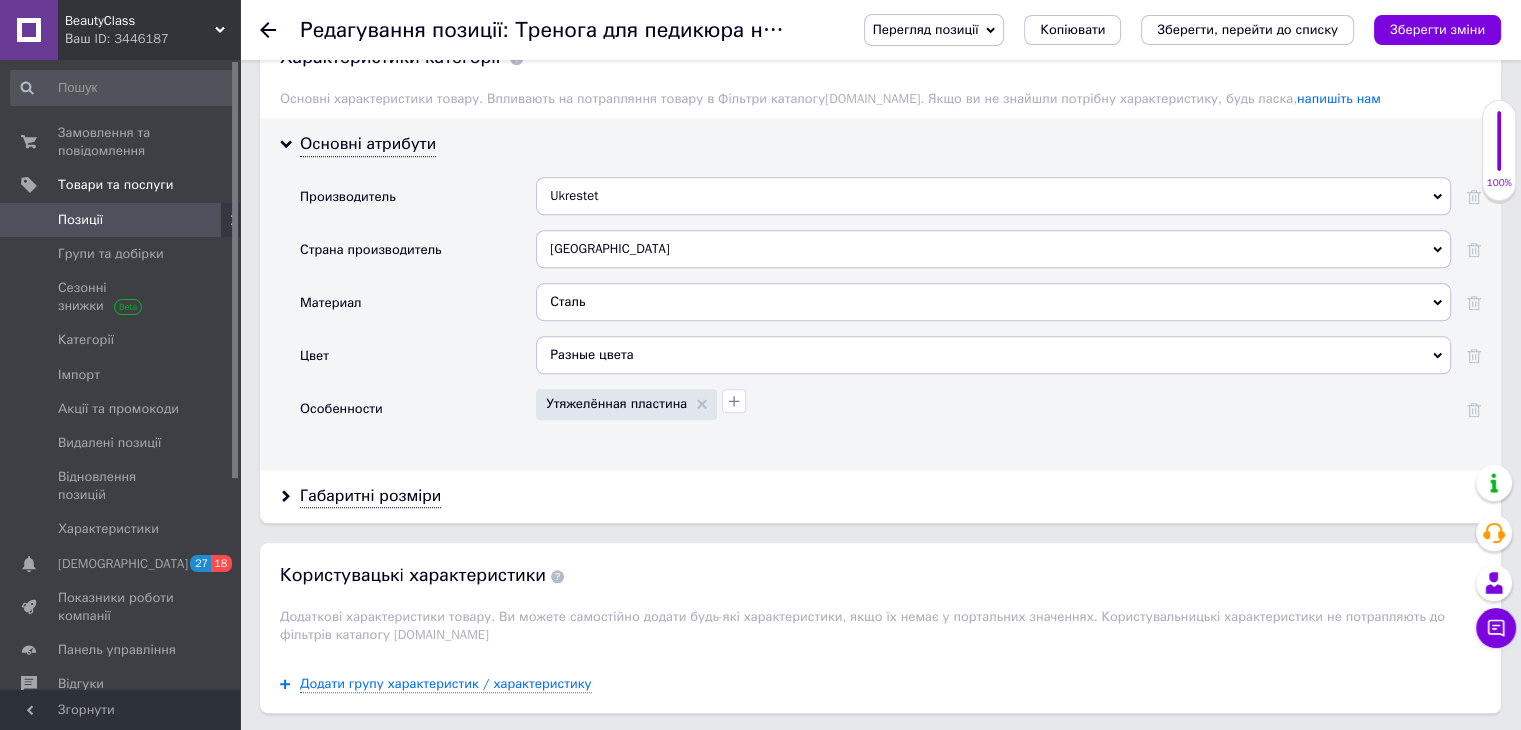 scroll, scrollTop: 1866, scrollLeft: 0, axis: vertical 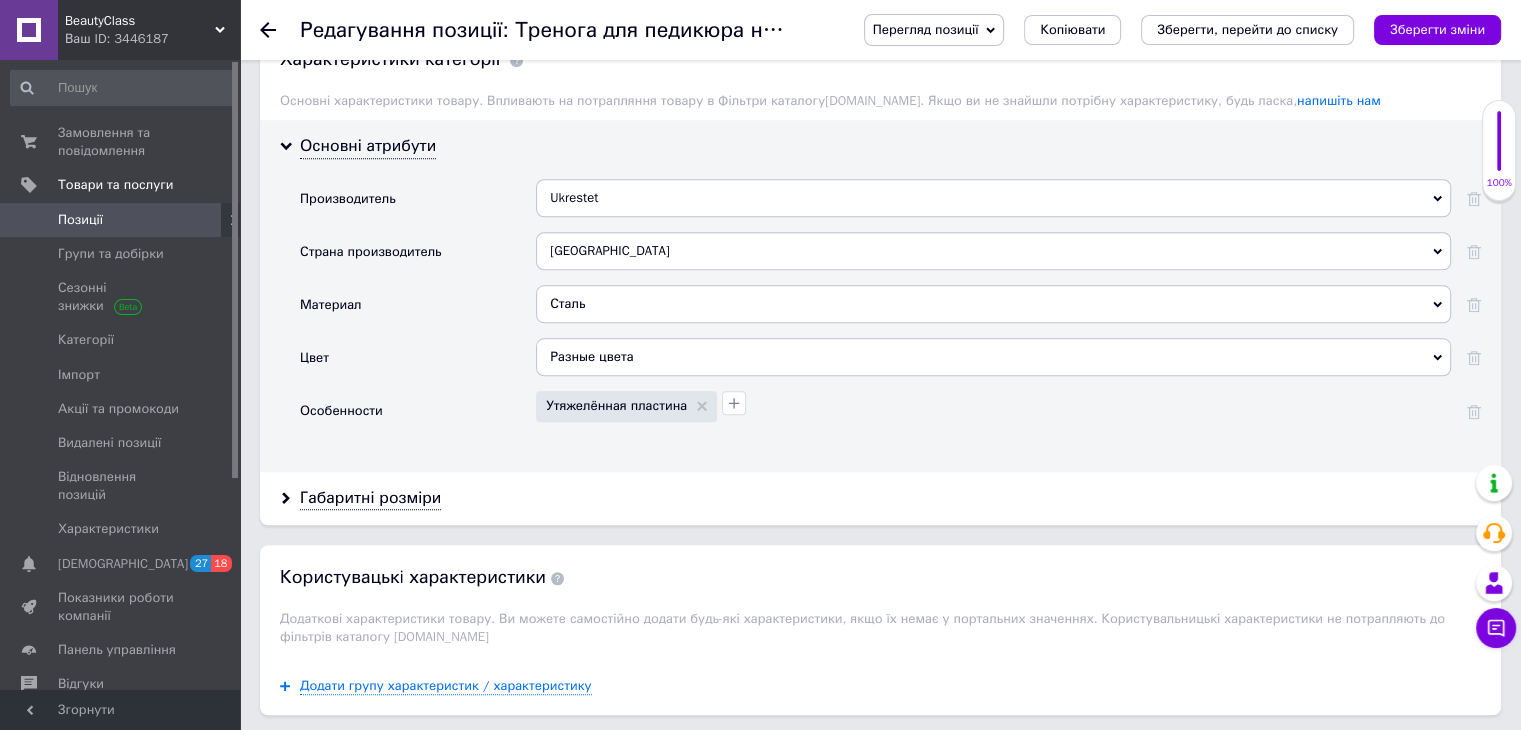 click on "Сталь" at bounding box center [993, 304] 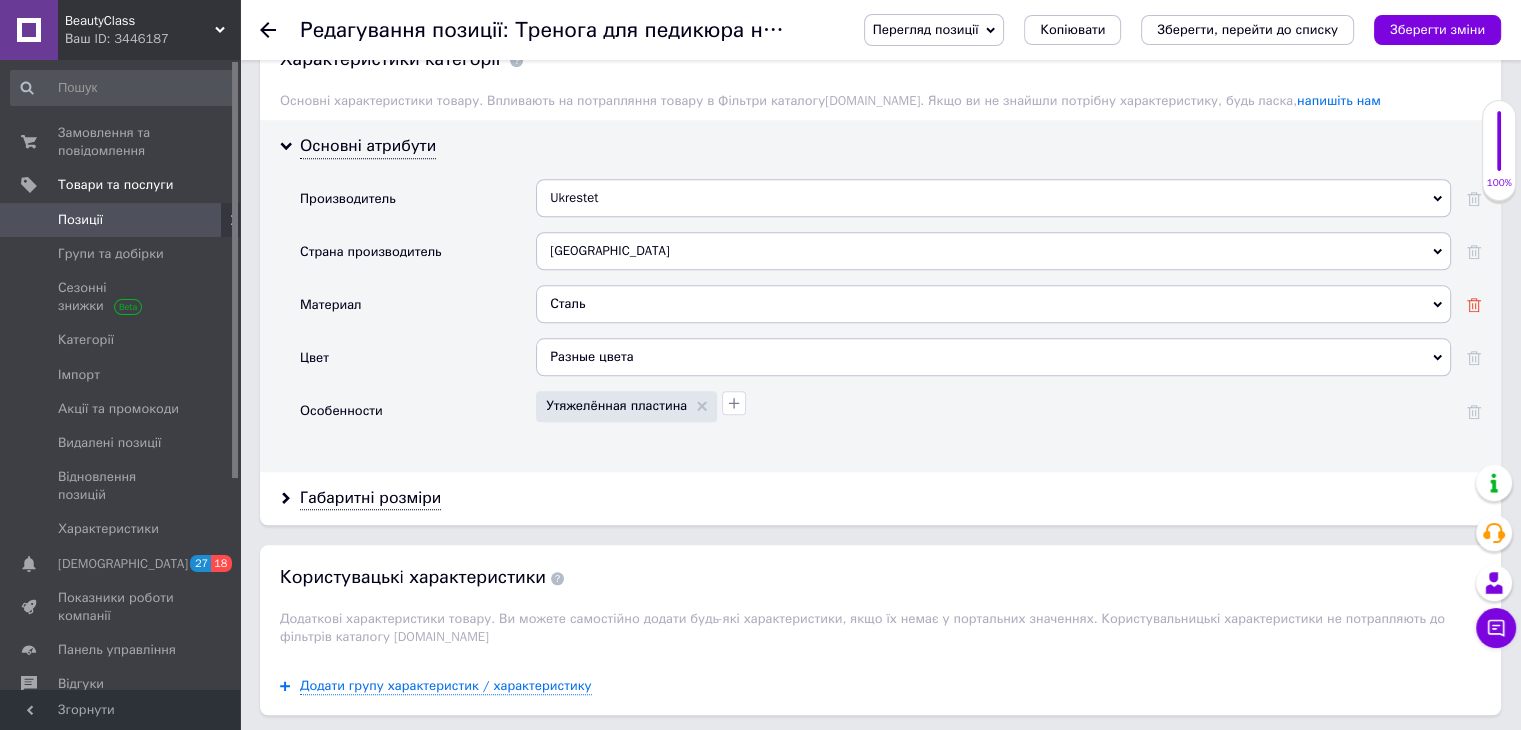 click 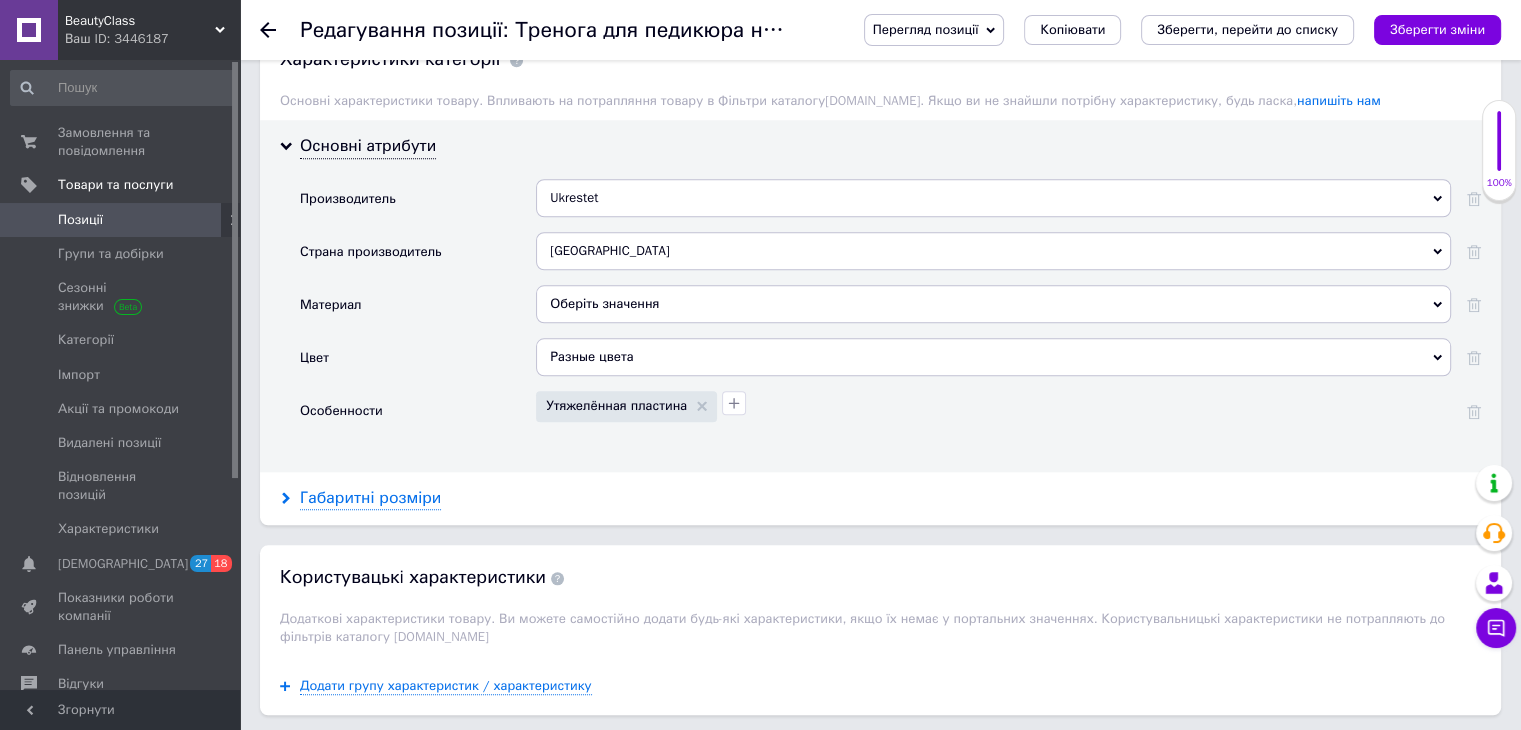 click on "Габаритні розміри" at bounding box center [370, 498] 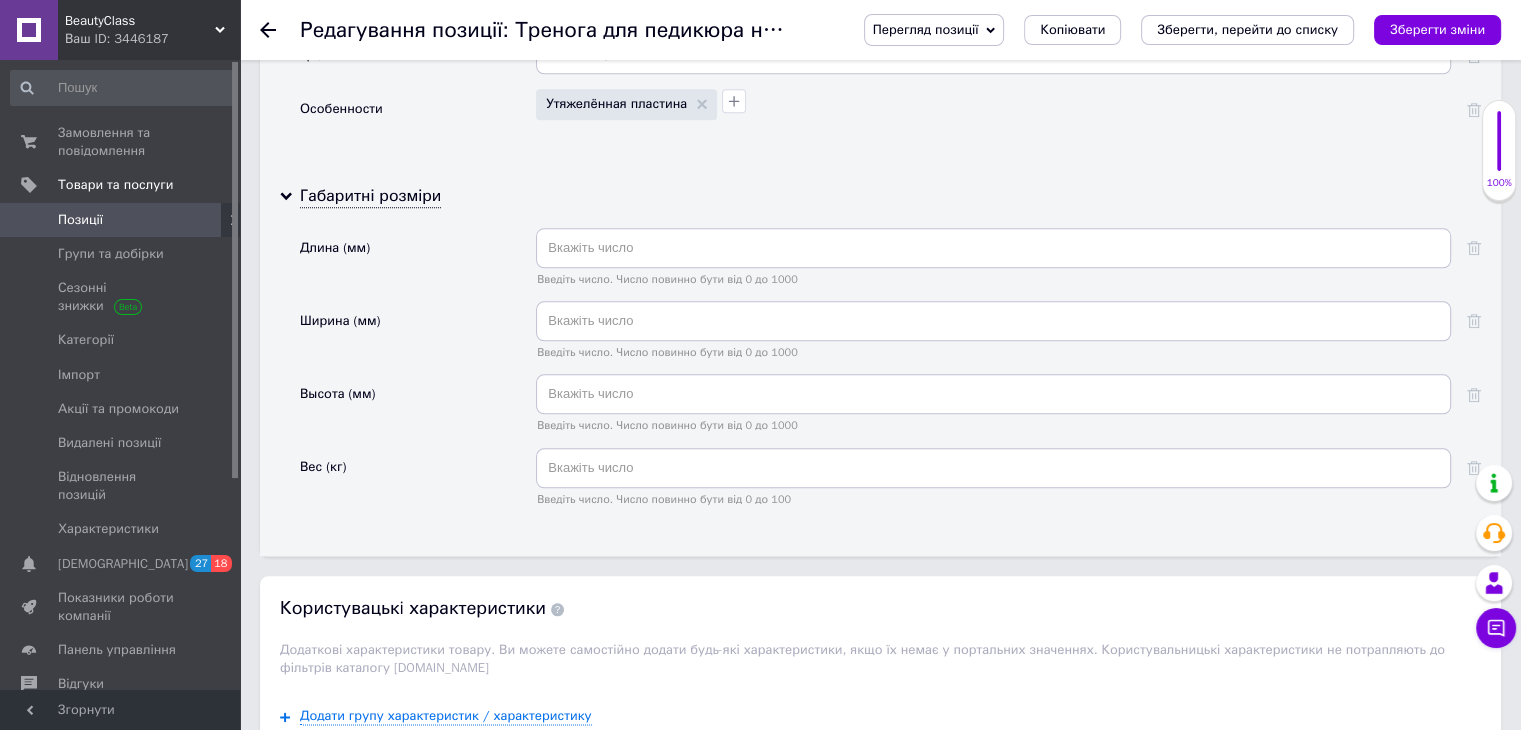 scroll, scrollTop: 2133, scrollLeft: 0, axis: vertical 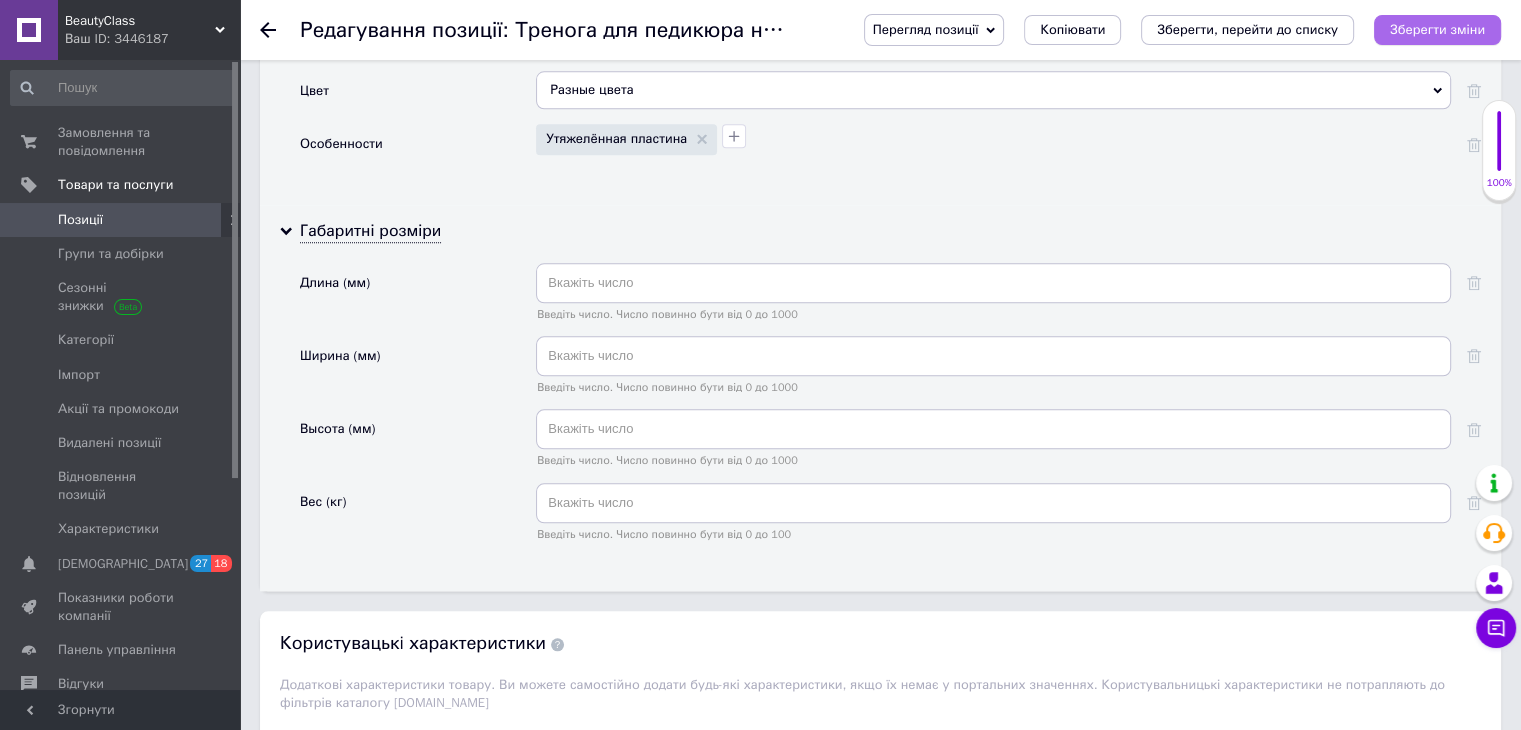 click on "Зберегти зміни" at bounding box center [1437, 29] 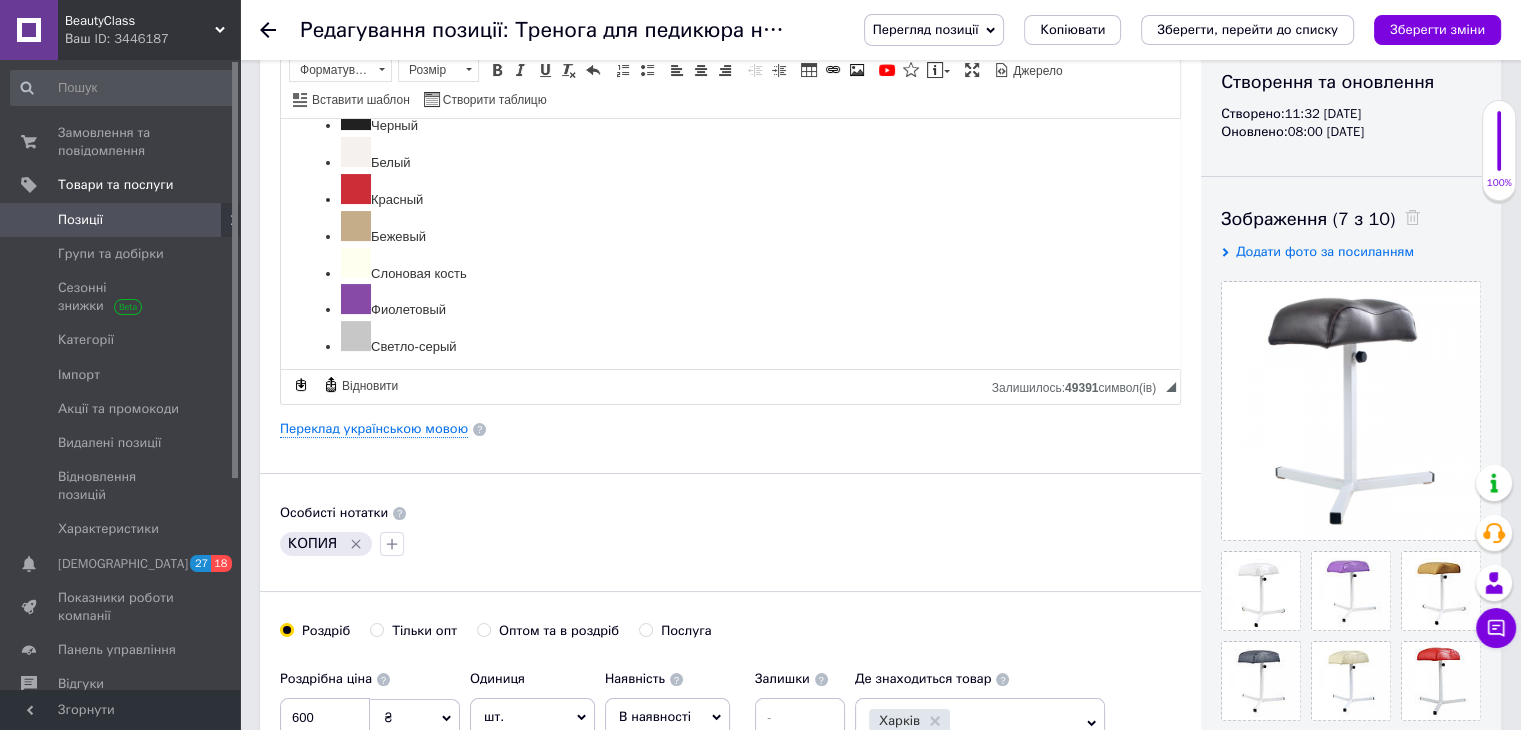 scroll, scrollTop: 0, scrollLeft: 0, axis: both 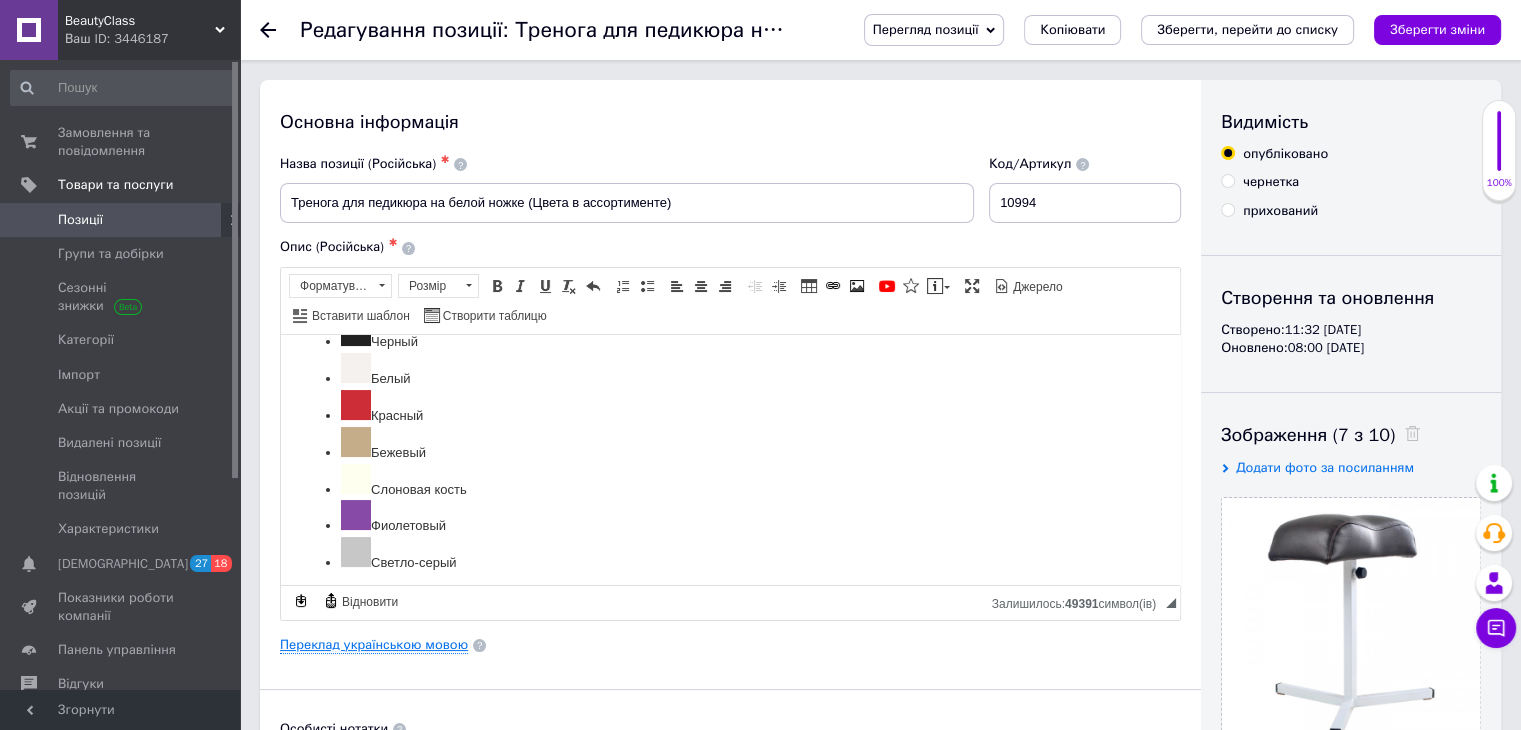 click on "Переклад українською мовою" at bounding box center [374, 645] 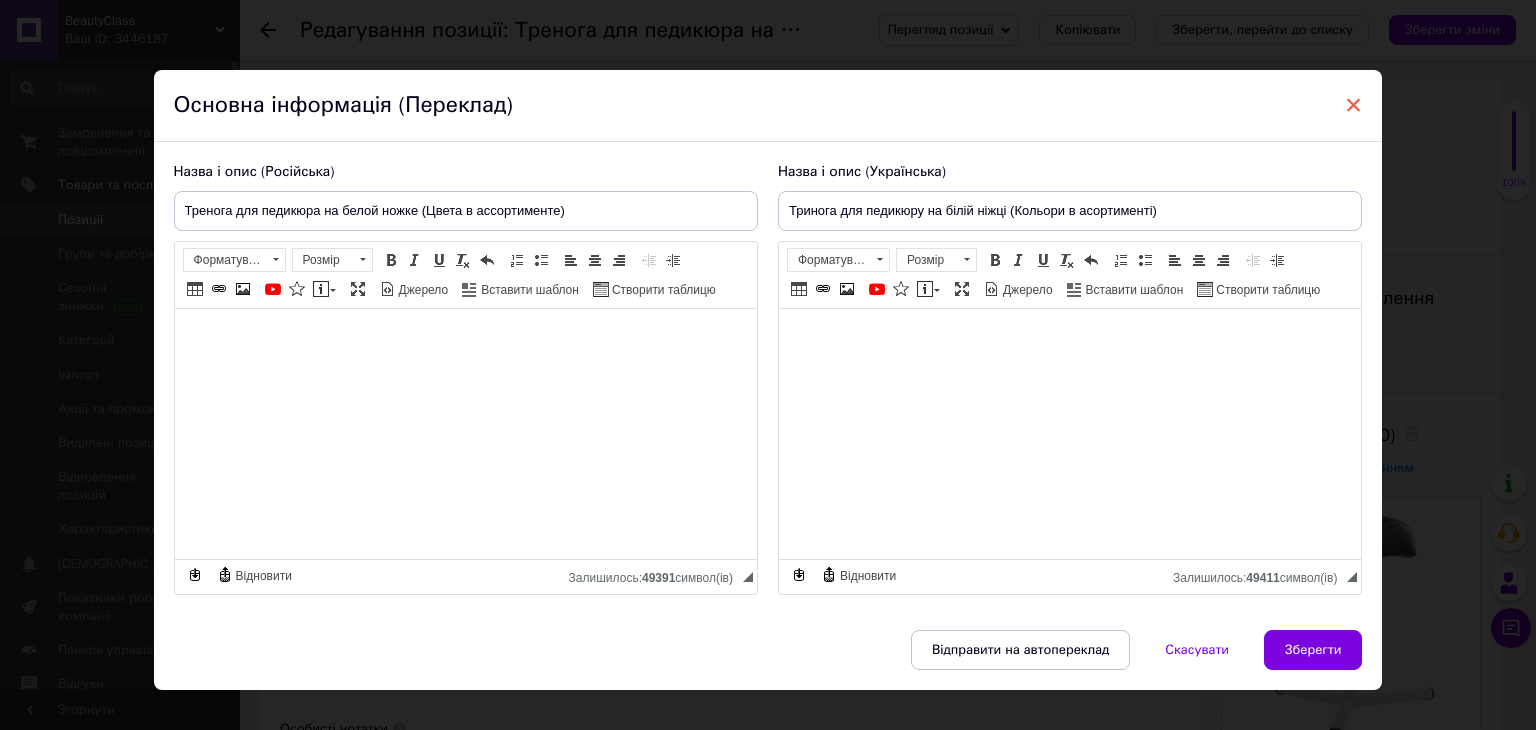 click on "×" at bounding box center [1354, 105] 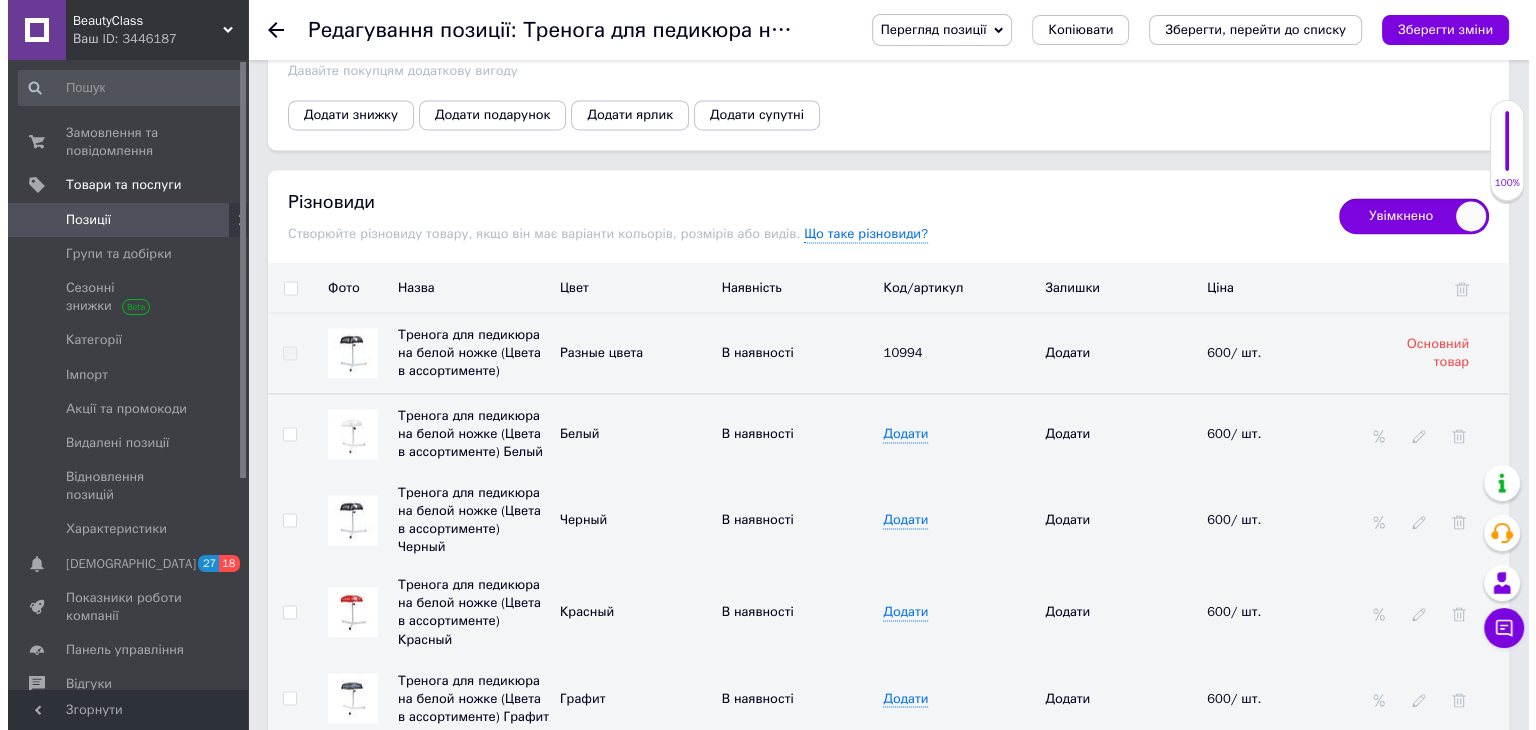 scroll, scrollTop: 3200, scrollLeft: 0, axis: vertical 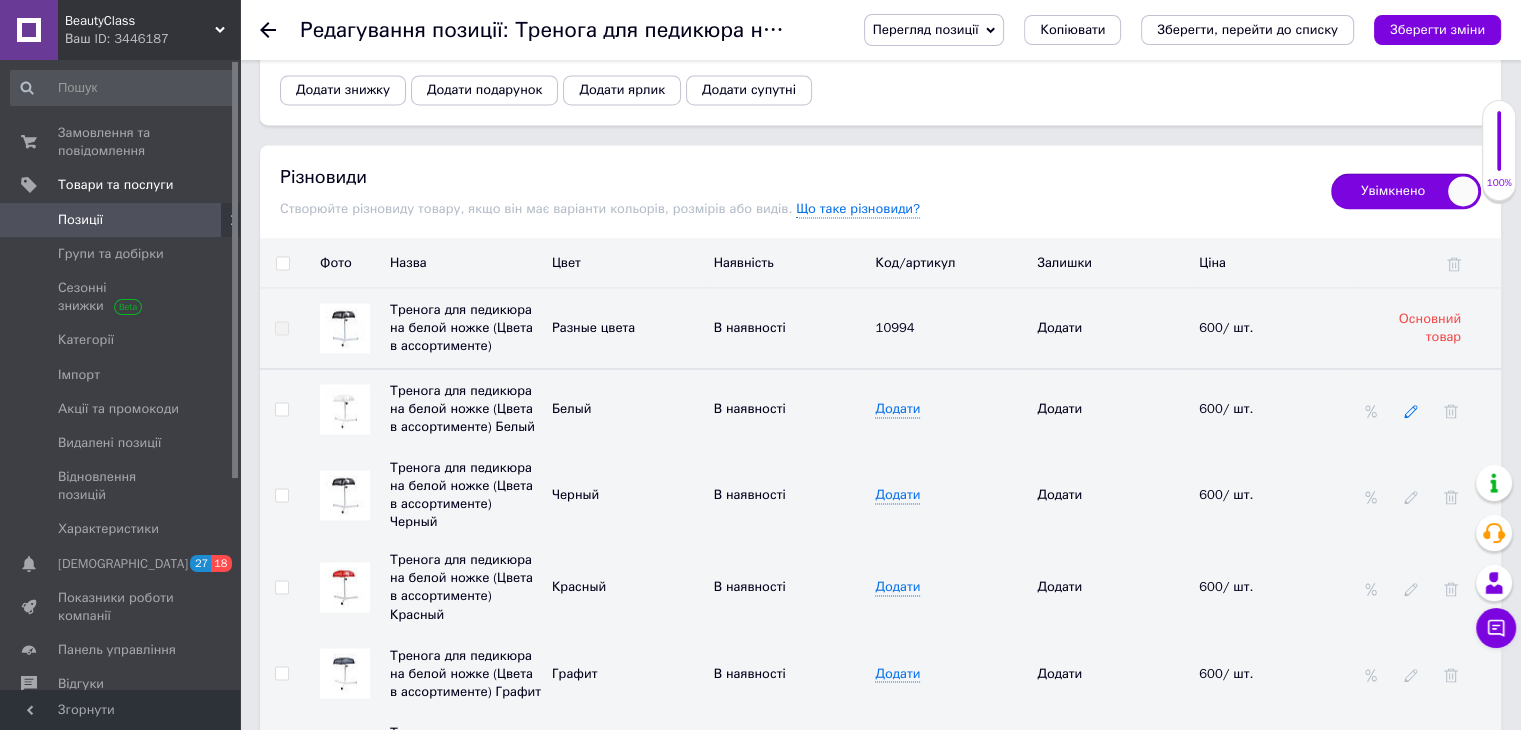 click 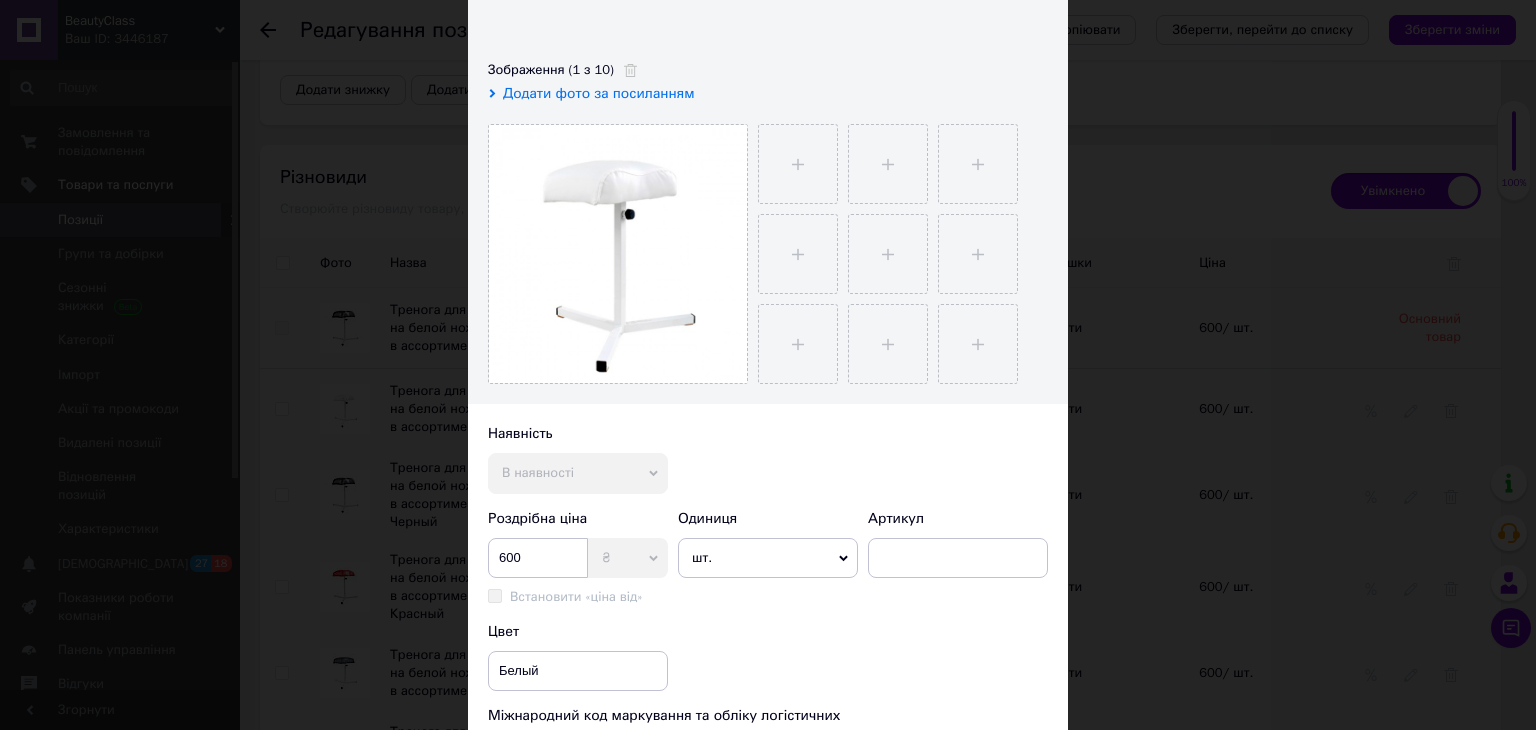 scroll, scrollTop: 0, scrollLeft: 0, axis: both 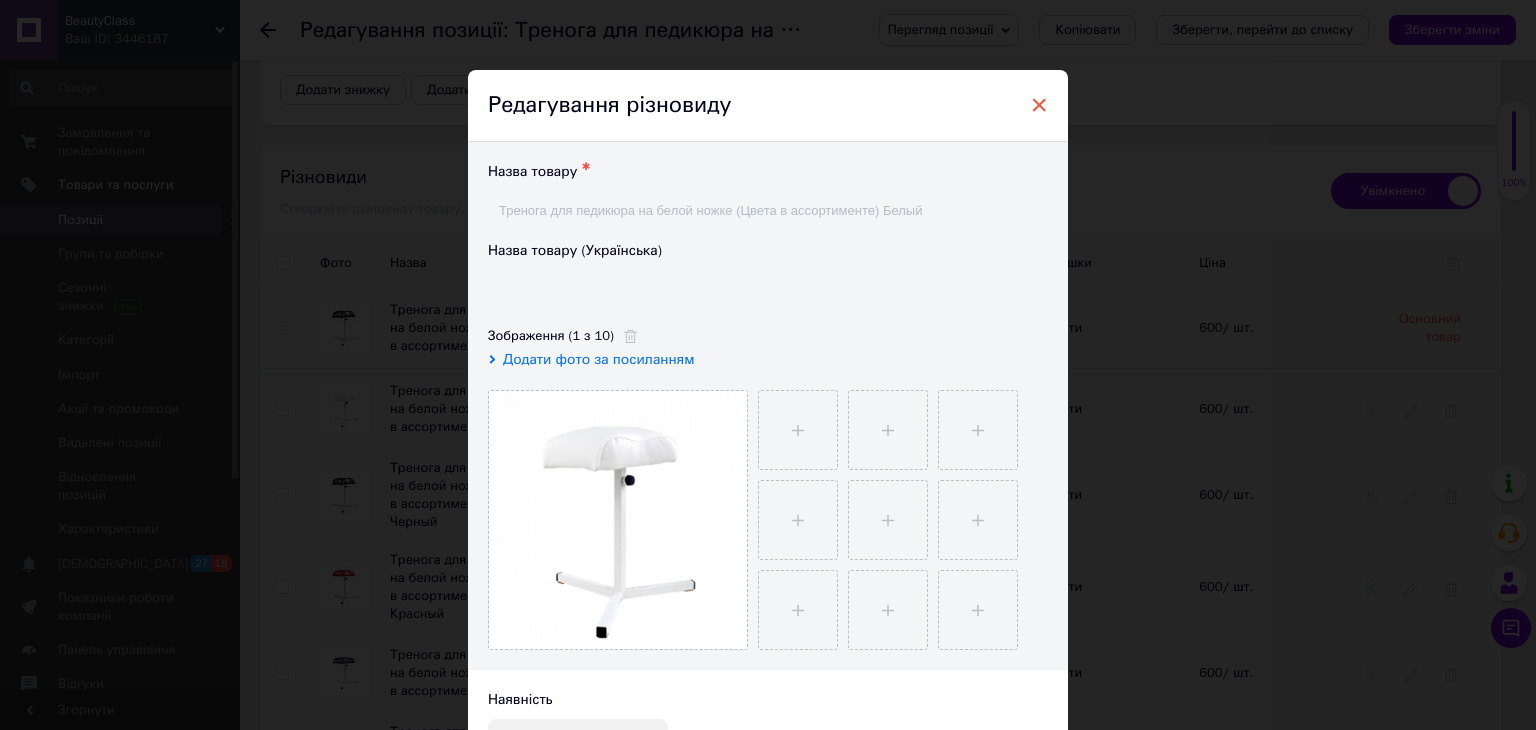 click on "×" at bounding box center [1039, 105] 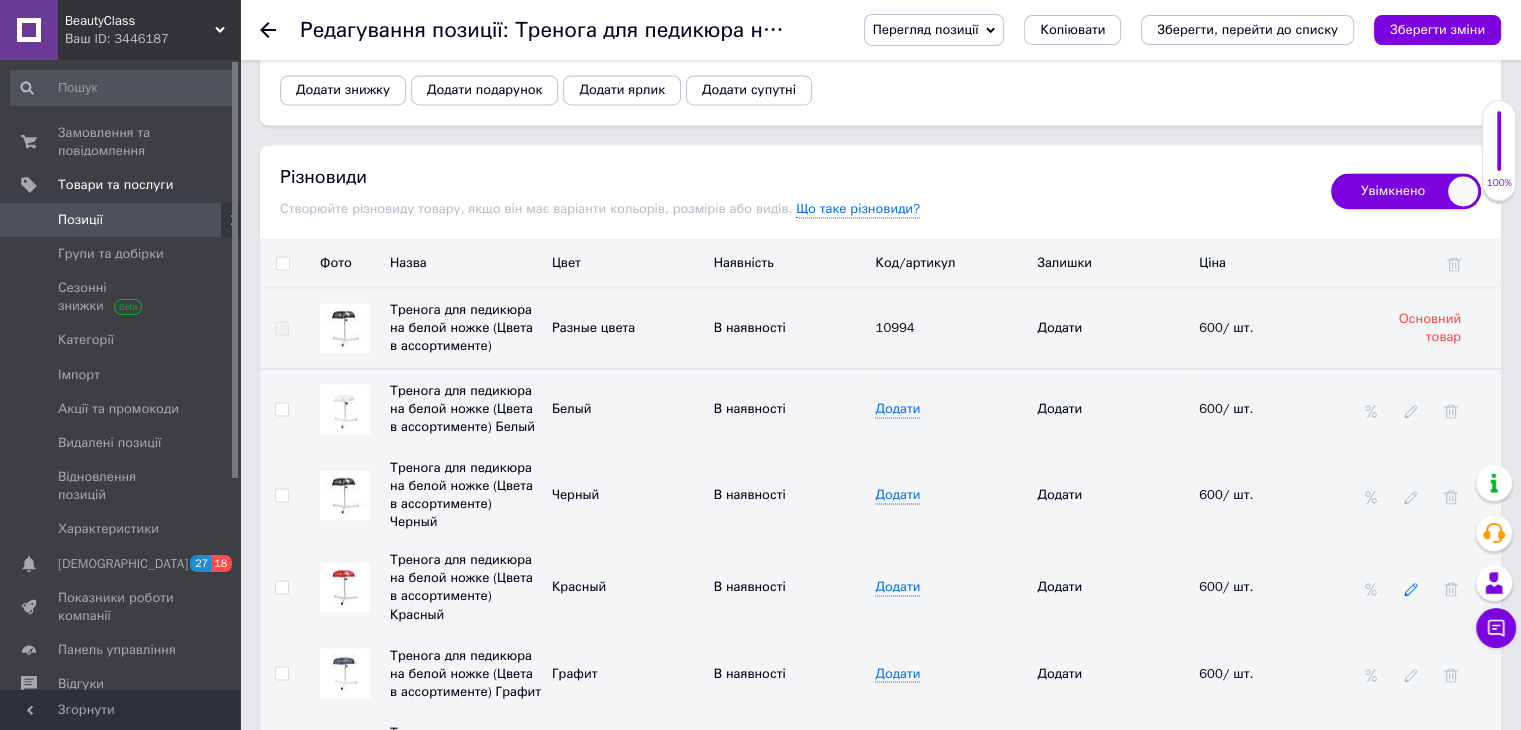 click 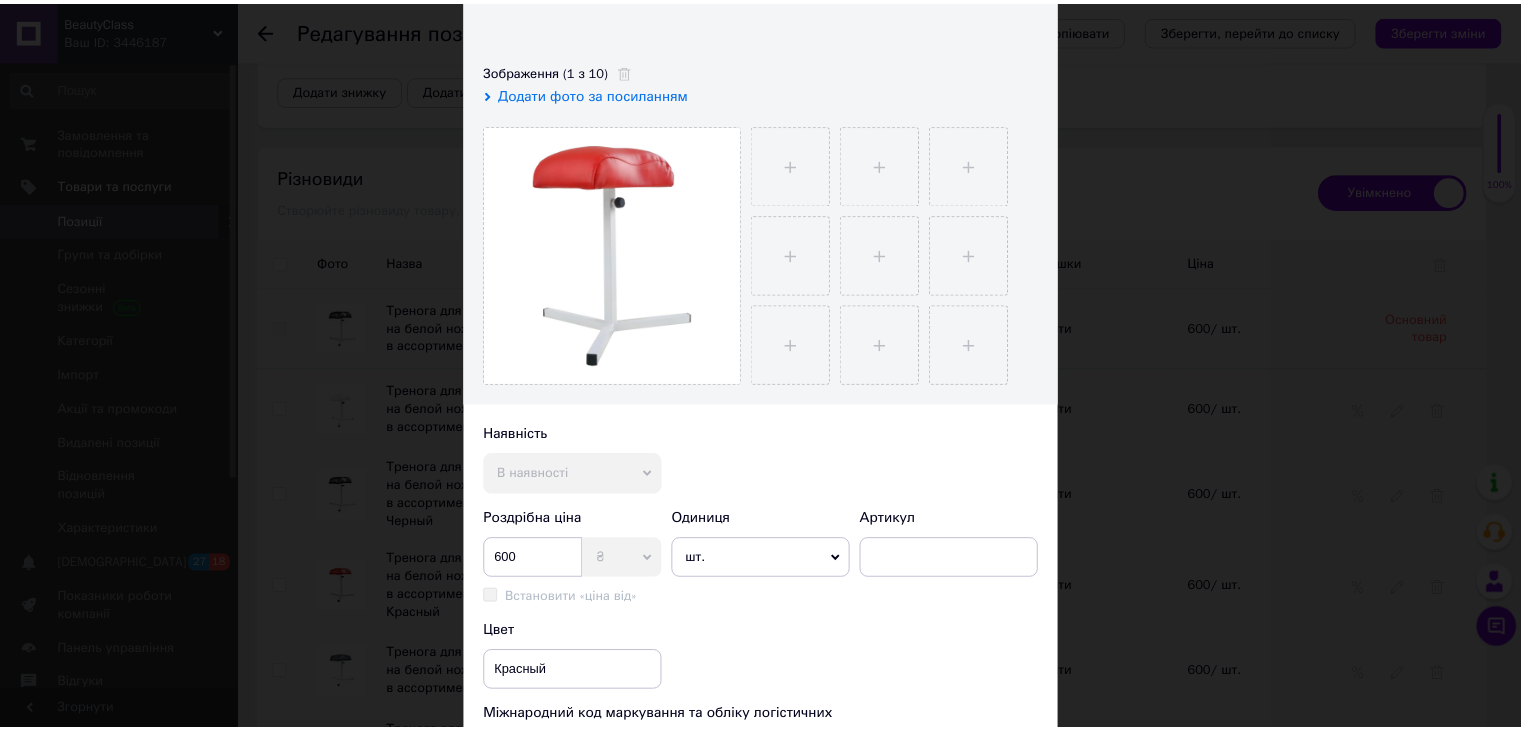 scroll, scrollTop: 0, scrollLeft: 0, axis: both 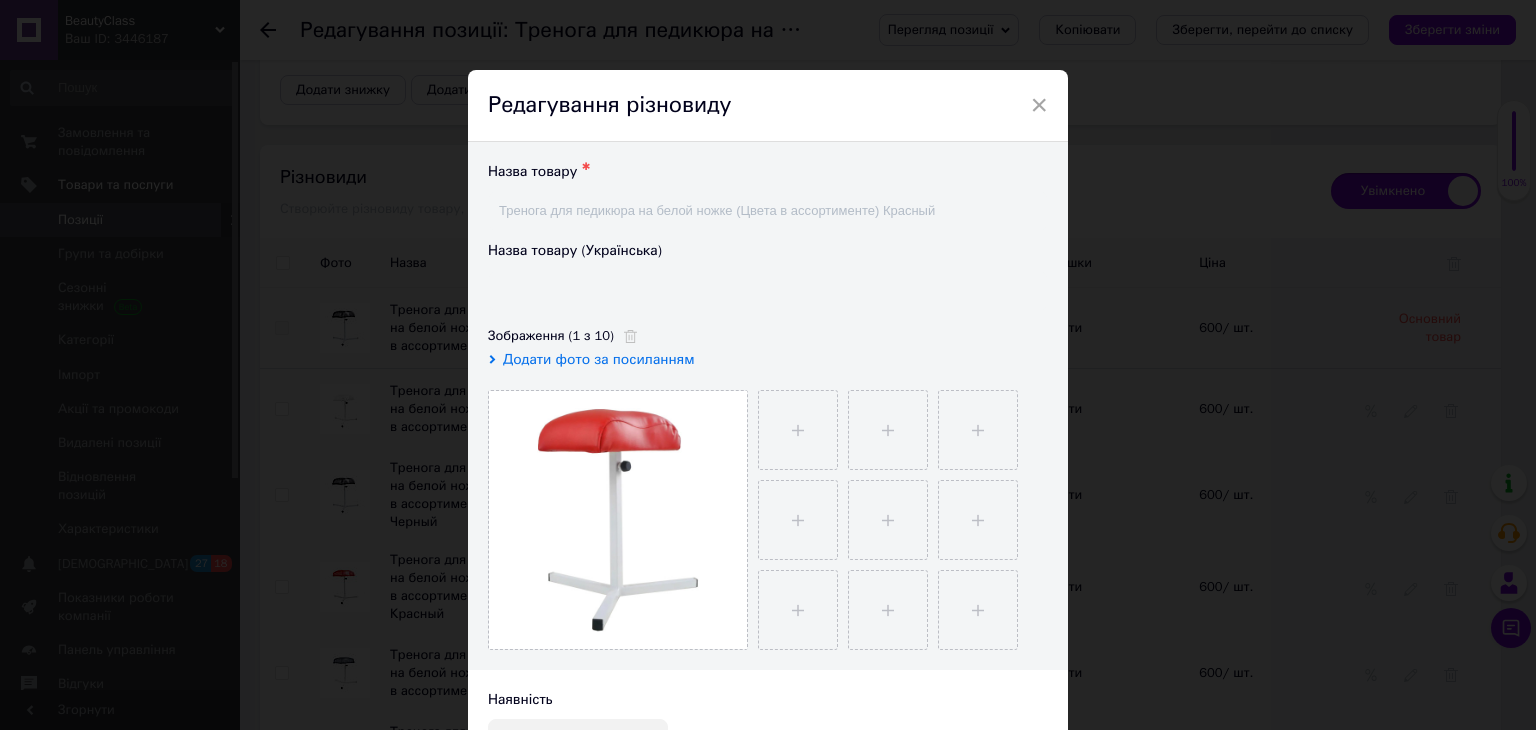 drag, startPoint x: 1044, startPoint y: 102, endPoint x: 876, endPoint y: 133, distance: 170.83618 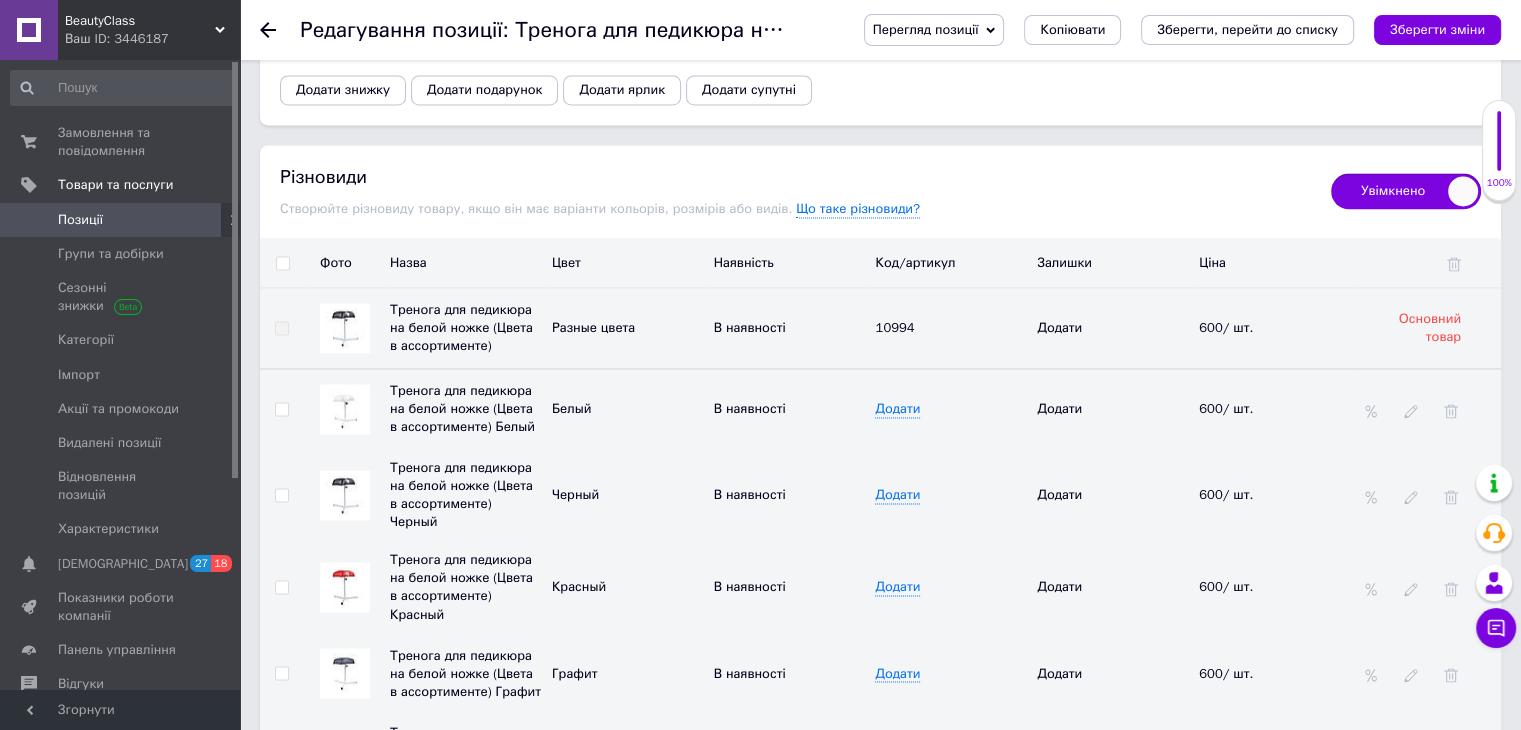 click on "Позиції" at bounding box center [80, 220] 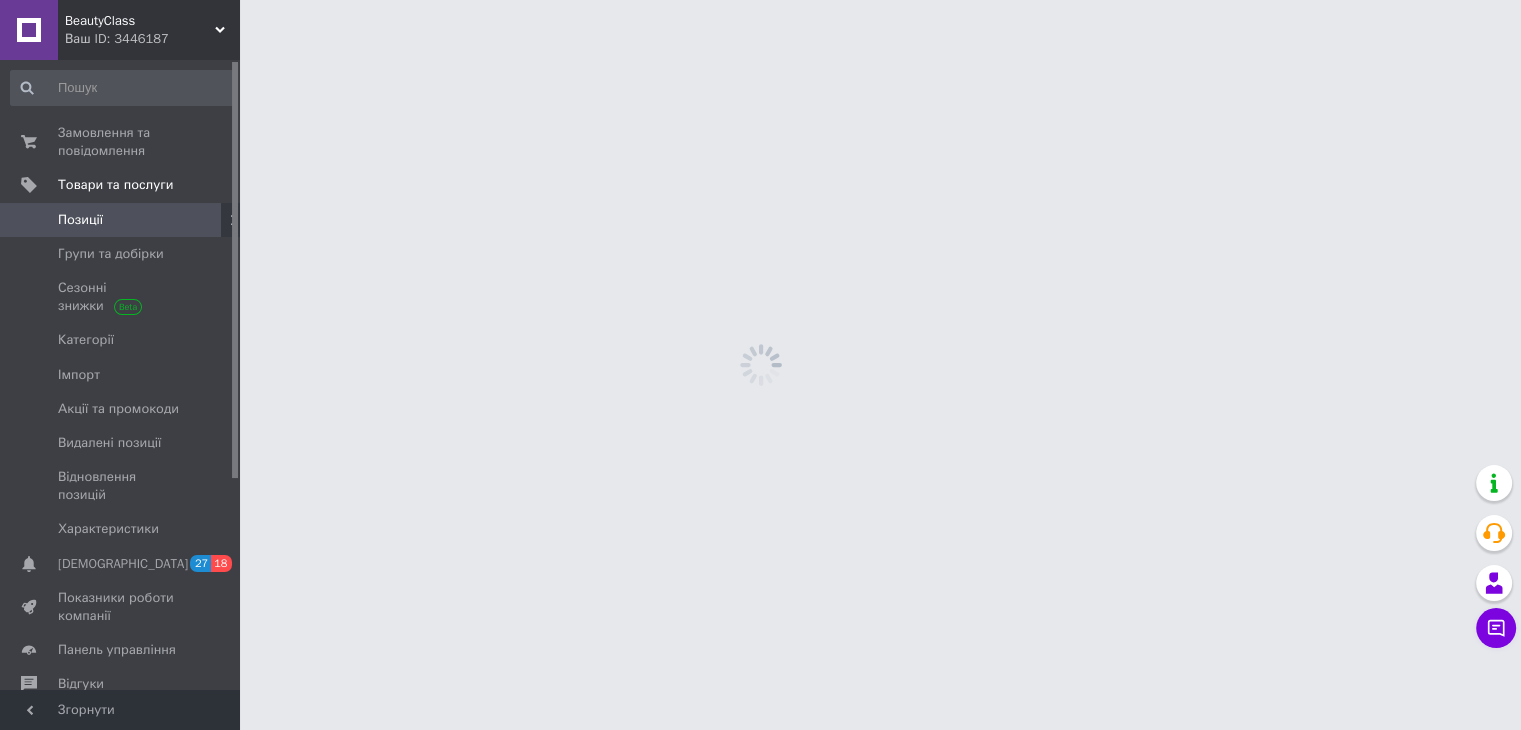scroll, scrollTop: 0, scrollLeft: 0, axis: both 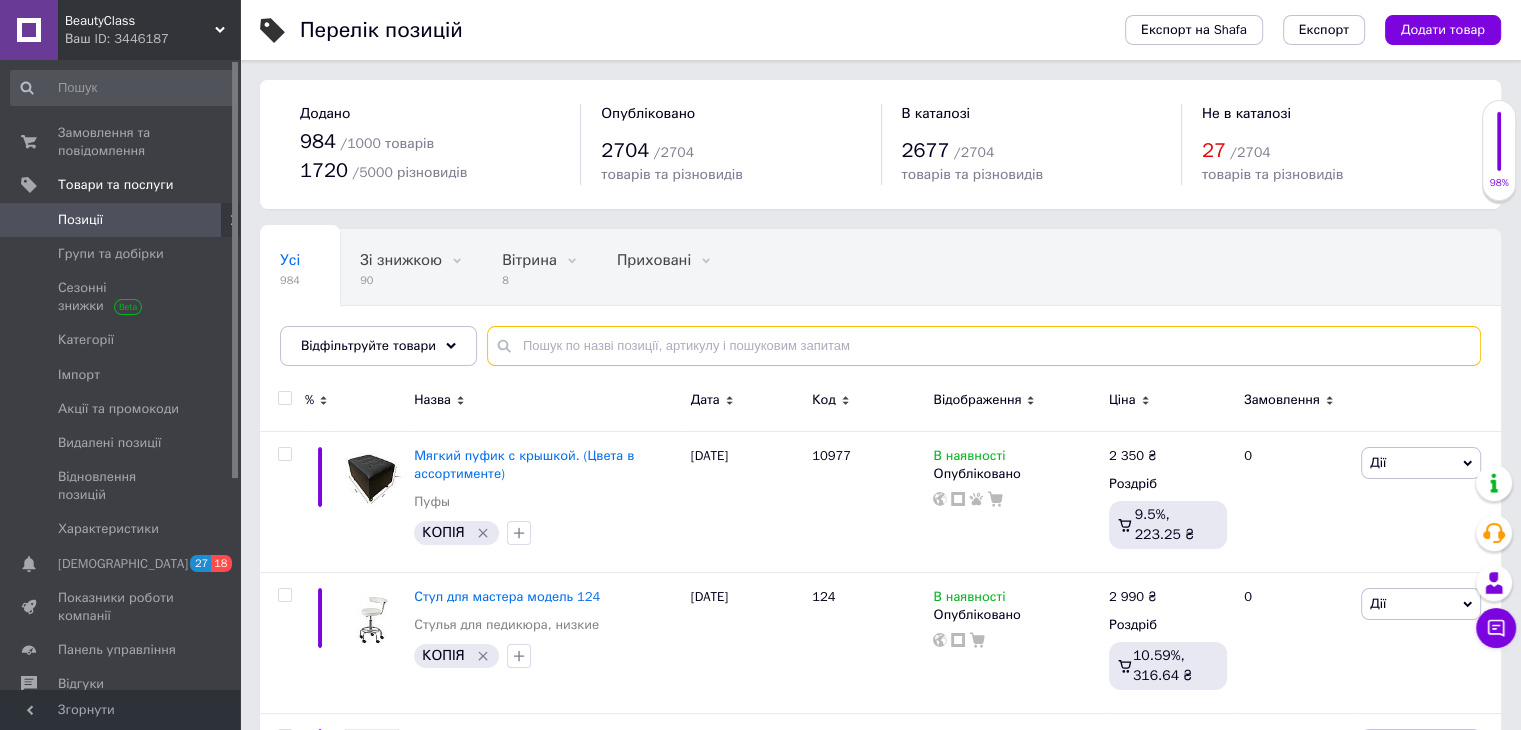 drag, startPoint x: 612, startPoint y: 347, endPoint x: 628, endPoint y: 346, distance: 16.03122 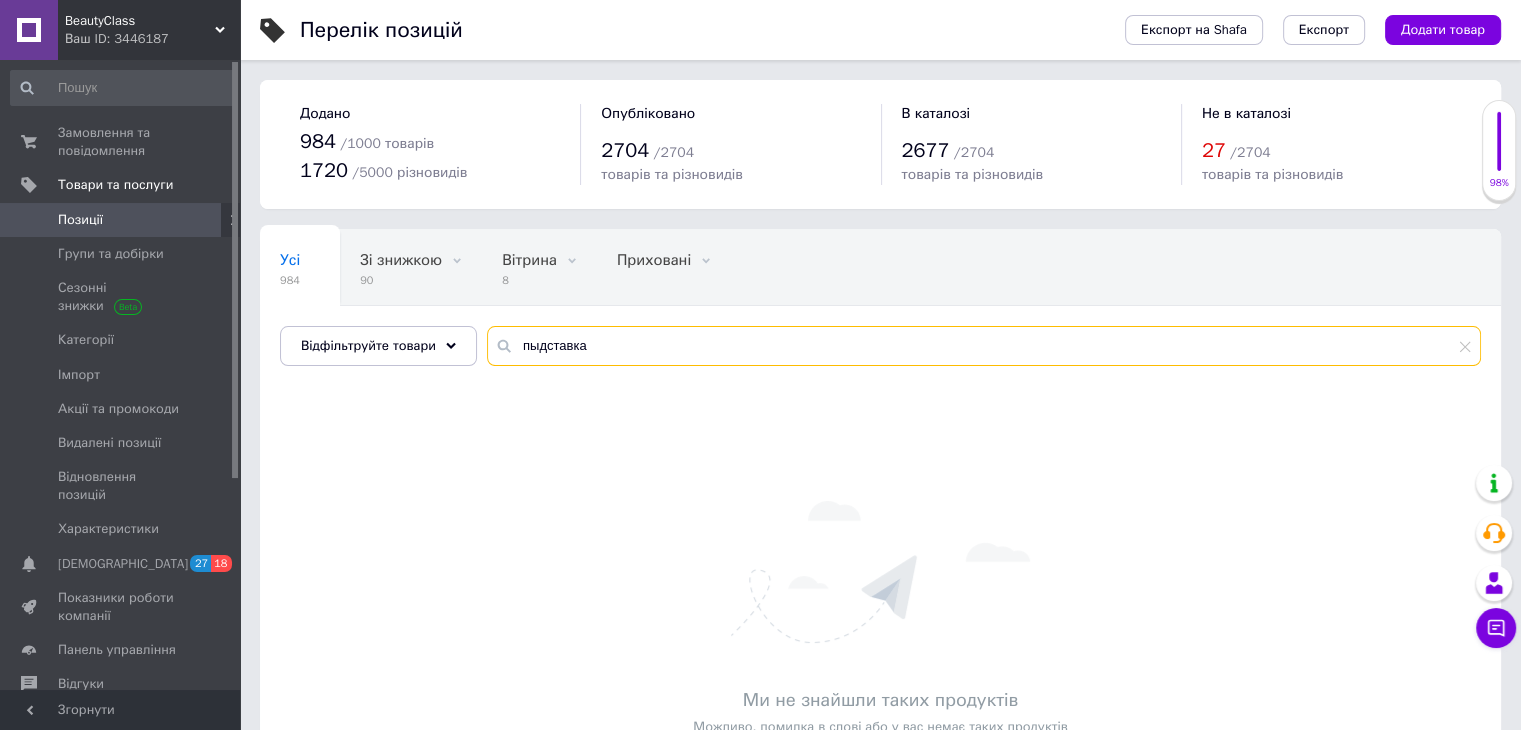 click on "пыдставка" at bounding box center [984, 346] 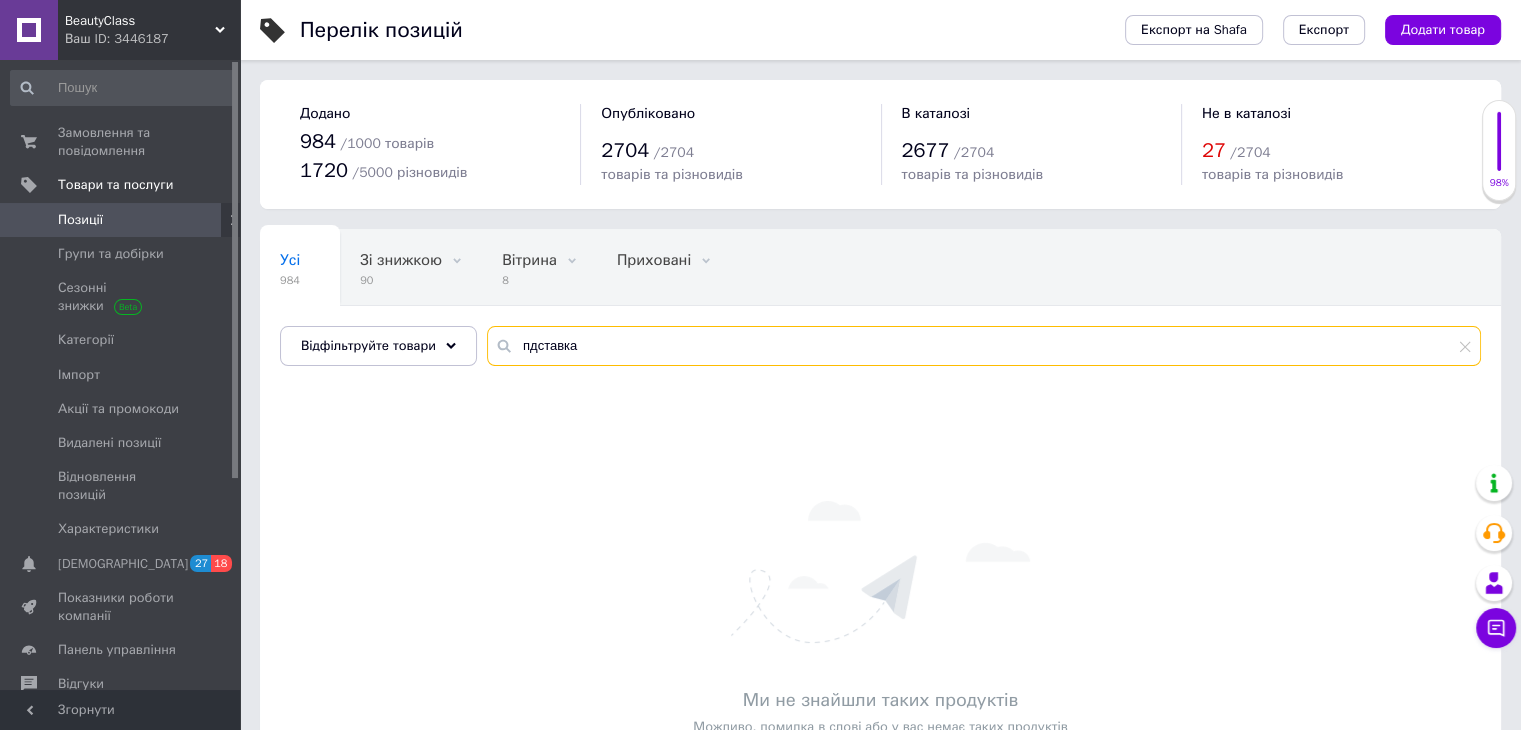 type on "підставка" 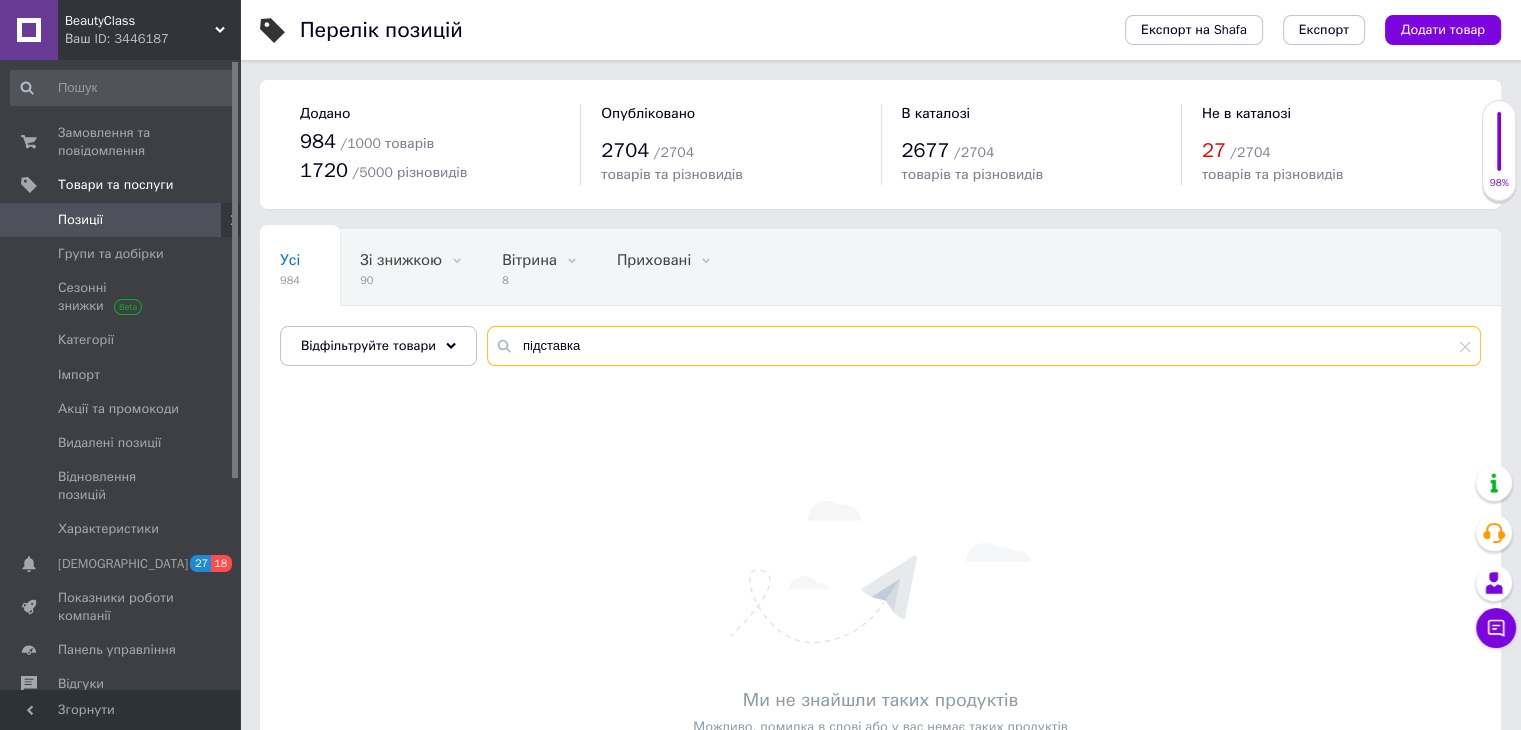 click on "підставка" at bounding box center (984, 346) 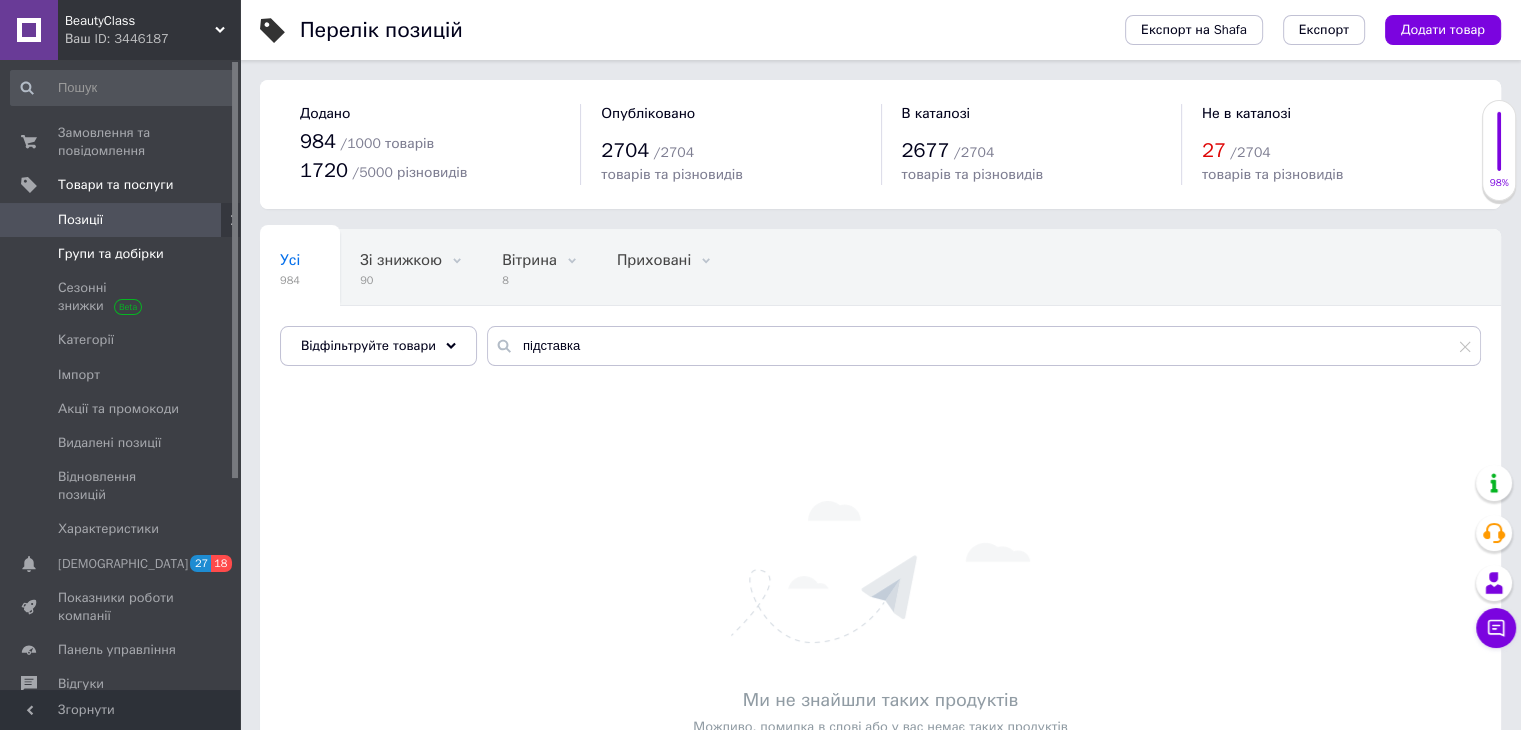 click on "Групи та добірки" at bounding box center [111, 254] 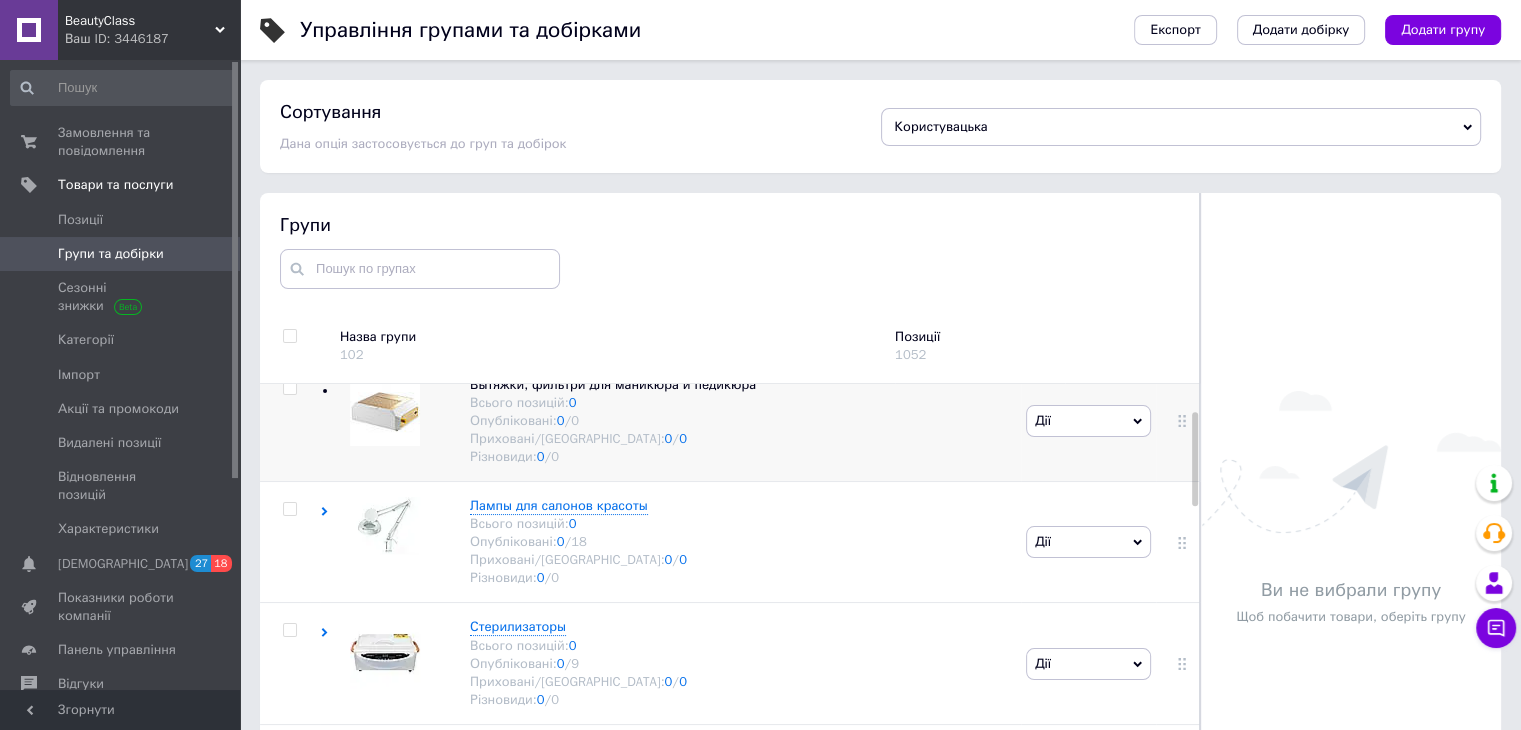 scroll, scrollTop: 0, scrollLeft: 0, axis: both 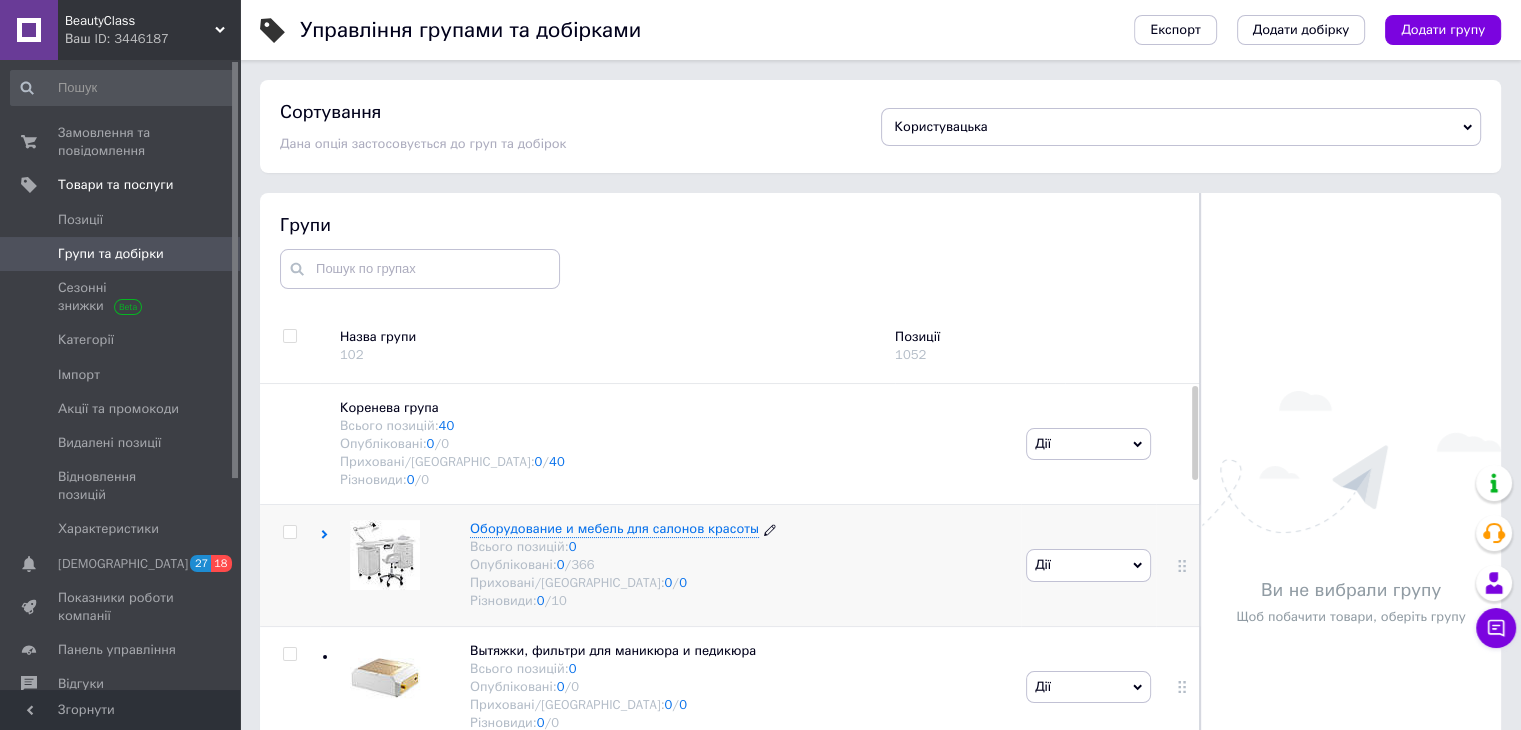 click on "Оборудование и мебель для салонов красоты" at bounding box center (614, 528) 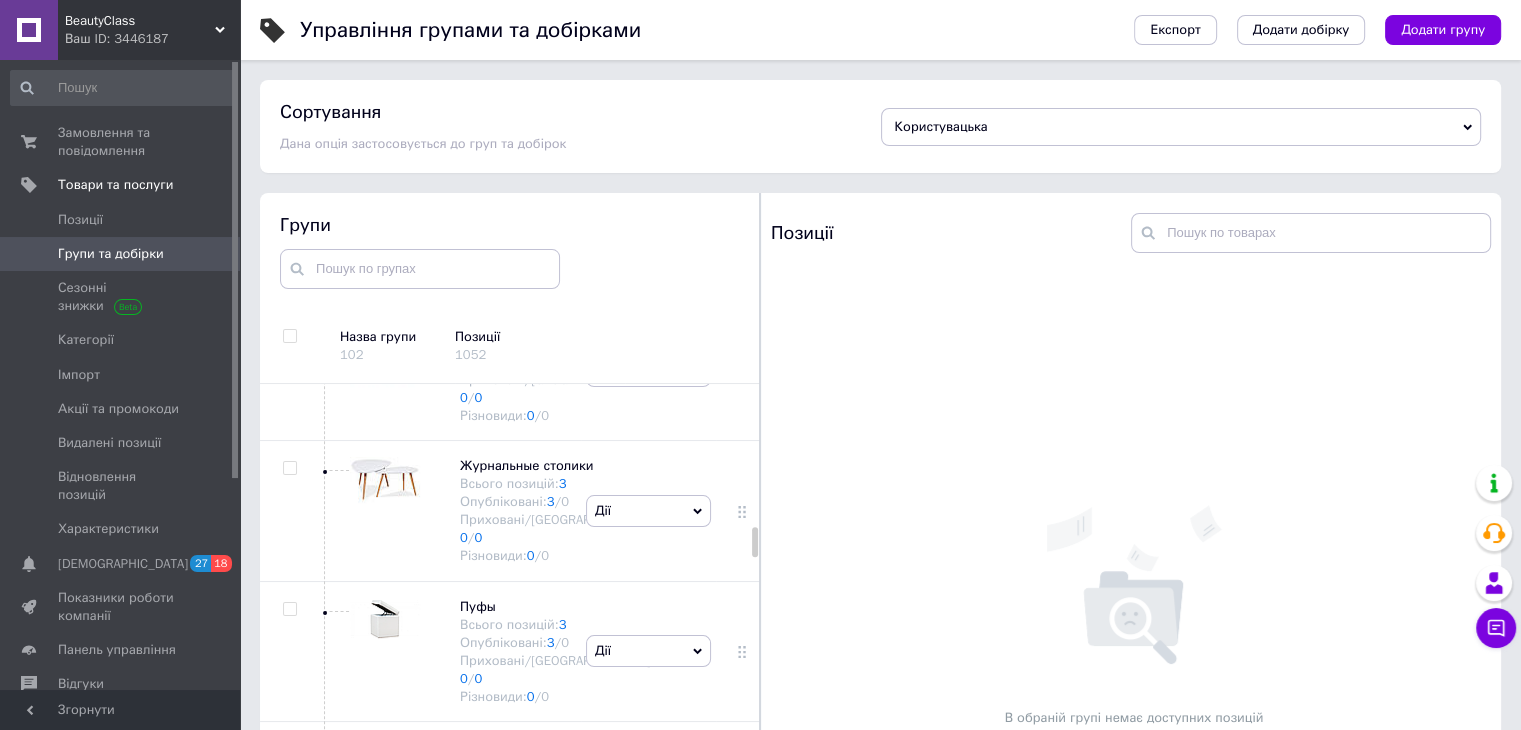 scroll, scrollTop: 2666, scrollLeft: 0, axis: vertical 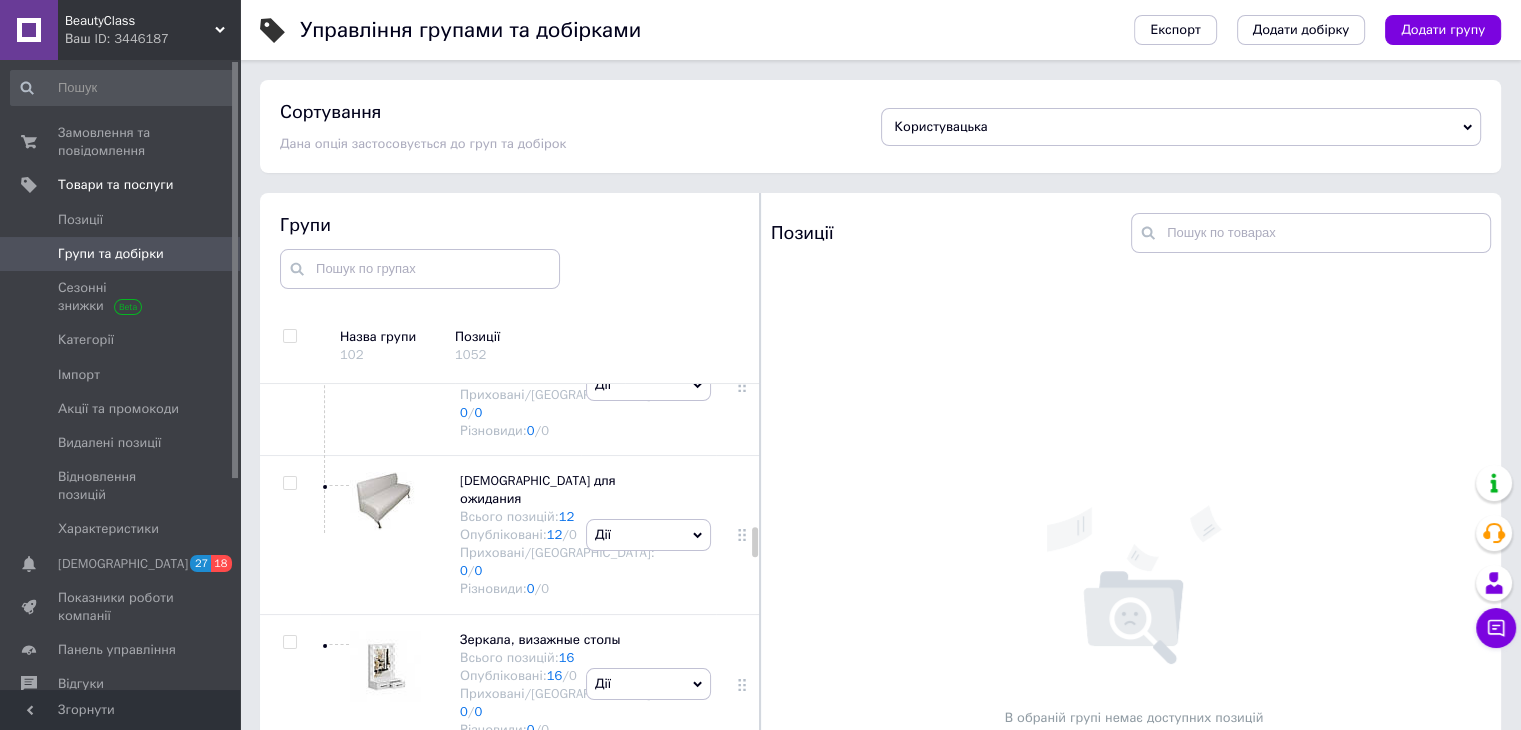 click on "Подставки педикюрные" at bounding box center [534, -82] 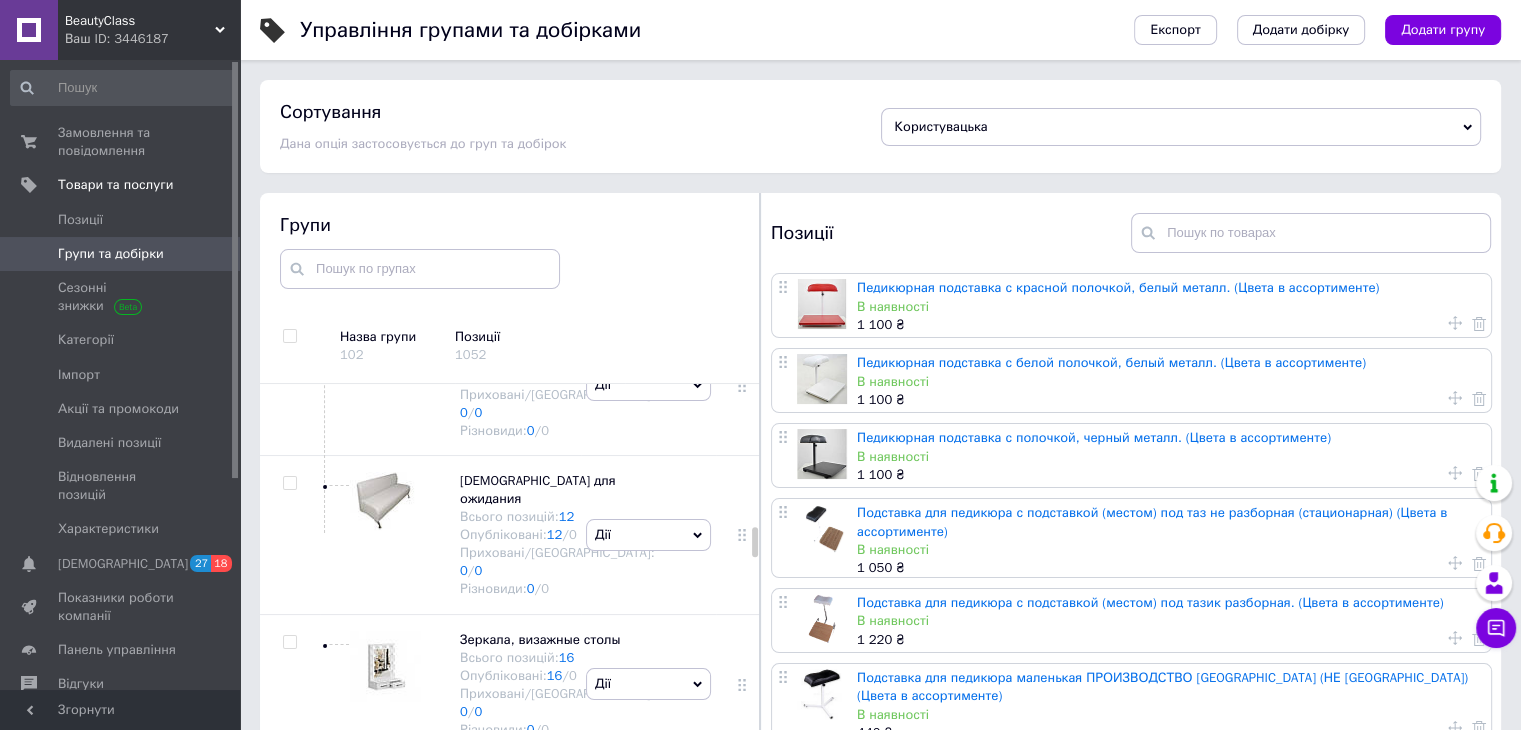 scroll, scrollTop: 266, scrollLeft: 0, axis: vertical 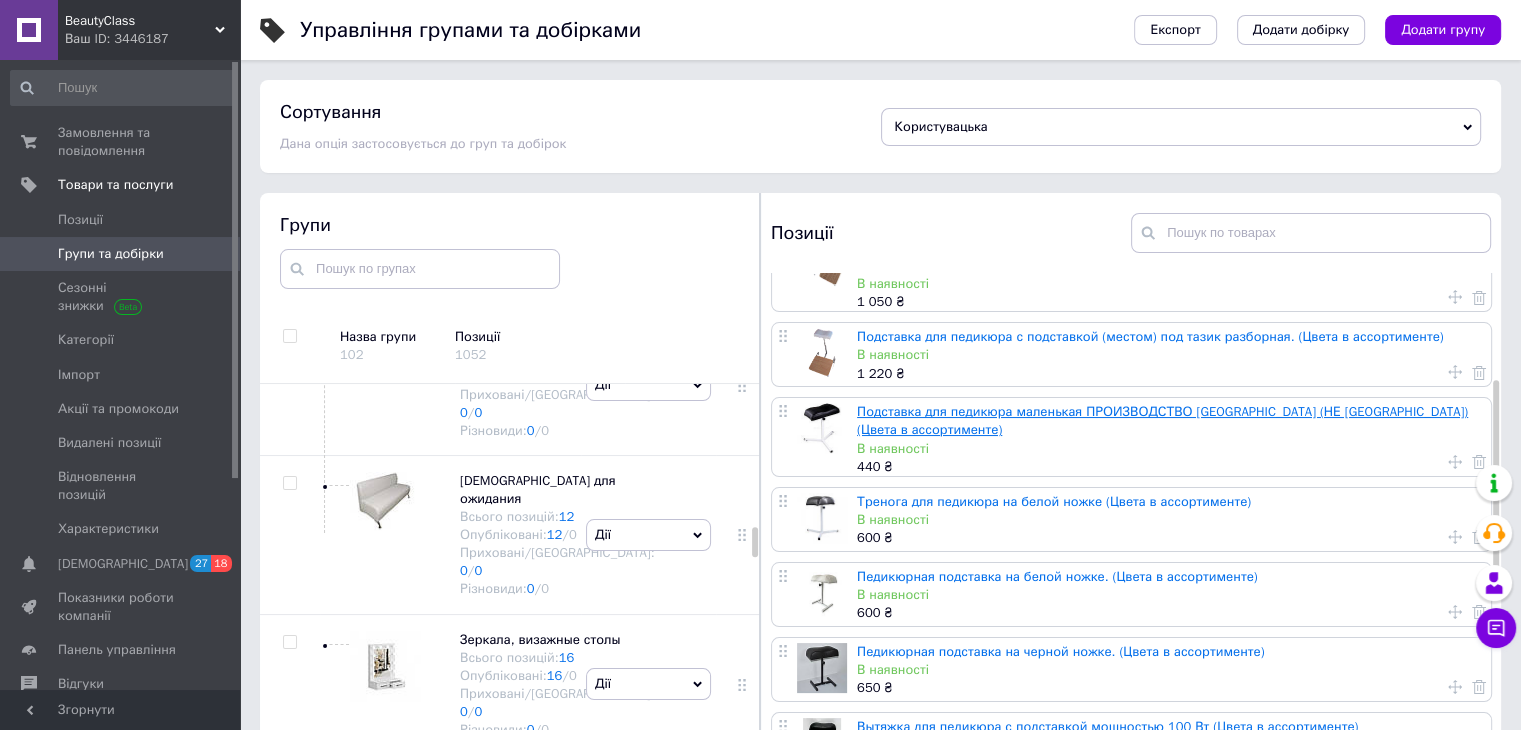 click on "Подставка для педикюра маленькая ПРОИЗВОДСТВО [GEOGRAPHIC_DATA] (НЕ [GEOGRAPHIC_DATA]) (Цвета в ассортименте)" at bounding box center (1162, 420) 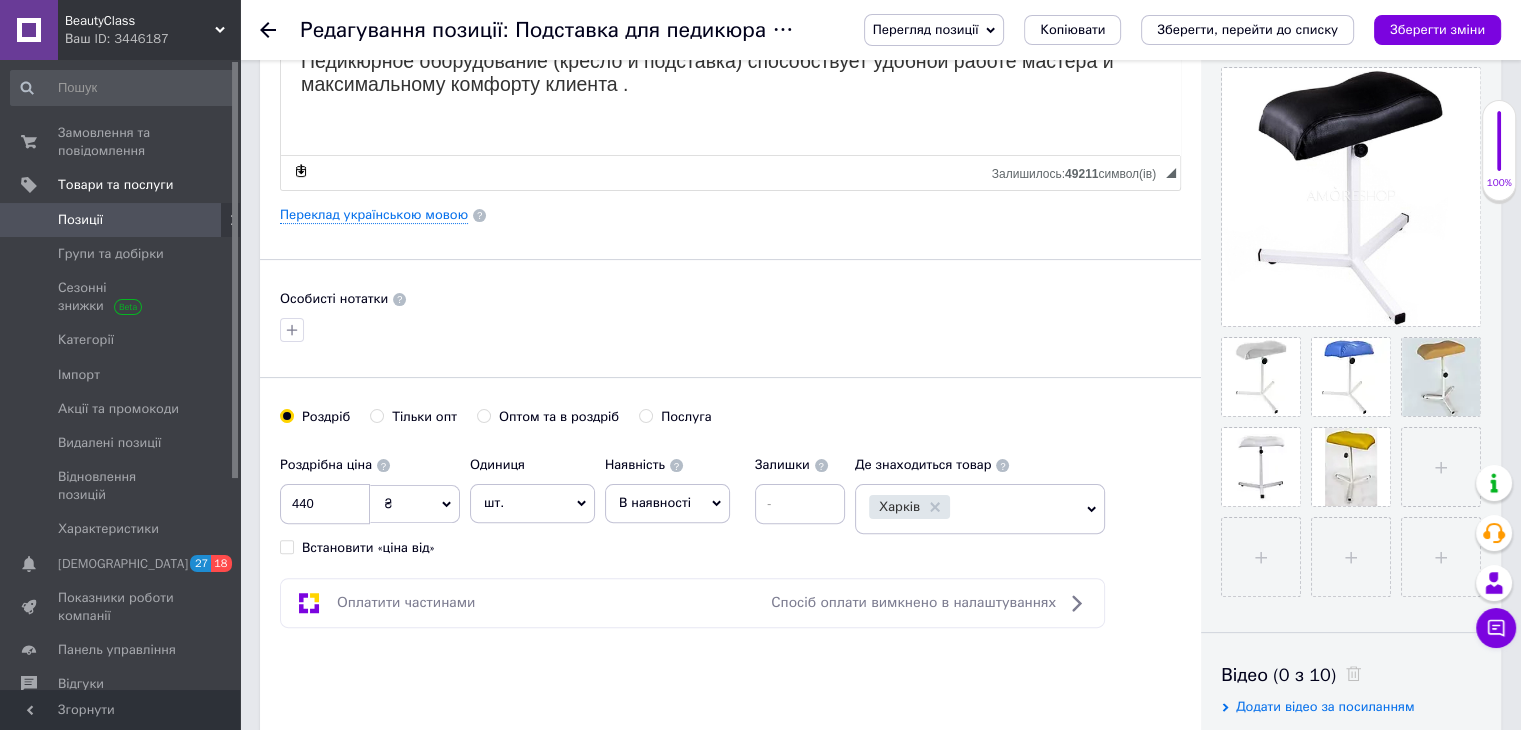scroll, scrollTop: 533, scrollLeft: 0, axis: vertical 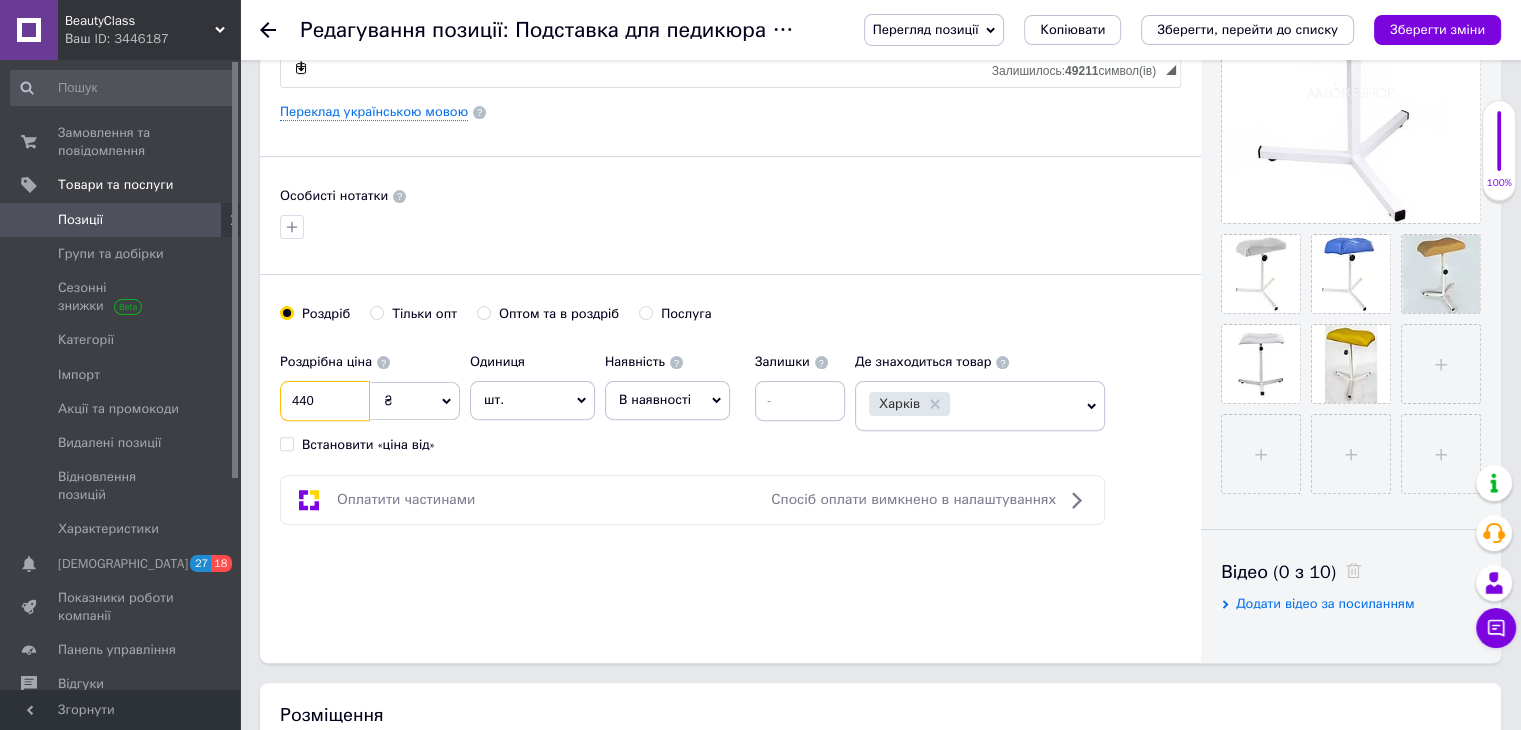 drag, startPoint x: 324, startPoint y: 387, endPoint x: 314, endPoint y: 385, distance: 10.198039 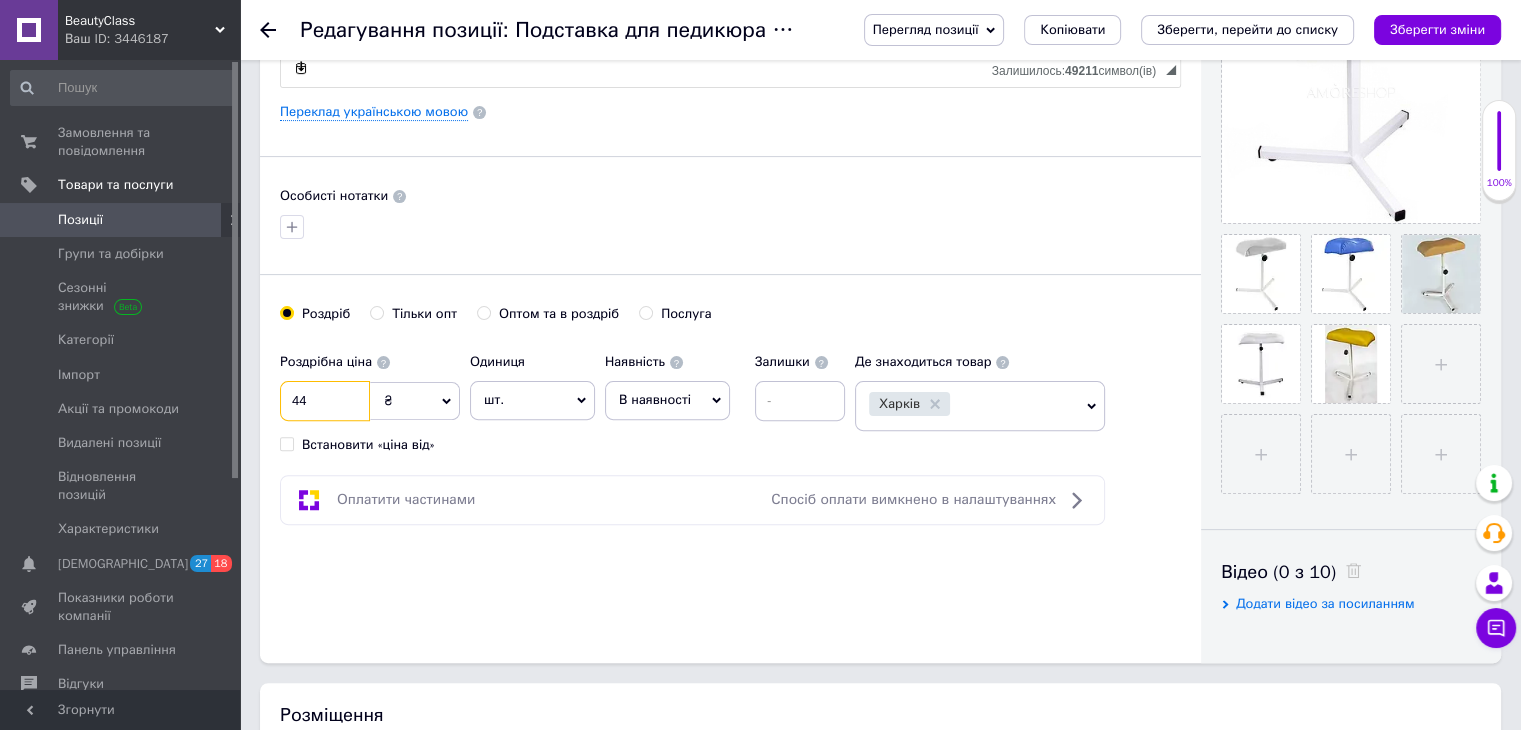 type on "4" 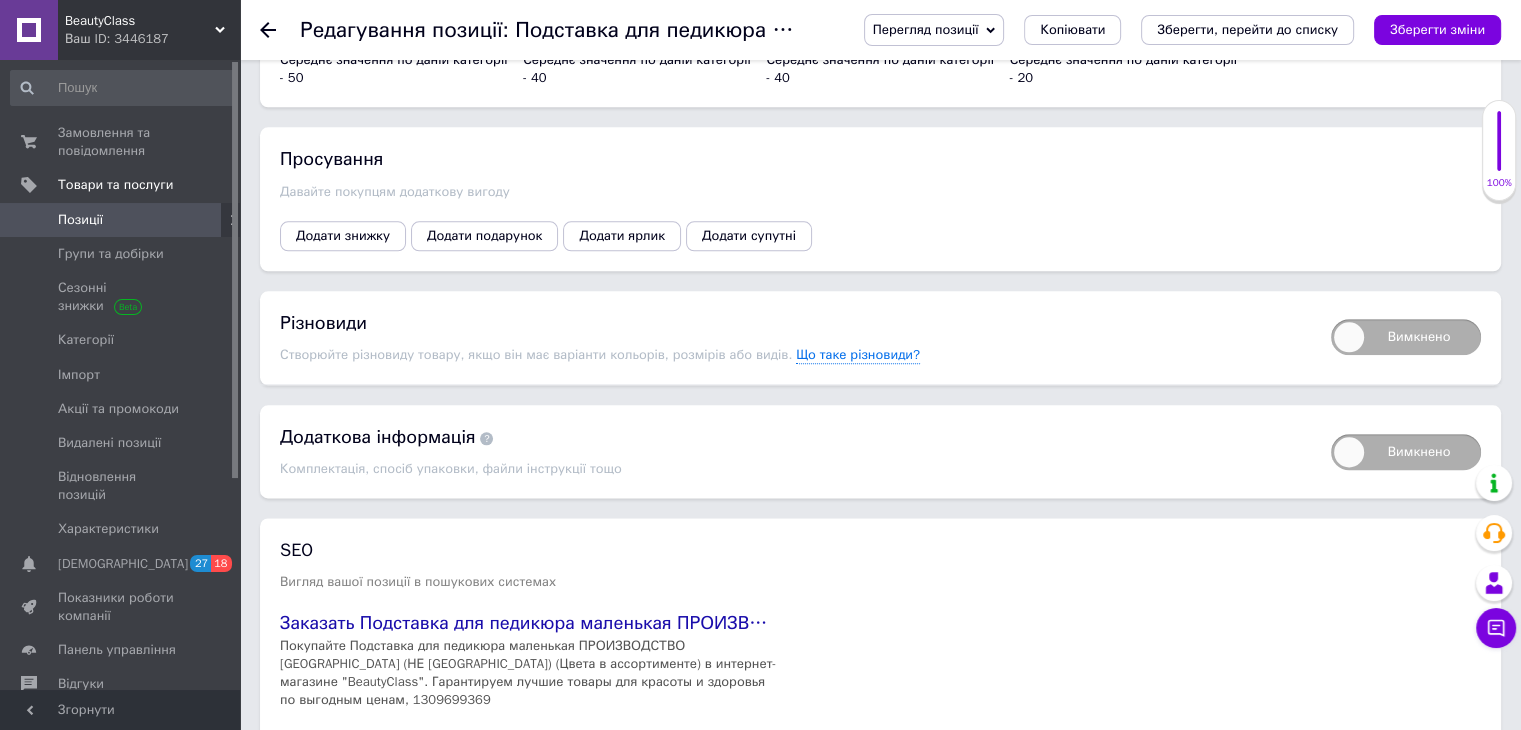 scroll, scrollTop: 1866, scrollLeft: 0, axis: vertical 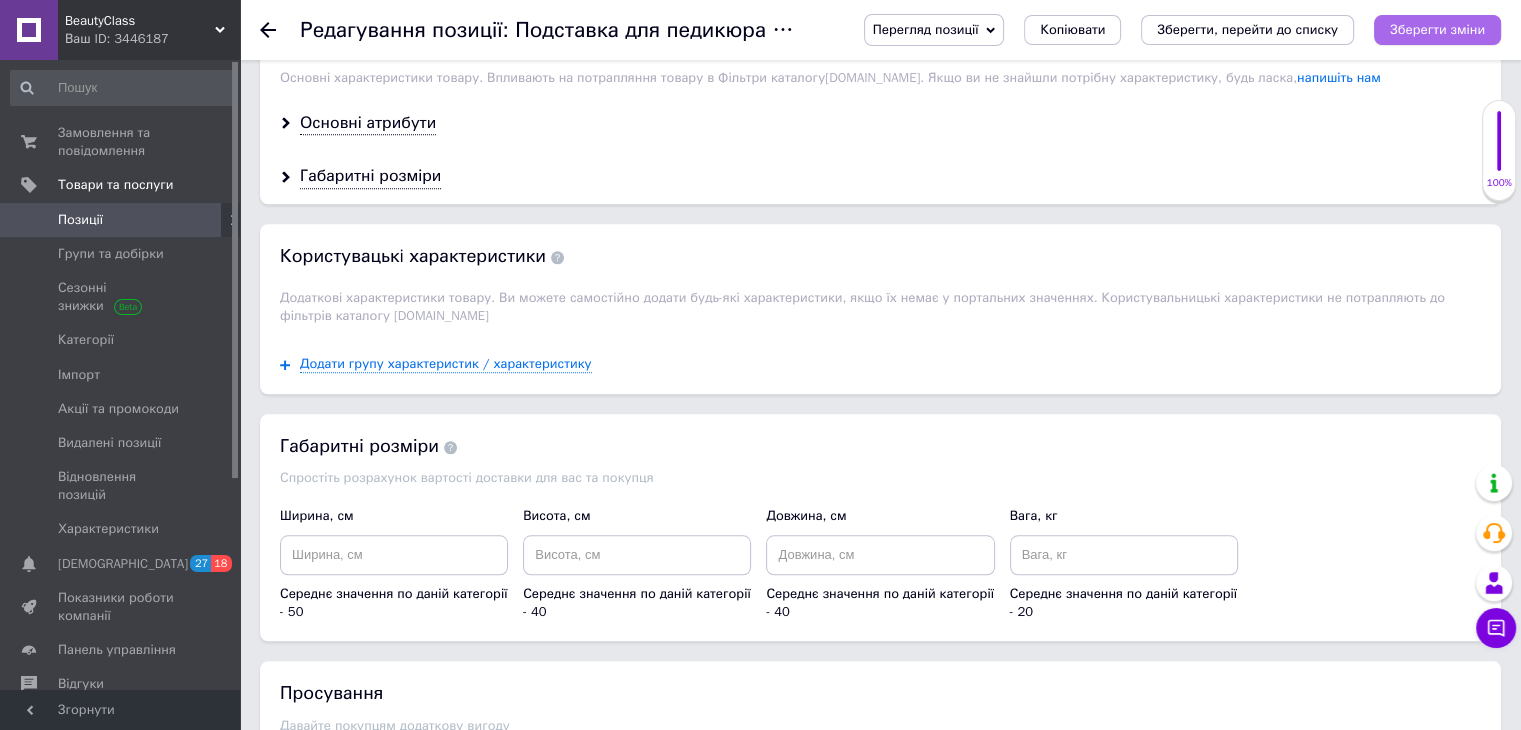 type on "600" 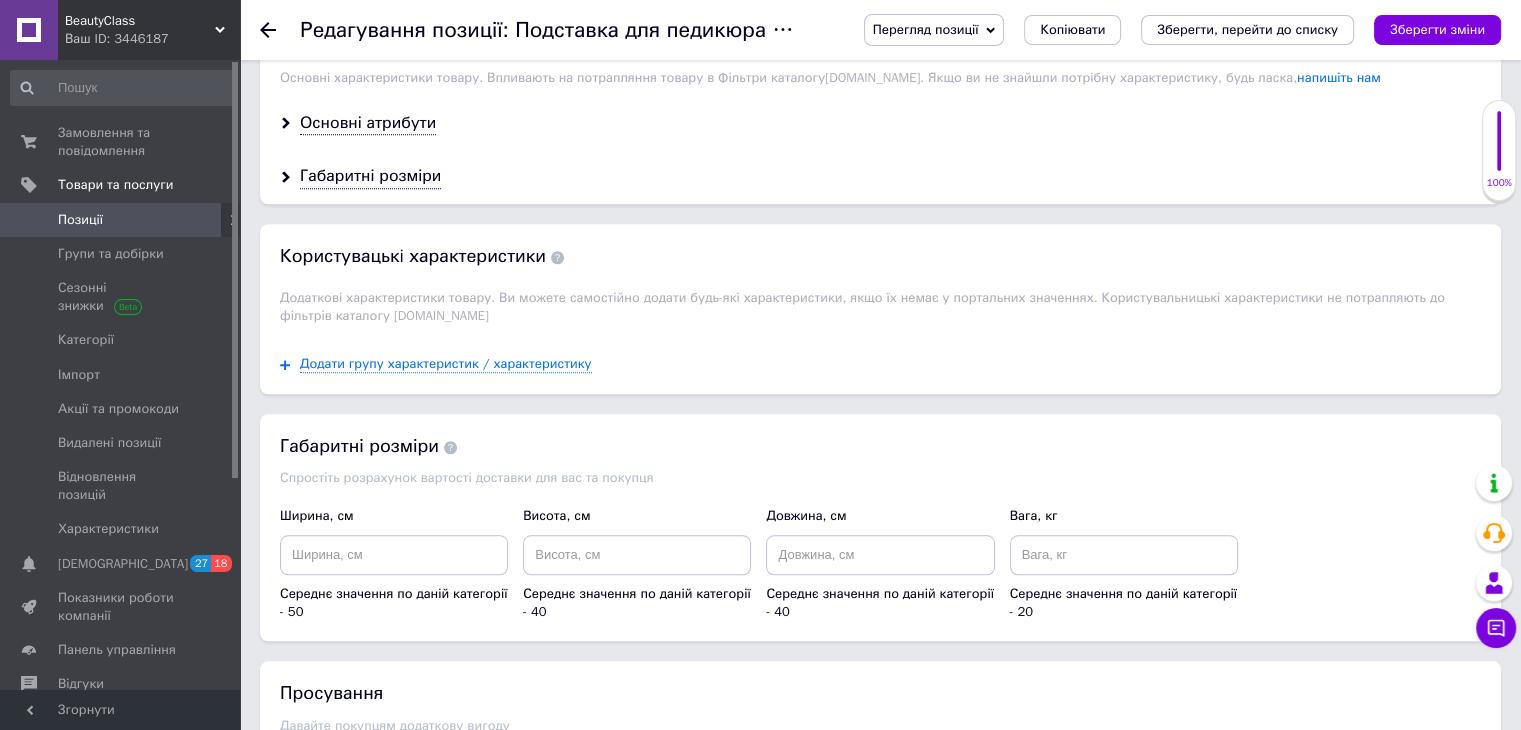 click on "Зберегти зміни" at bounding box center (1437, 29) 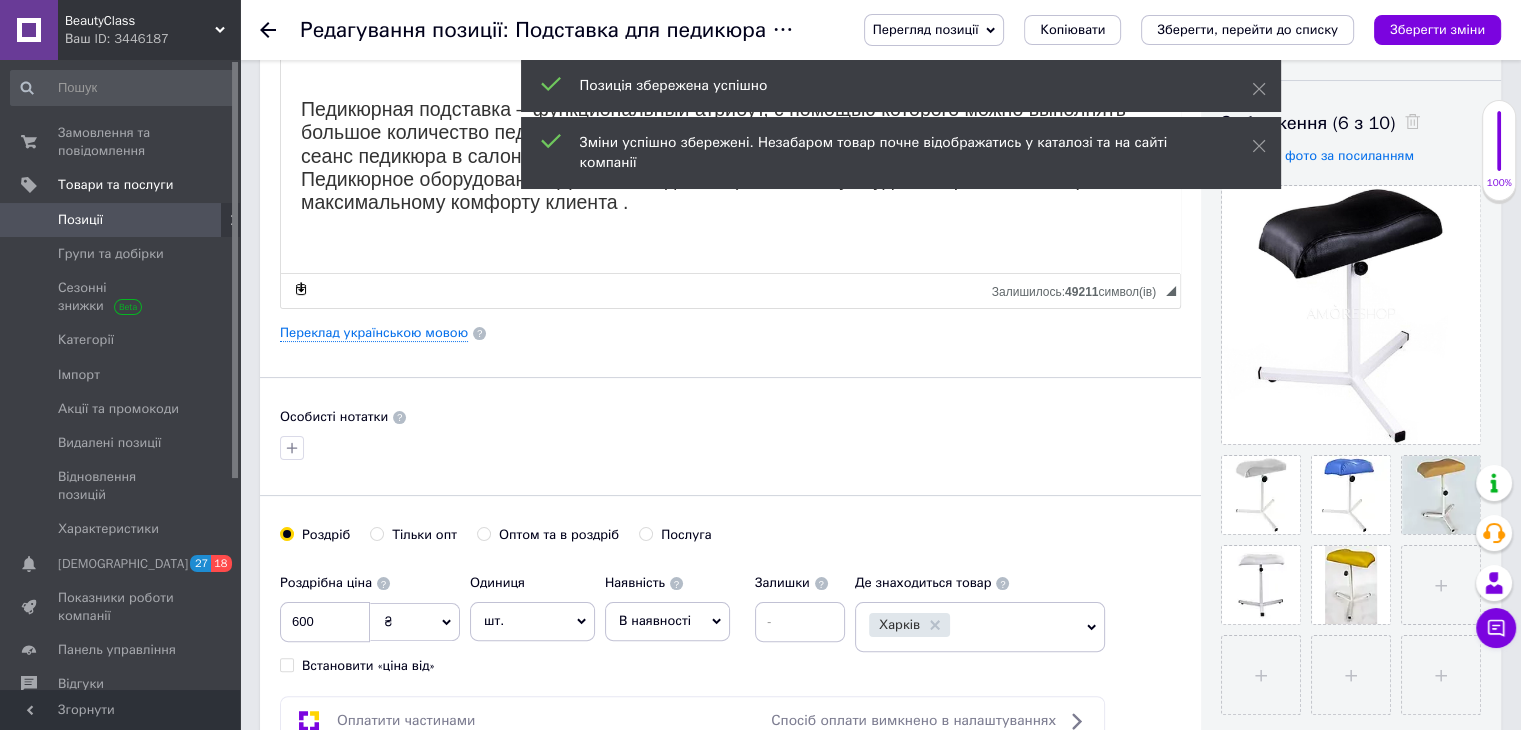 scroll, scrollTop: 266, scrollLeft: 0, axis: vertical 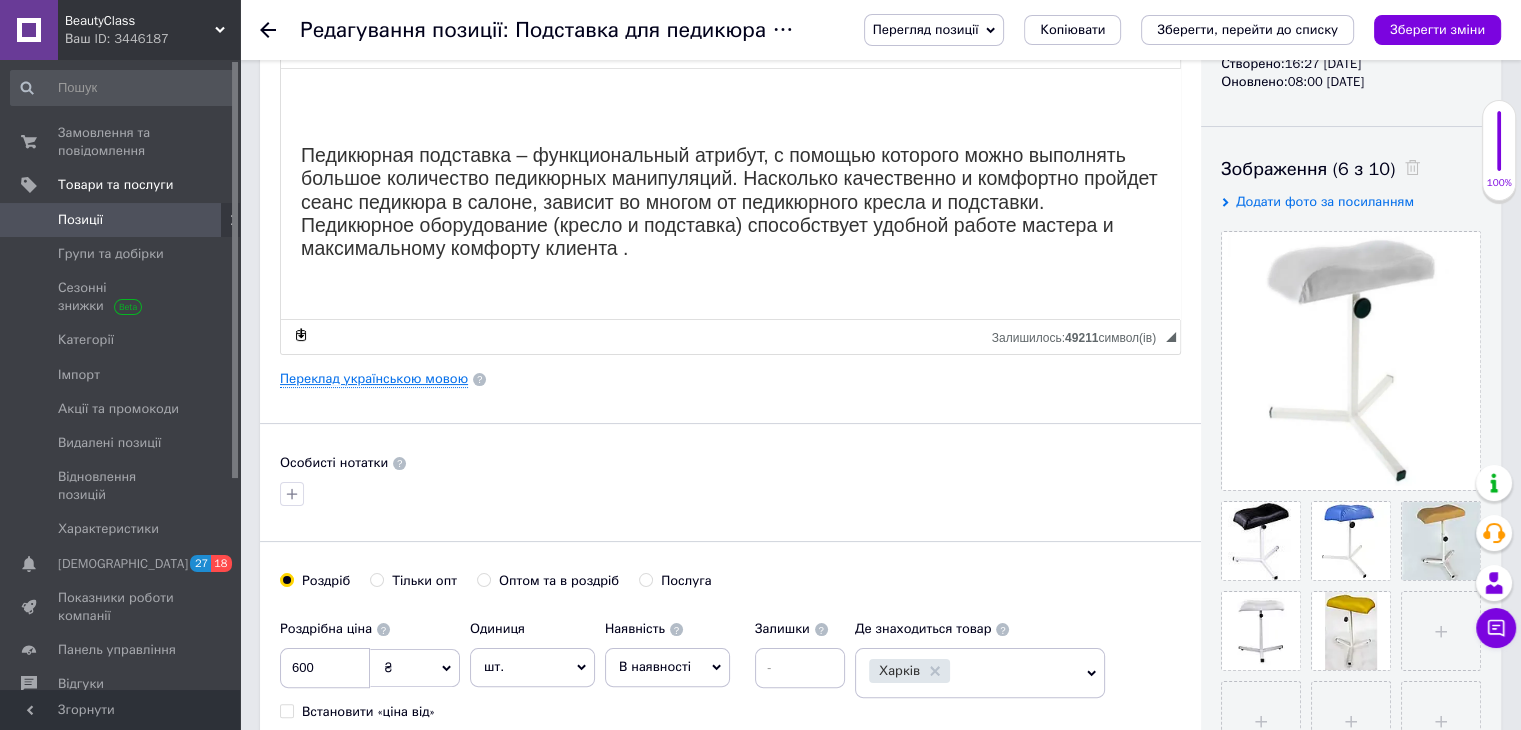 click on "Переклад українською мовою" at bounding box center [374, 379] 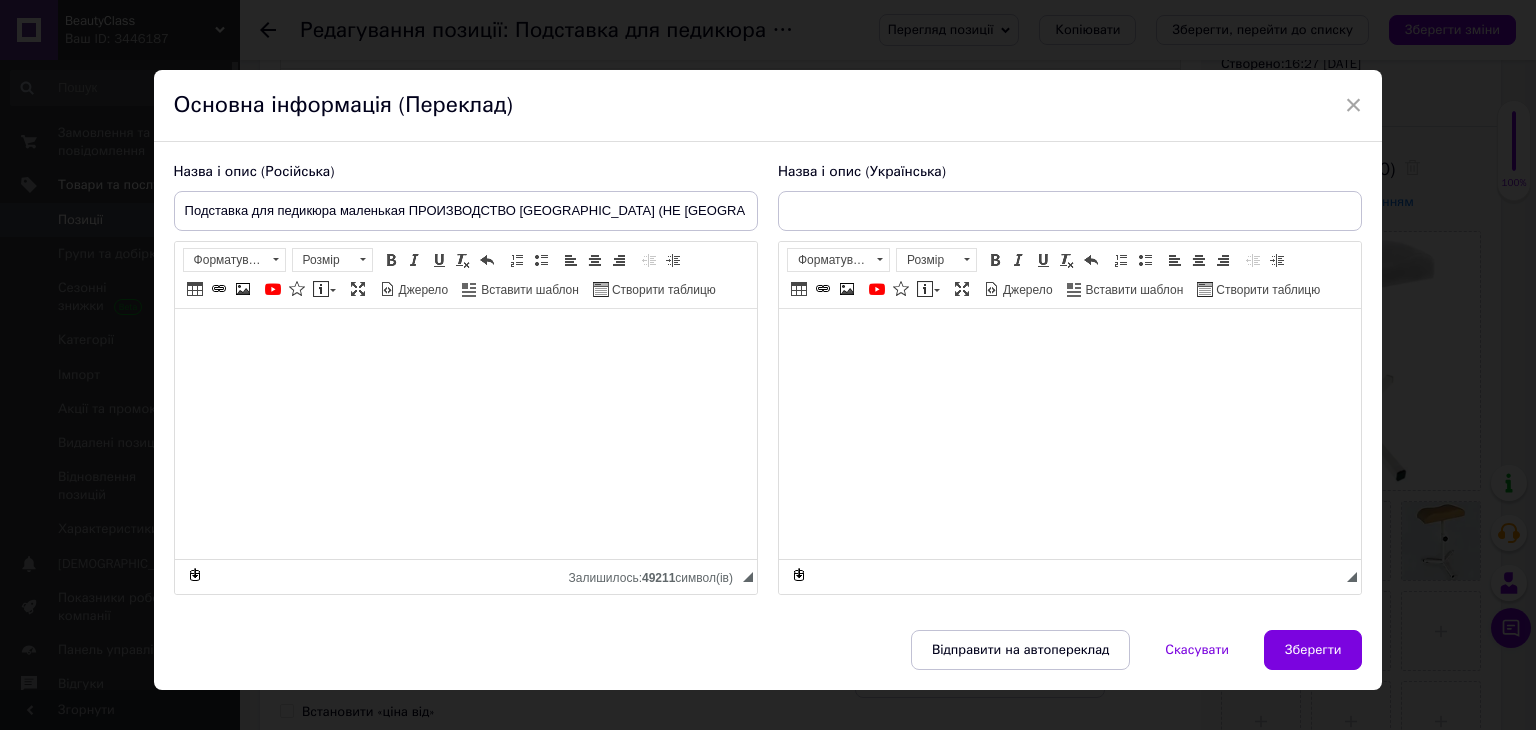 type on "Підставка для педикюра маленька ПРОІЗВІДСТВО [GEOGRAPHIC_DATA] (НЕ [GEOGRAPHIC_DATA]) (Кольори в асортименті)" 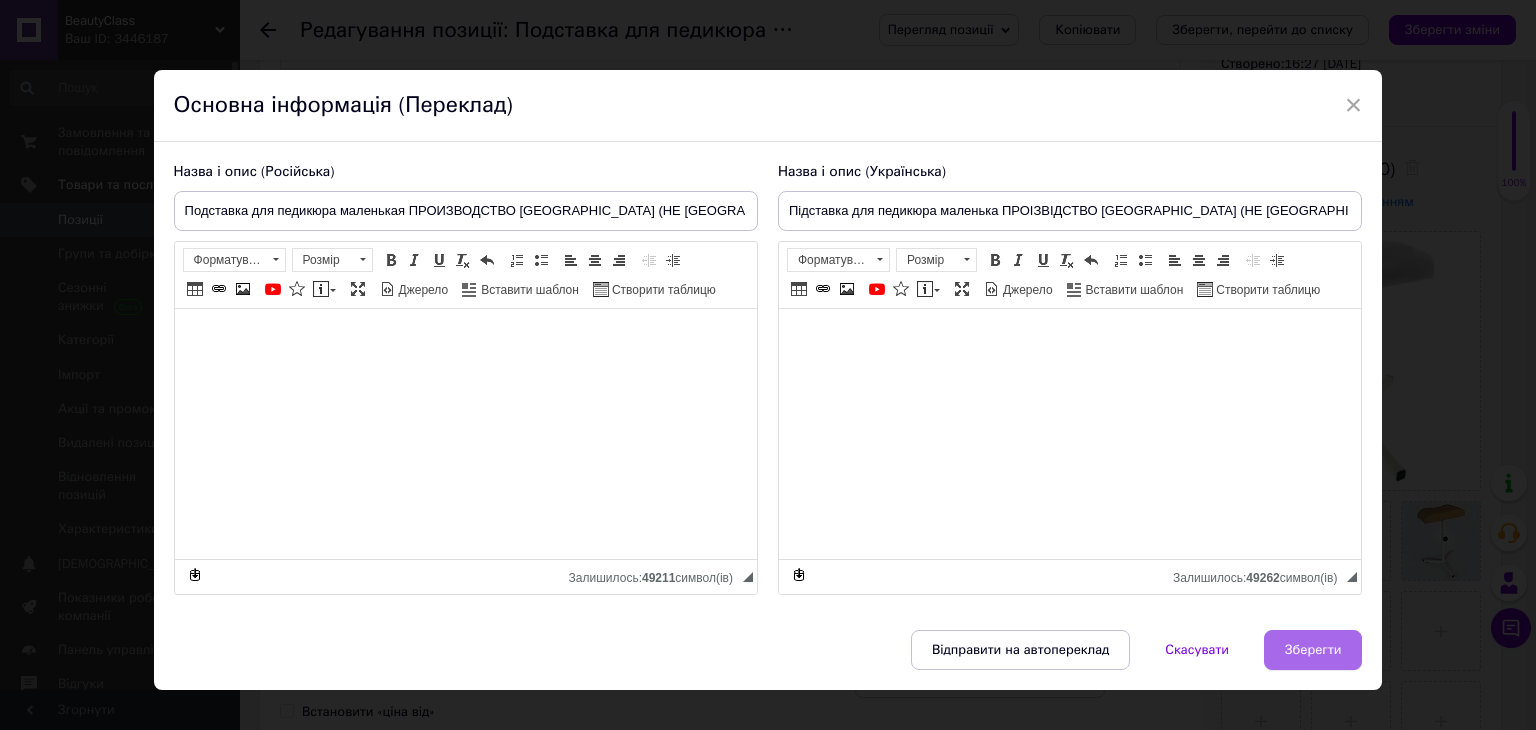 click on "Зберегти" at bounding box center [1313, 650] 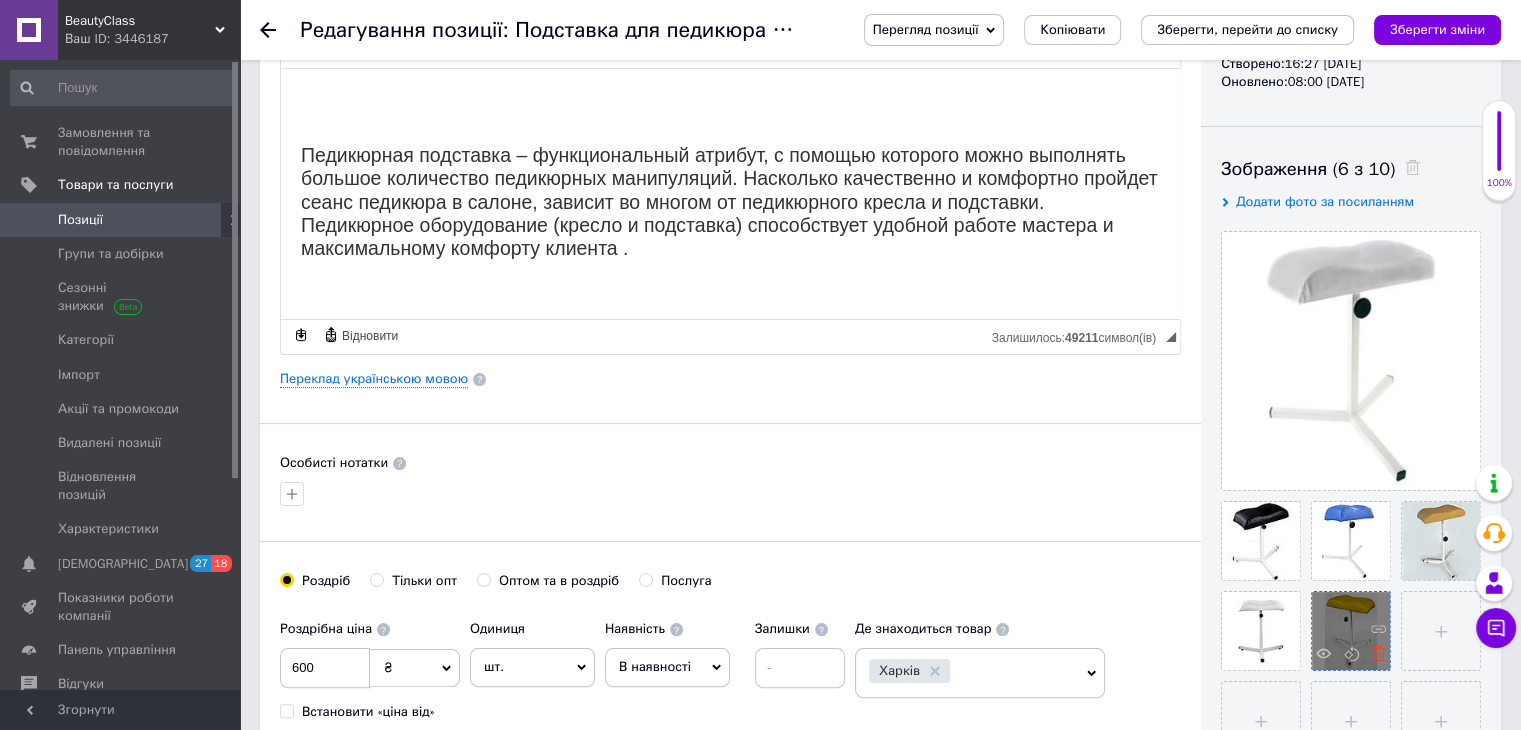 click 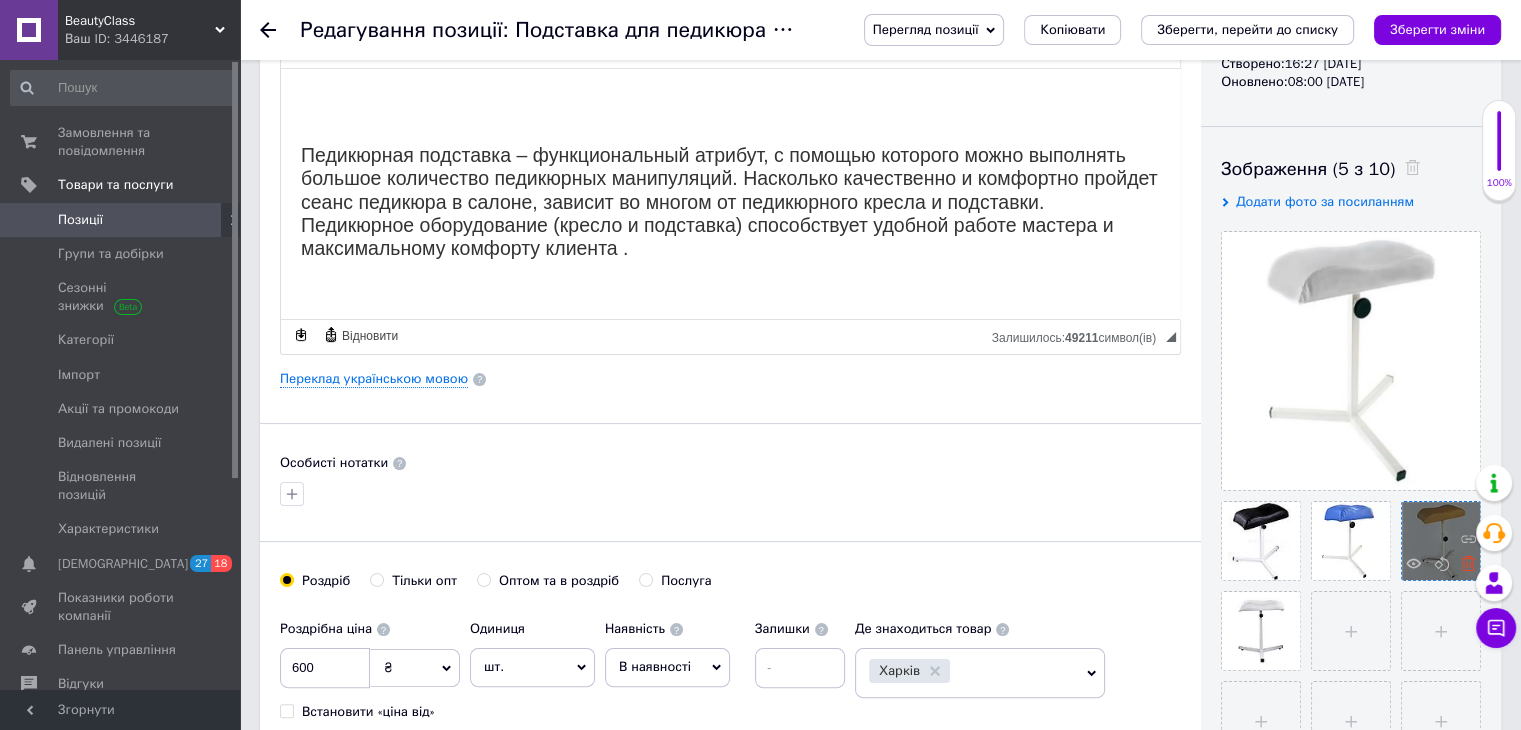 click 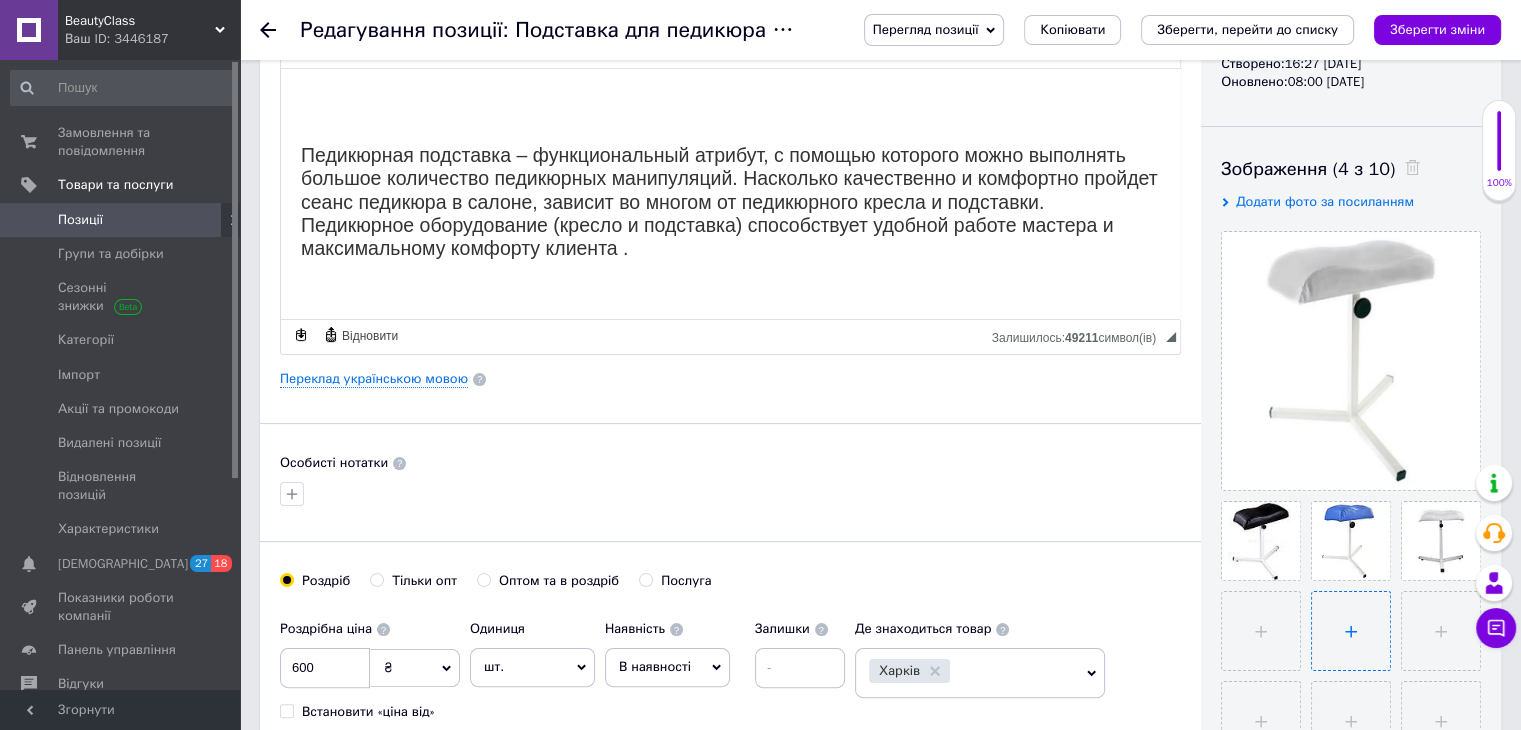 click at bounding box center (1351, 631) 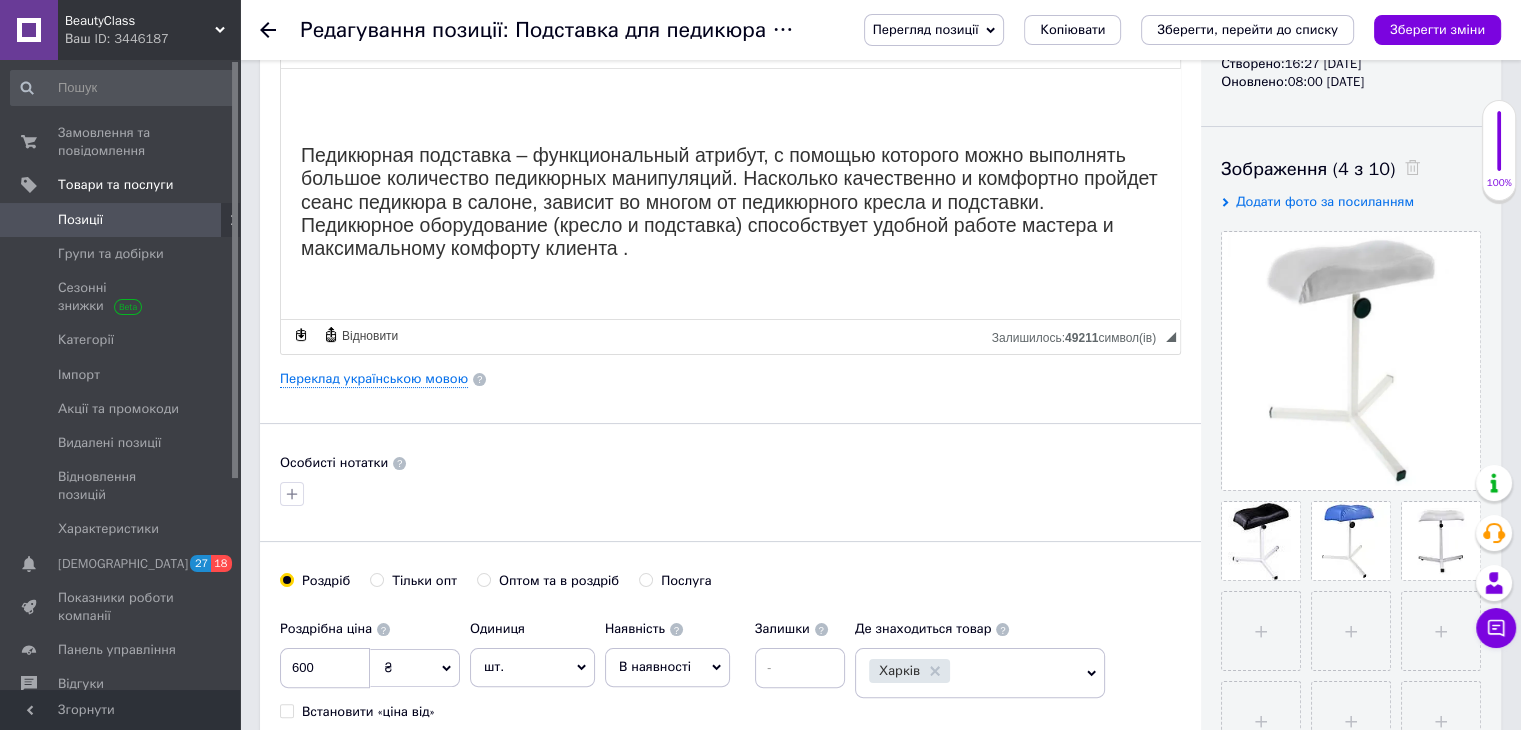 type 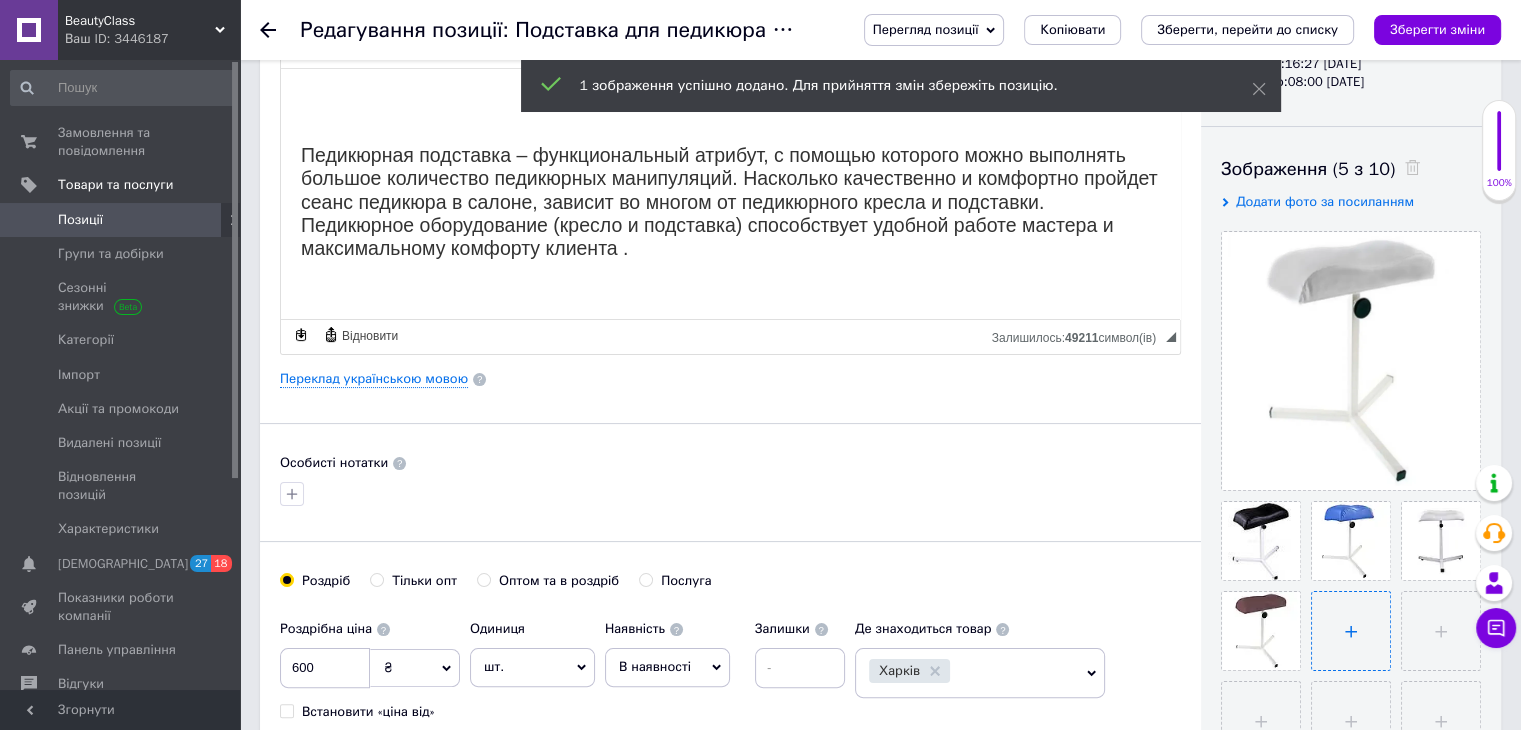 drag, startPoint x: 1369, startPoint y: 621, endPoint x: 1356, endPoint y: 611, distance: 16.40122 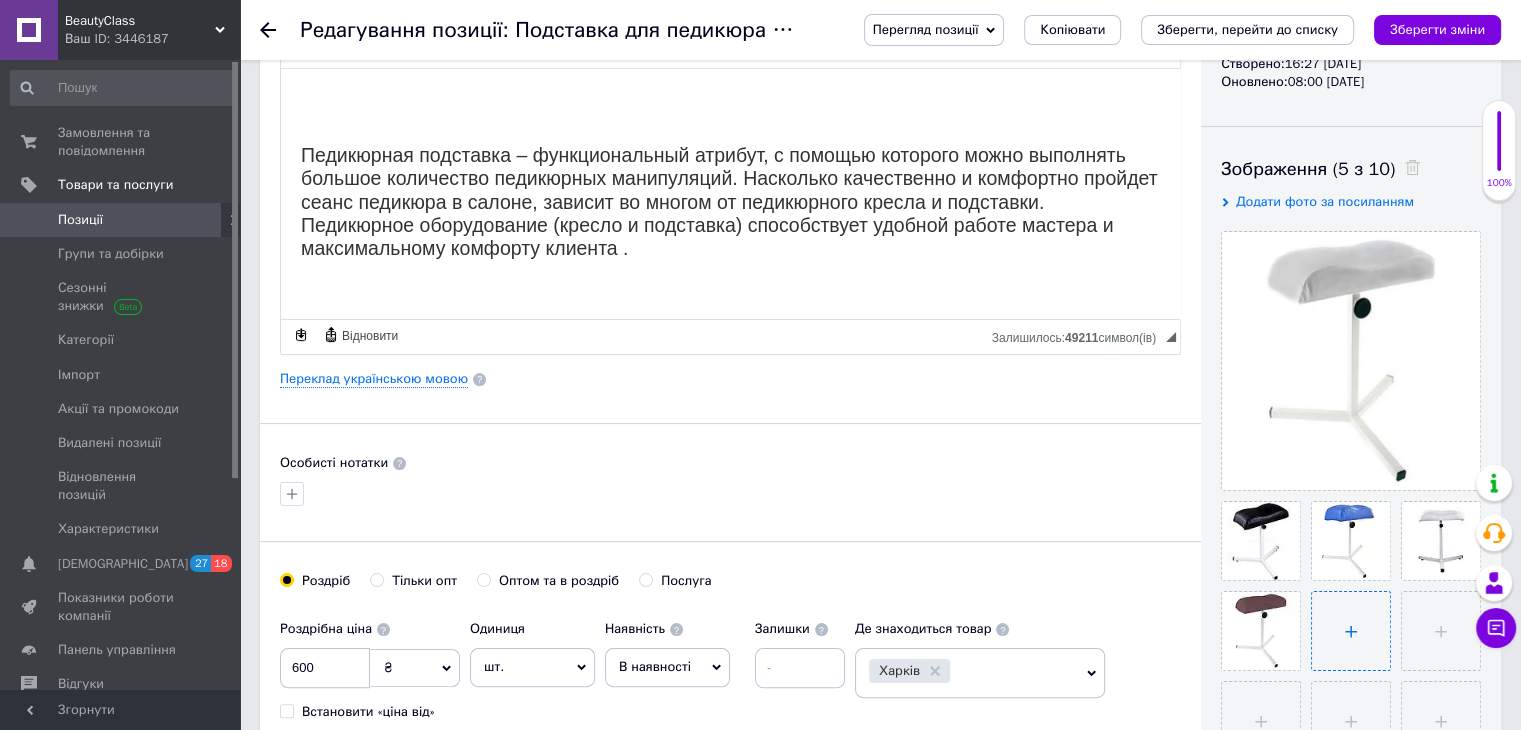 type on "C:\fakepath\4138276343_w1280_h1280_2225444302_w640_h640_2225444302-Photoroom.png" 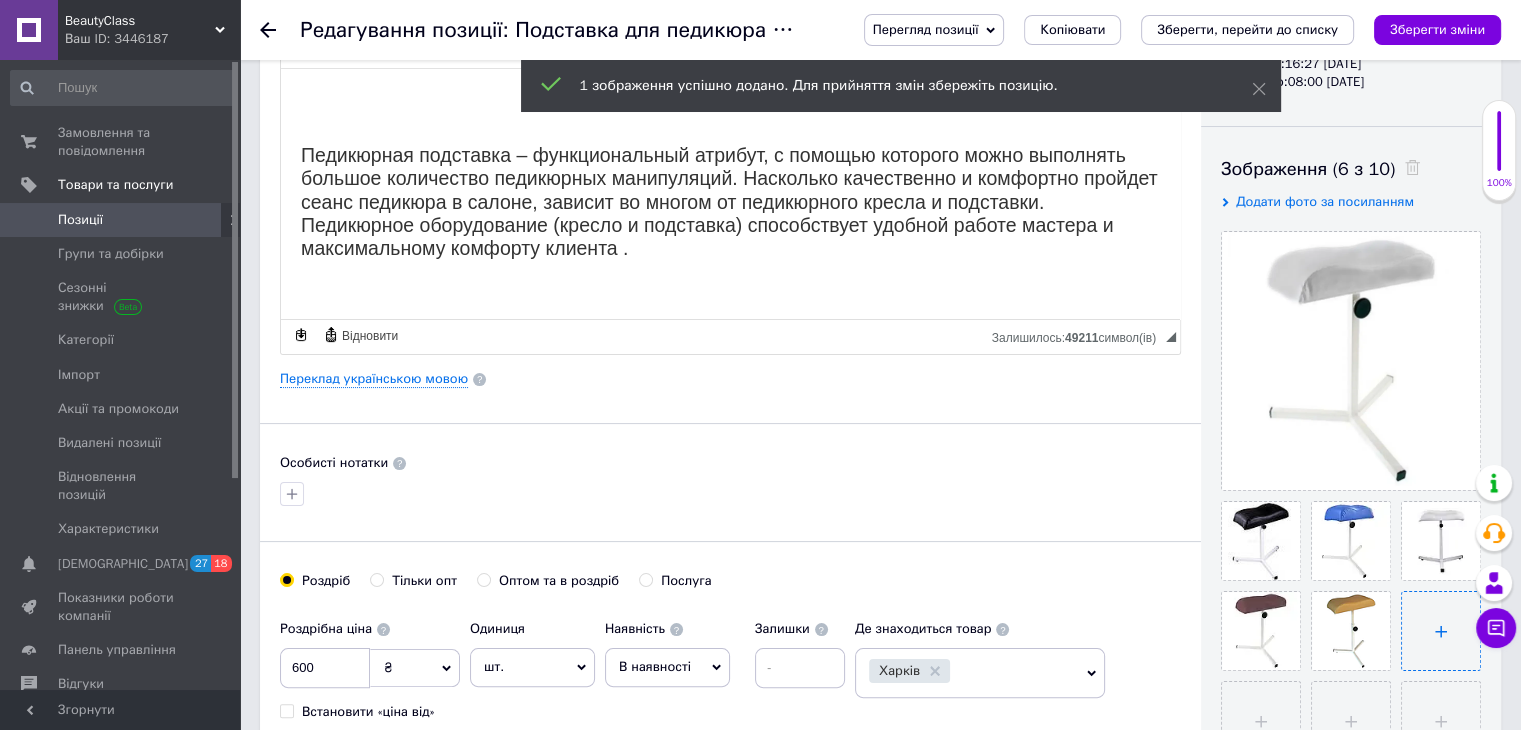click at bounding box center [1441, 631] 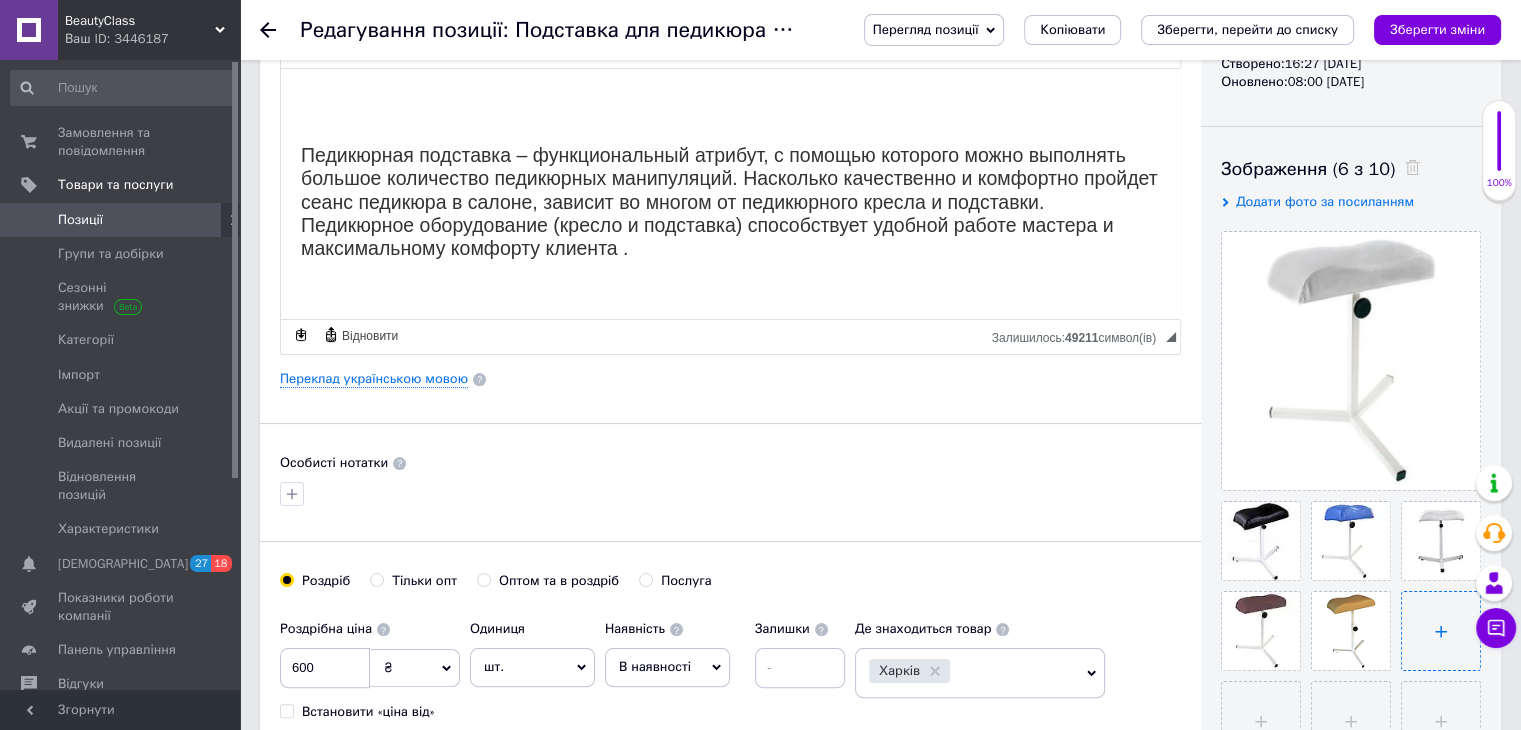 type on "C:\fakepath\5280072609_w1280_h1280_5134820123_w640_h640_5134820123-Photoroom.png" 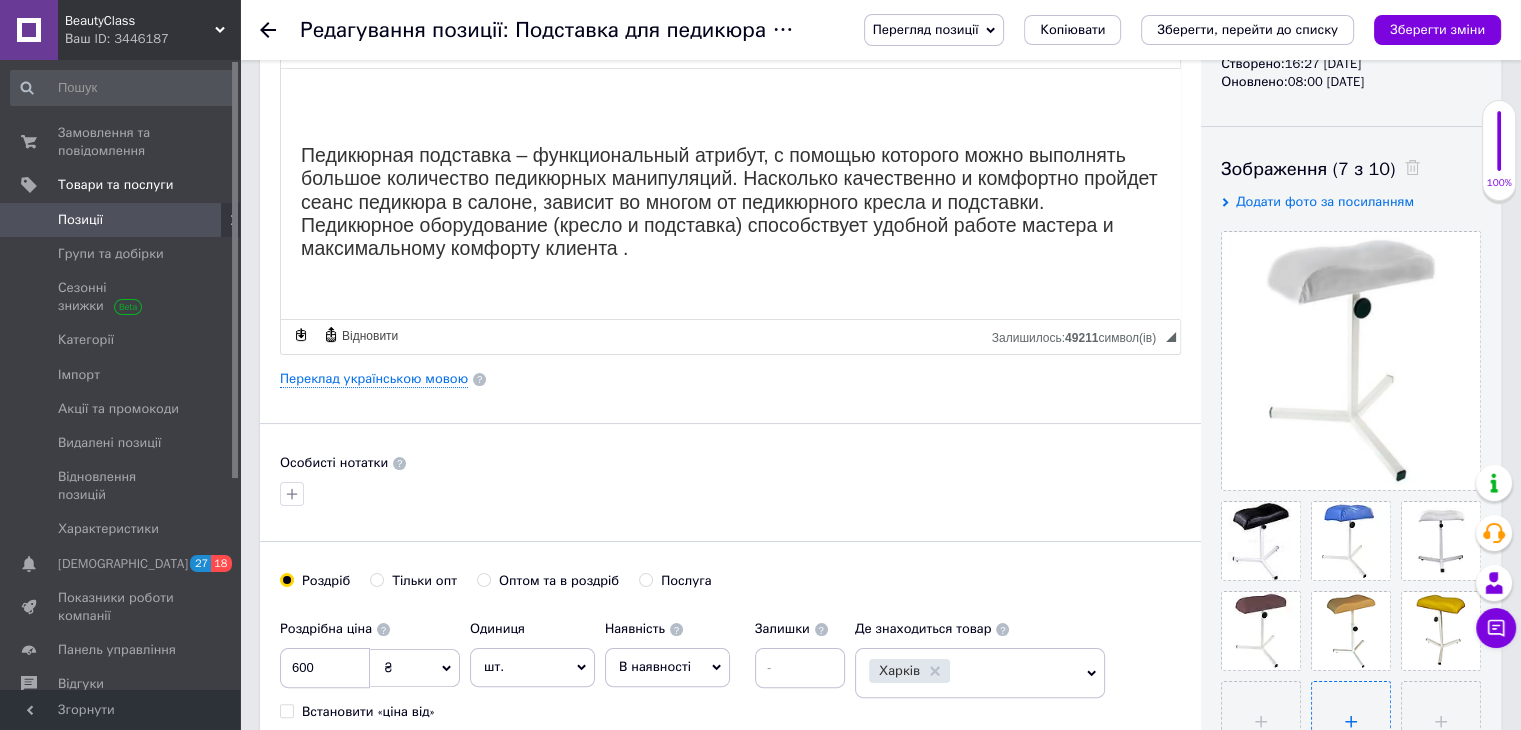 click at bounding box center (1351, 721) 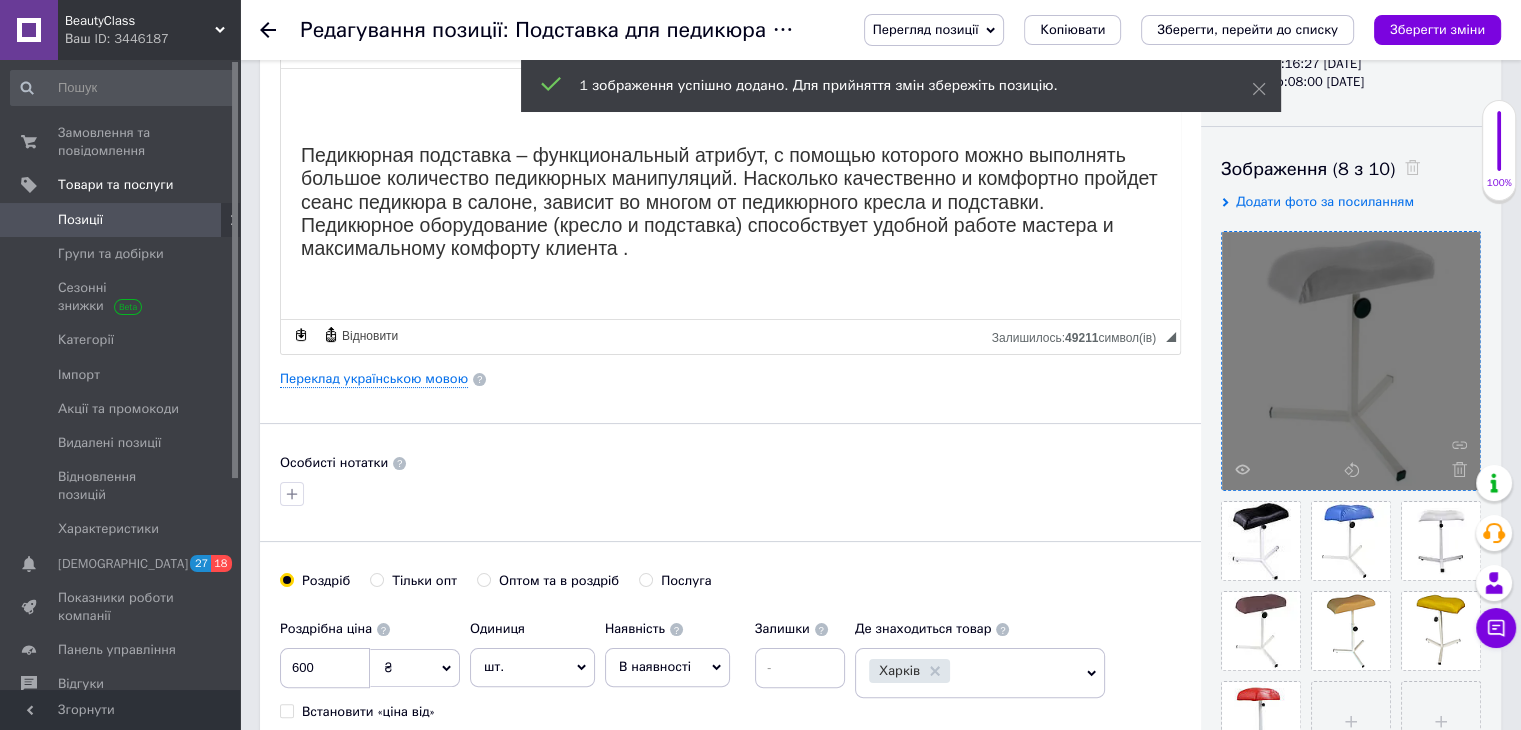 scroll, scrollTop: 533, scrollLeft: 0, axis: vertical 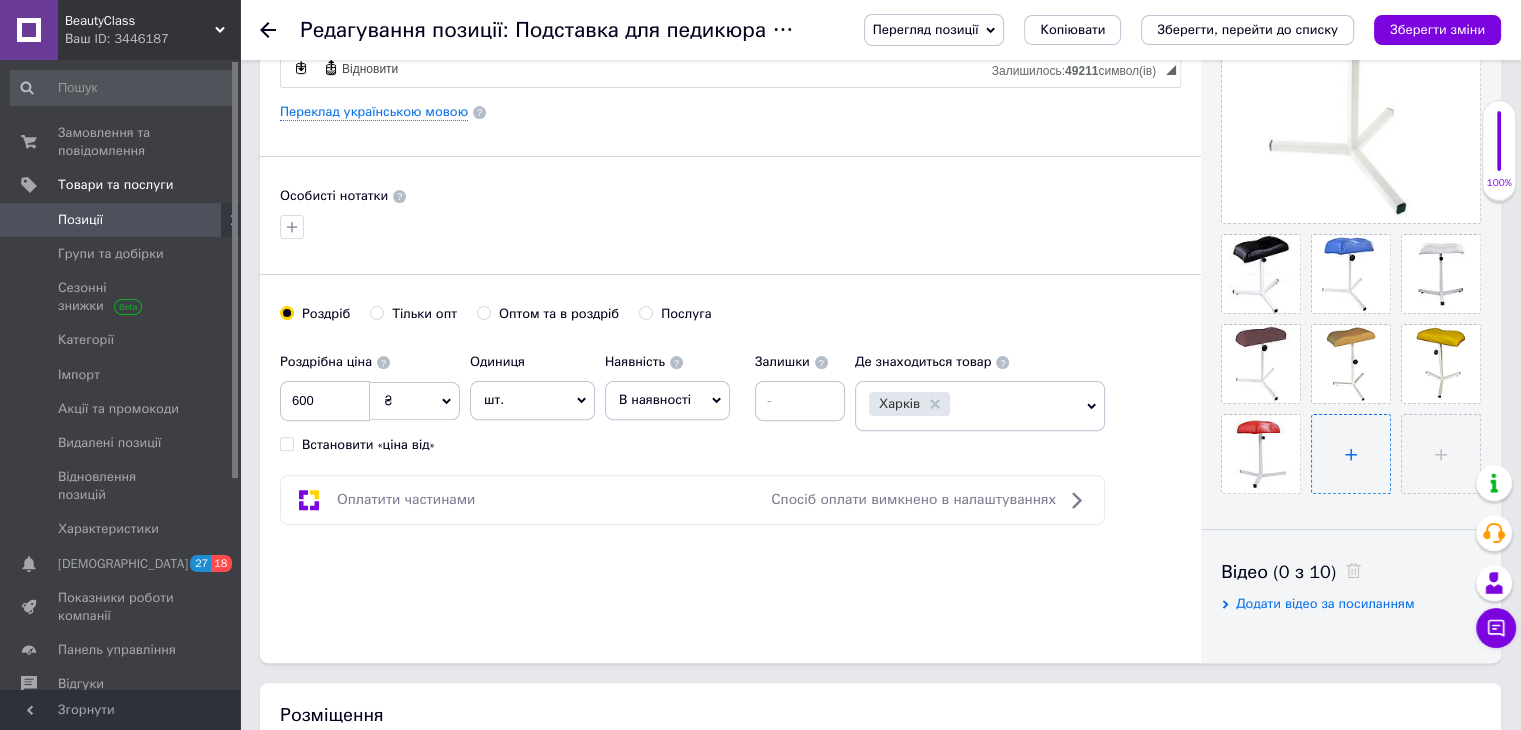 click at bounding box center [1351, 454] 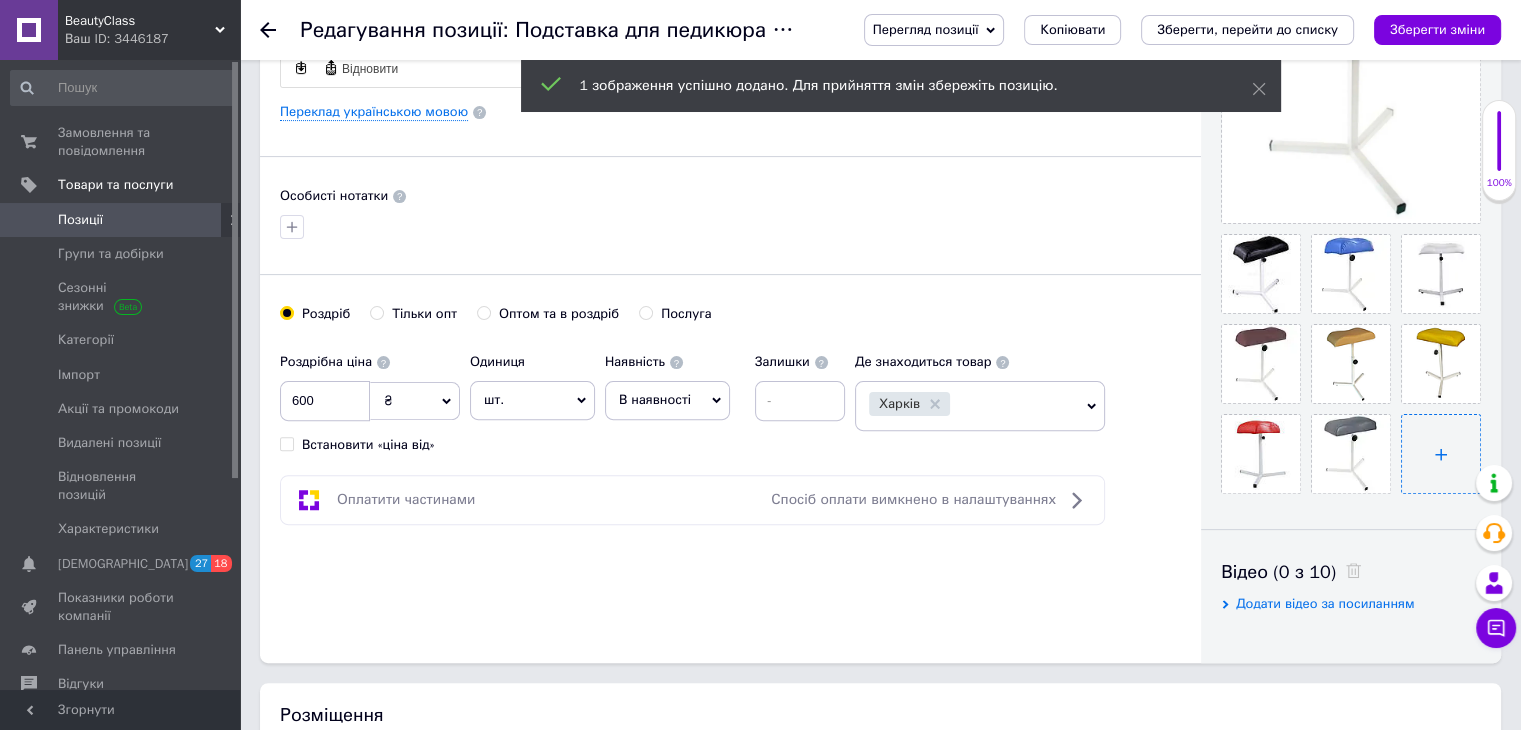 click at bounding box center (1441, 454) 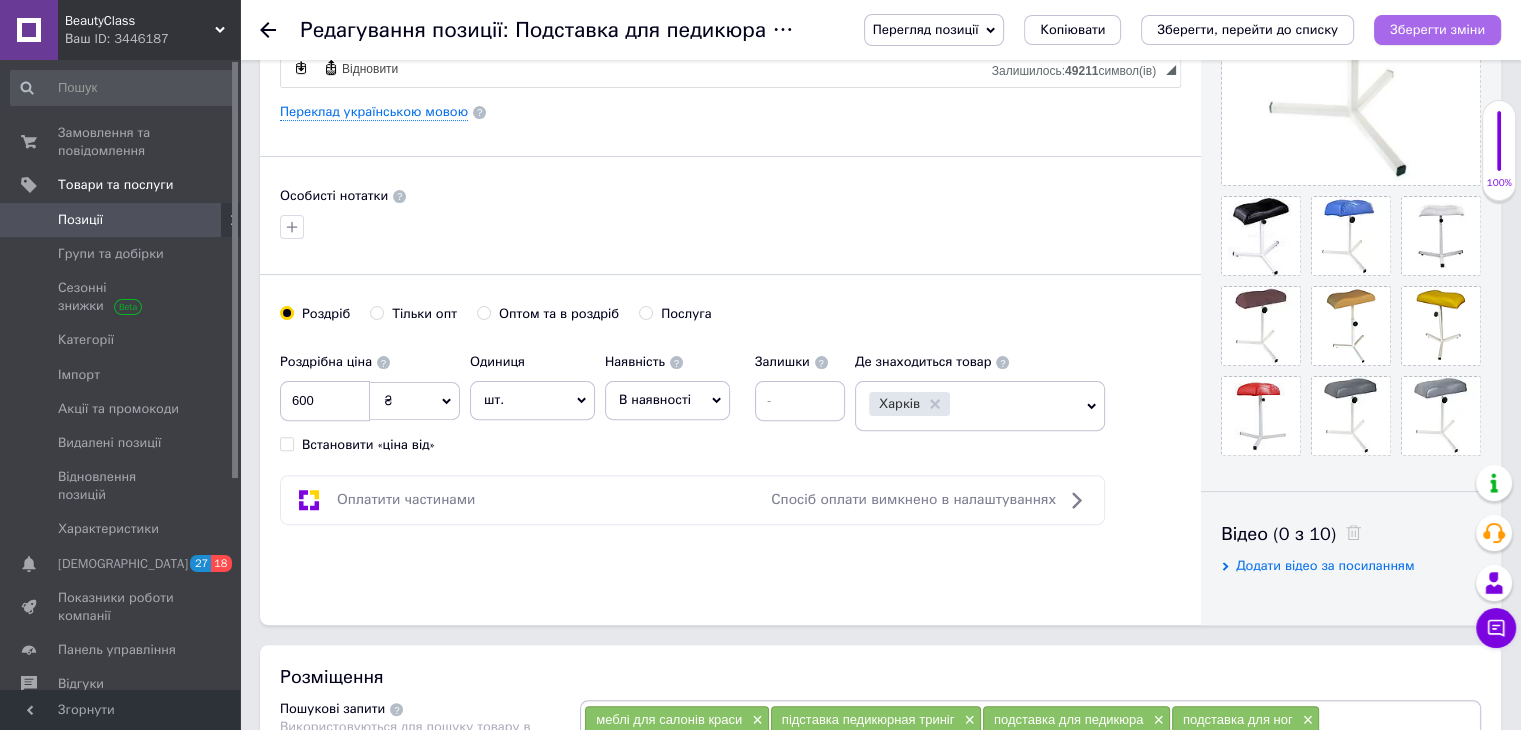 click on "Зберегти зміни" at bounding box center [1437, 29] 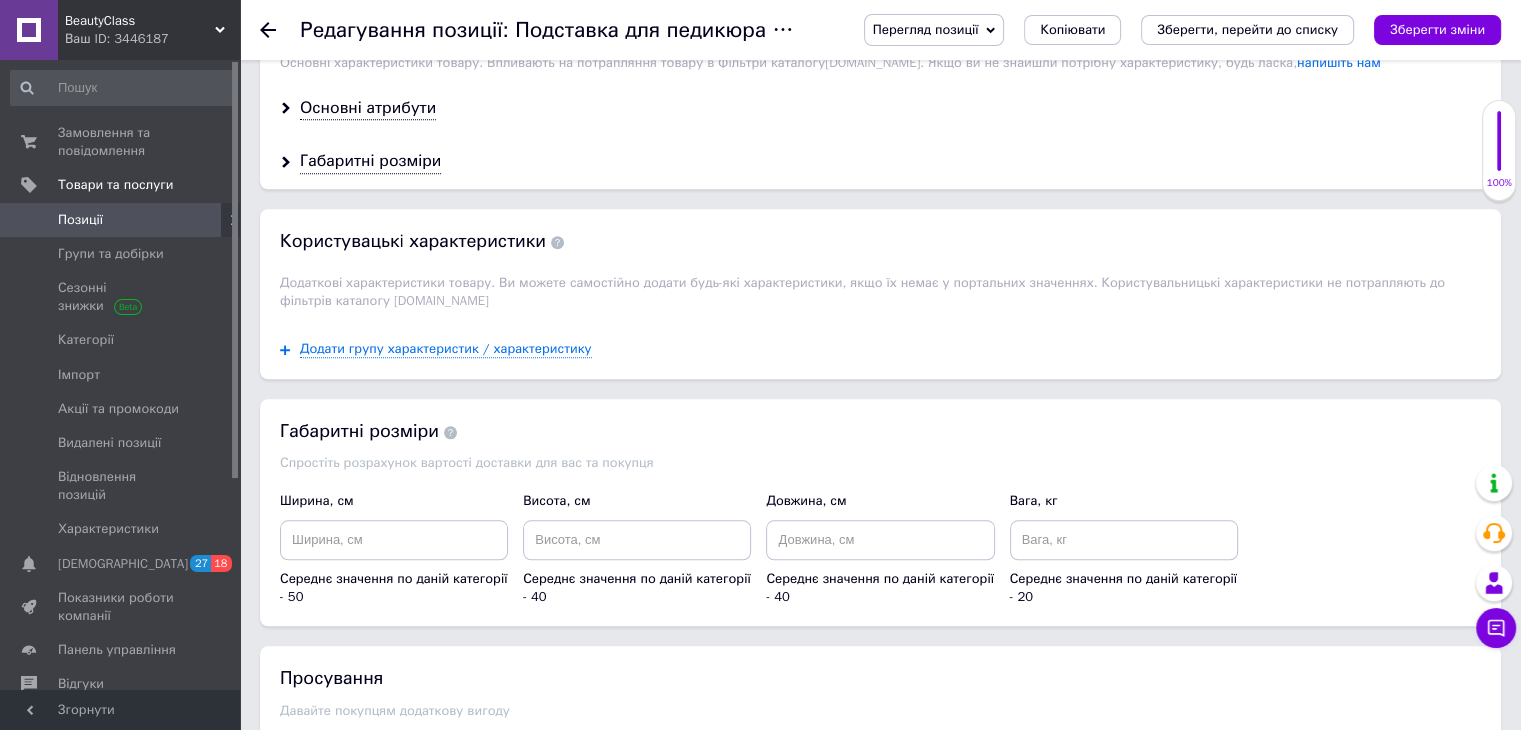 scroll, scrollTop: 2400, scrollLeft: 0, axis: vertical 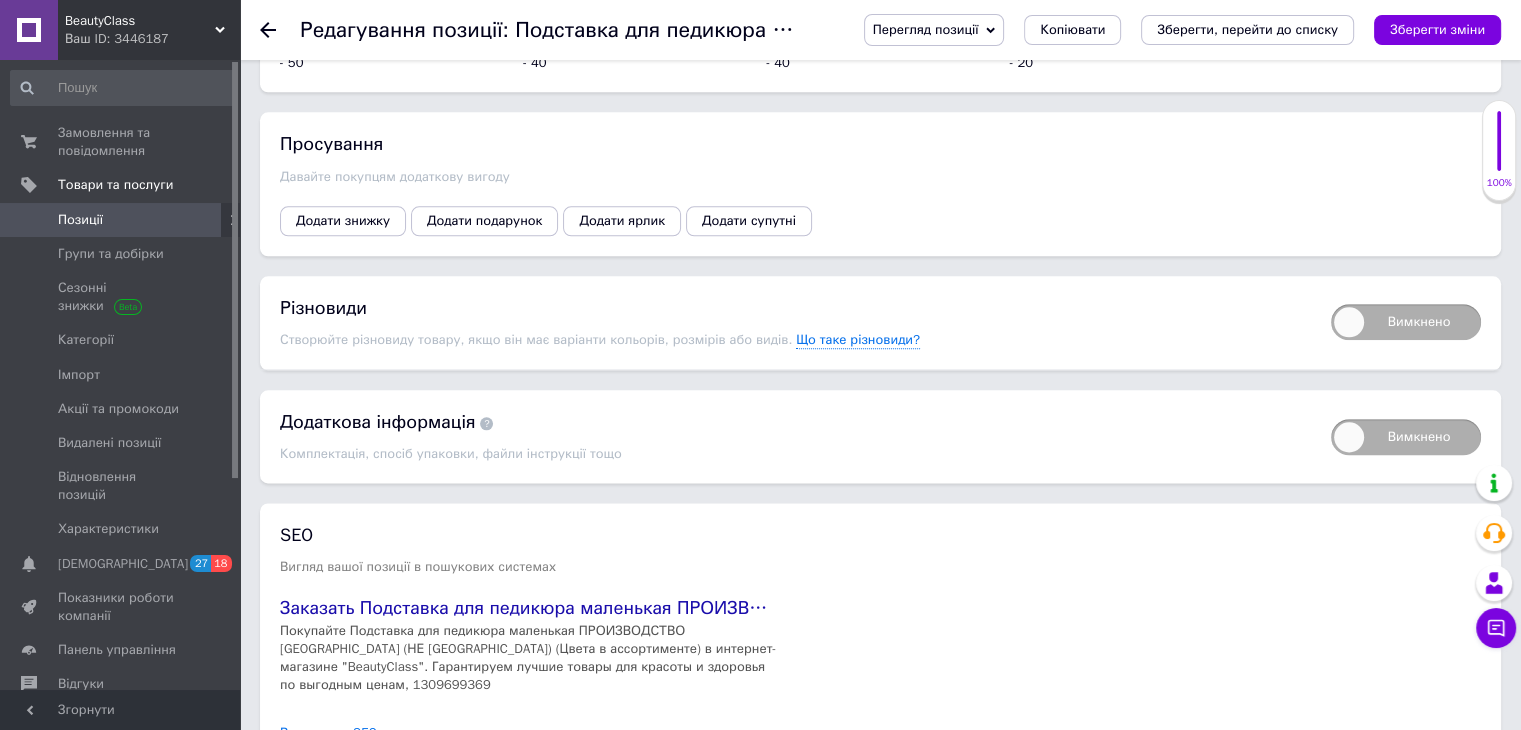click on "Вимкнено" at bounding box center (1406, 322) 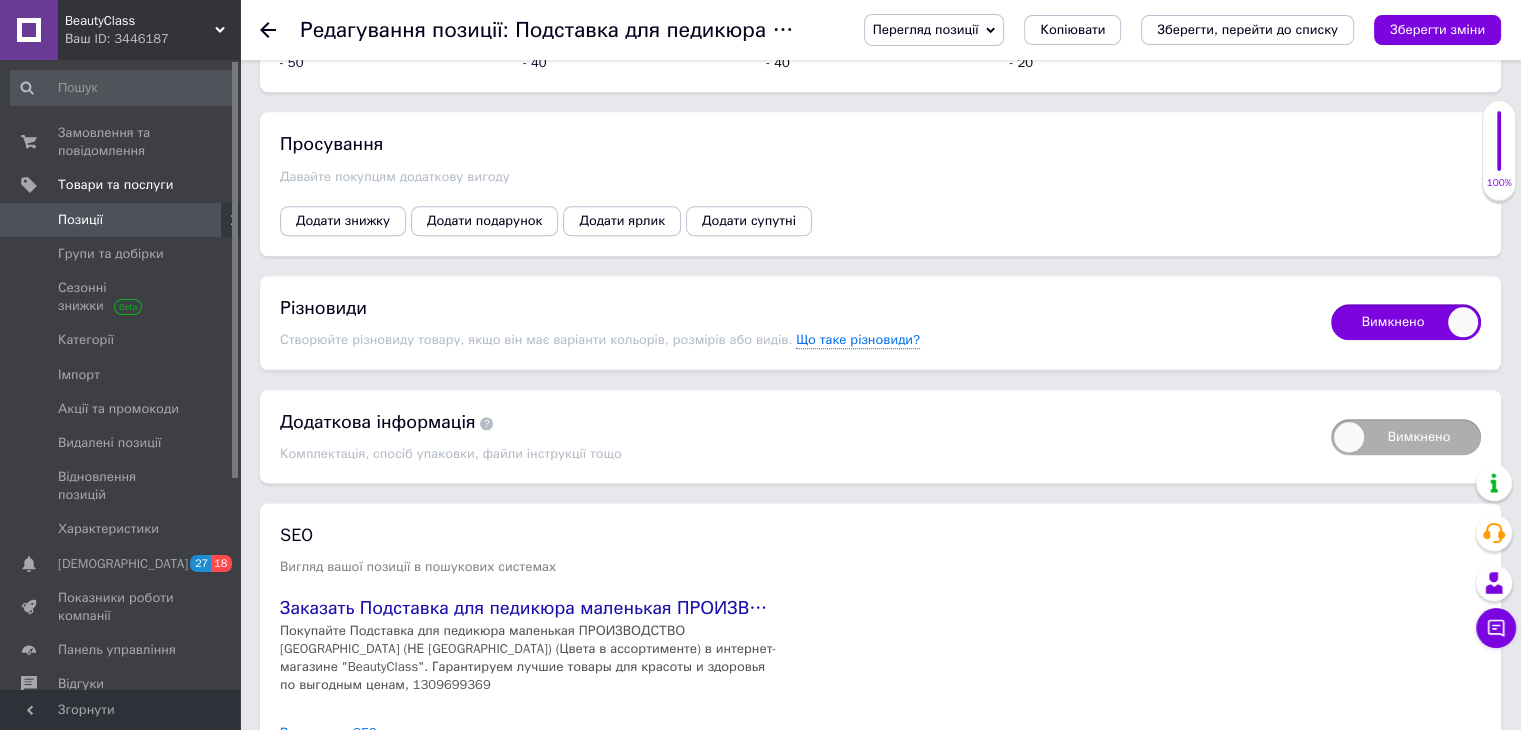 checkbox on "true" 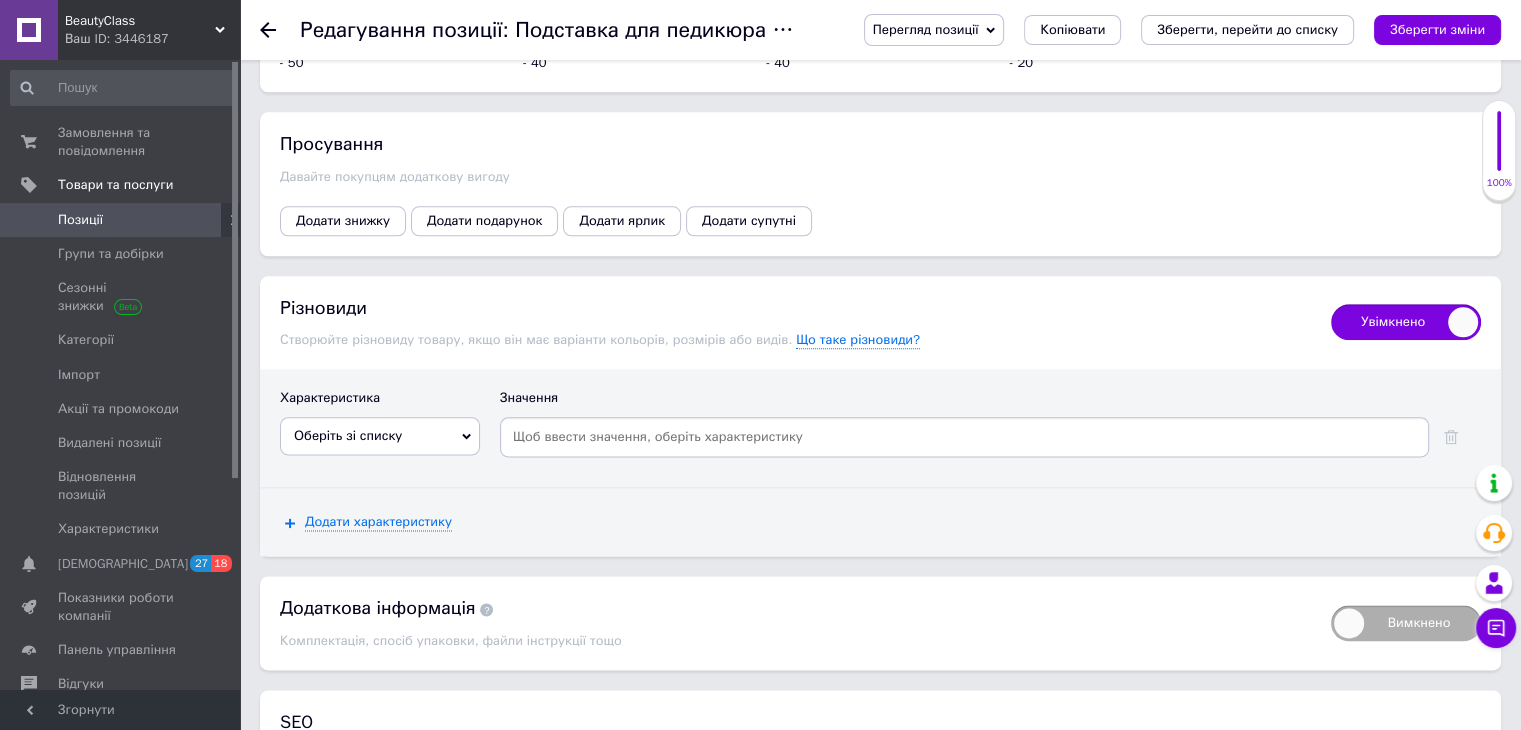 click 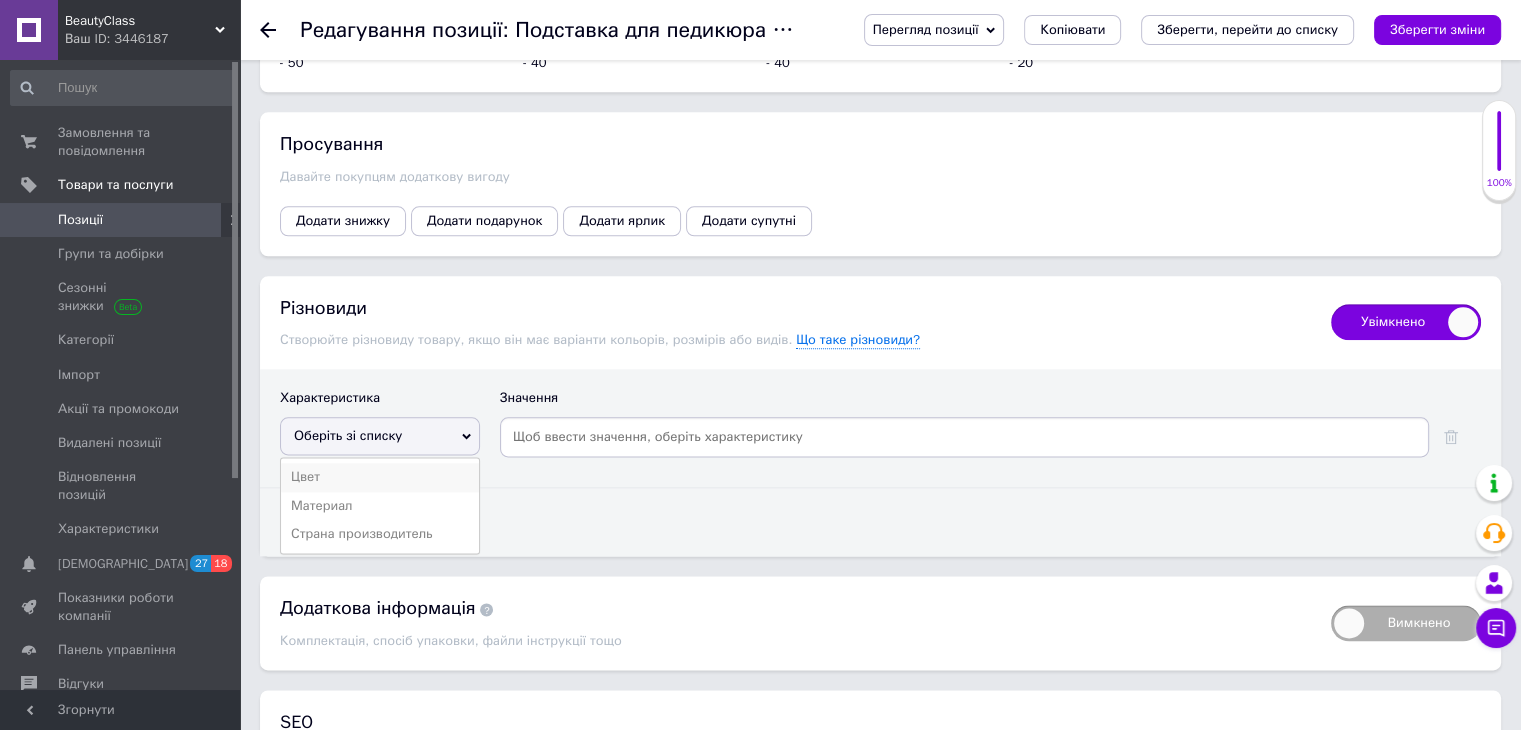 click on "Цвет" at bounding box center [380, 477] 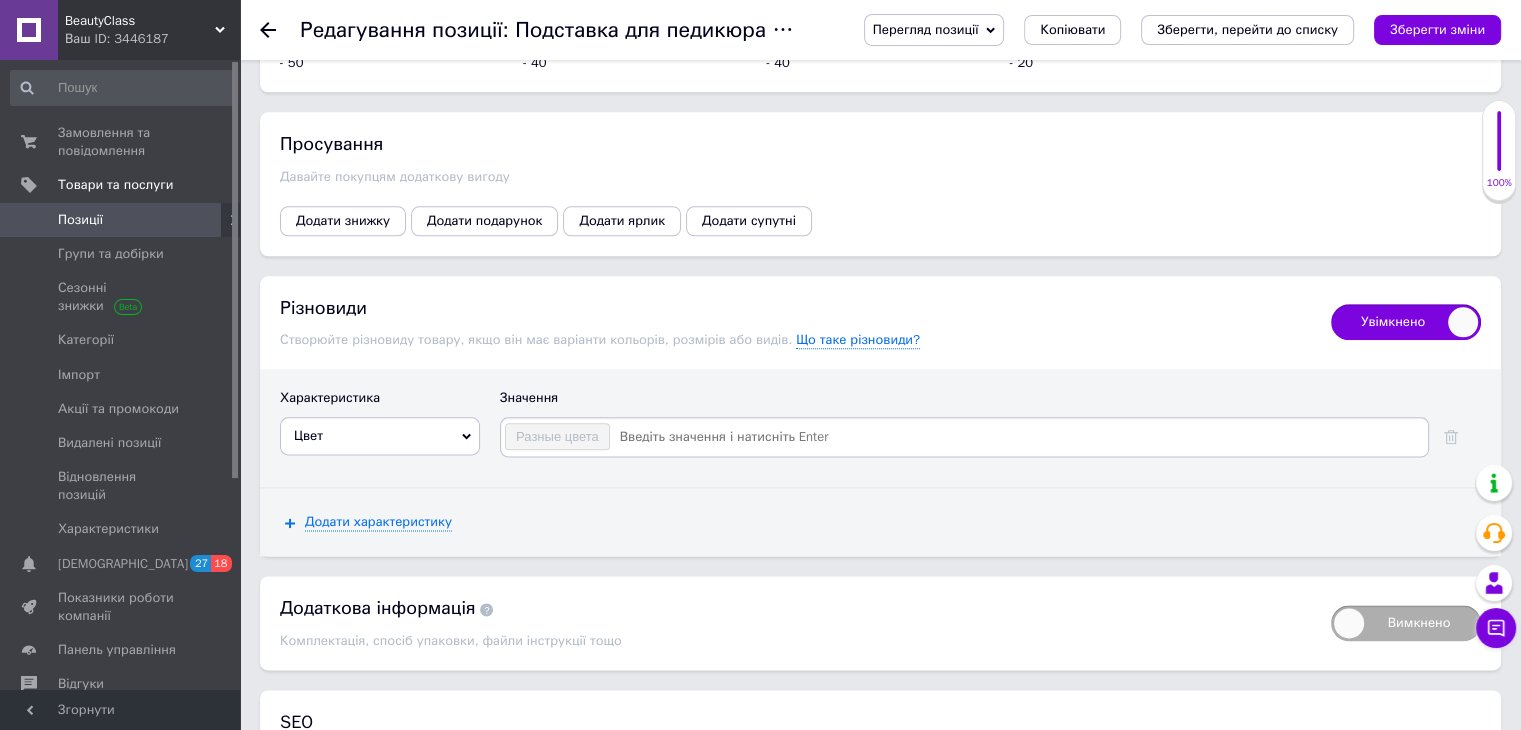 click at bounding box center [1018, 437] 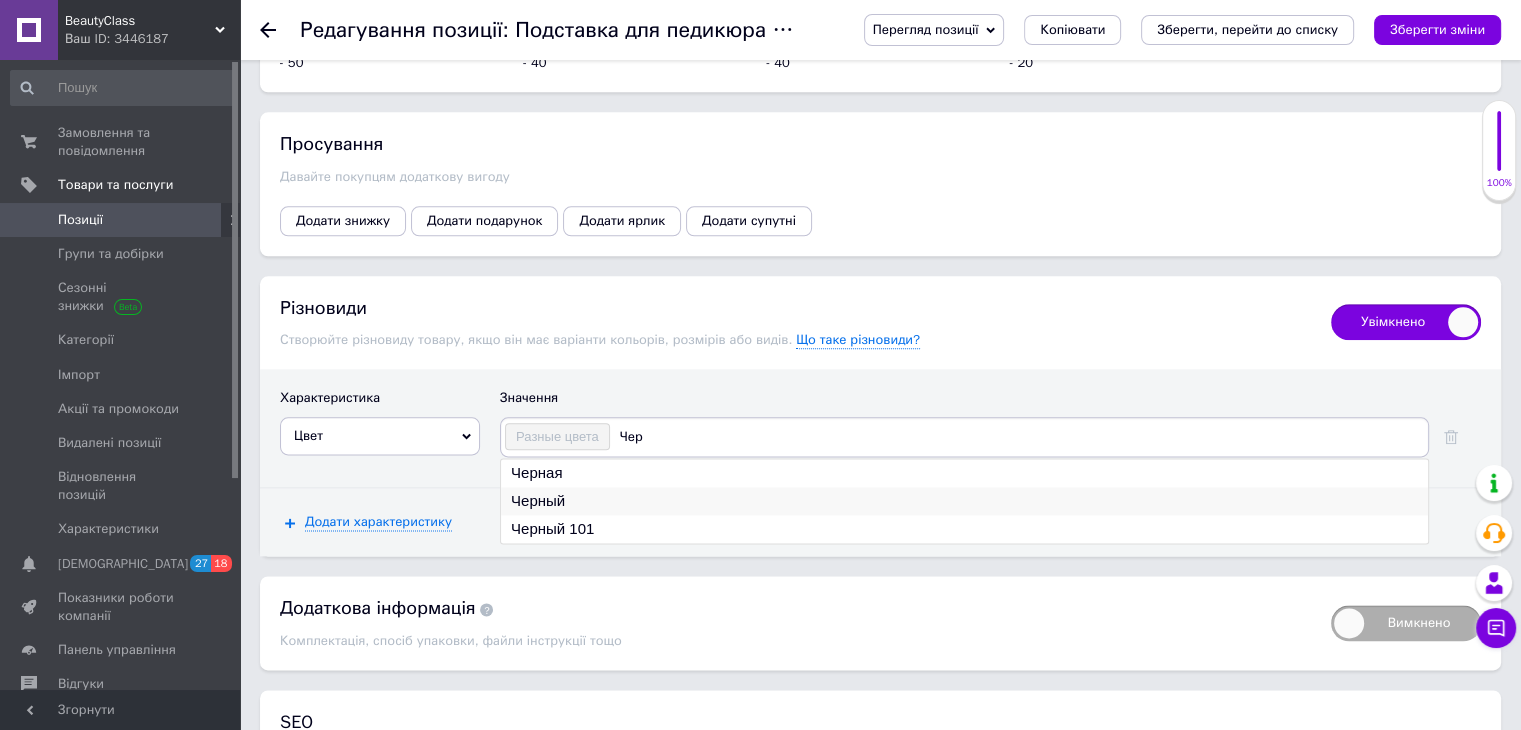 type on "Чер" 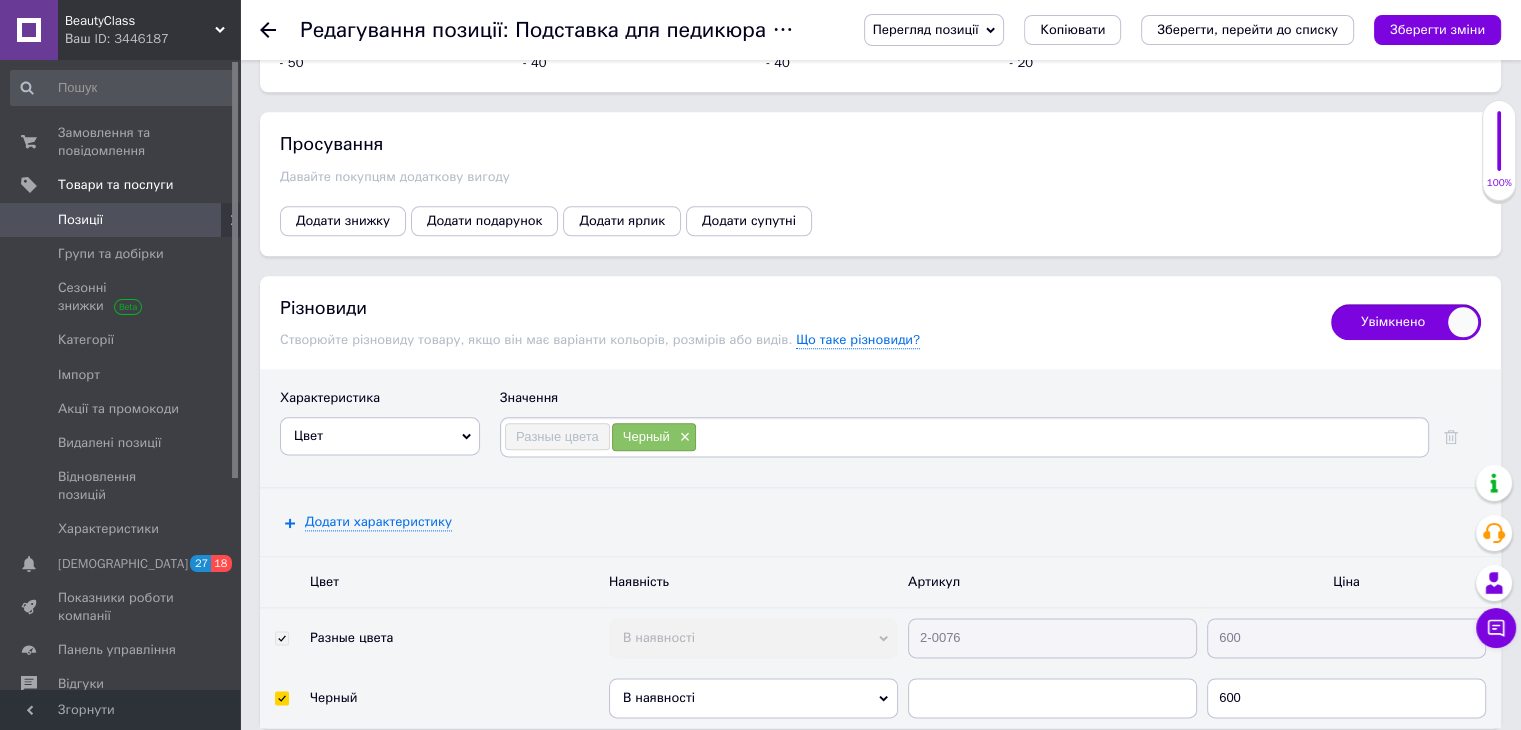 click at bounding box center [1061, 437] 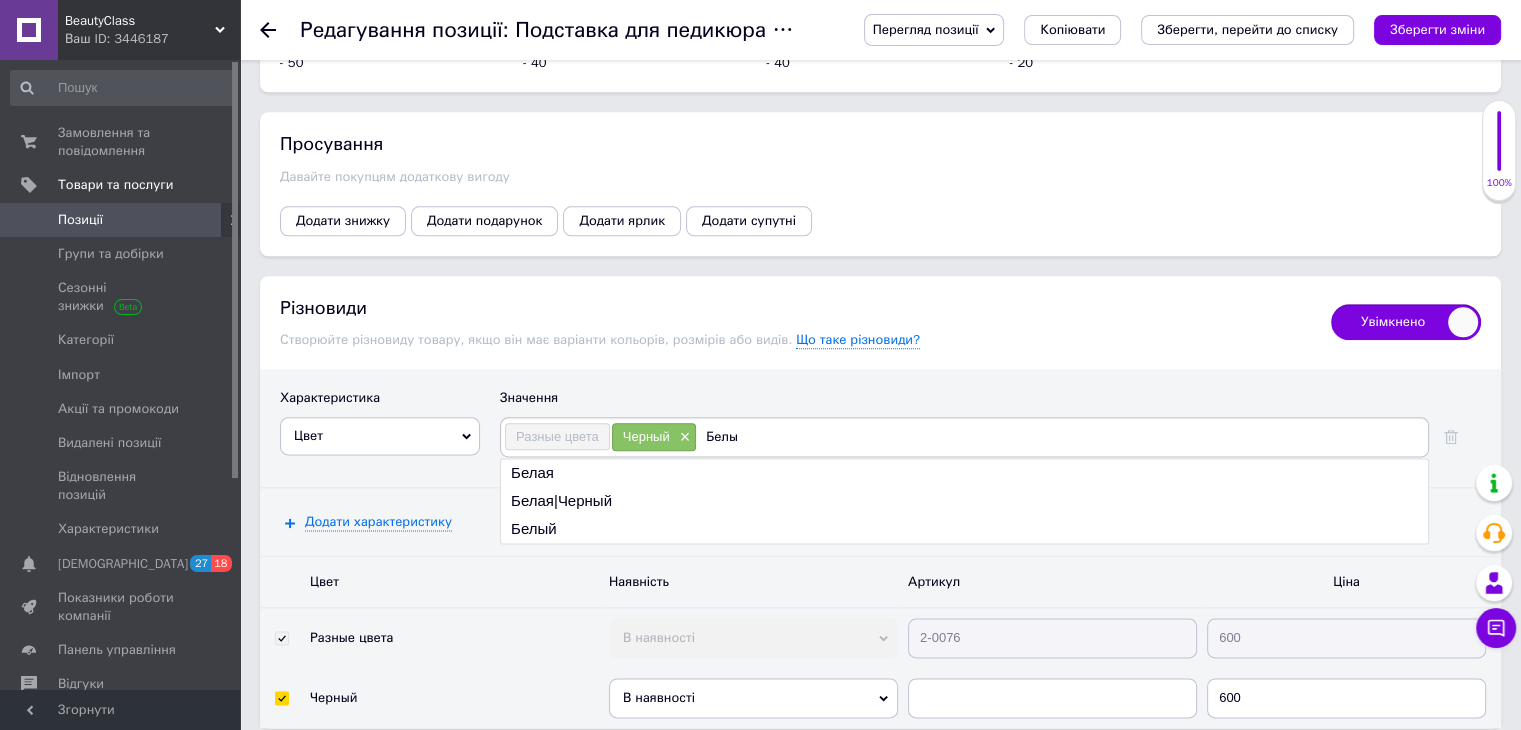 type on "Белый" 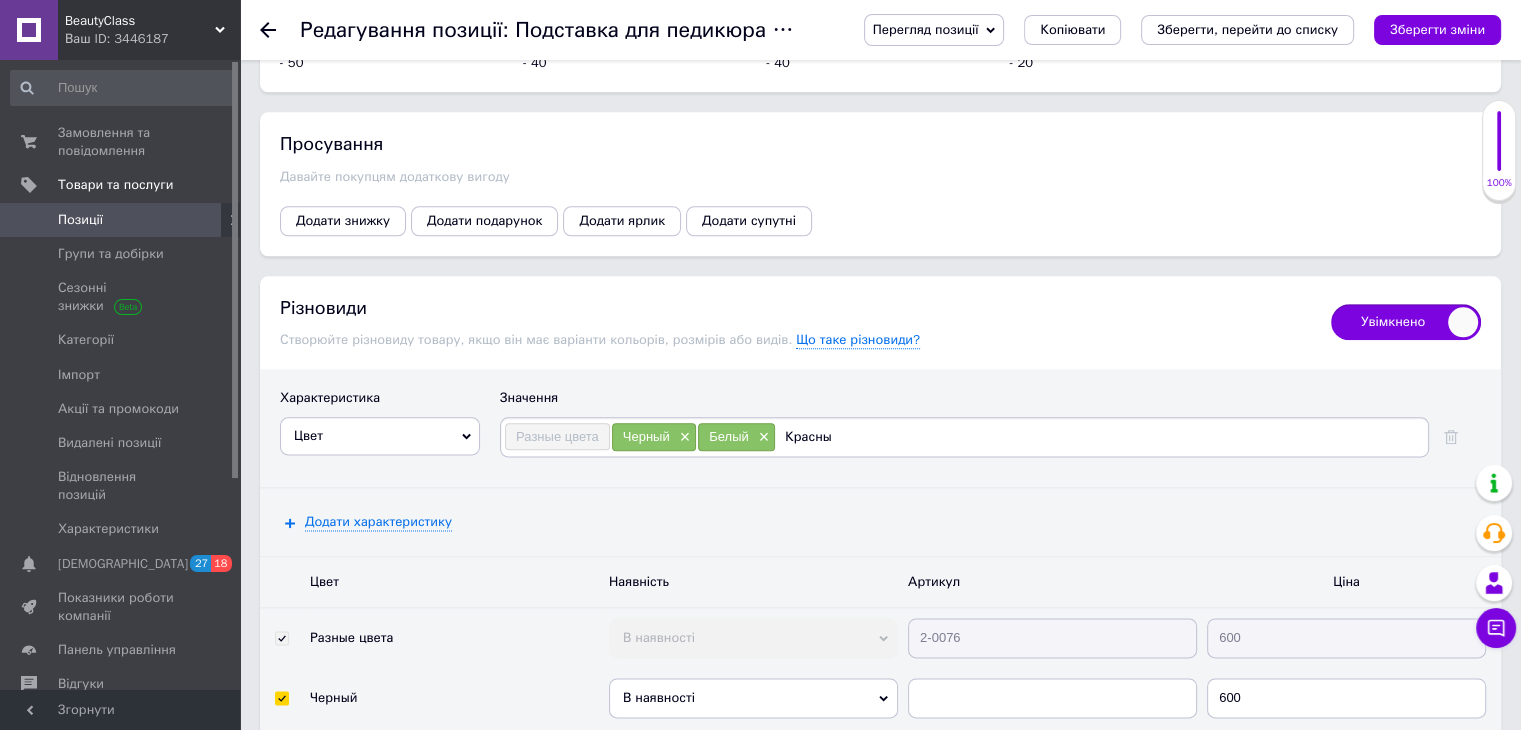 type on "Красный" 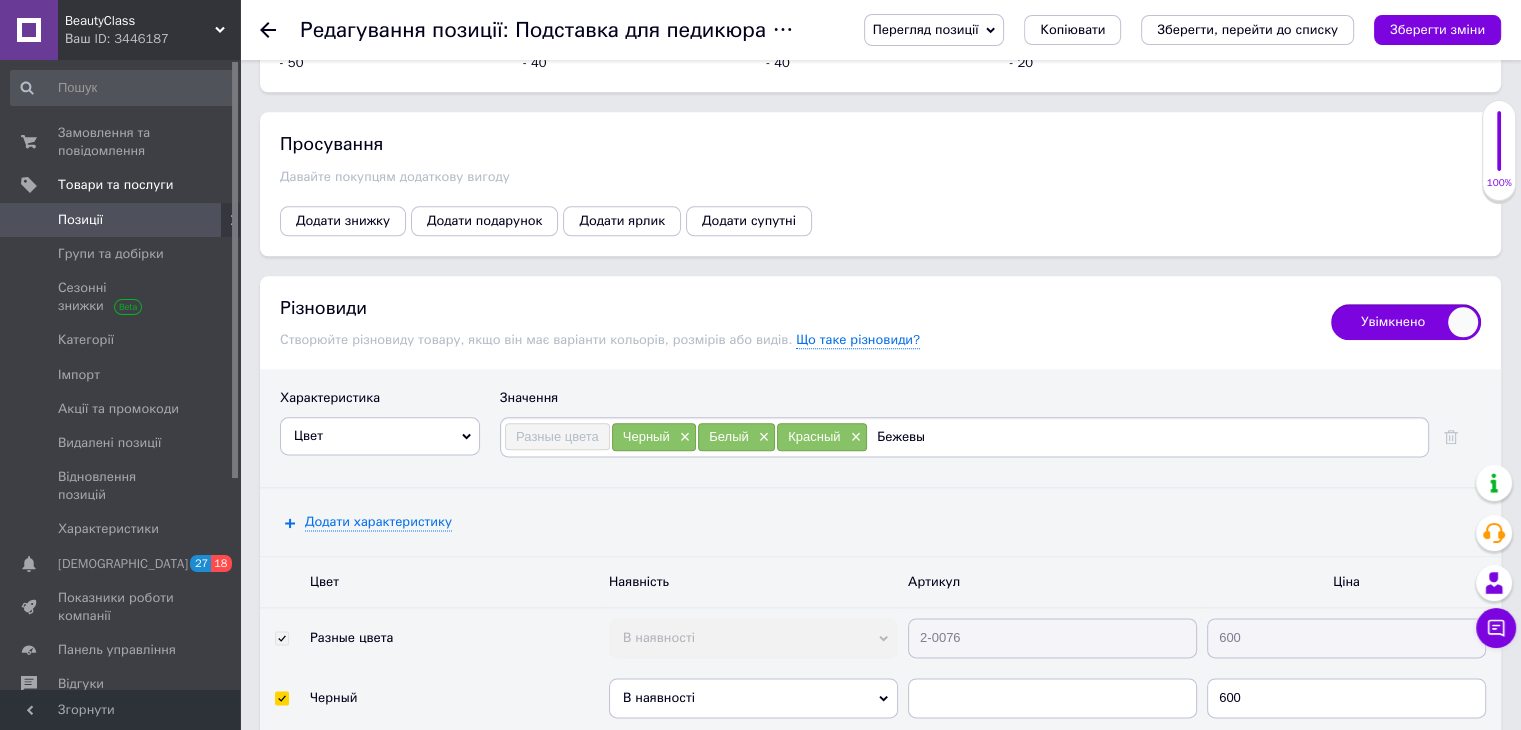 type on "Бежевый" 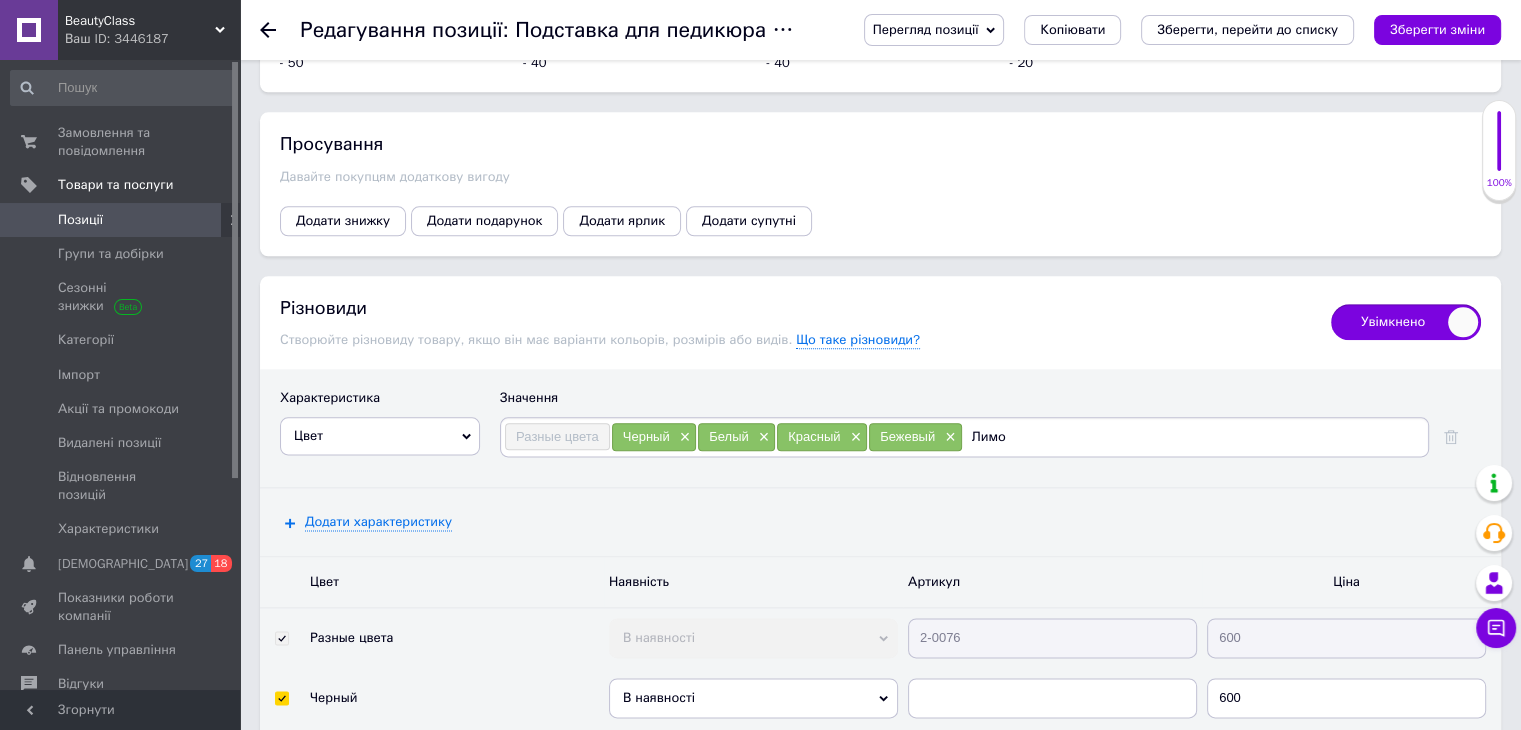 type on "Лимон" 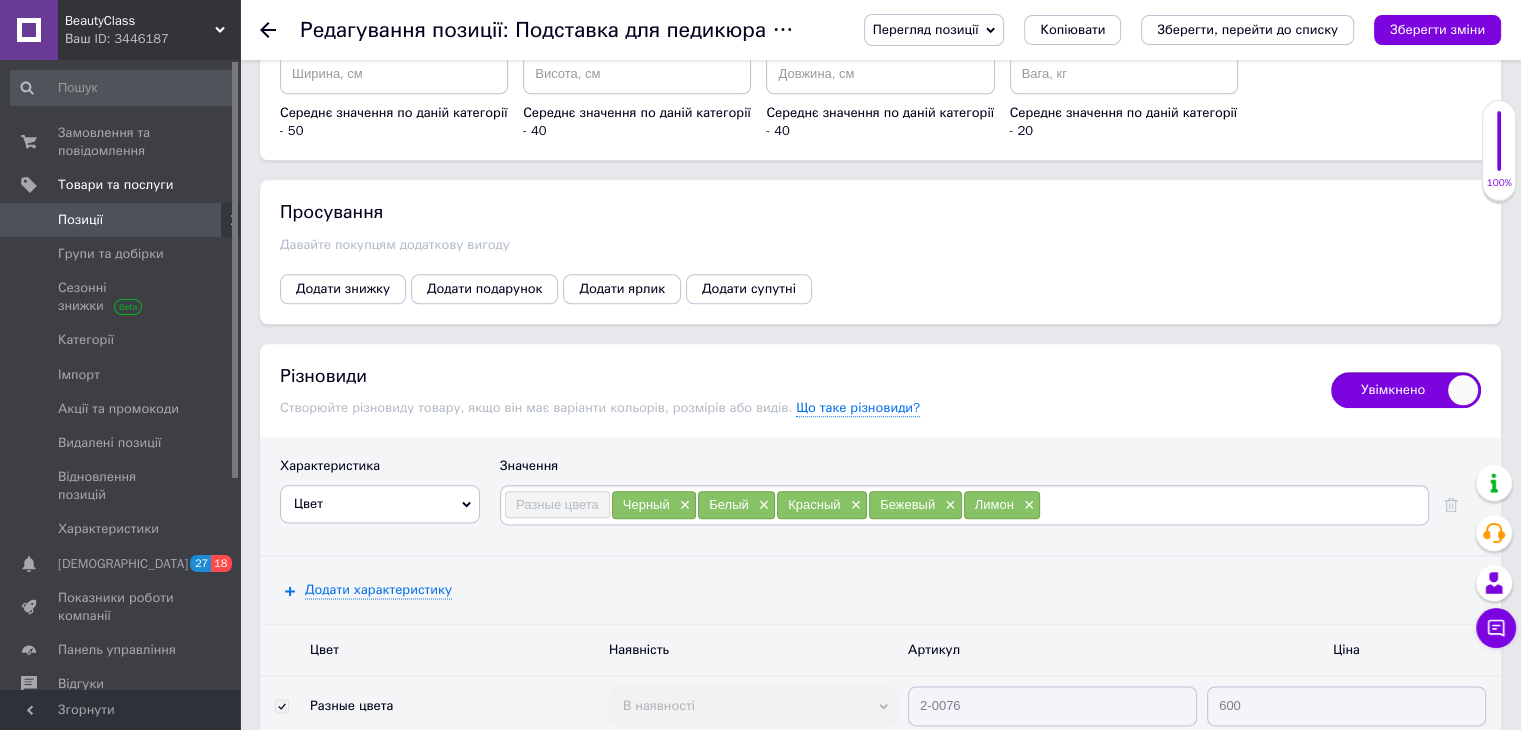 scroll, scrollTop: 2400, scrollLeft: 0, axis: vertical 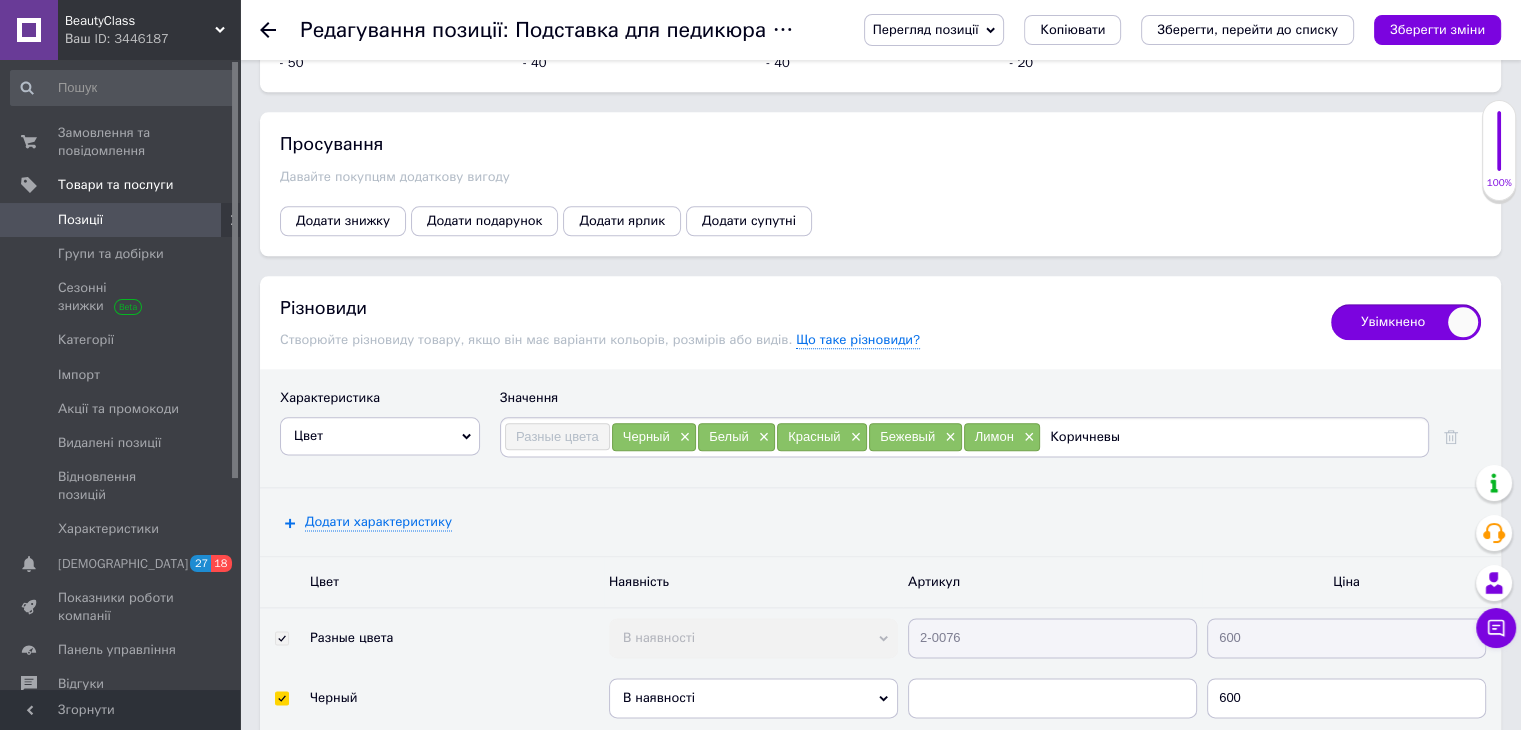 type on "Коричневый" 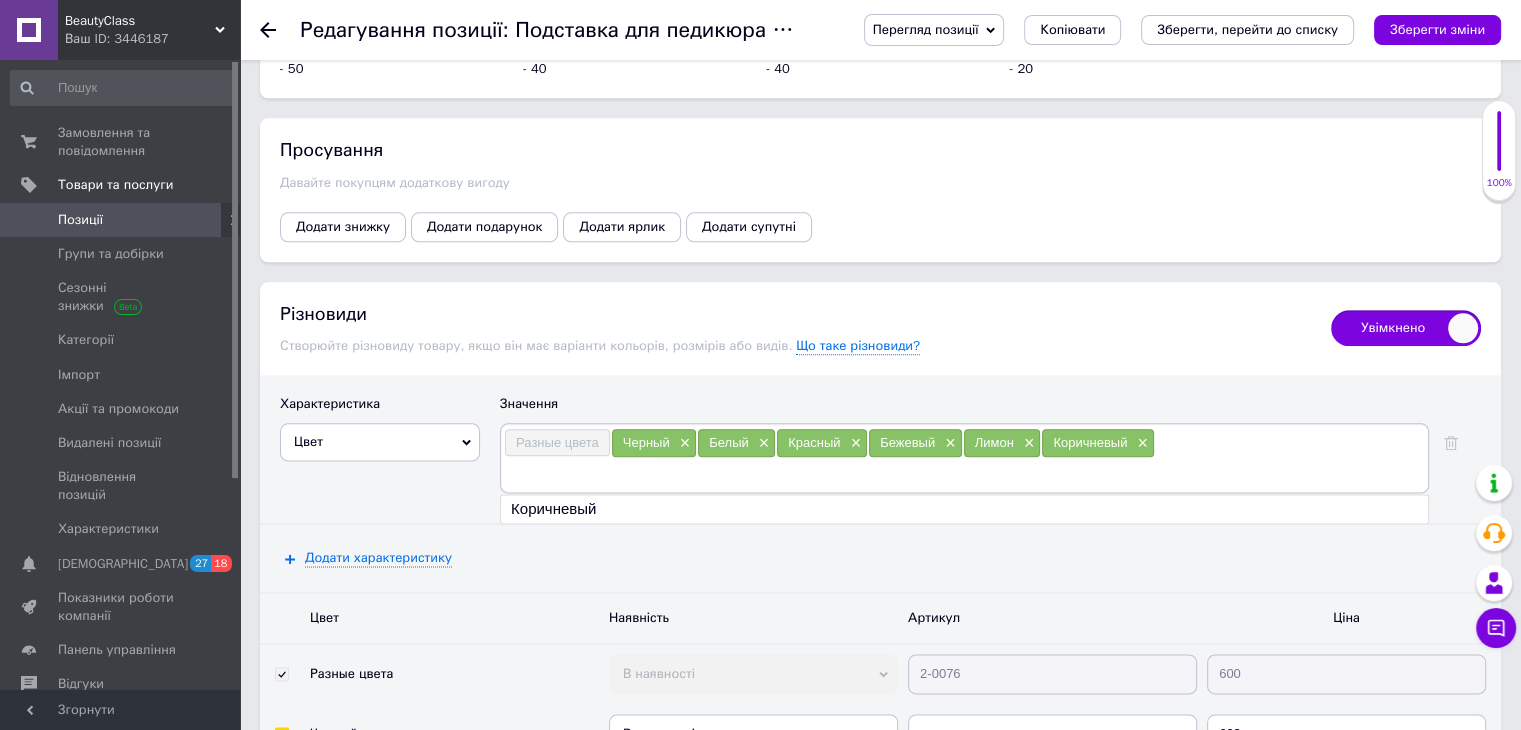 scroll, scrollTop: 2400, scrollLeft: 0, axis: vertical 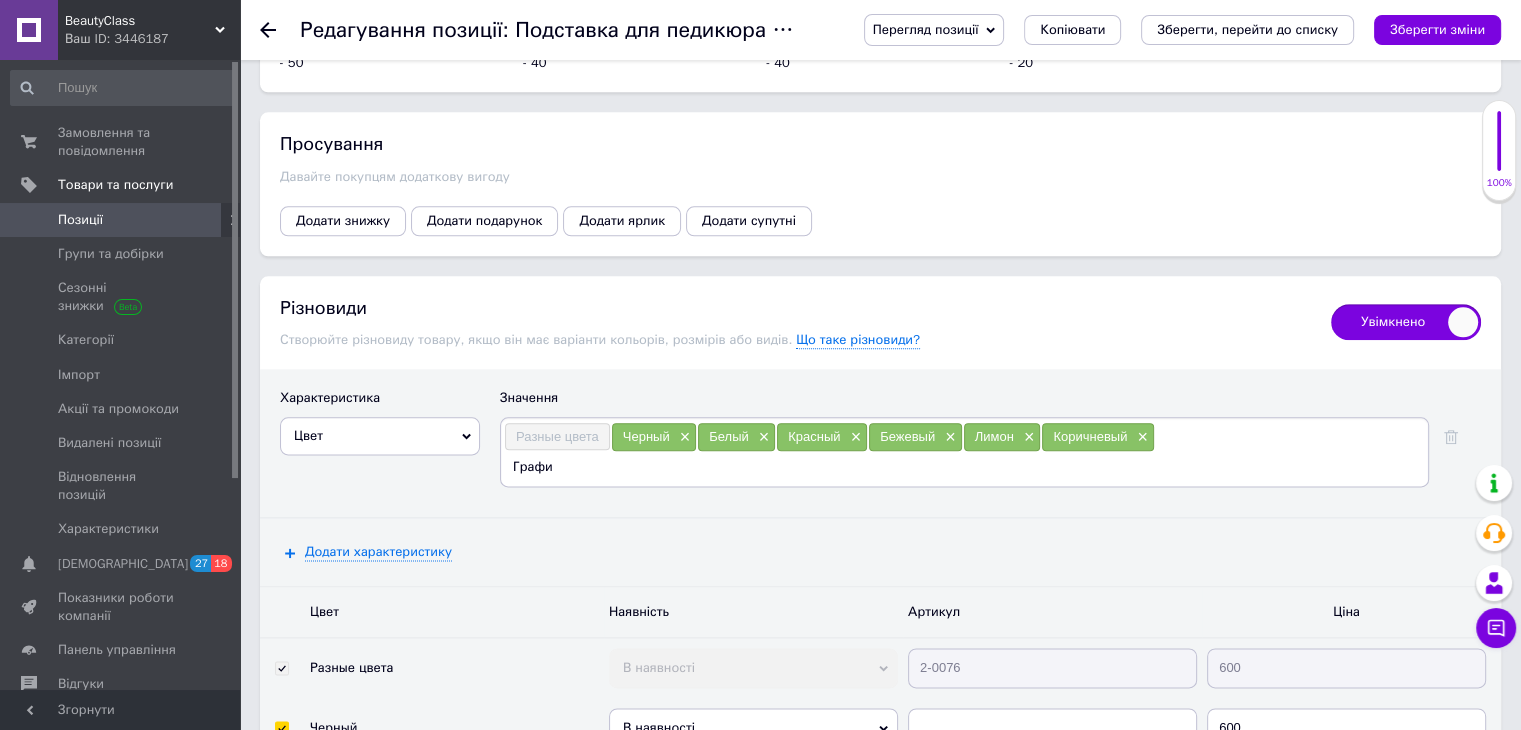 type on "Графит" 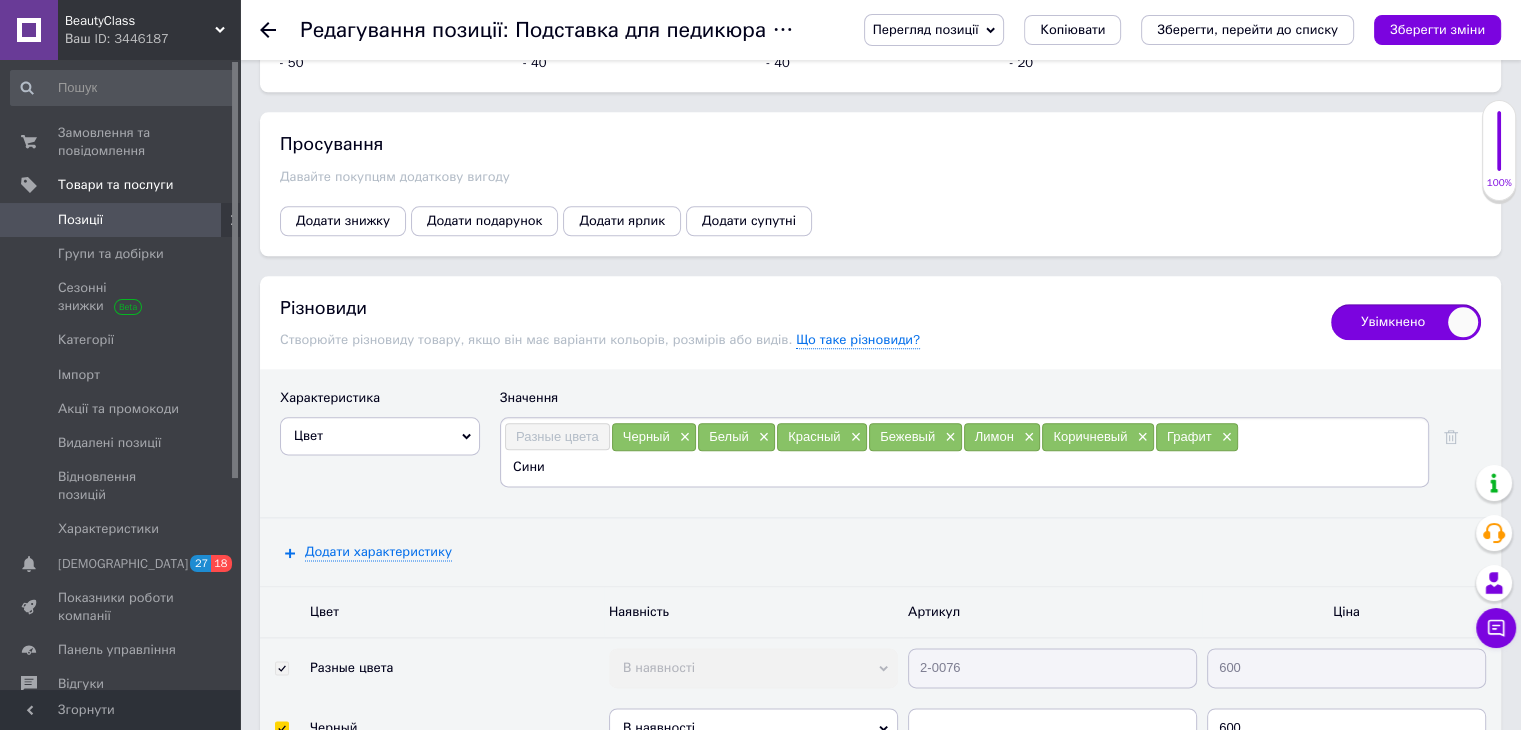 type on "Синий" 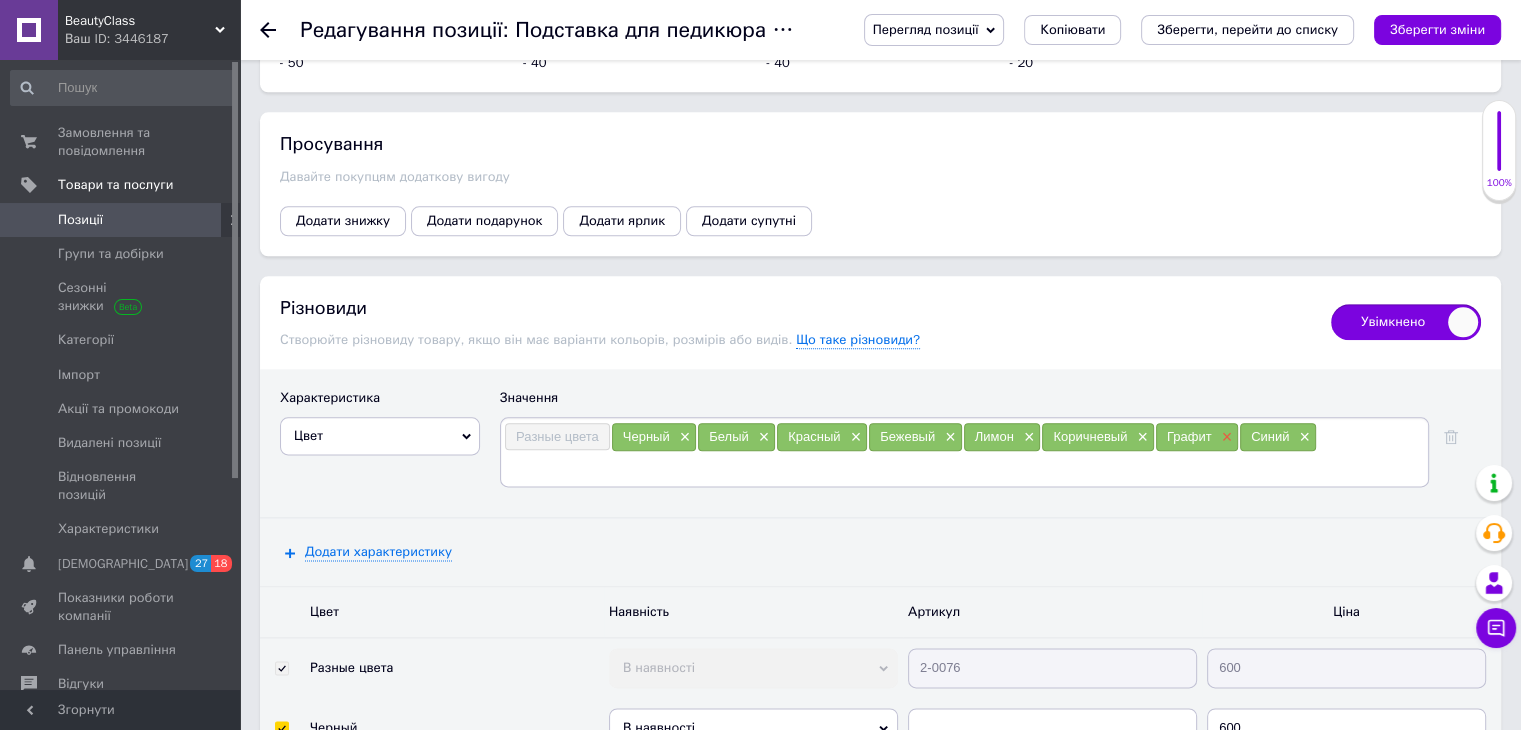 click on "×" at bounding box center [1224, 437] 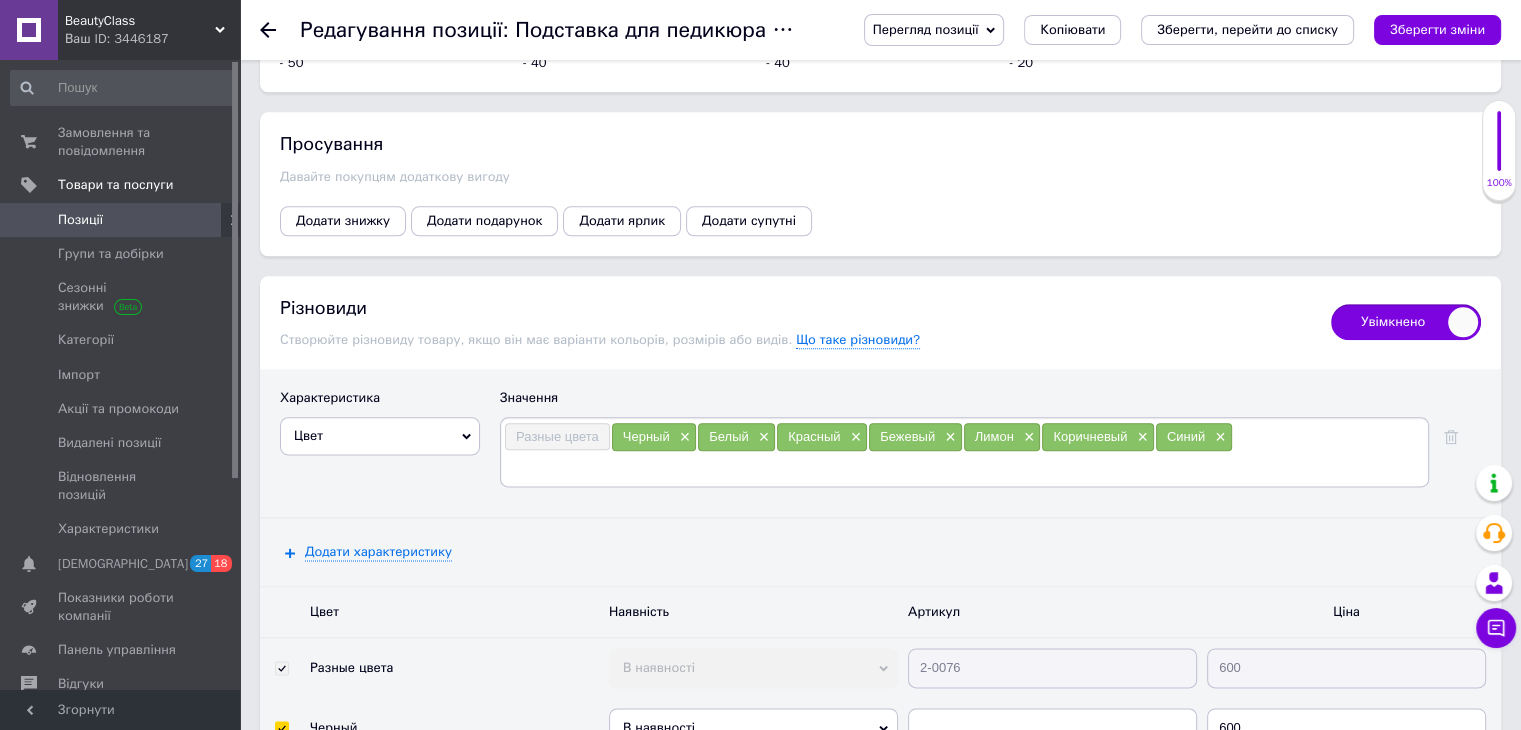 click at bounding box center (964, 467) 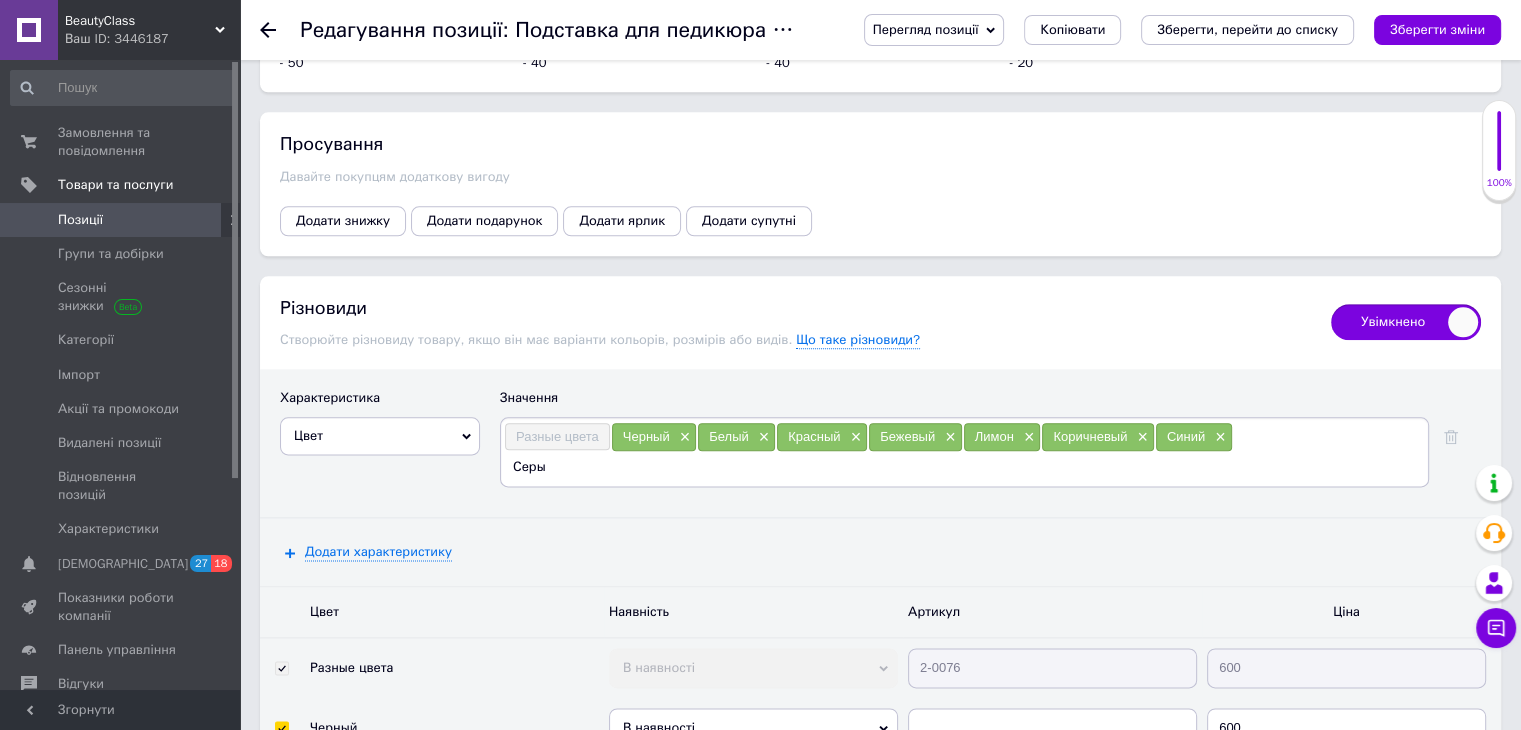type on "Серый" 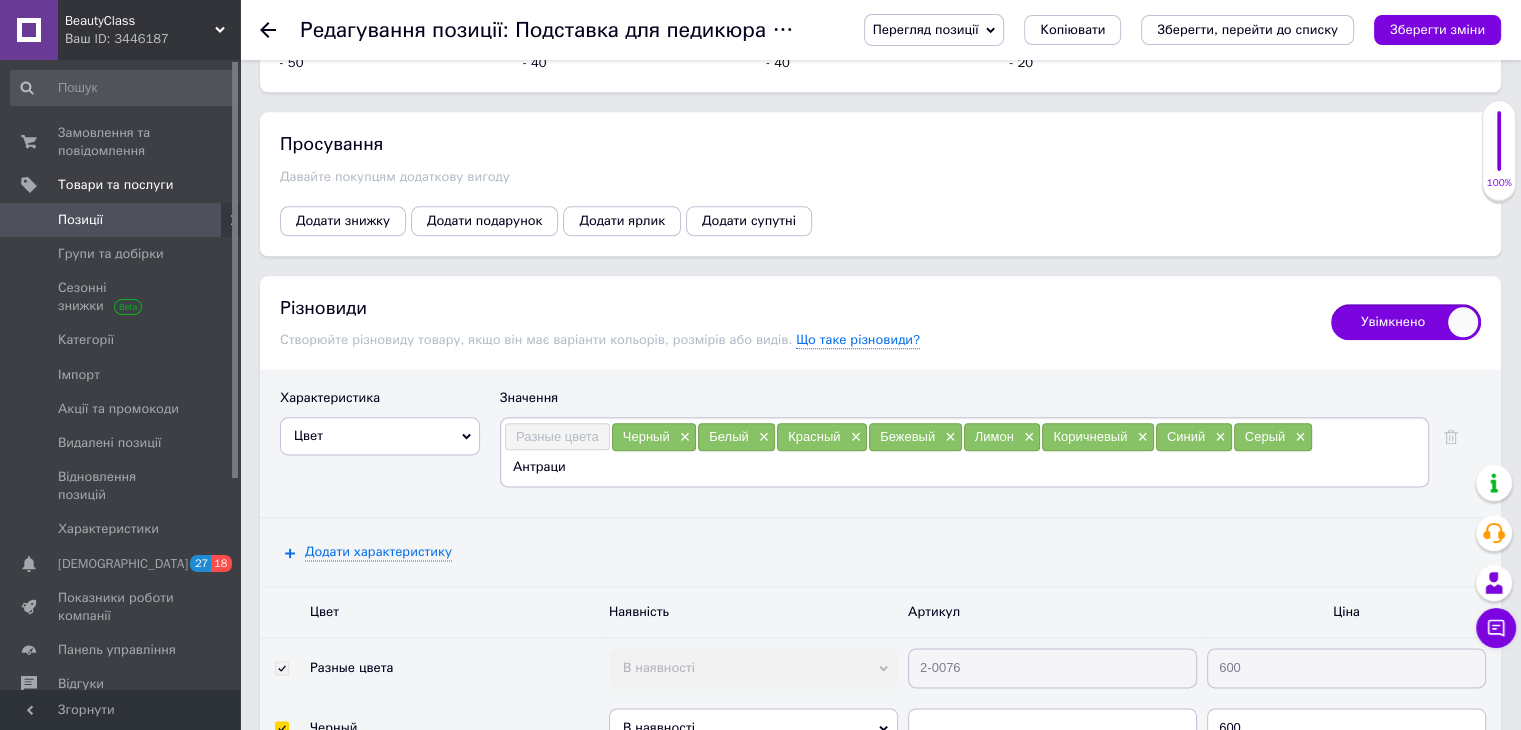 type on "Антрацит" 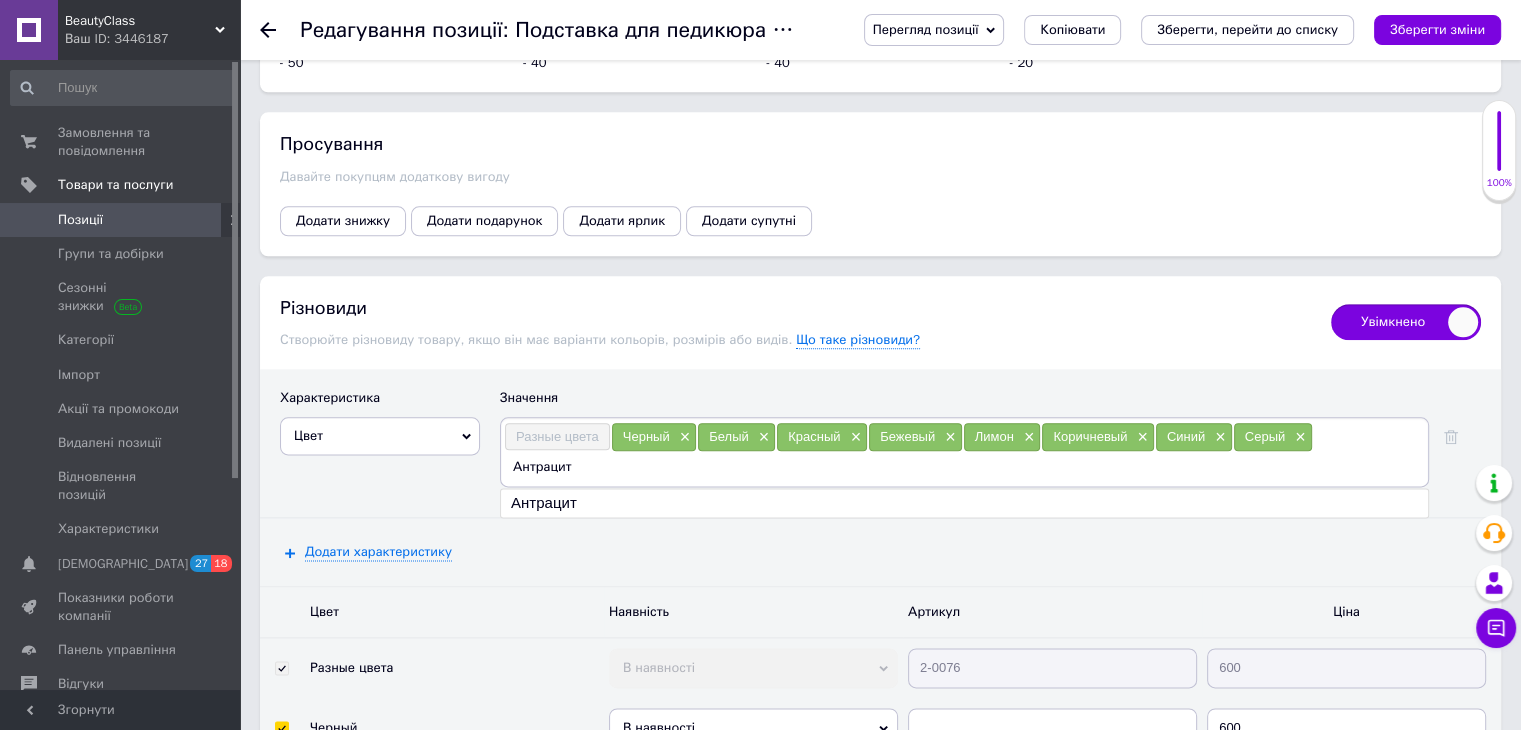type 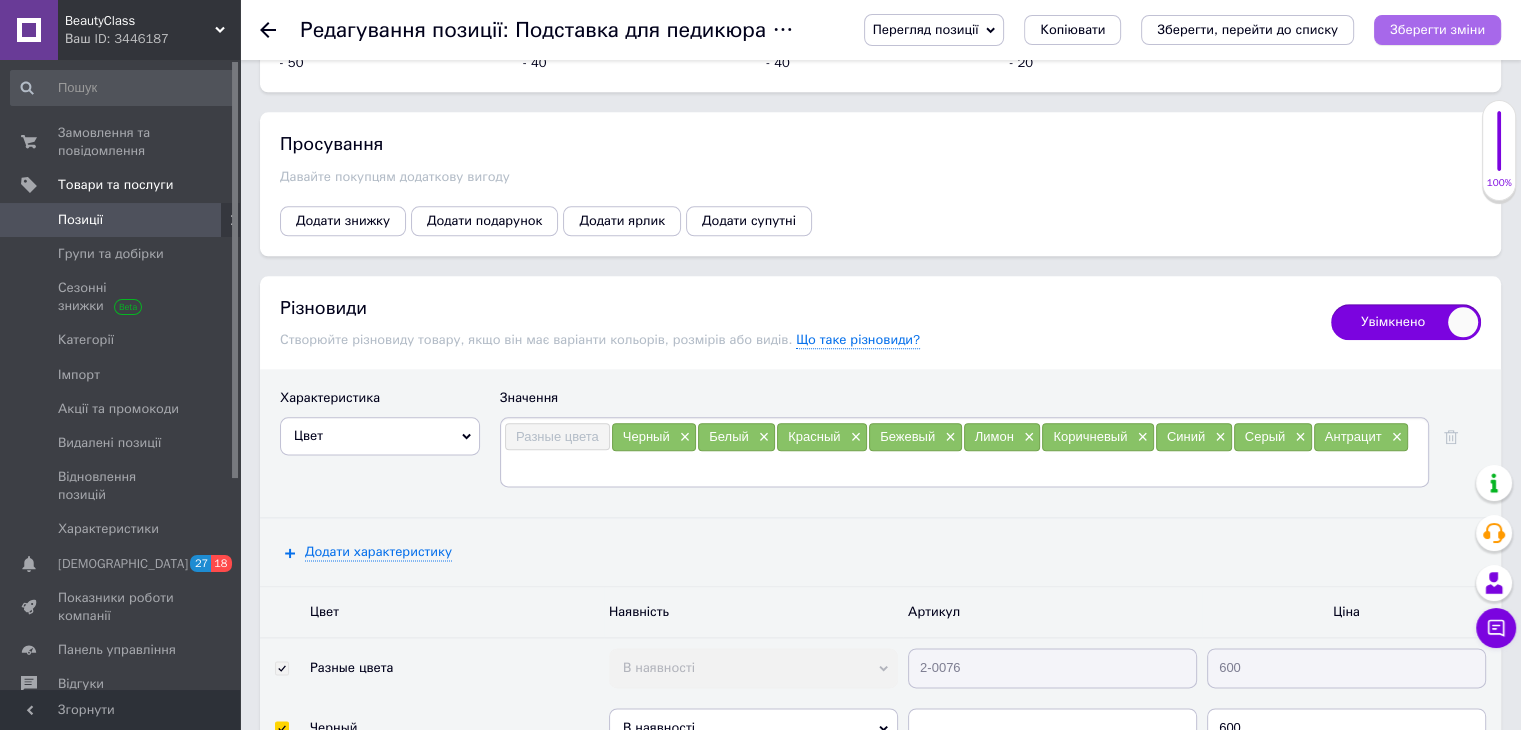 click on "Зберегти зміни" at bounding box center [1437, 29] 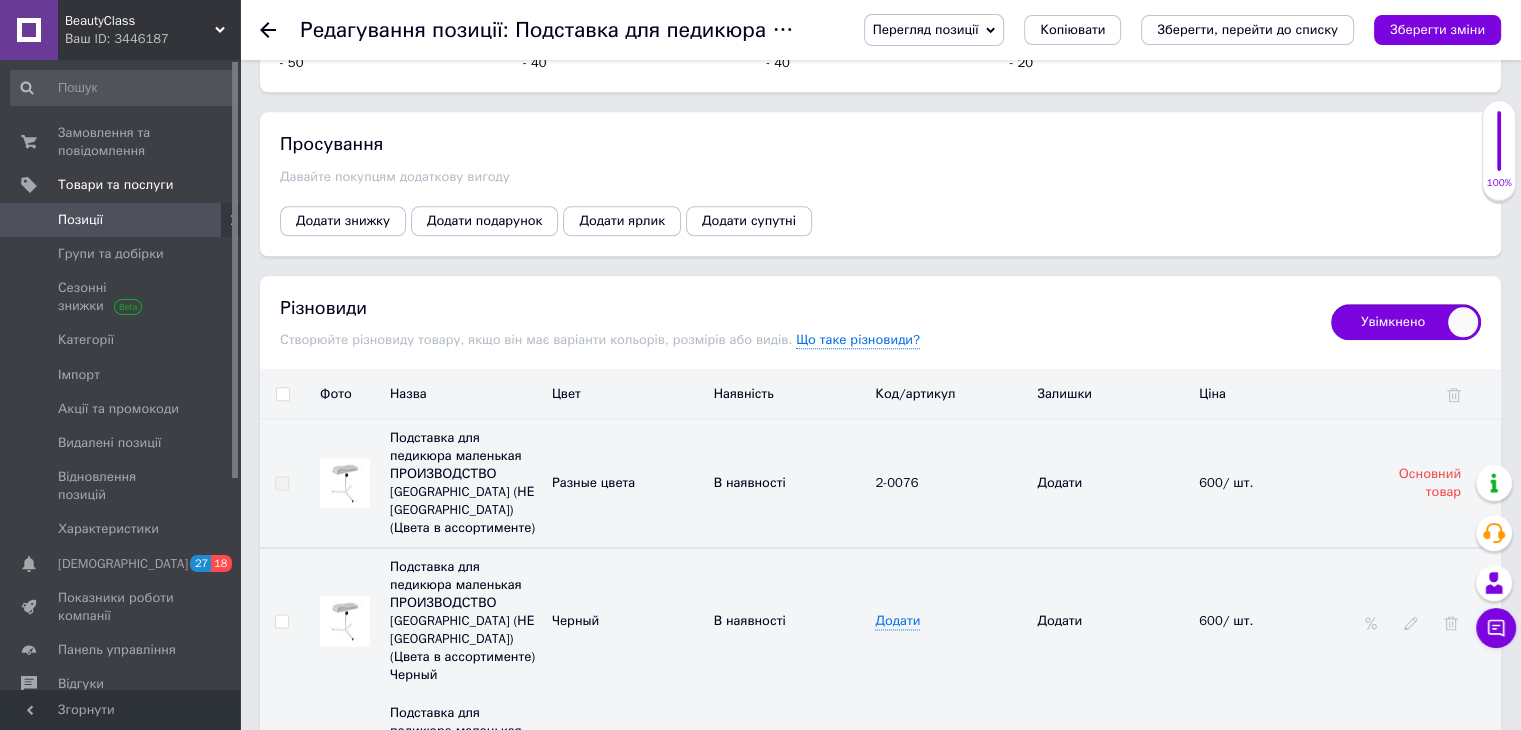 click at bounding box center (345, 621) 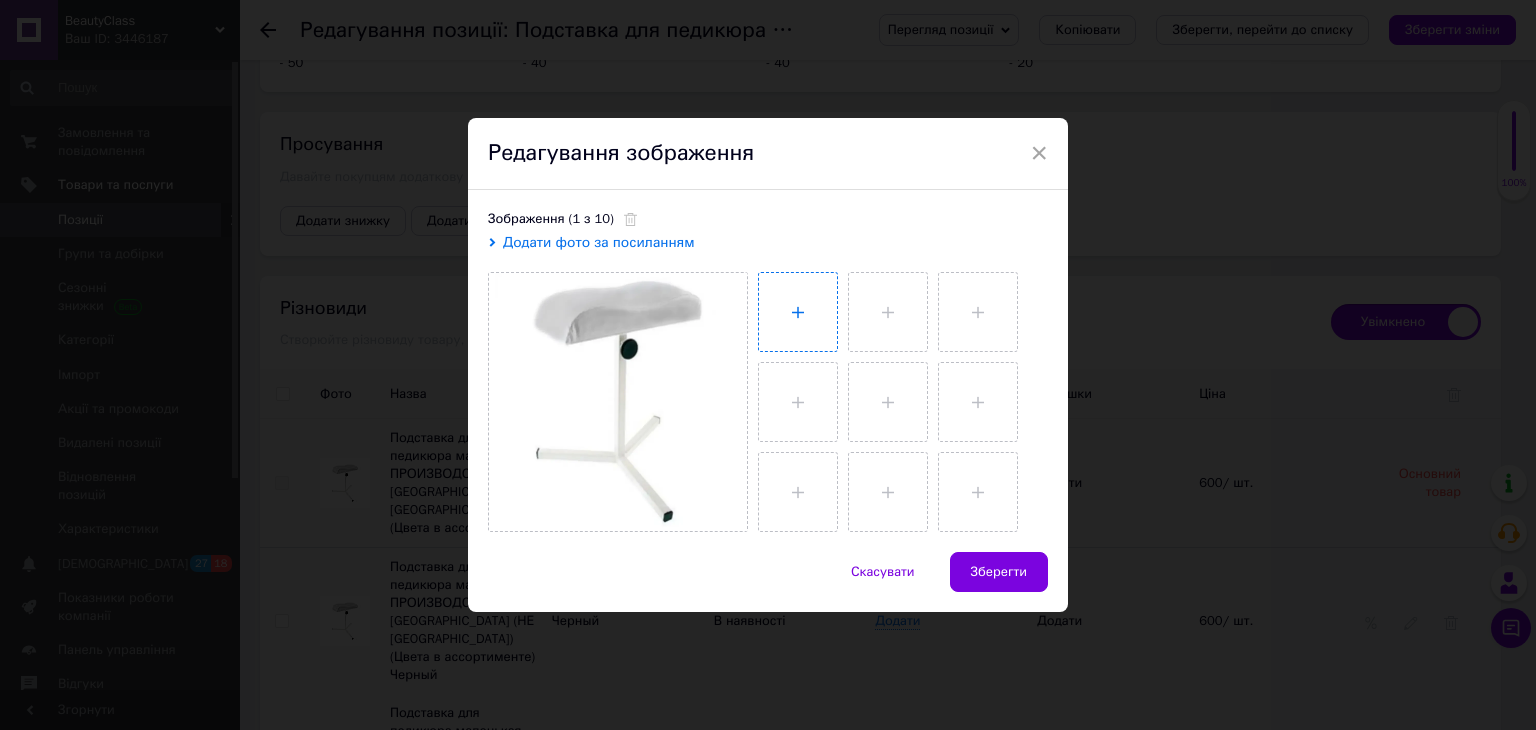 click at bounding box center [798, 312] 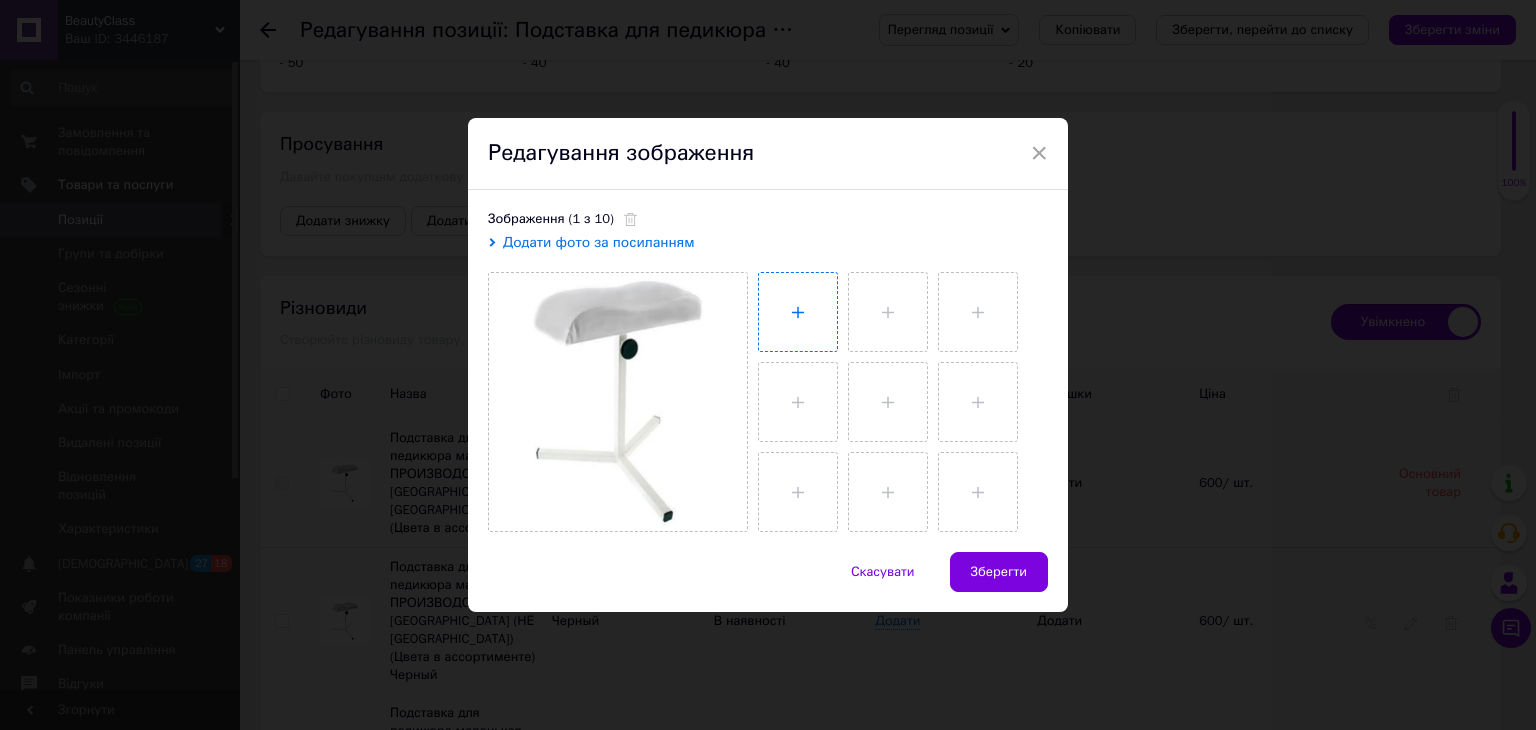 type on "C:\fakepath\trunog-black-600x600.jpg" 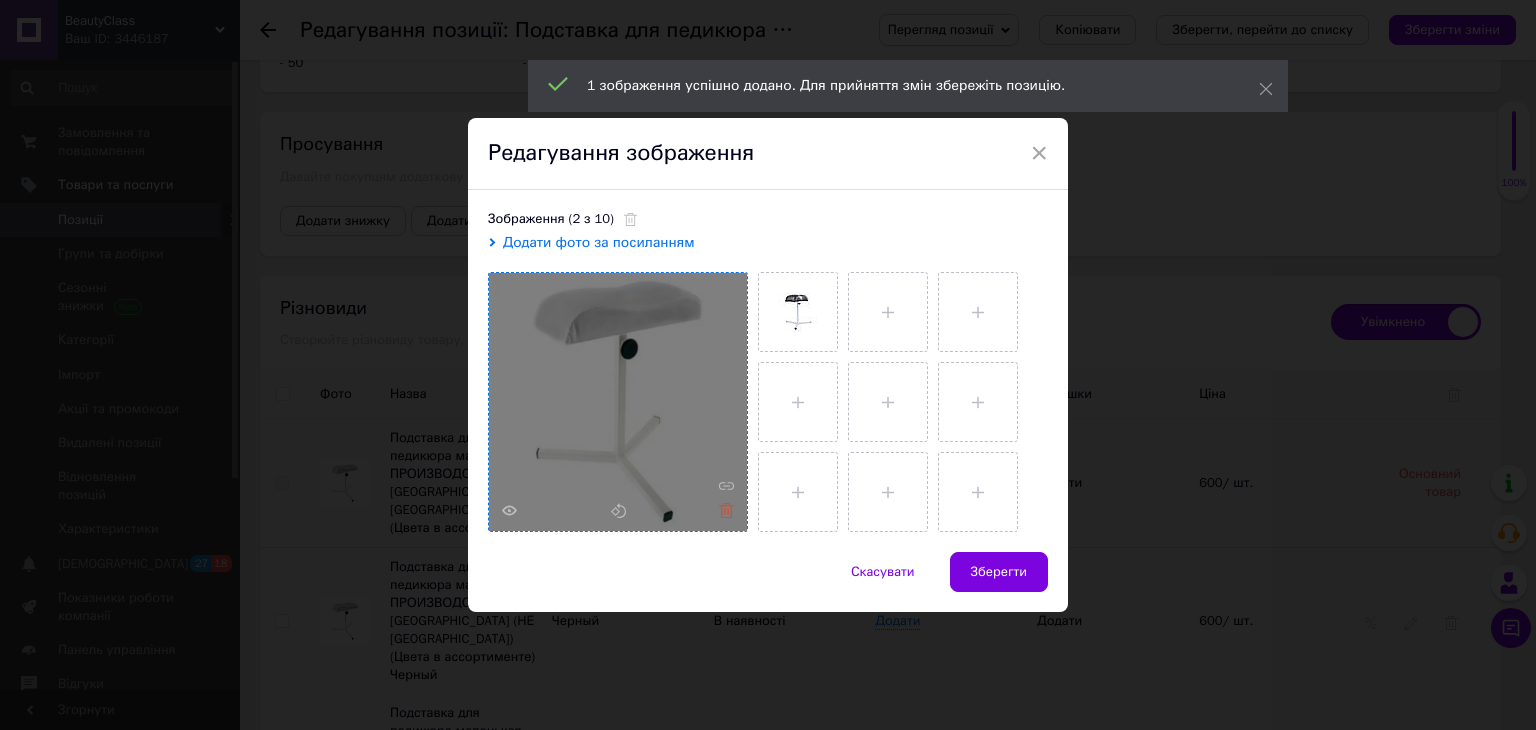 click 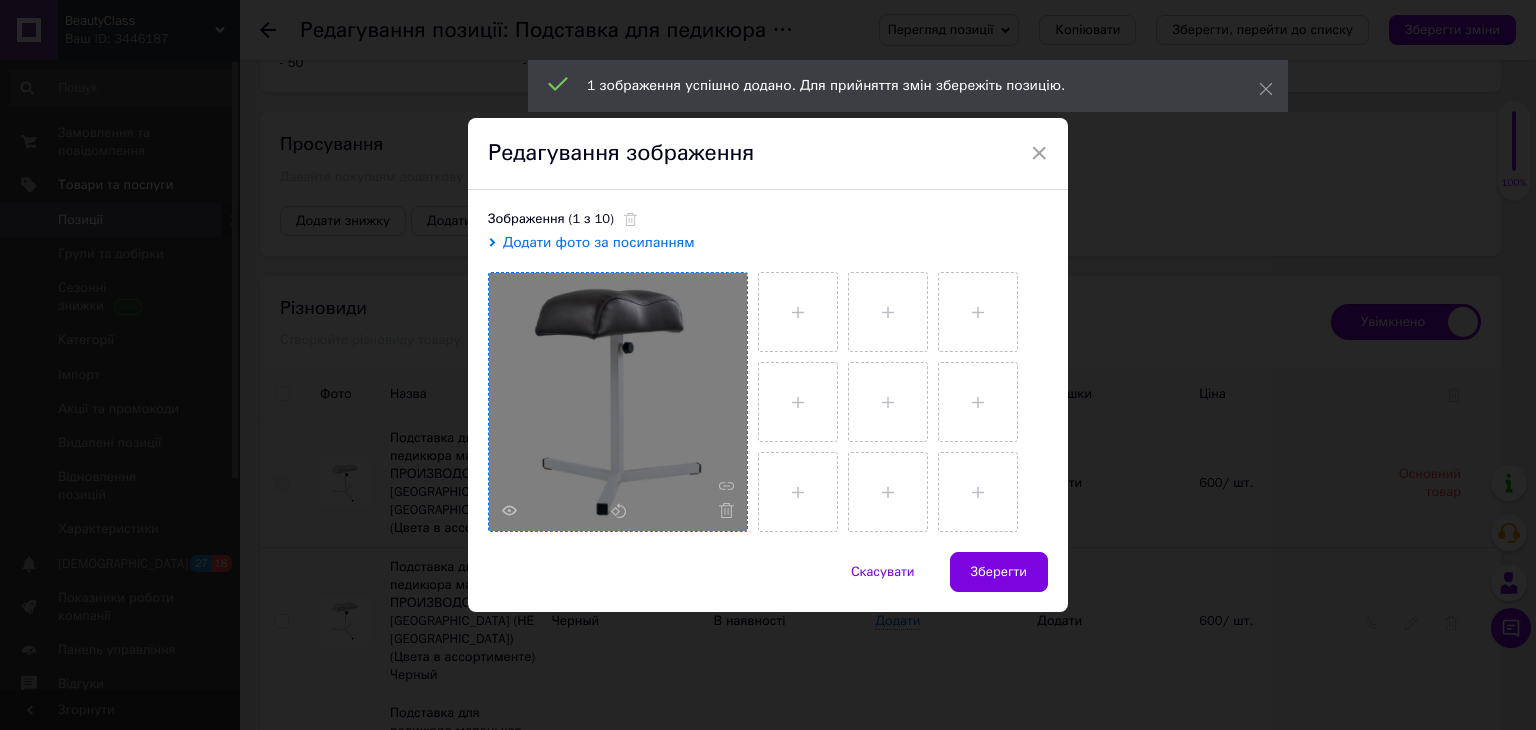 drag, startPoint x: 1009, startPoint y: 571, endPoint x: 997, endPoint y: 565, distance: 13.416408 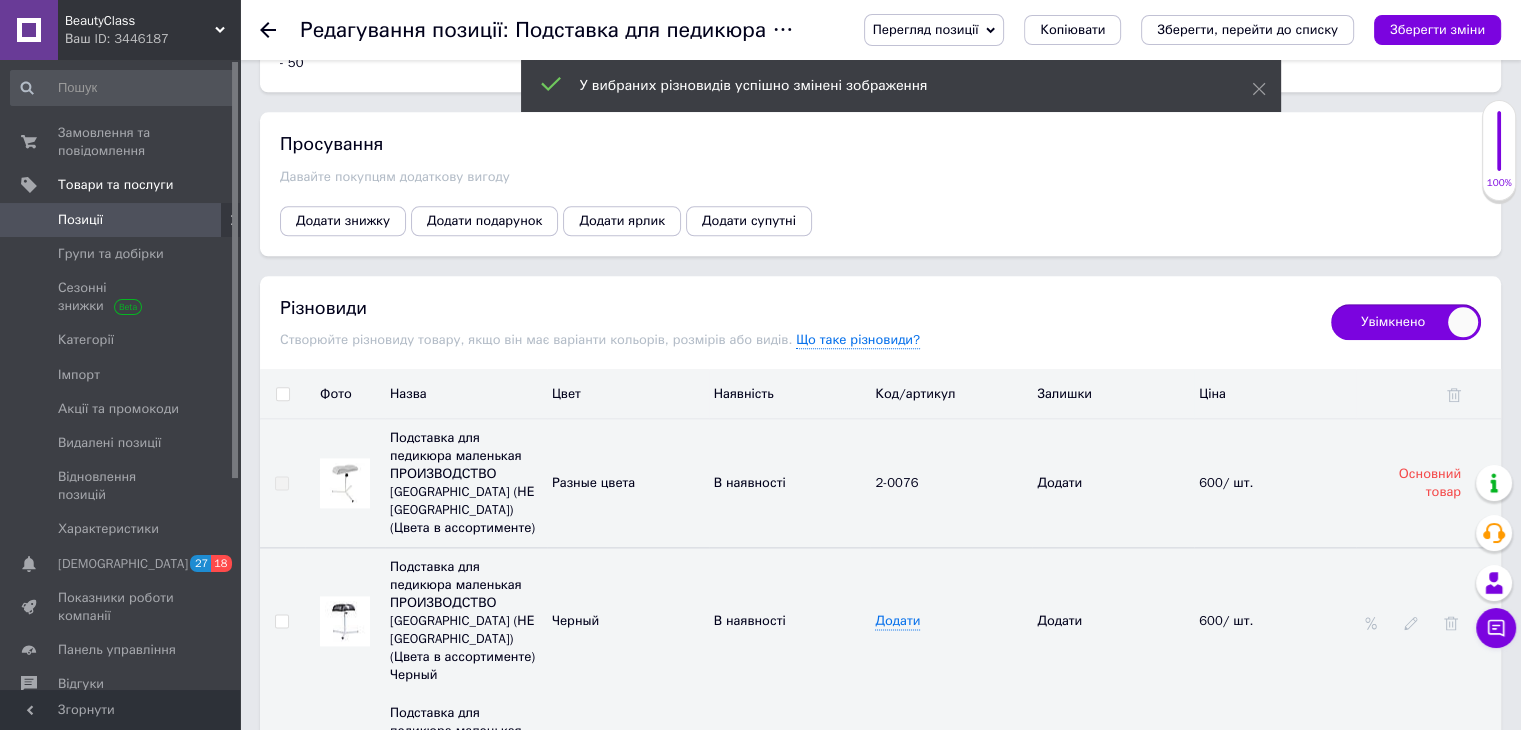 click at bounding box center (345, 767) 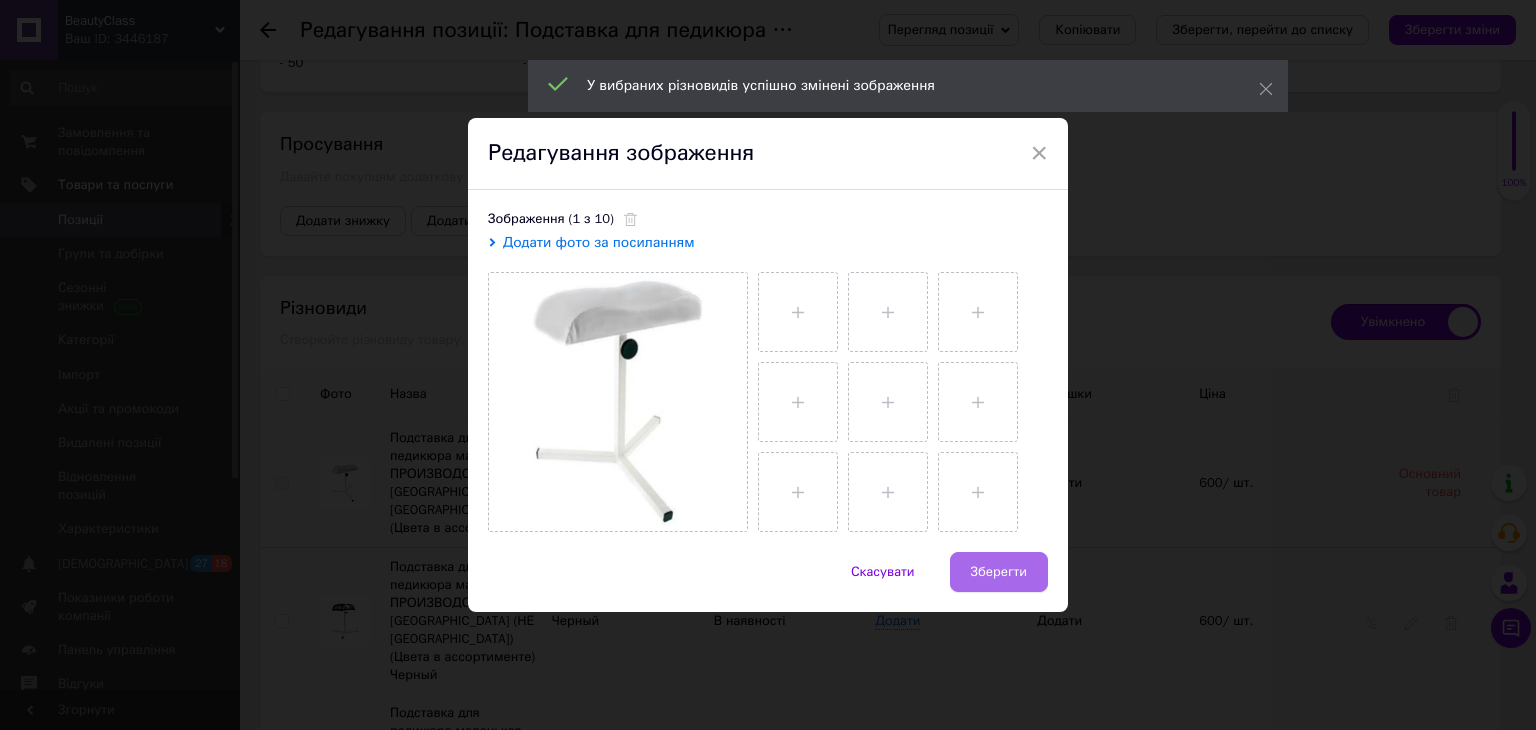 click on "Зберегти" at bounding box center [999, 572] 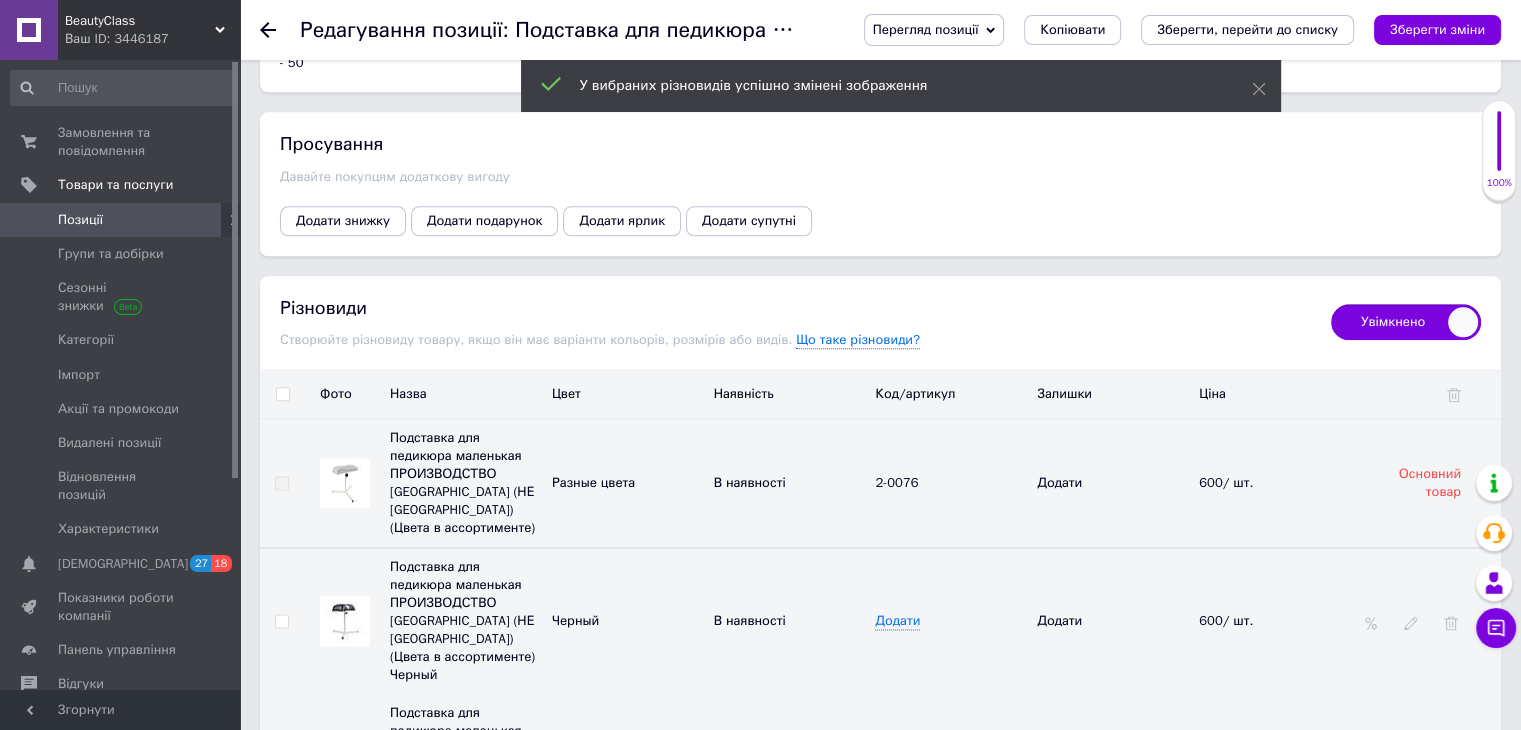 scroll, scrollTop: 2666, scrollLeft: 0, axis: vertical 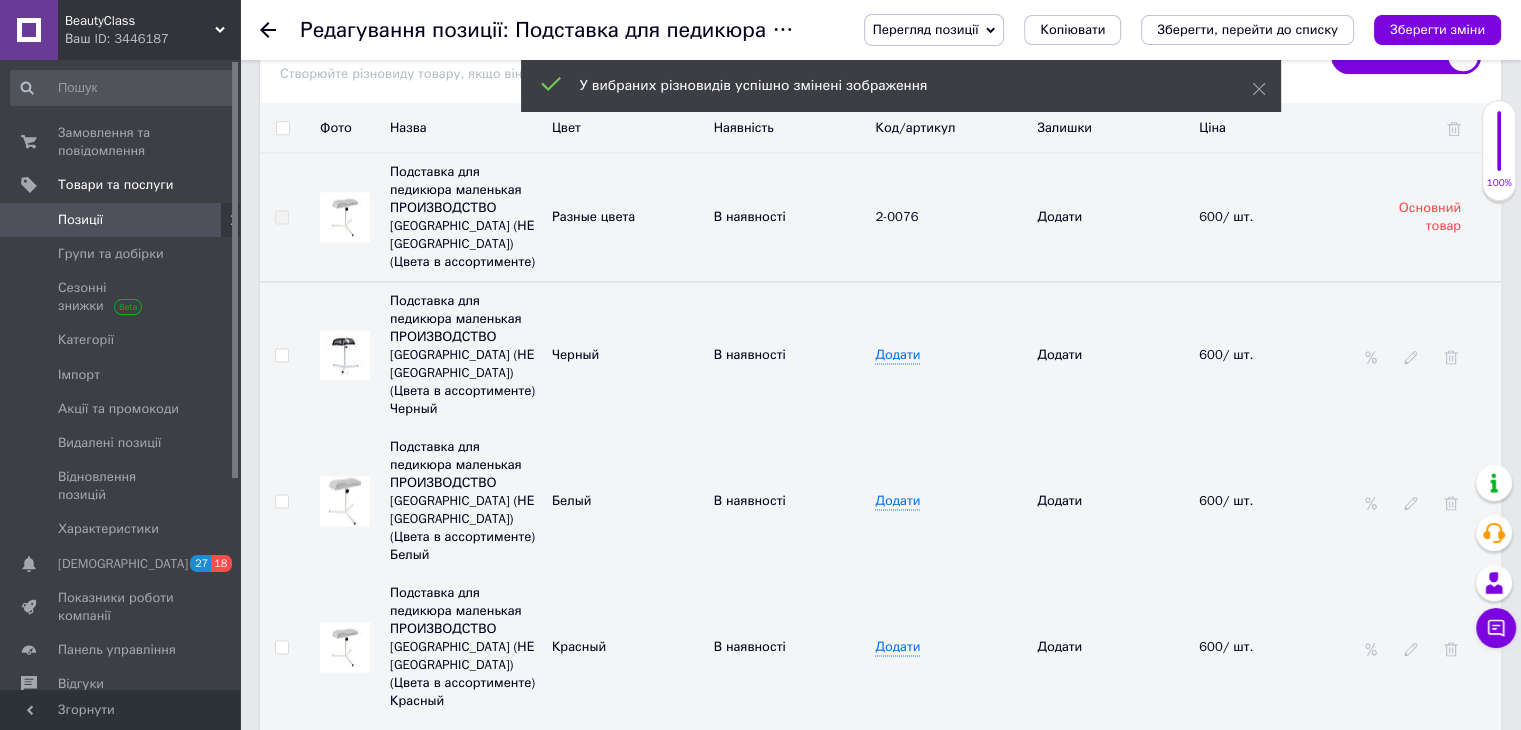 click at bounding box center [345, 647] 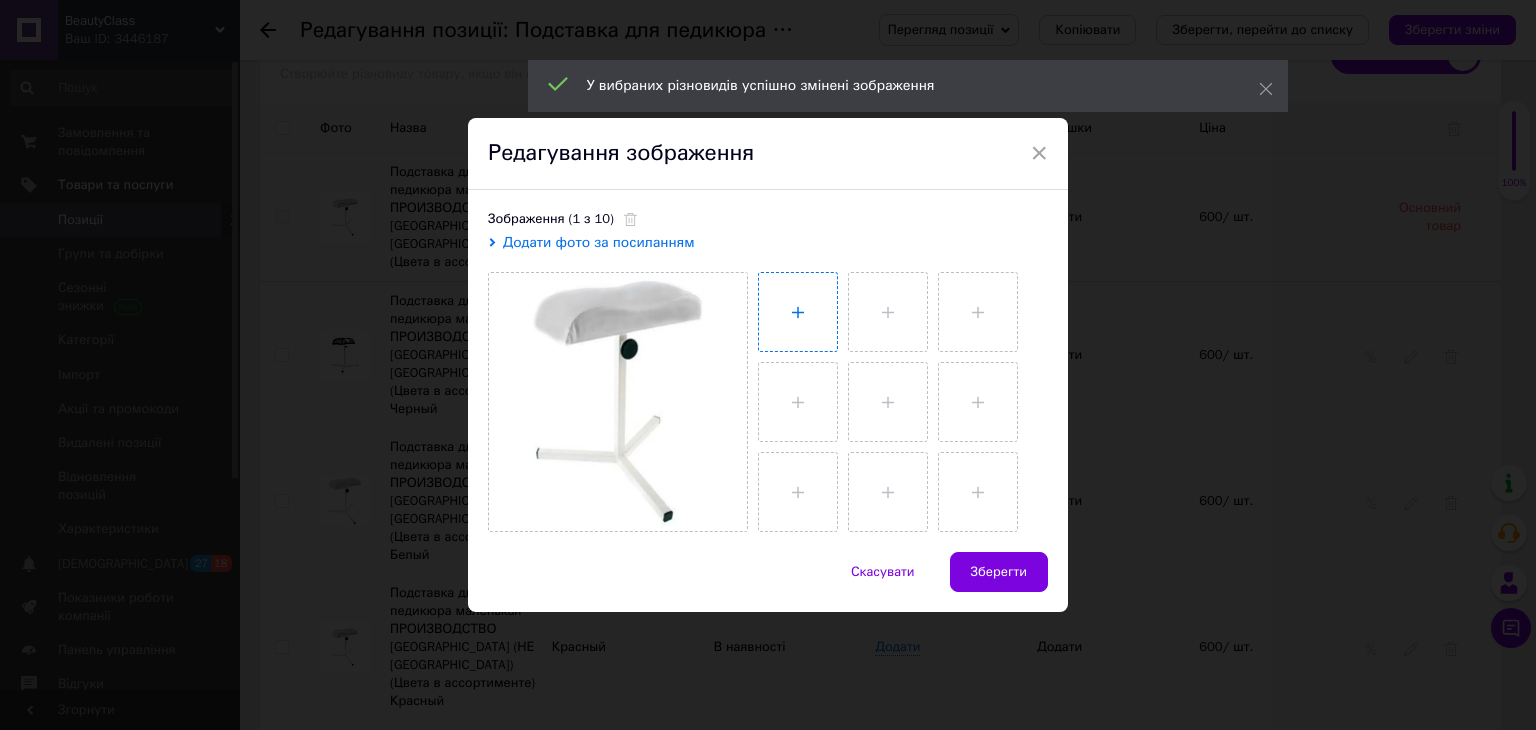 click at bounding box center (798, 312) 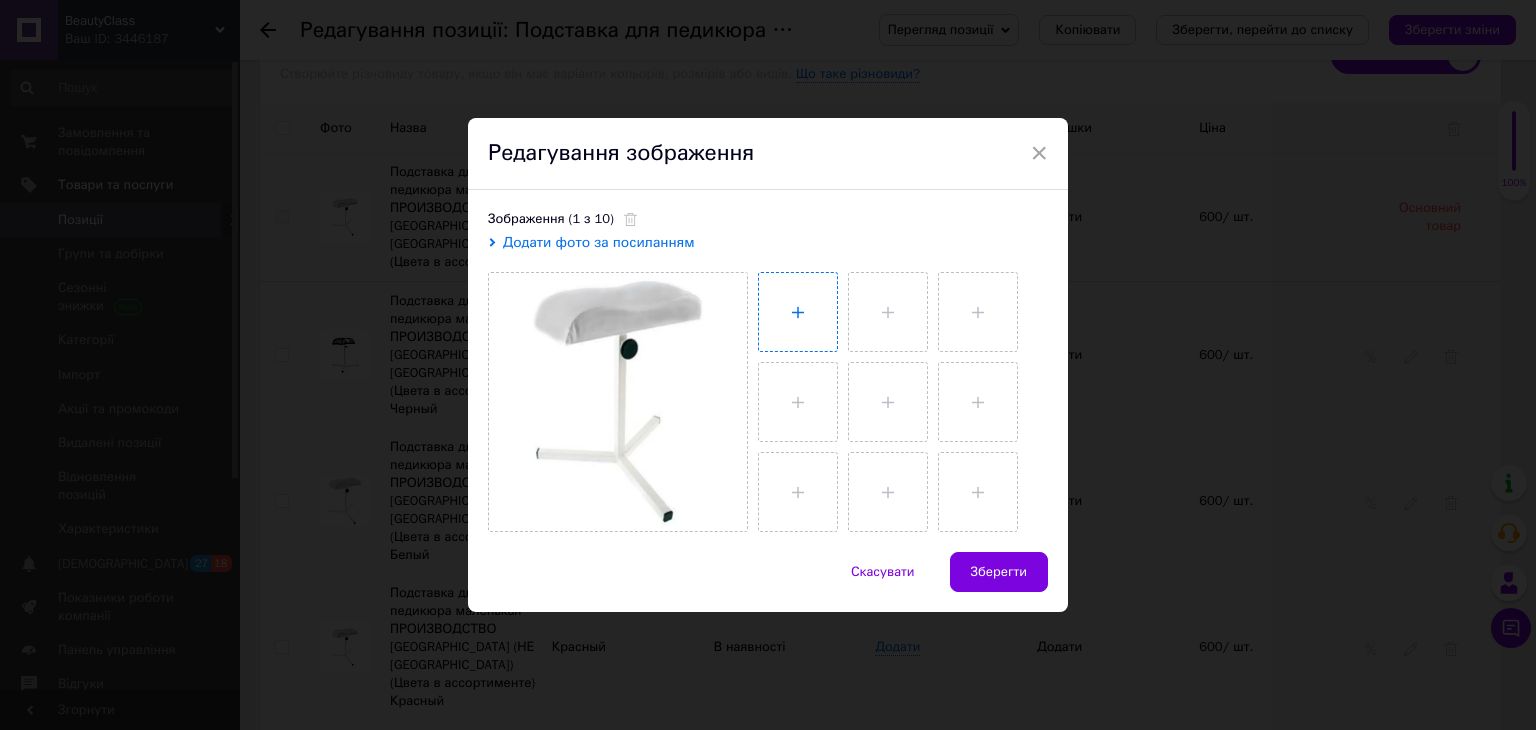 type on "C:\fakepath\trunog-red-600x600.jpg" 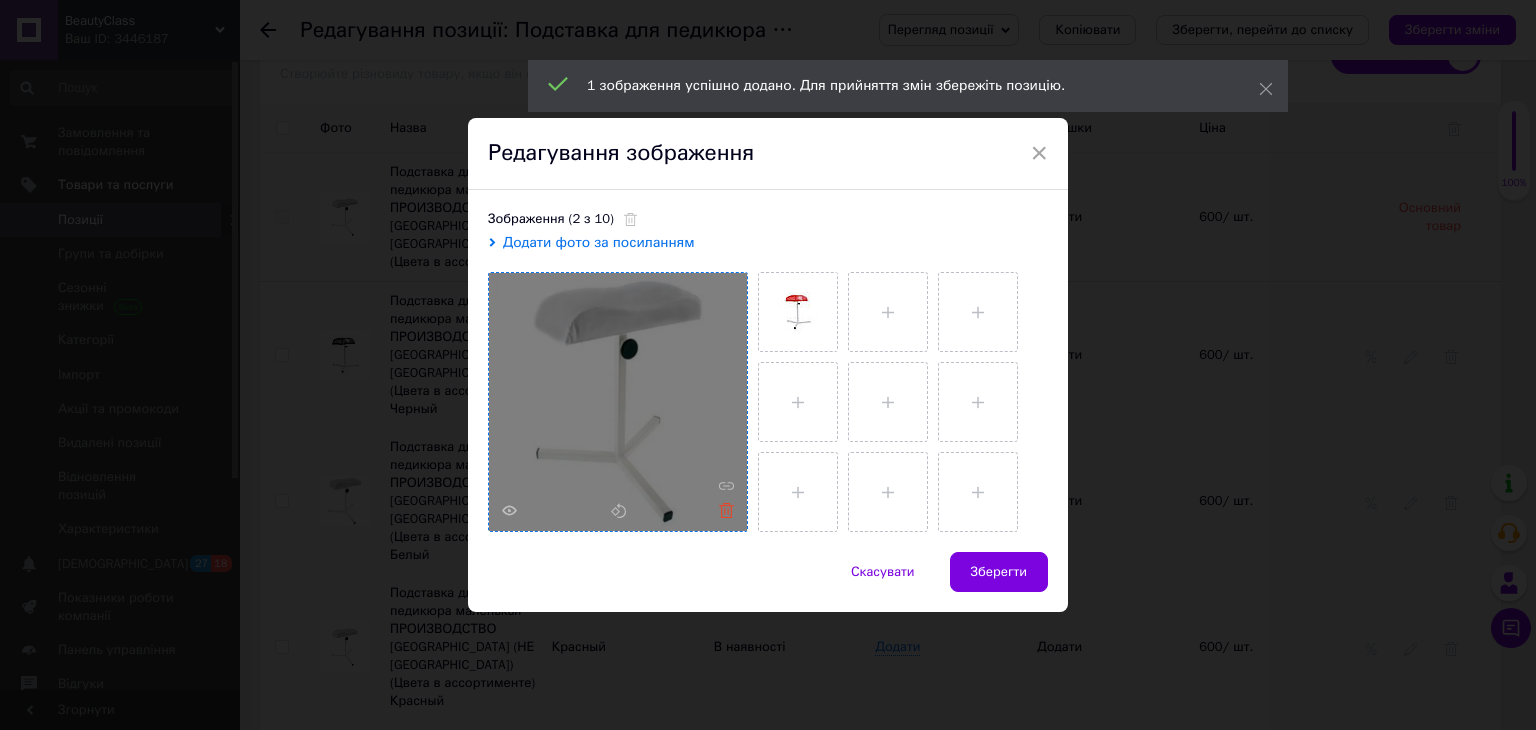 click 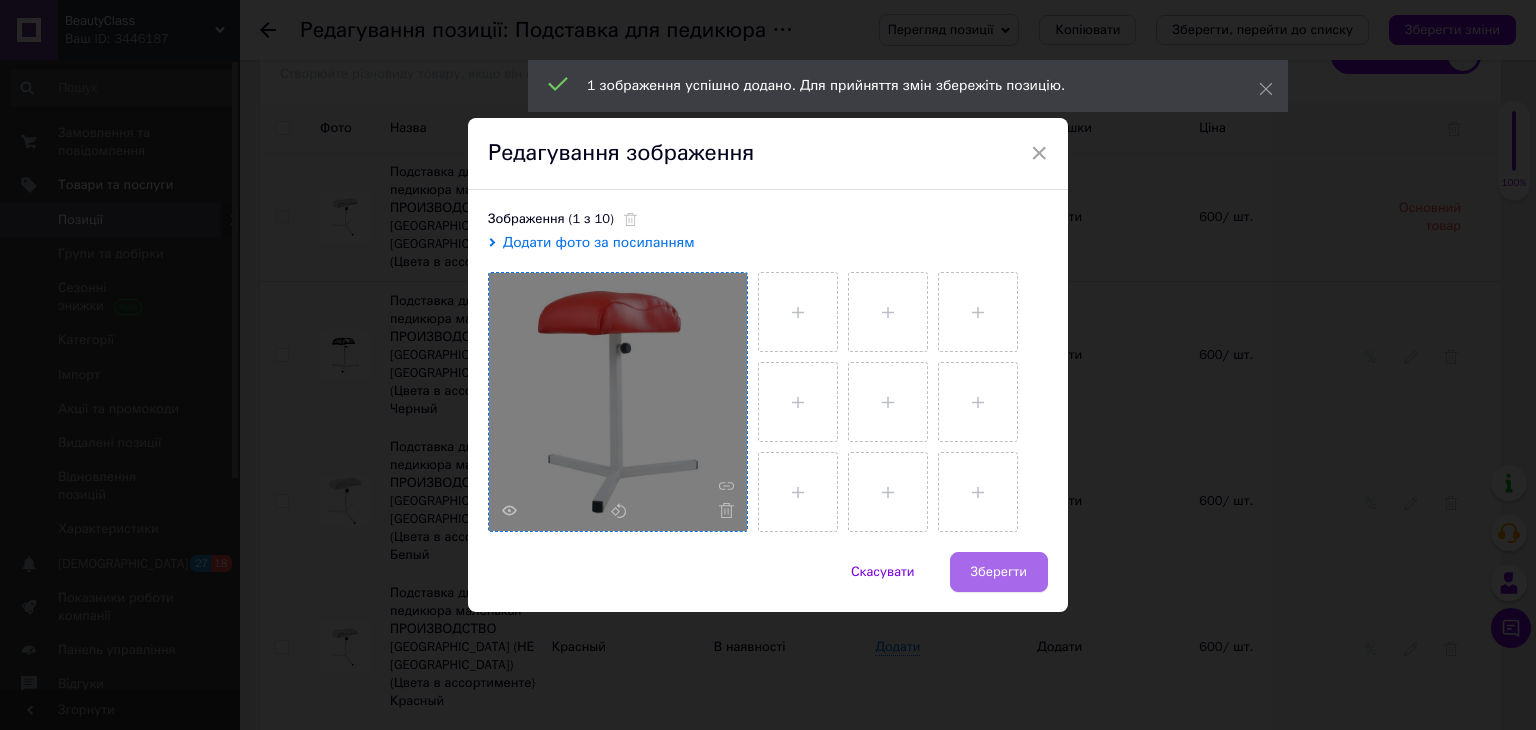 click on "Зберегти" at bounding box center (999, 572) 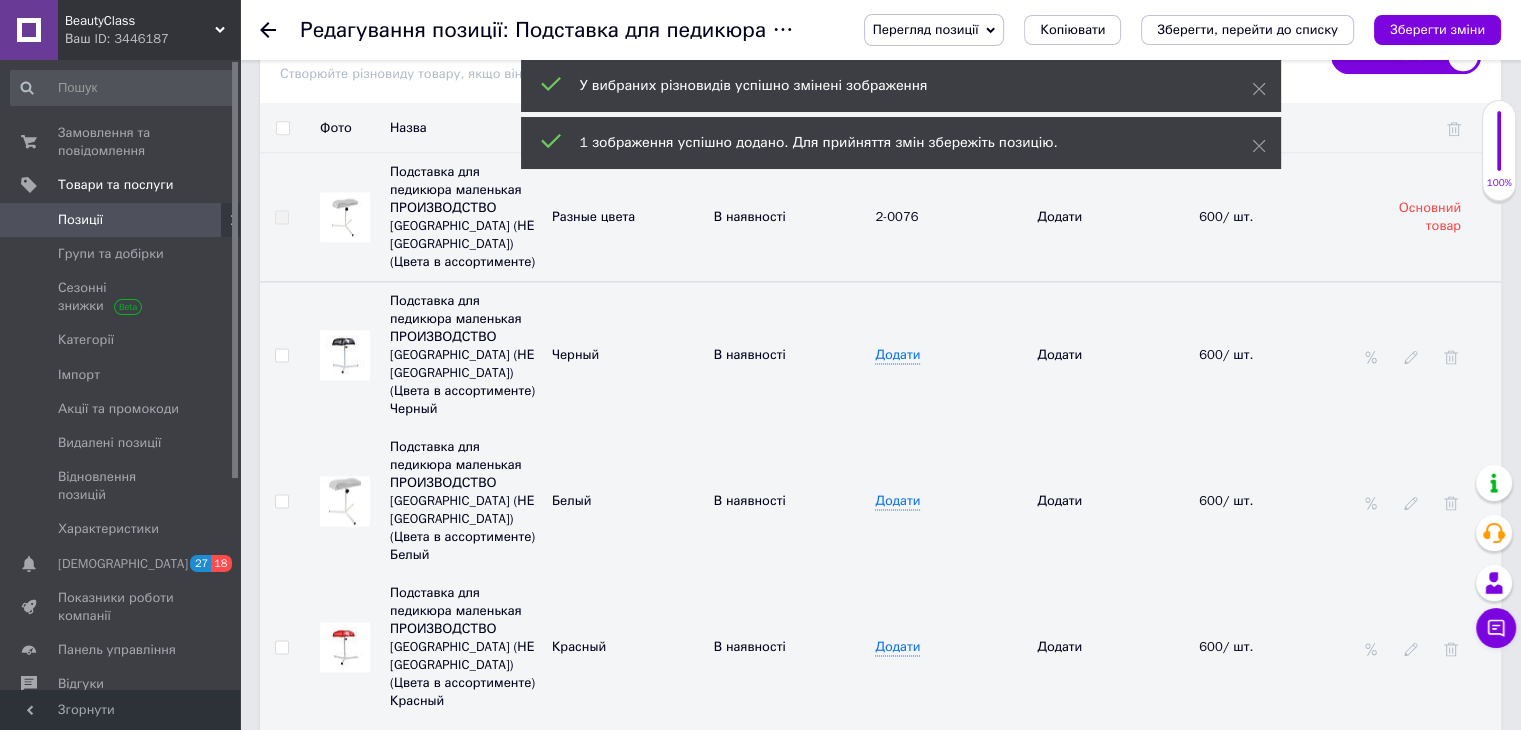 scroll, scrollTop: 2933, scrollLeft: 0, axis: vertical 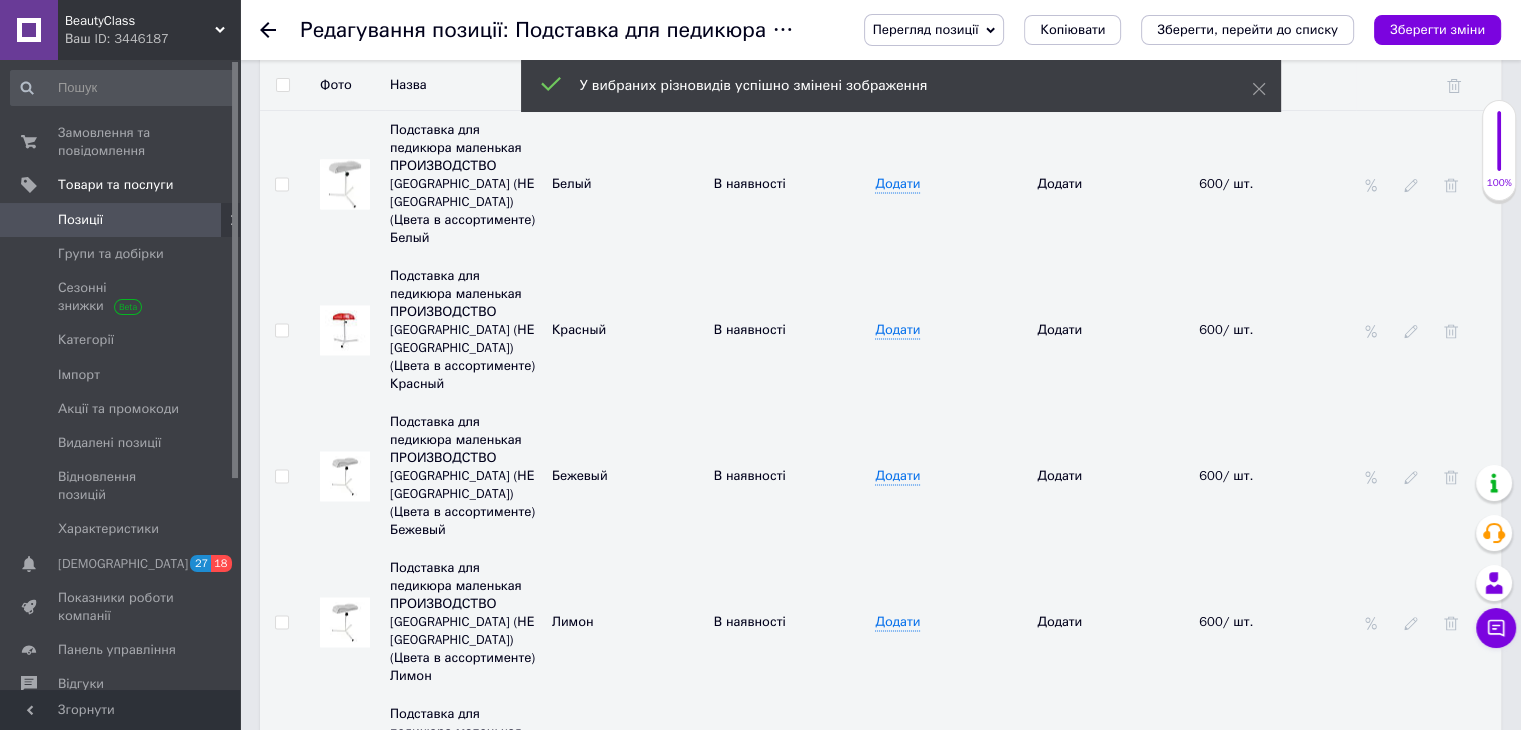 click at bounding box center [345, 476] 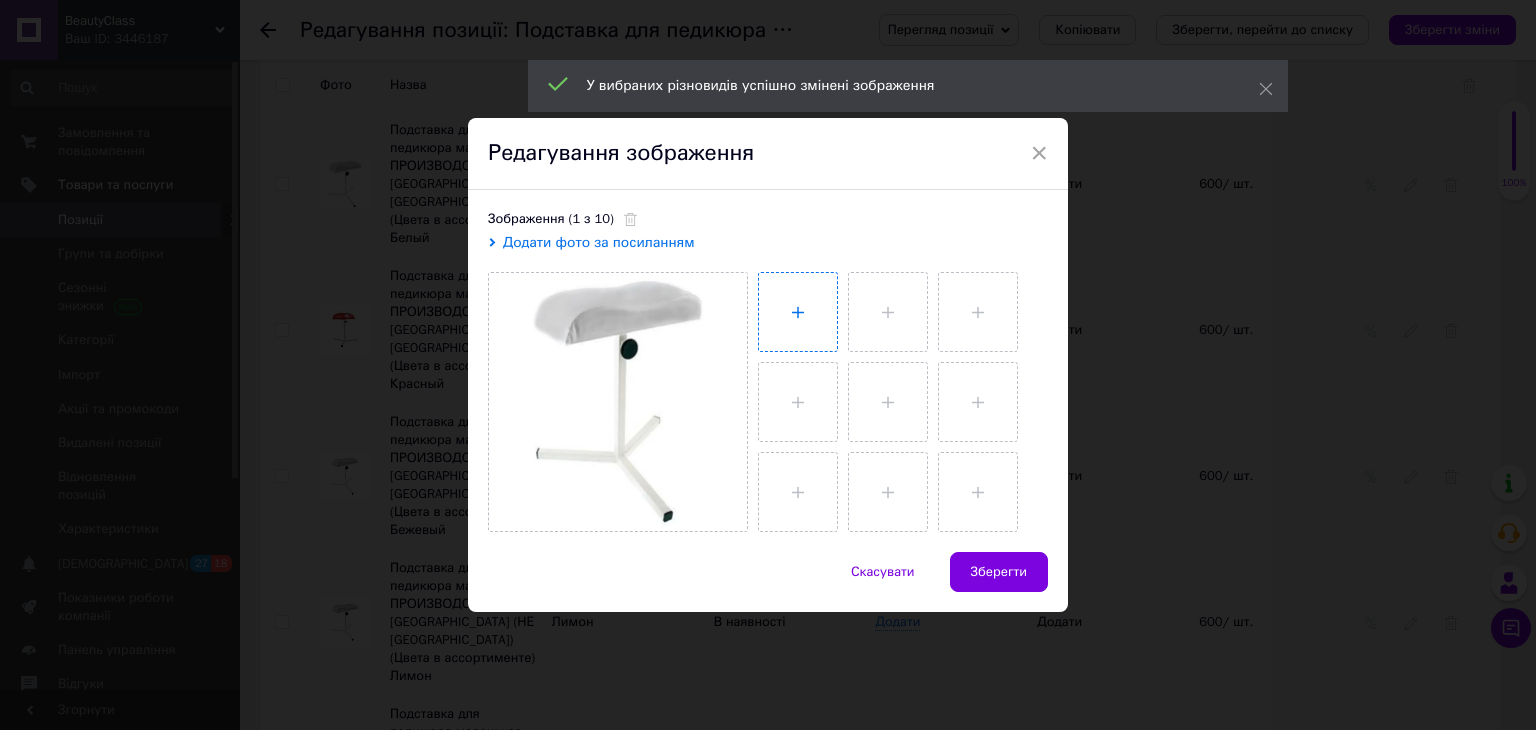 click at bounding box center (798, 312) 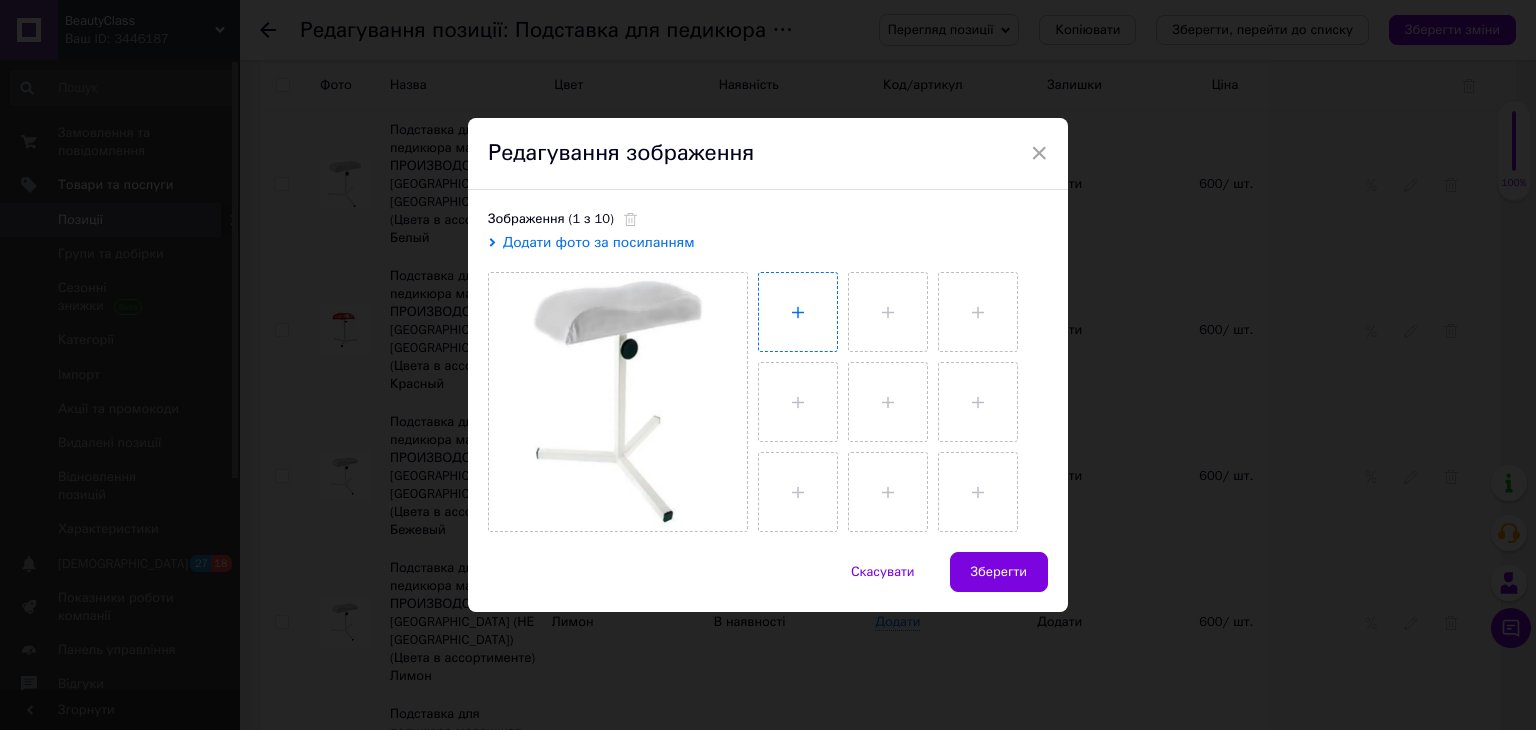 type on "C:\fakepath\4138276343_w1280_h1280_2225444302_w640_h640_2225444302-Photoroom.png" 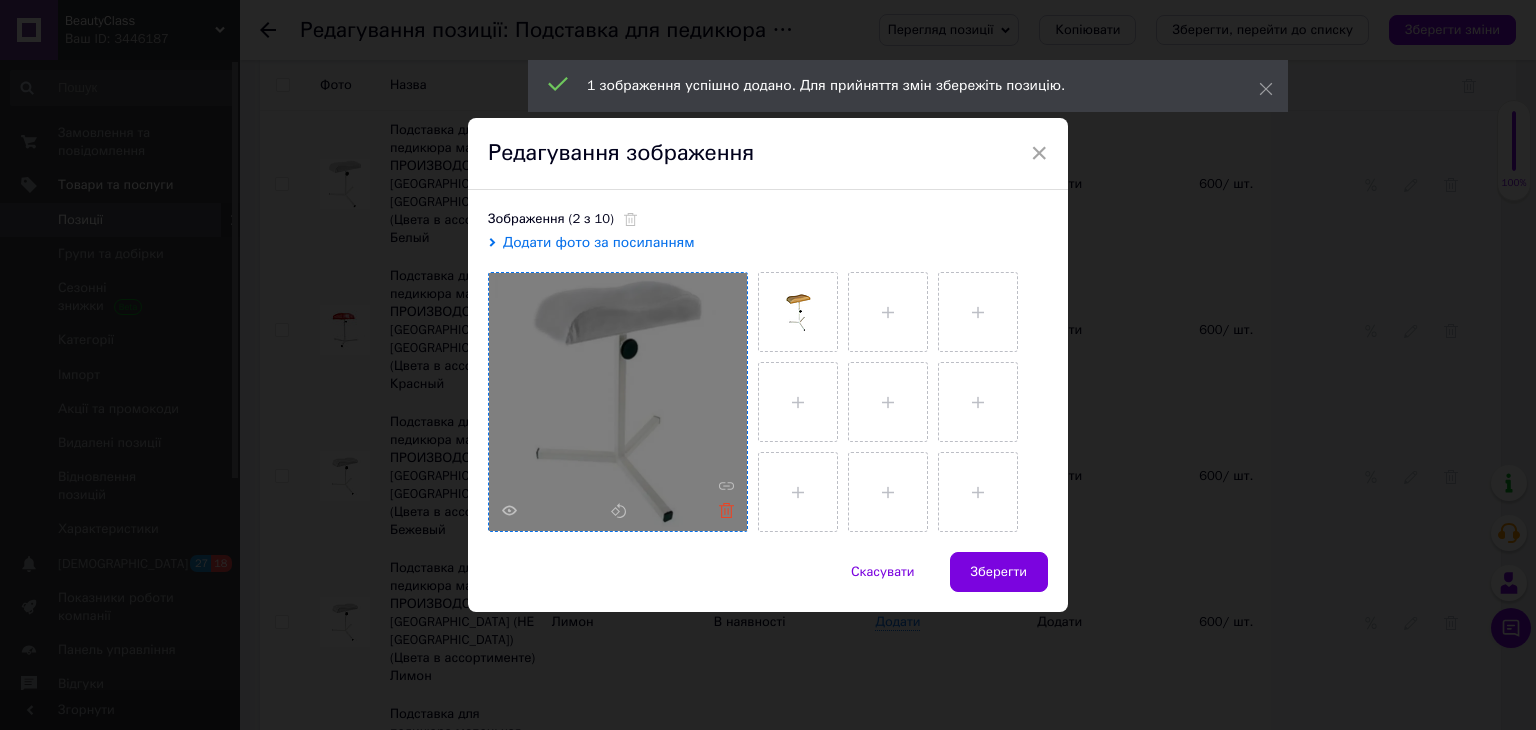 click 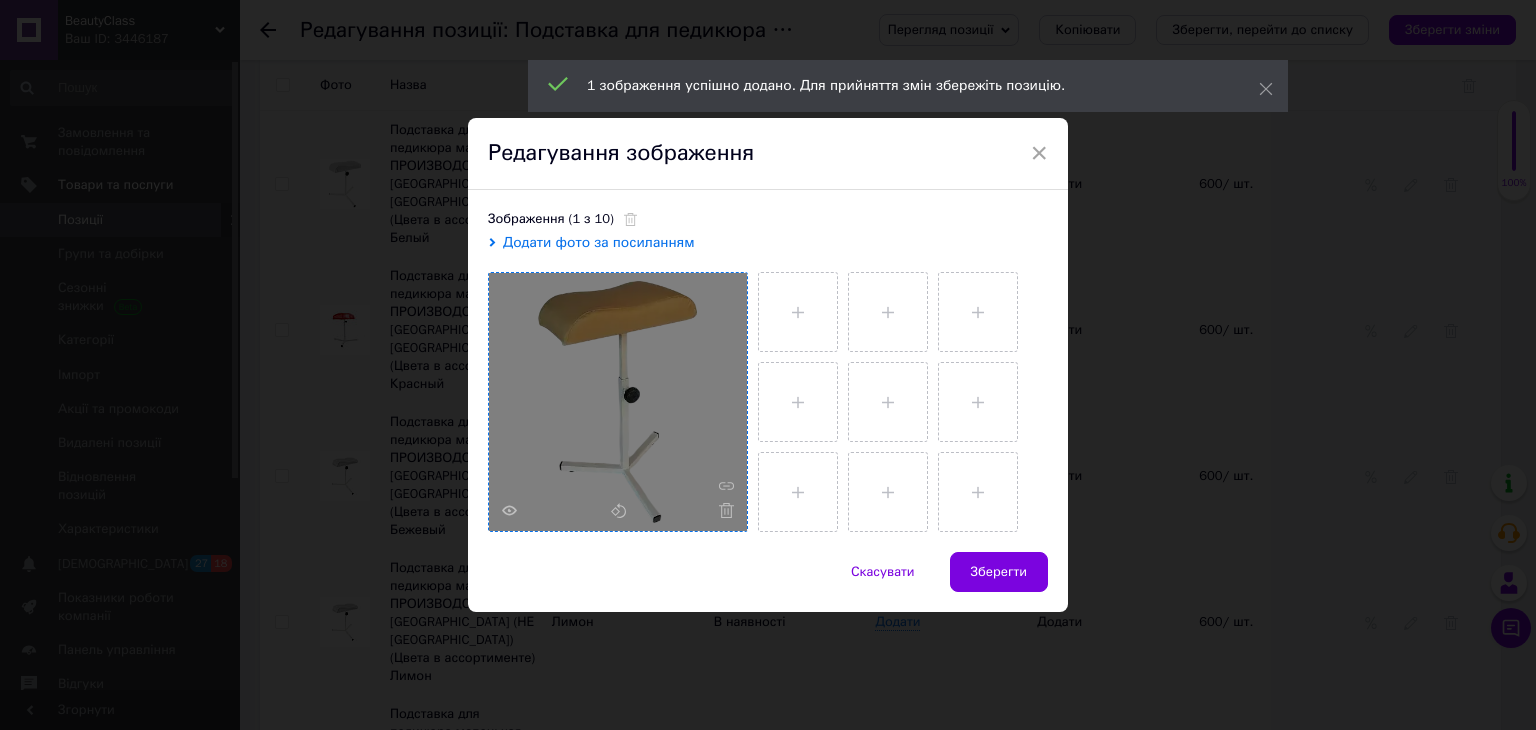 drag, startPoint x: 974, startPoint y: 568, endPoint x: 938, endPoint y: 552, distance: 39.39543 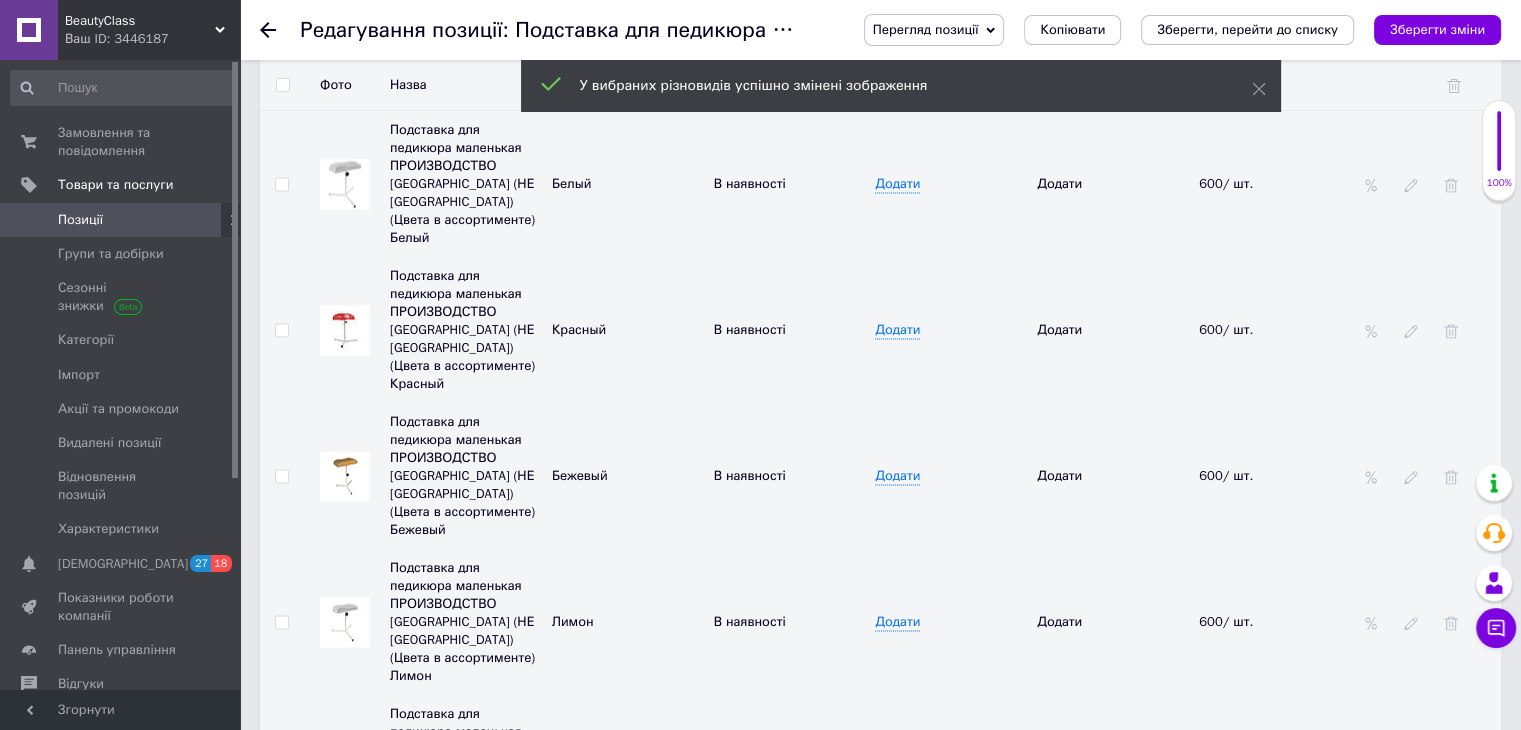 click at bounding box center (345, 622) 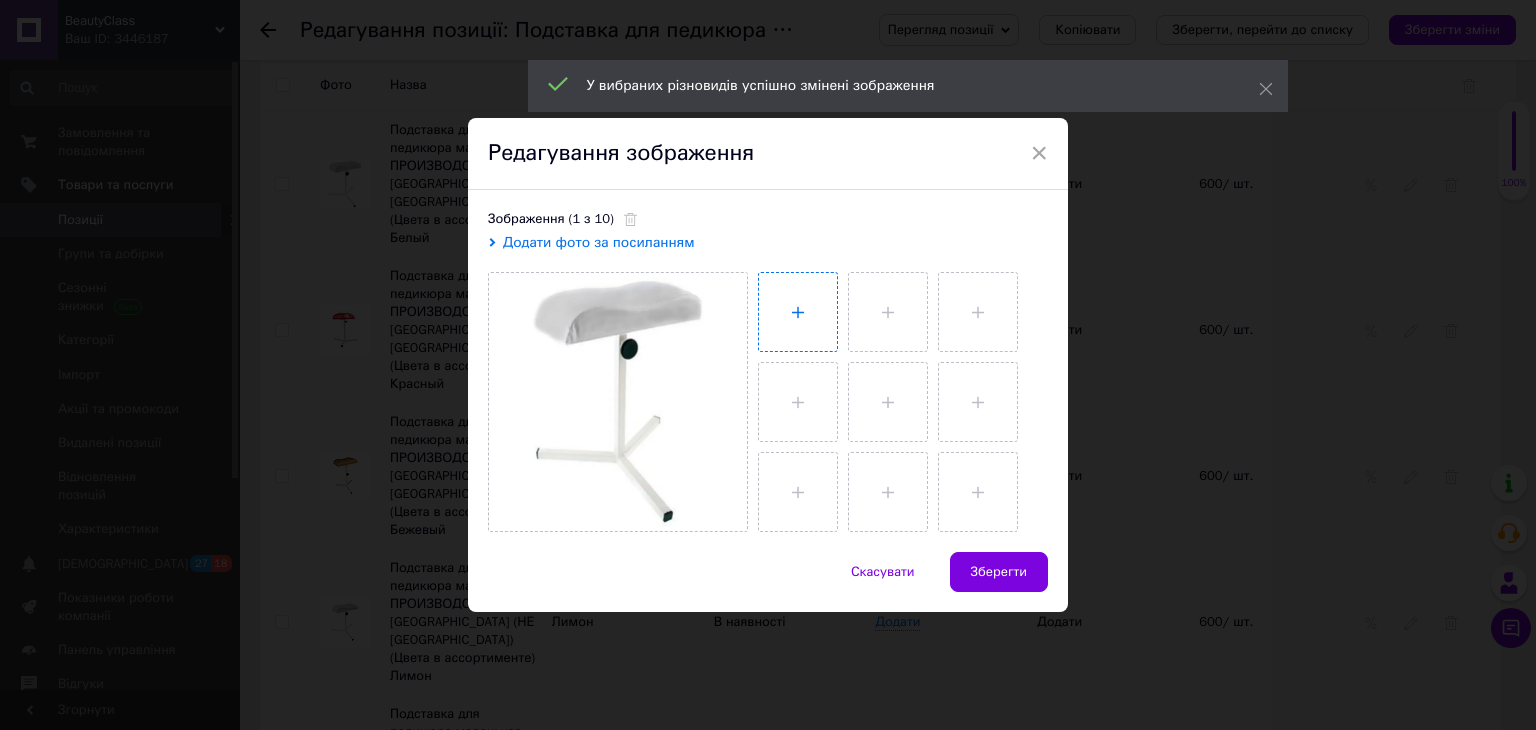 click at bounding box center [798, 312] 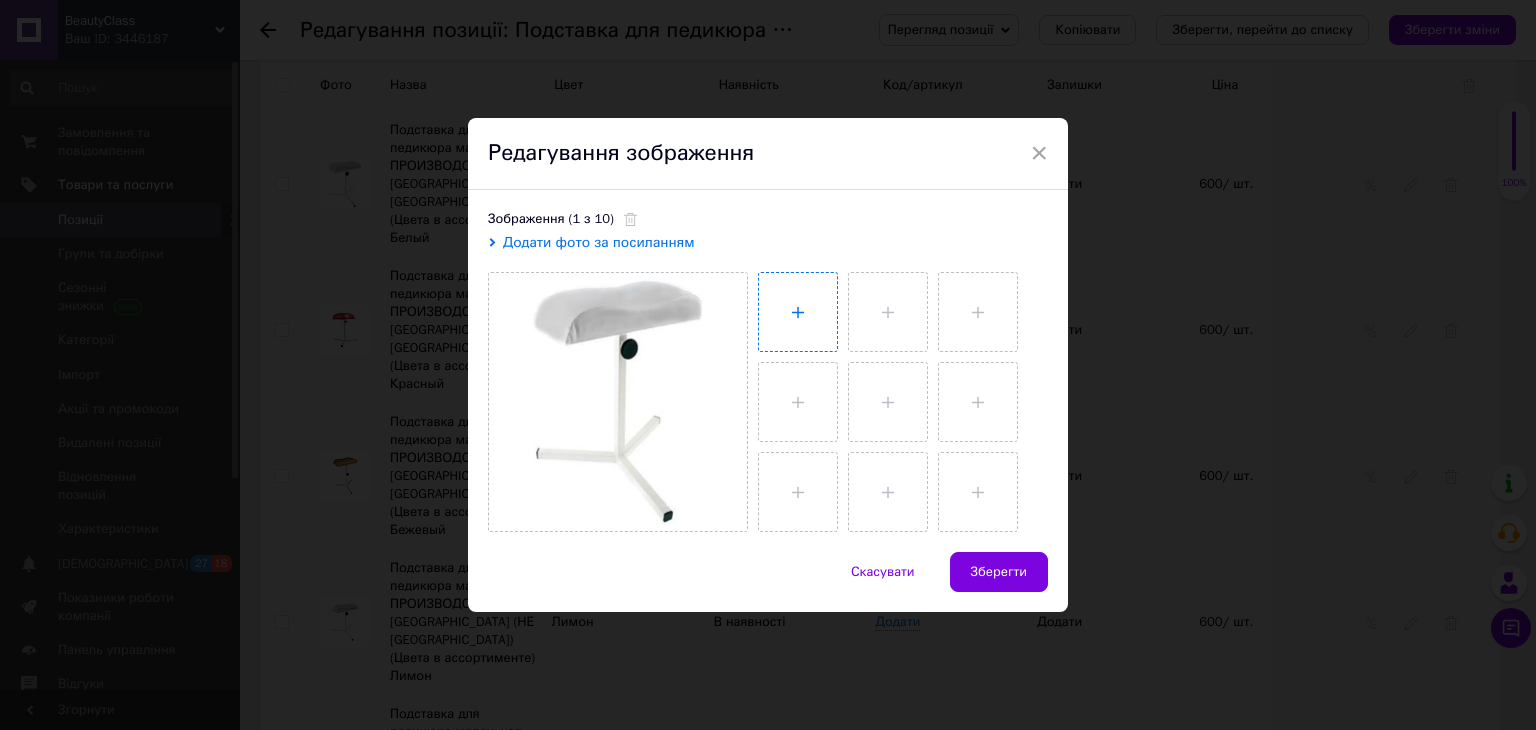 type on "C:\fakepath\5280072609_w1280_h1280_5134820123_w640_h640_5134820123-Photoroom.png" 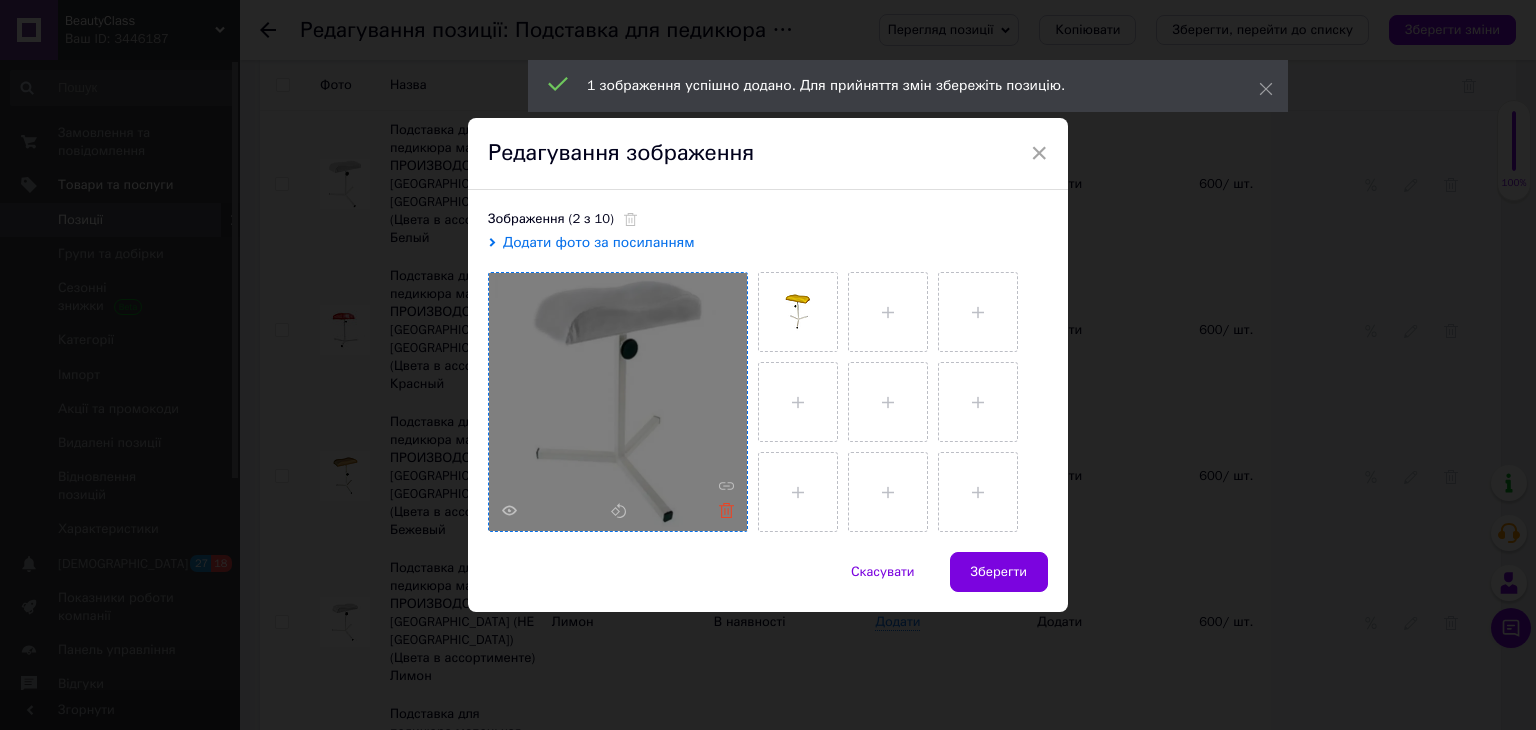 click 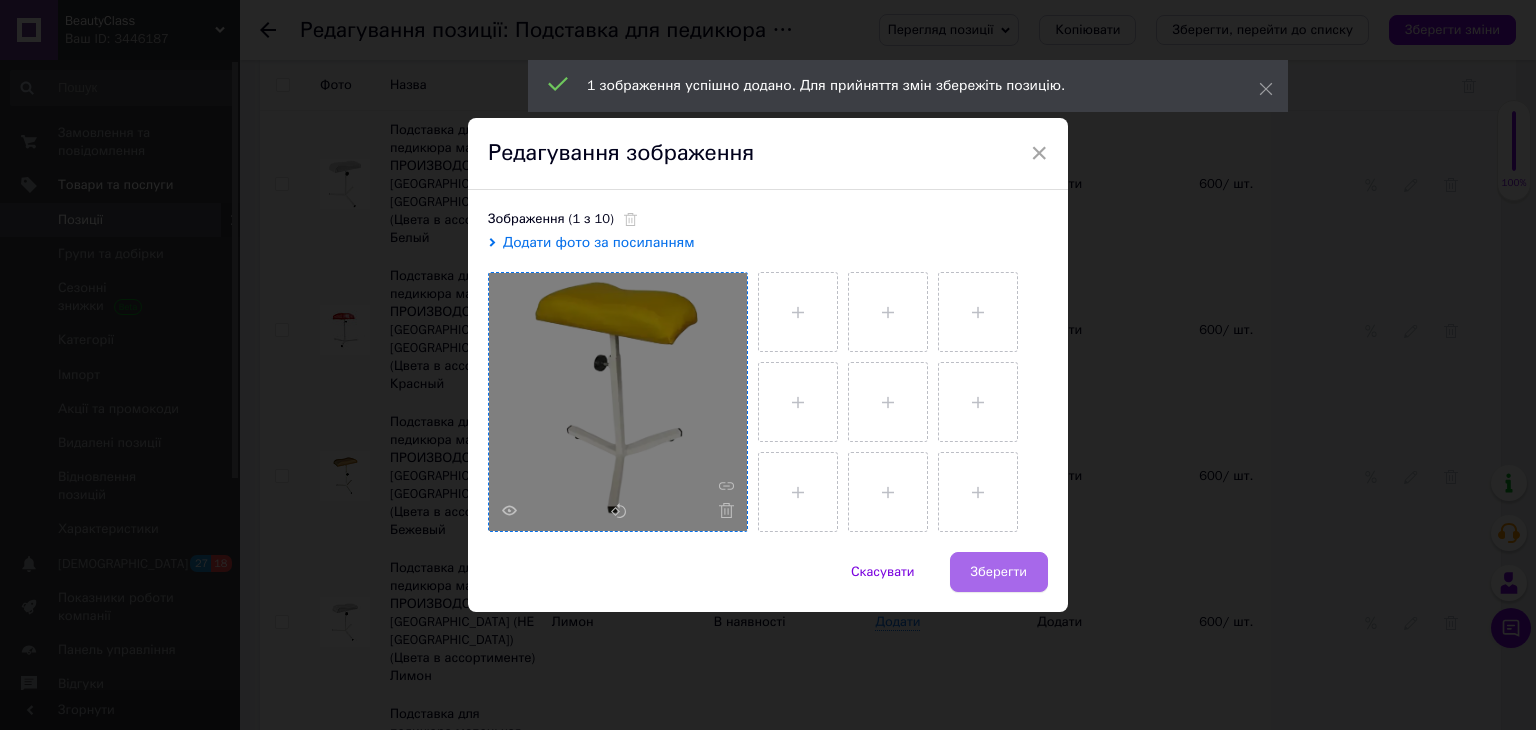click on "Зберегти" at bounding box center [999, 572] 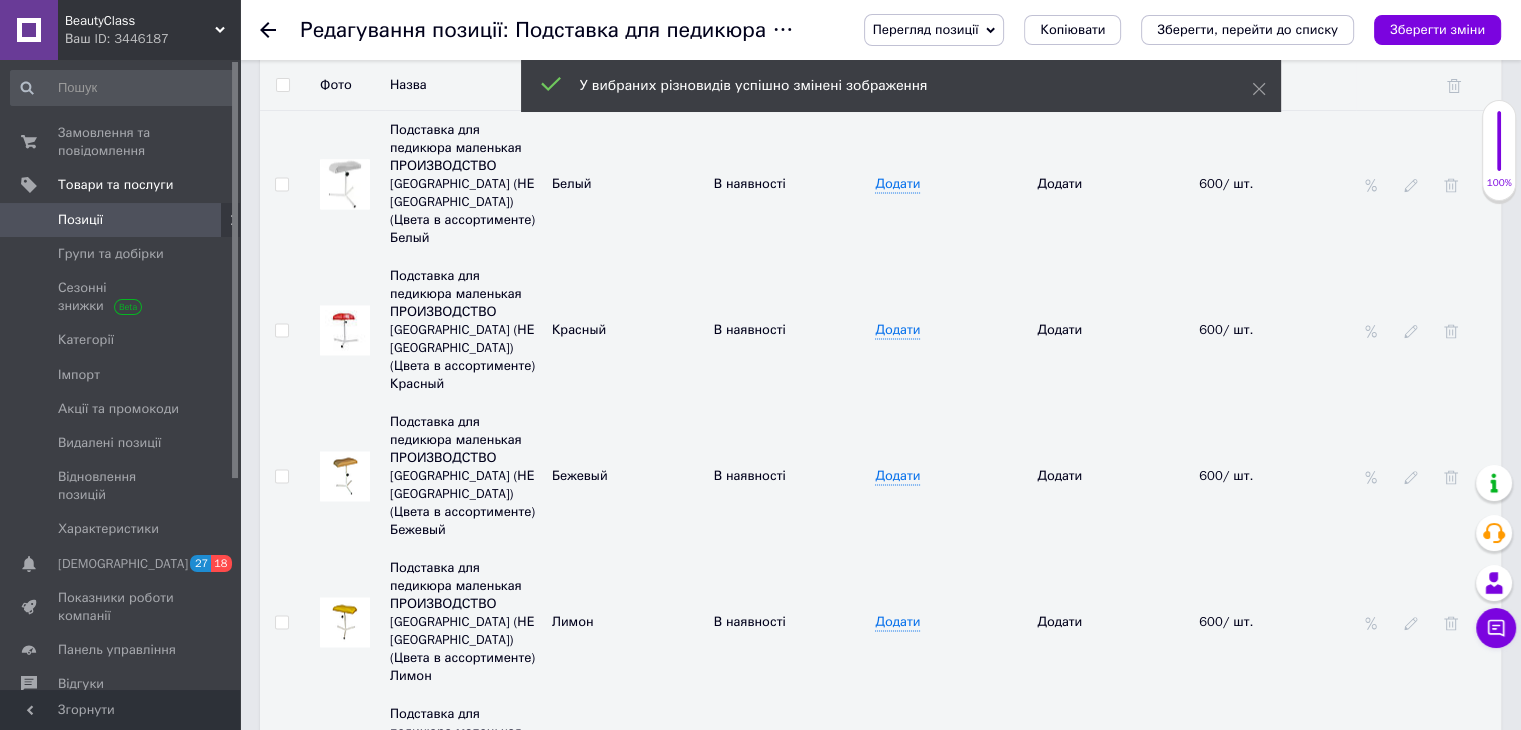 click at bounding box center [345, 768] 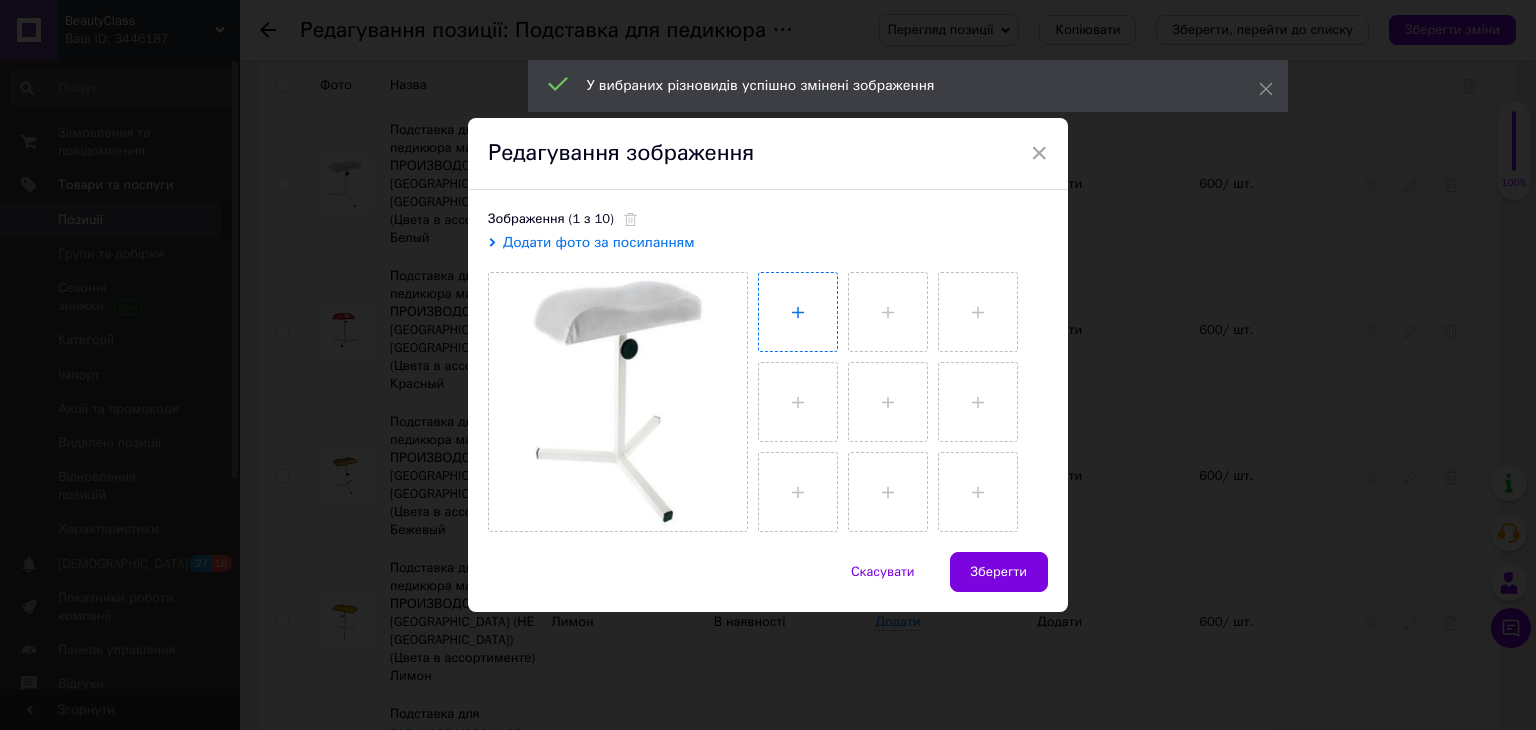 click at bounding box center [798, 312] 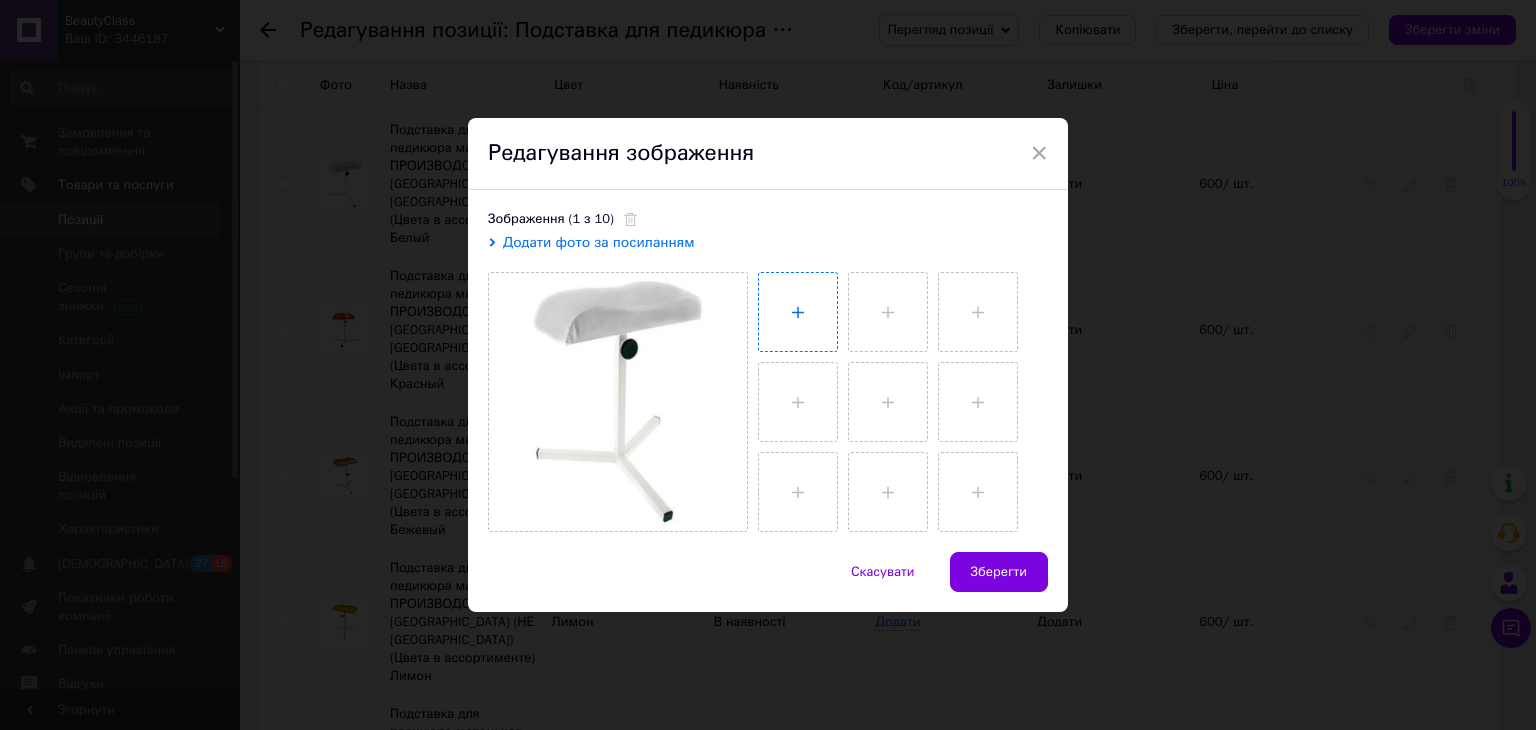 type on "C:\fakepath\3815630969_w640_h640_podstavka-dlya-pedikyura.webp" 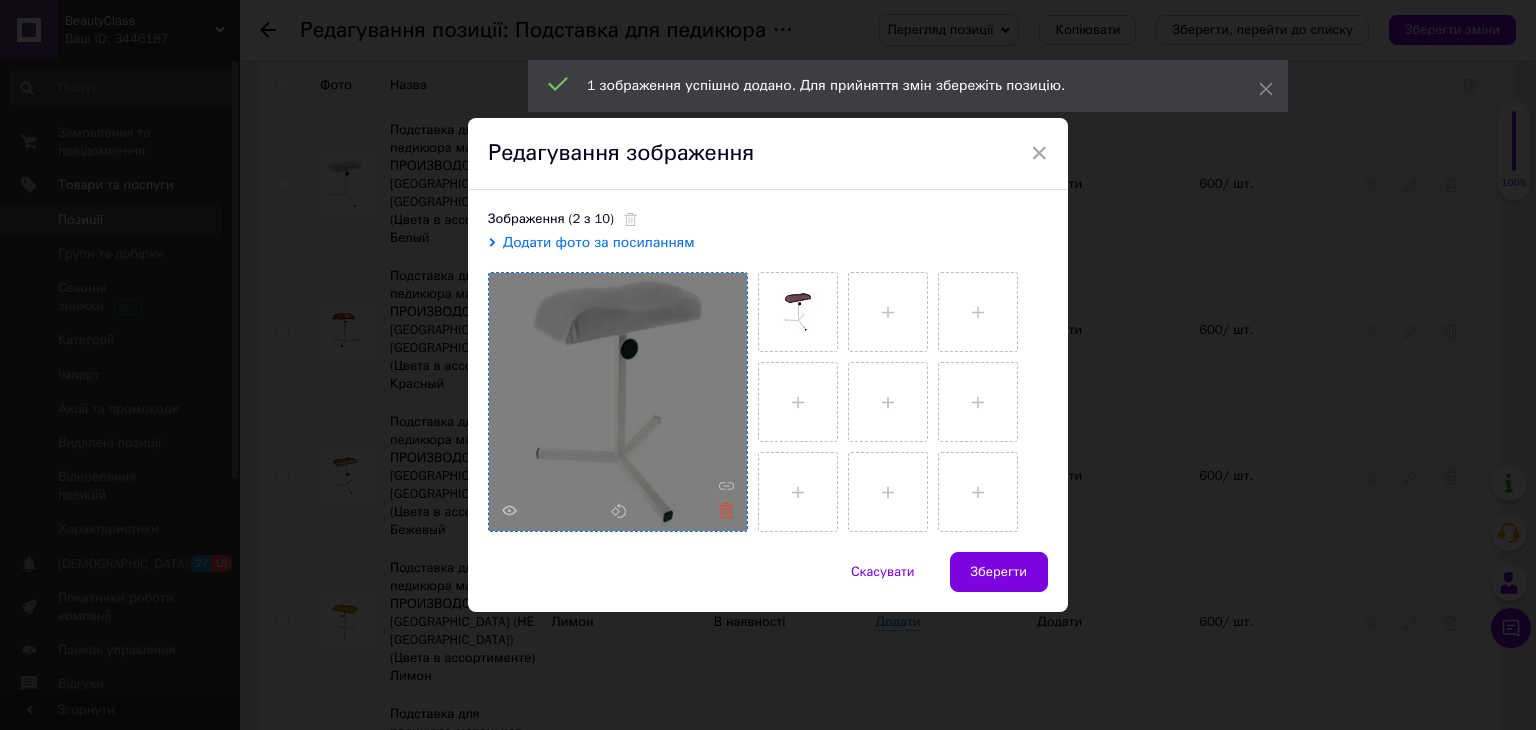 click 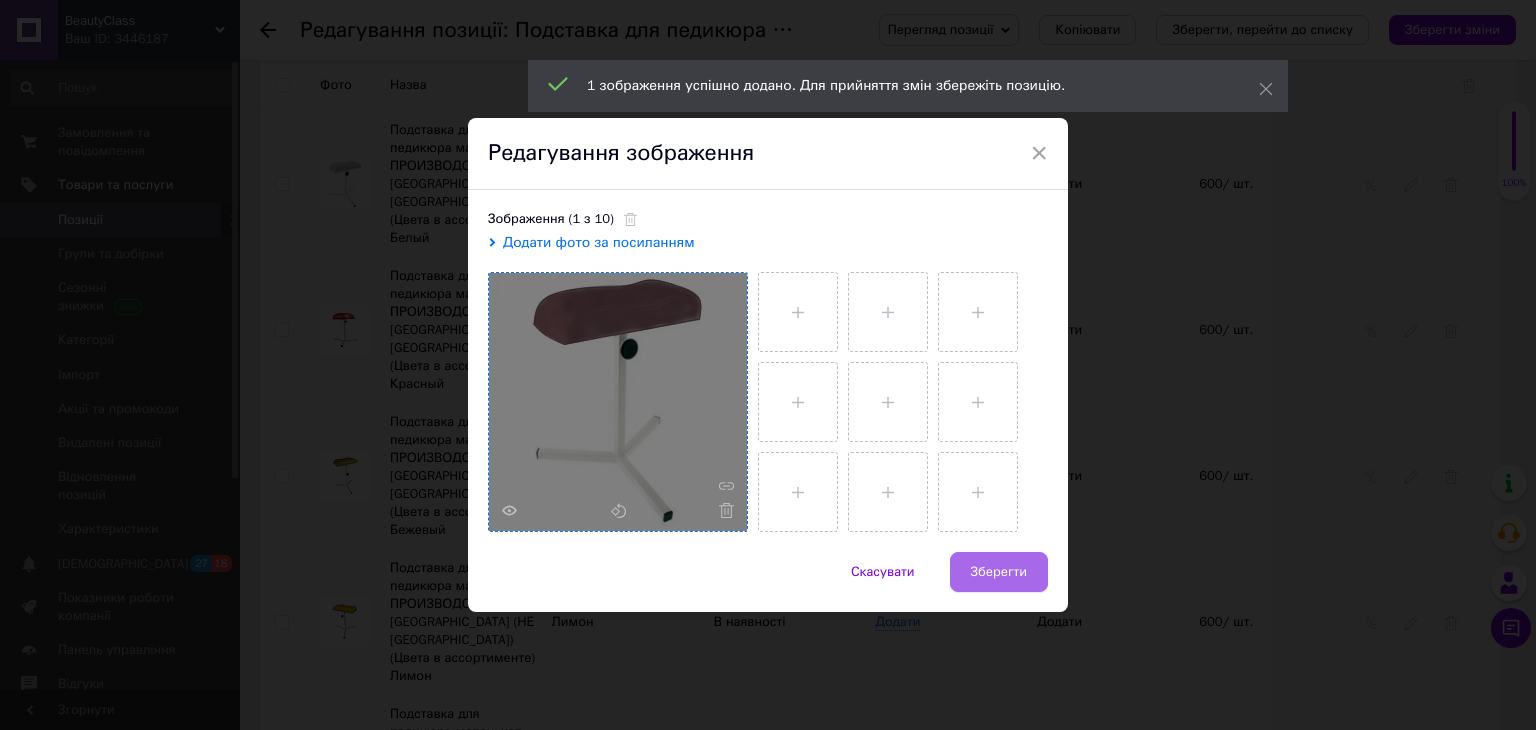 click on "Зберегти" at bounding box center [999, 572] 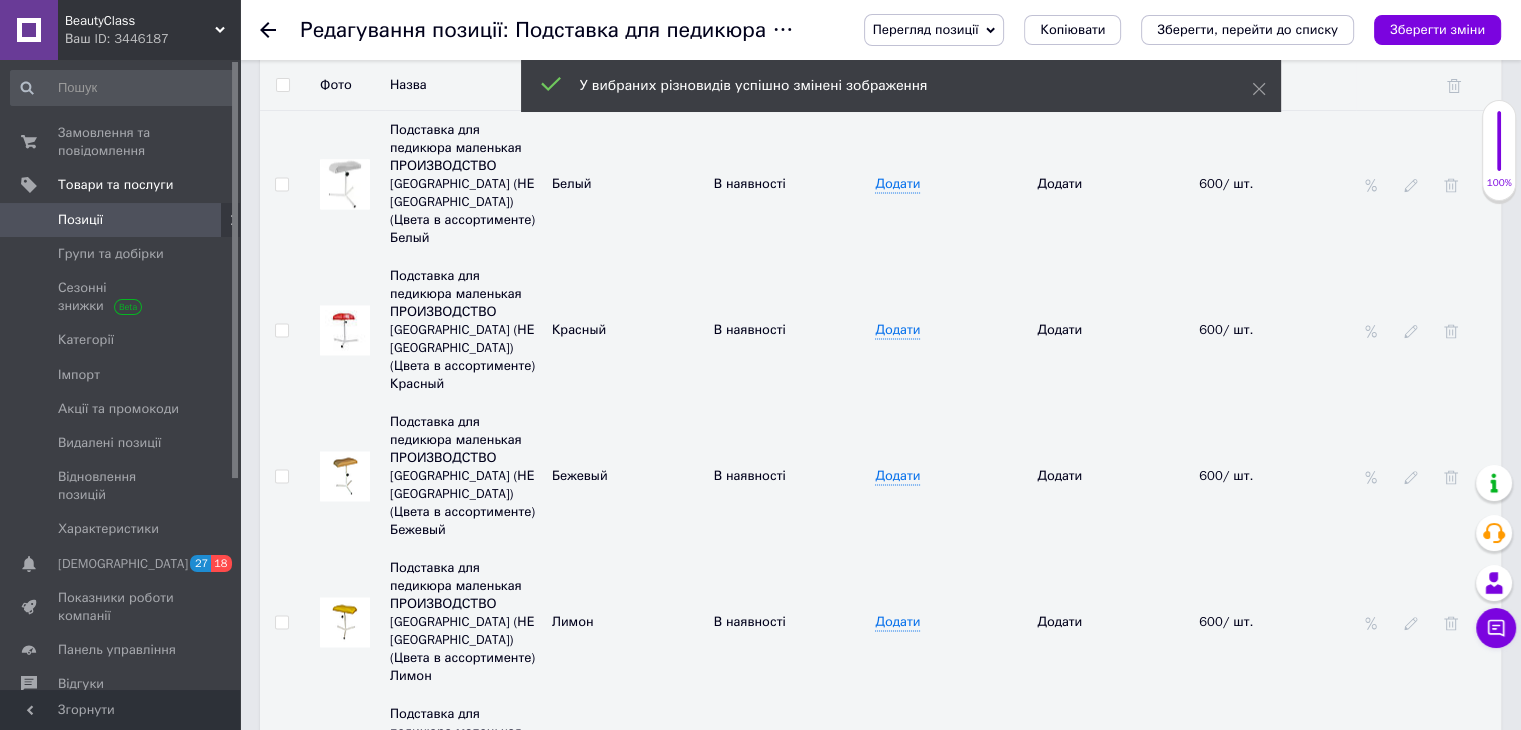 scroll, scrollTop: 3200, scrollLeft: 0, axis: vertical 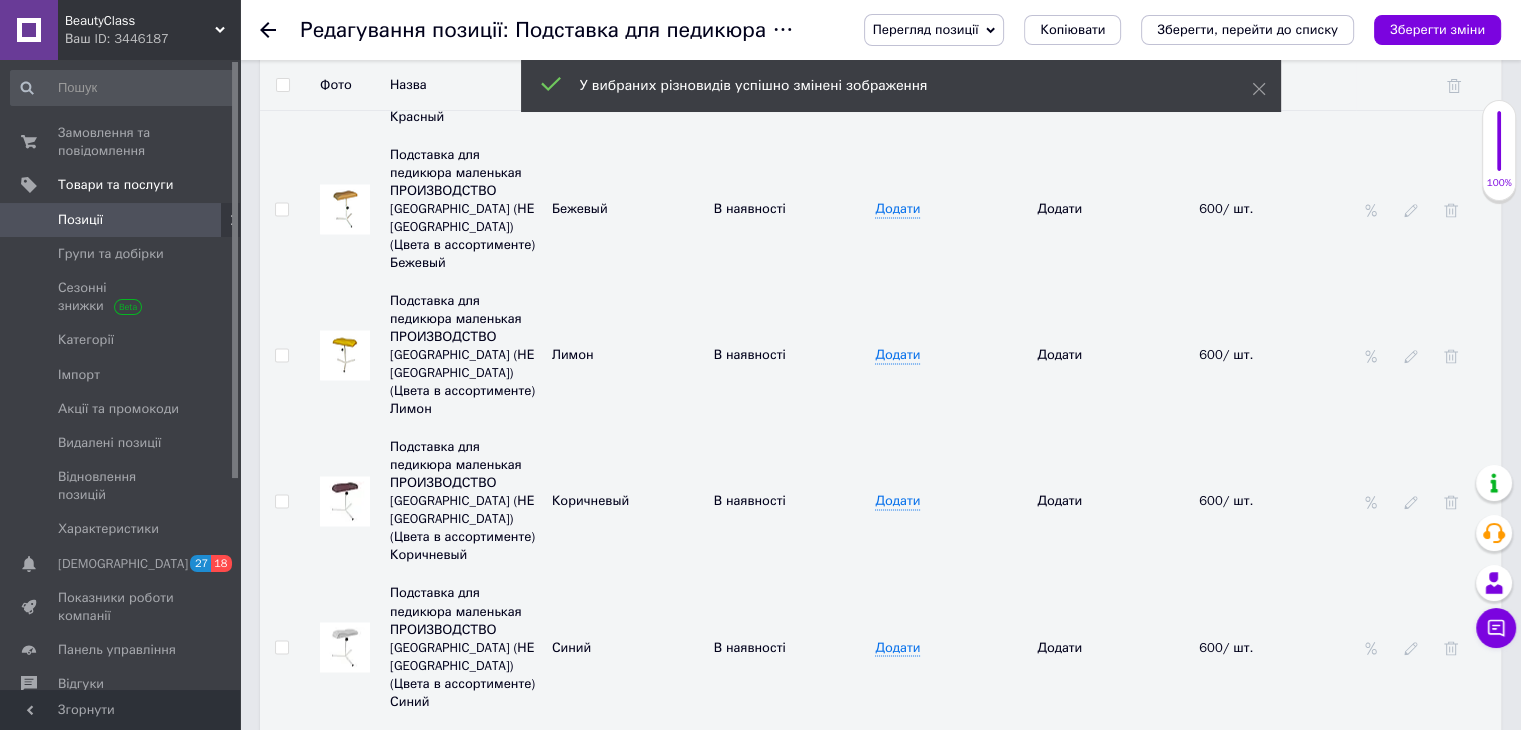 click at bounding box center [345, 647] 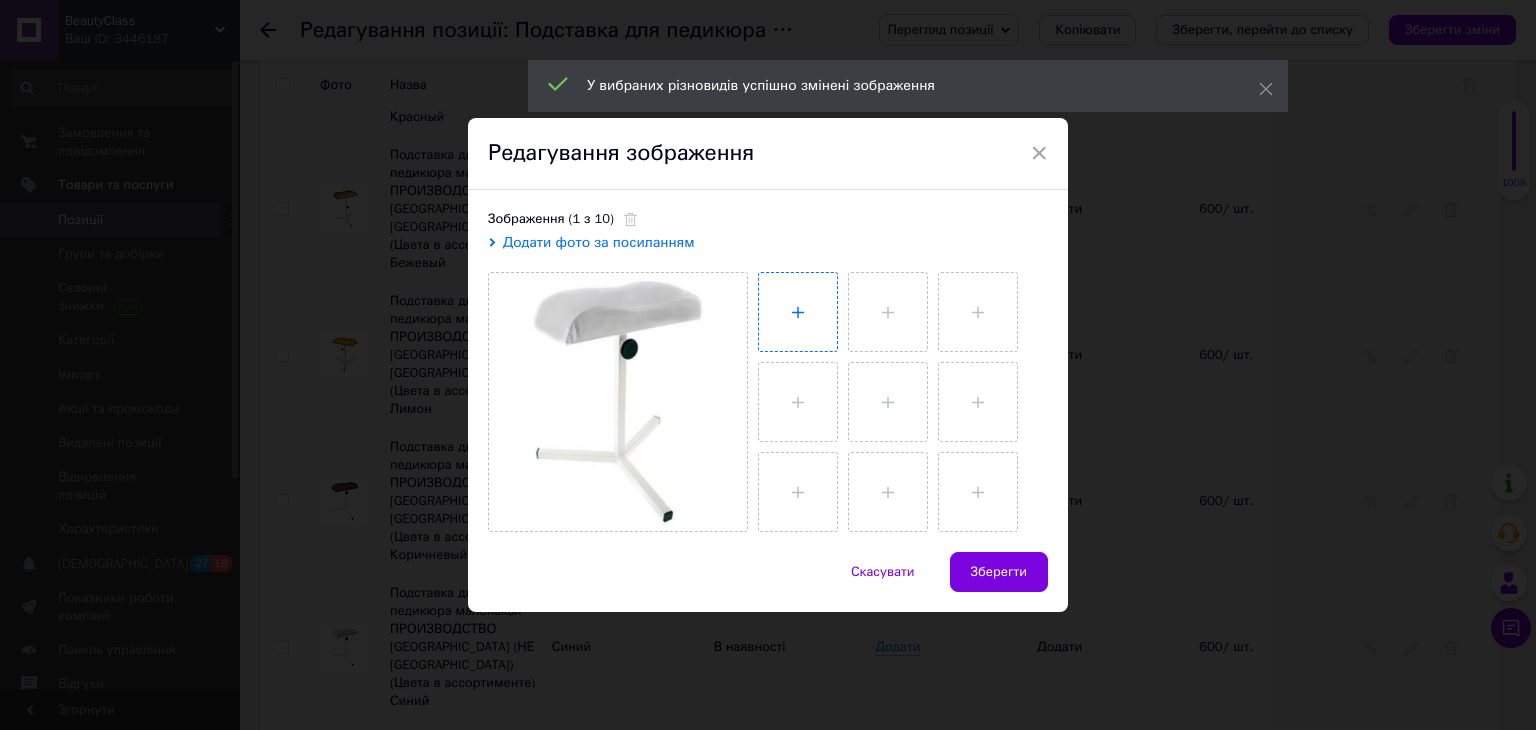 drag, startPoint x: 798, startPoint y: 338, endPoint x: 792, endPoint y: 321, distance: 18.027756 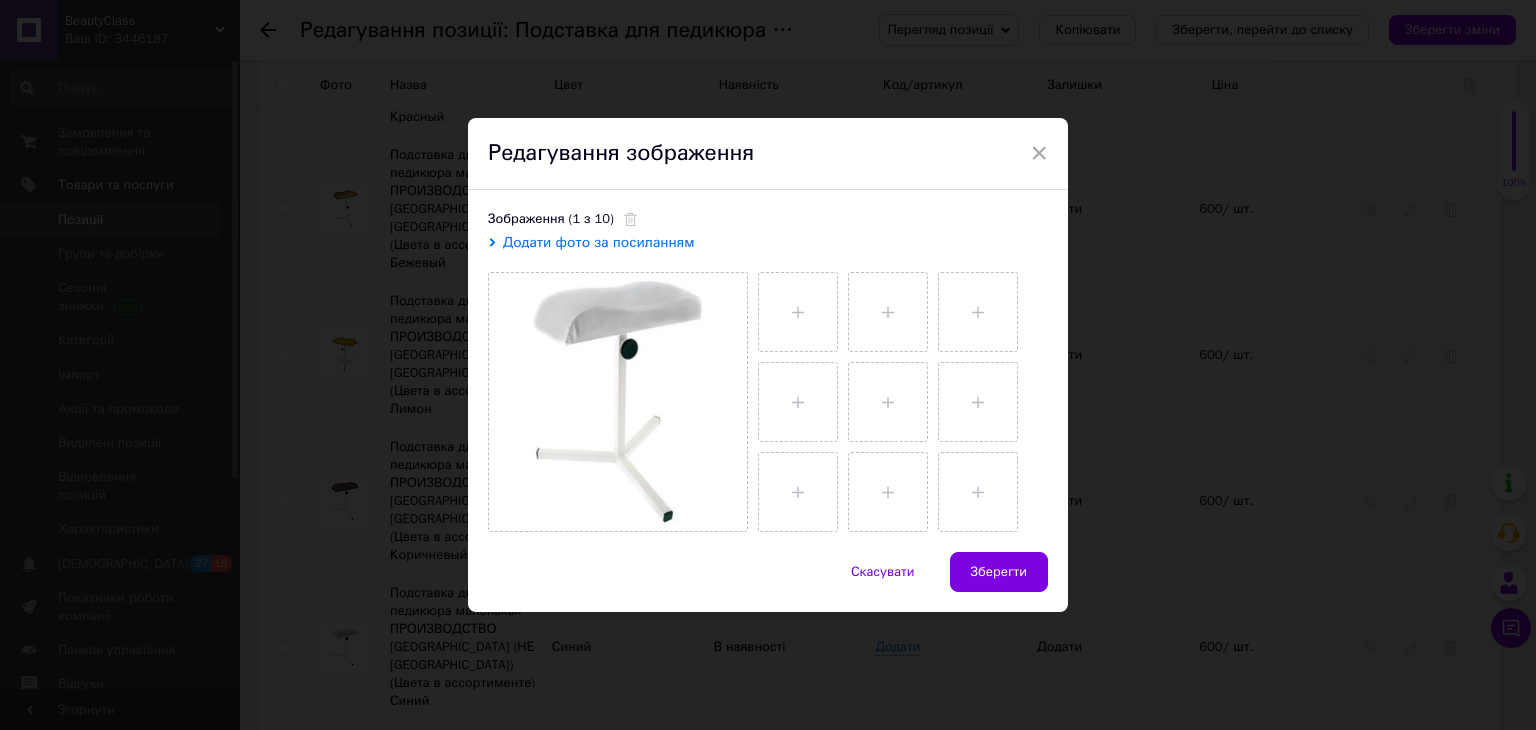 drag, startPoint x: 1020, startPoint y: 573, endPoint x: 1004, endPoint y: 536, distance: 40.311287 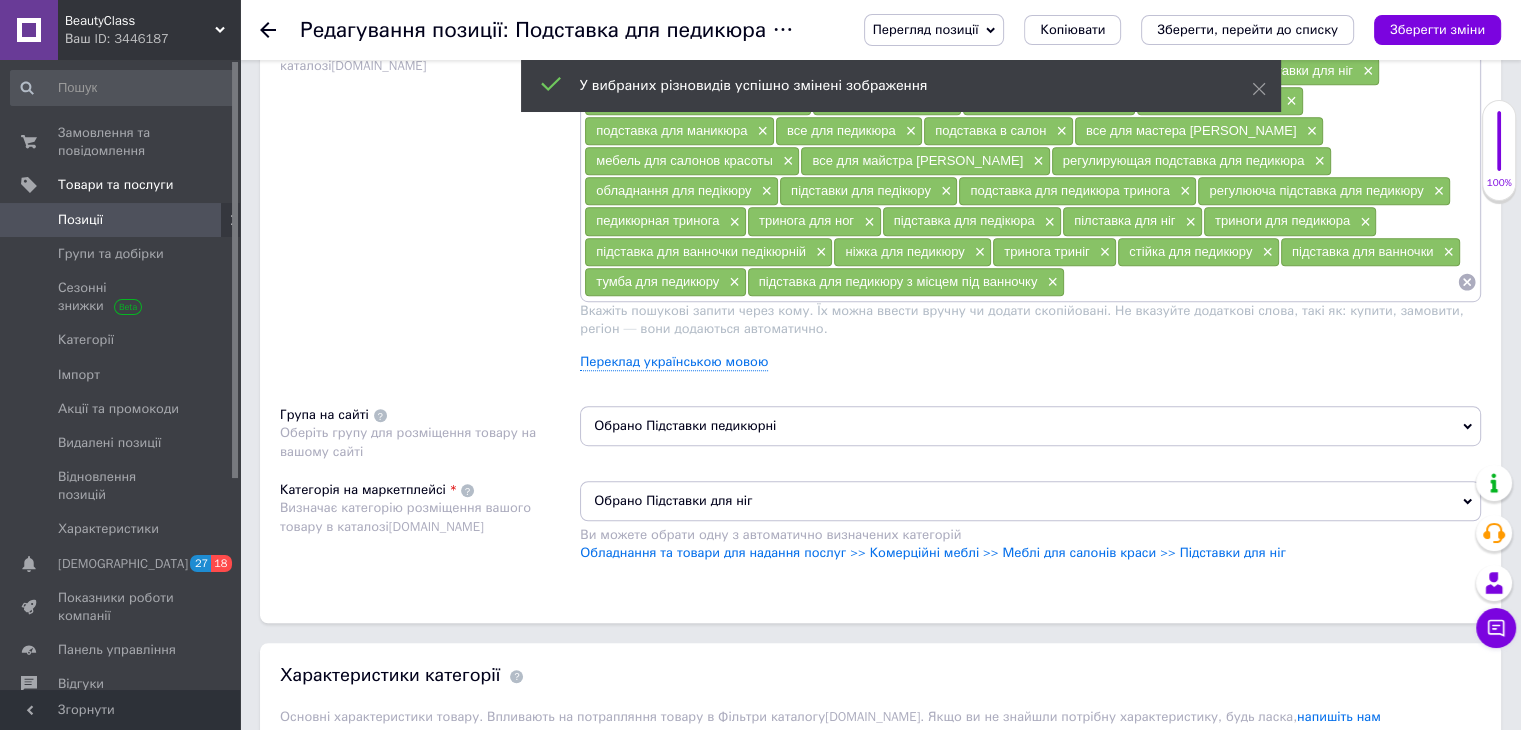 scroll, scrollTop: 533, scrollLeft: 0, axis: vertical 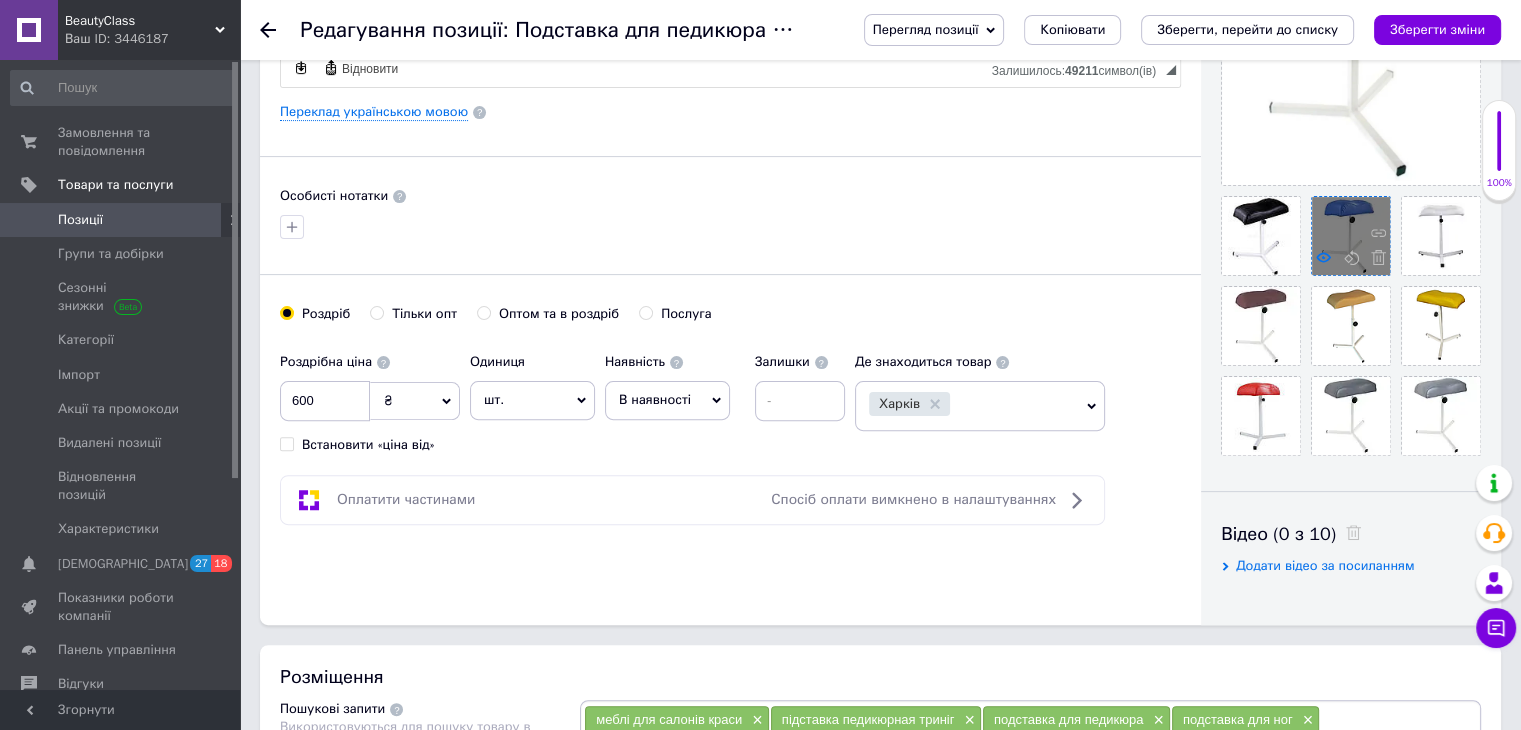 click 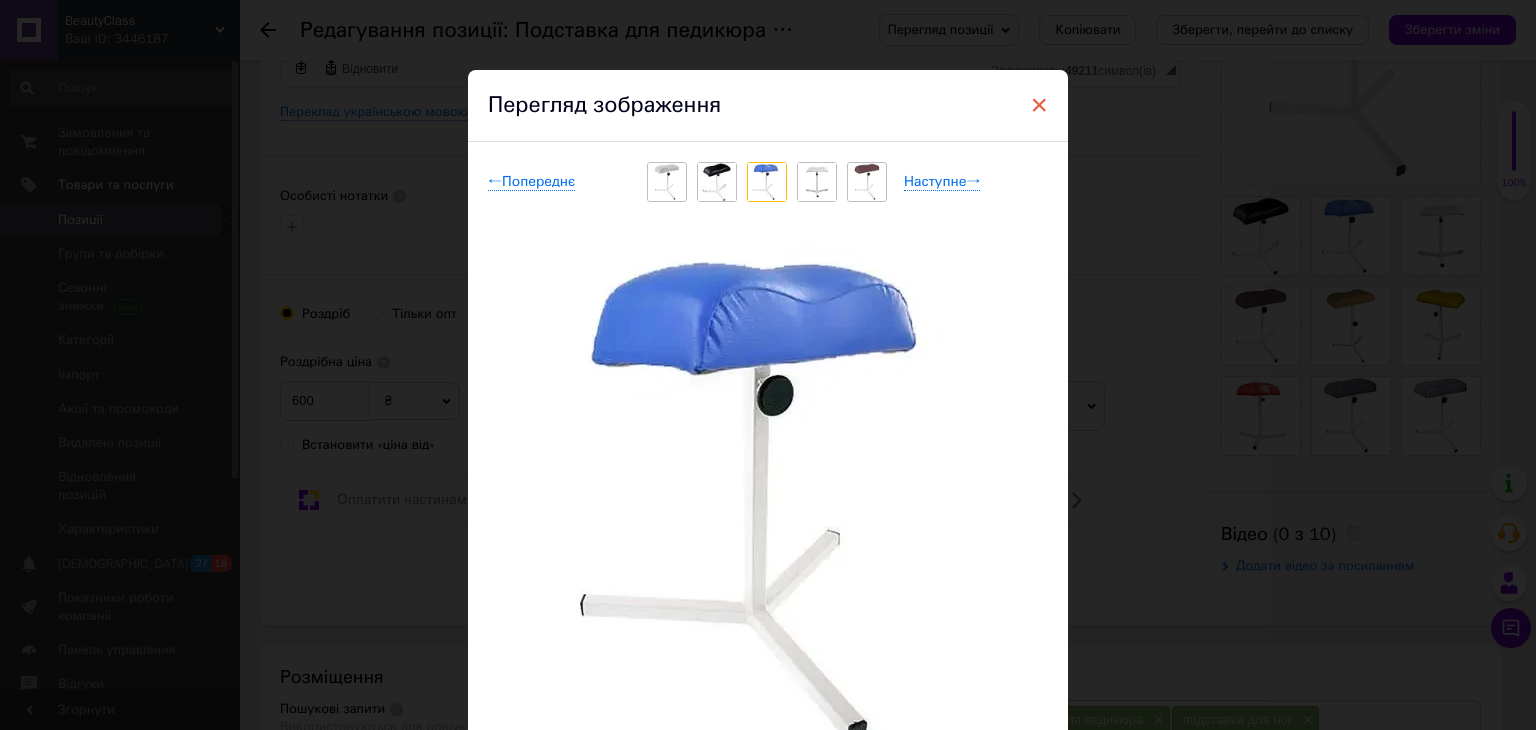 click on "×" at bounding box center (1039, 105) 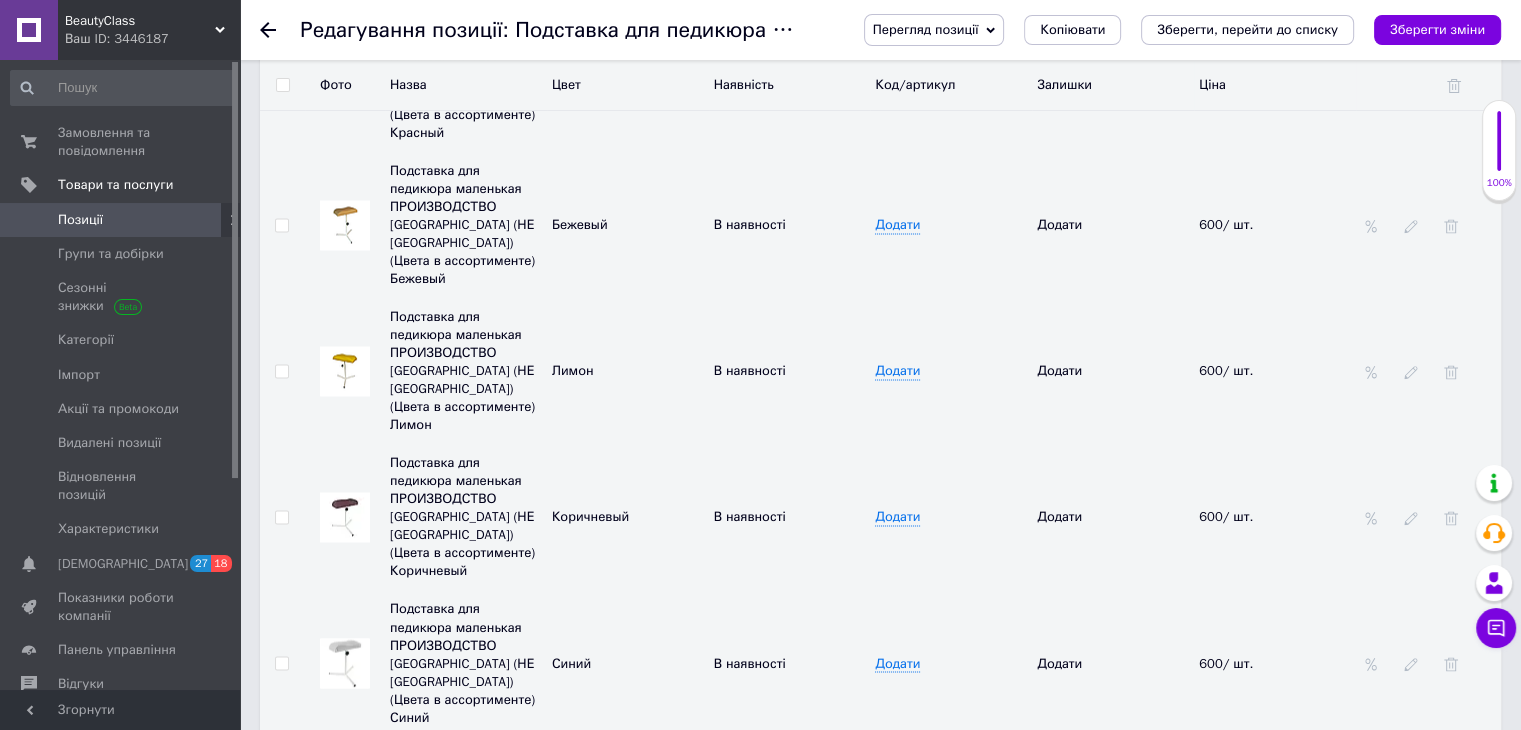 scroll, scrollTop: 3466, scrollLeft: 0, axis: vertical 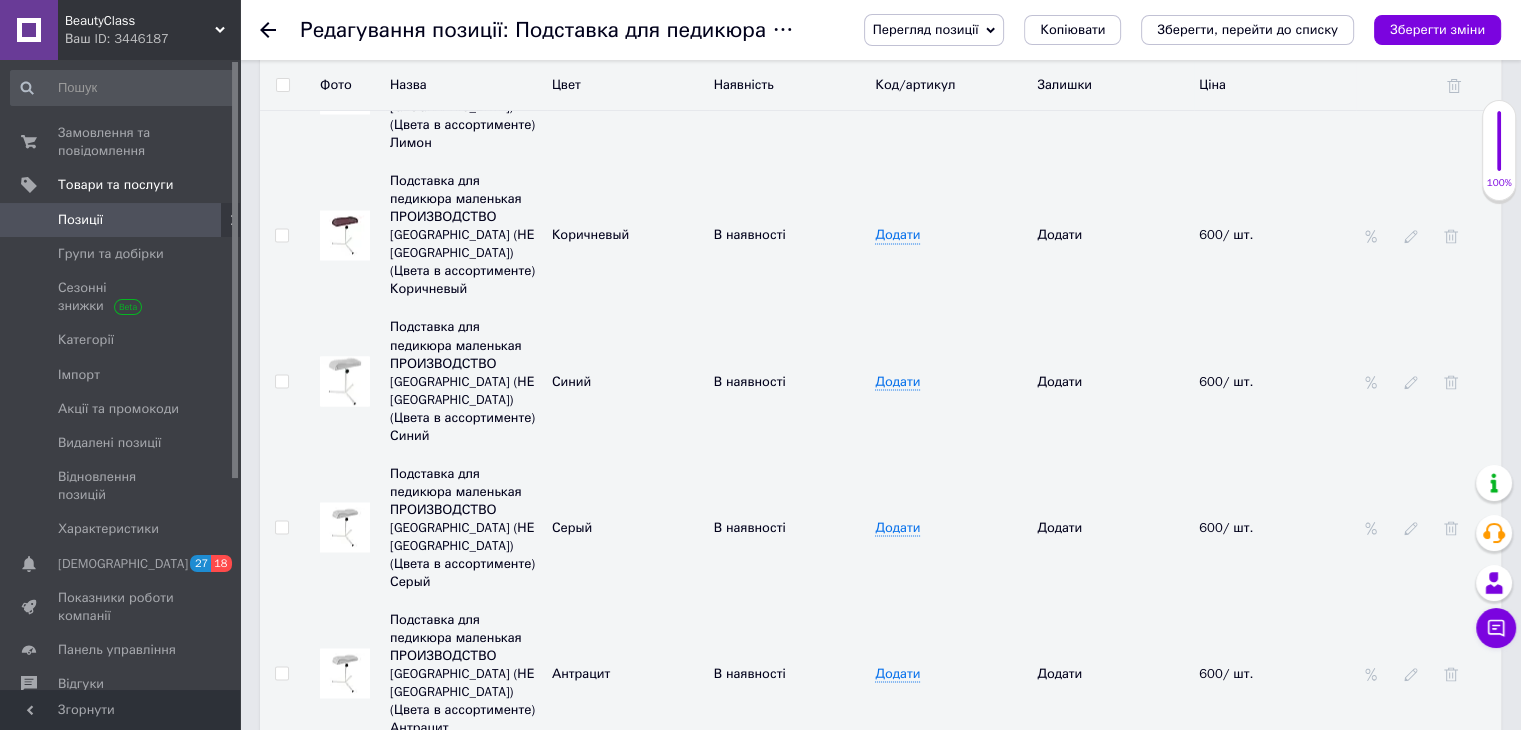 click at bounding box center (345, 381) 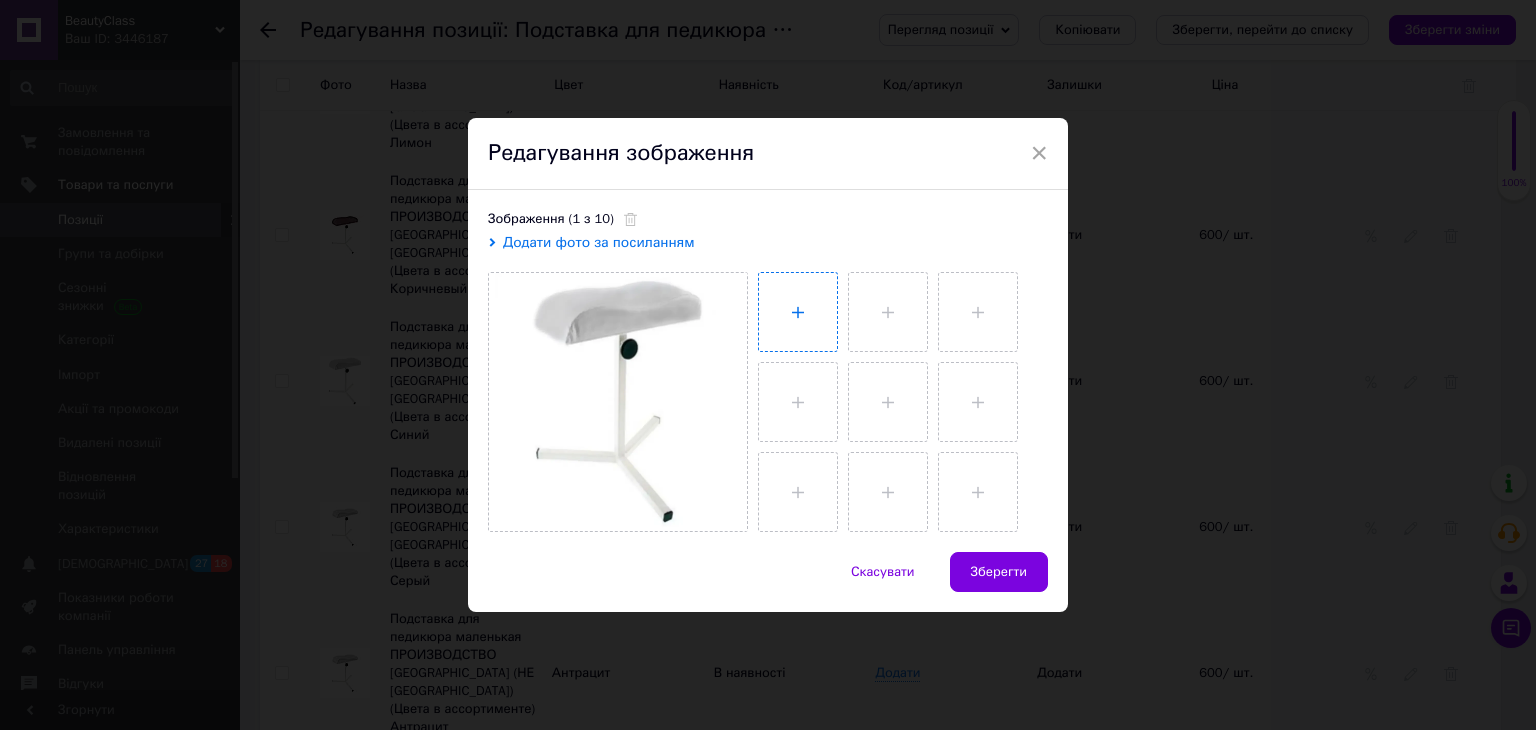 click at bounding box center [798, 312] 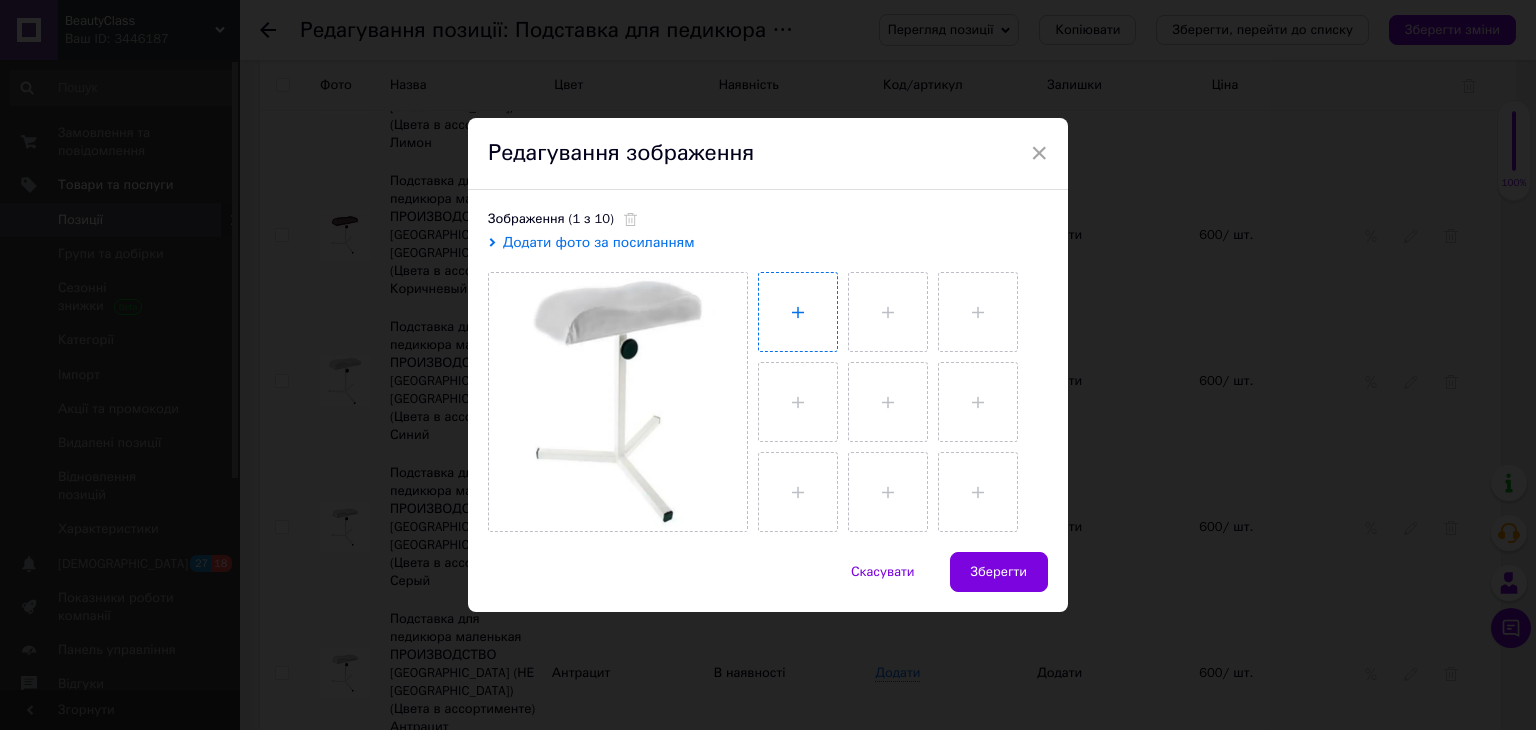type on "C:\fakepath\5134818779_w1280_h1280_3815622990_w640_h640_3815622990.webp" 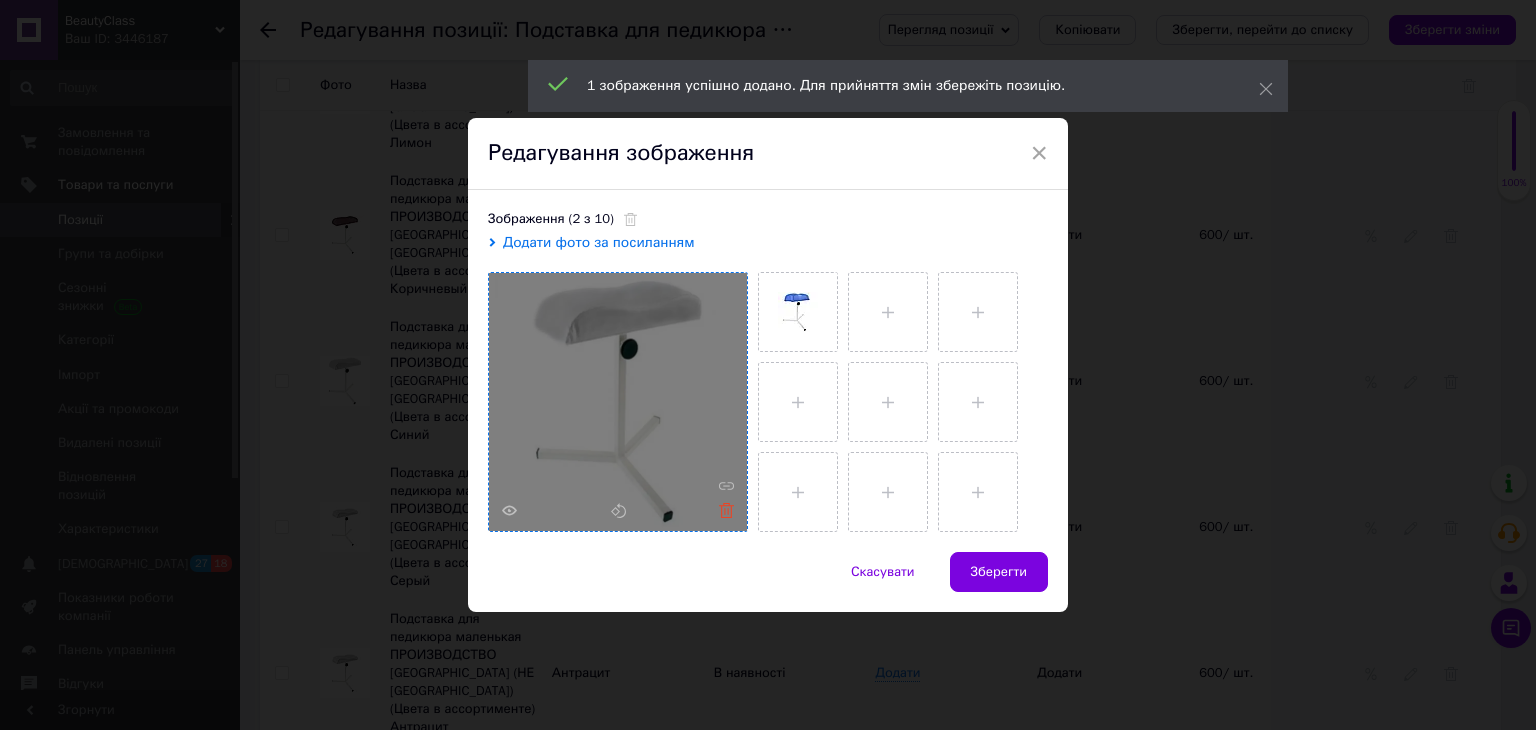 click 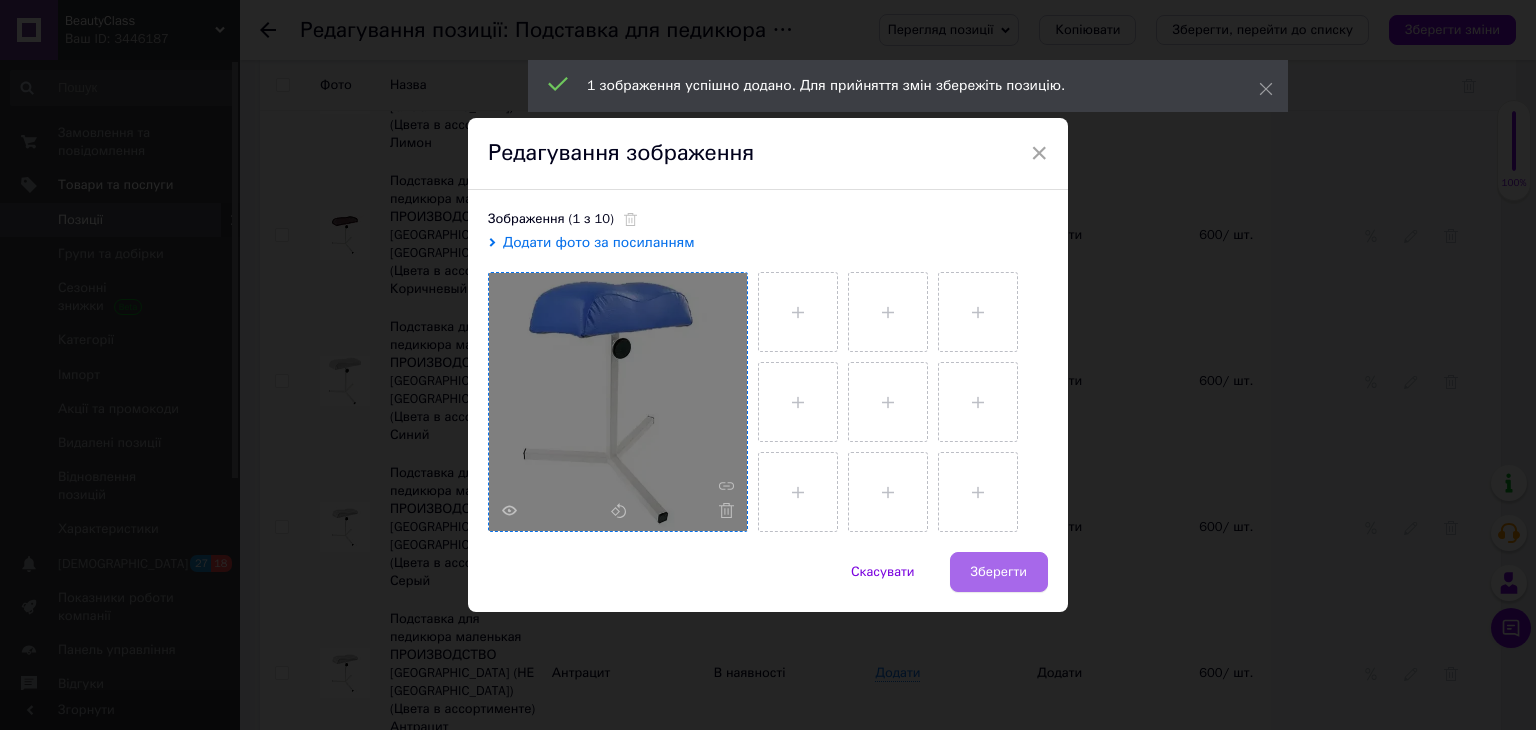 click on "Зберегти" at bounding box center (999, 572) 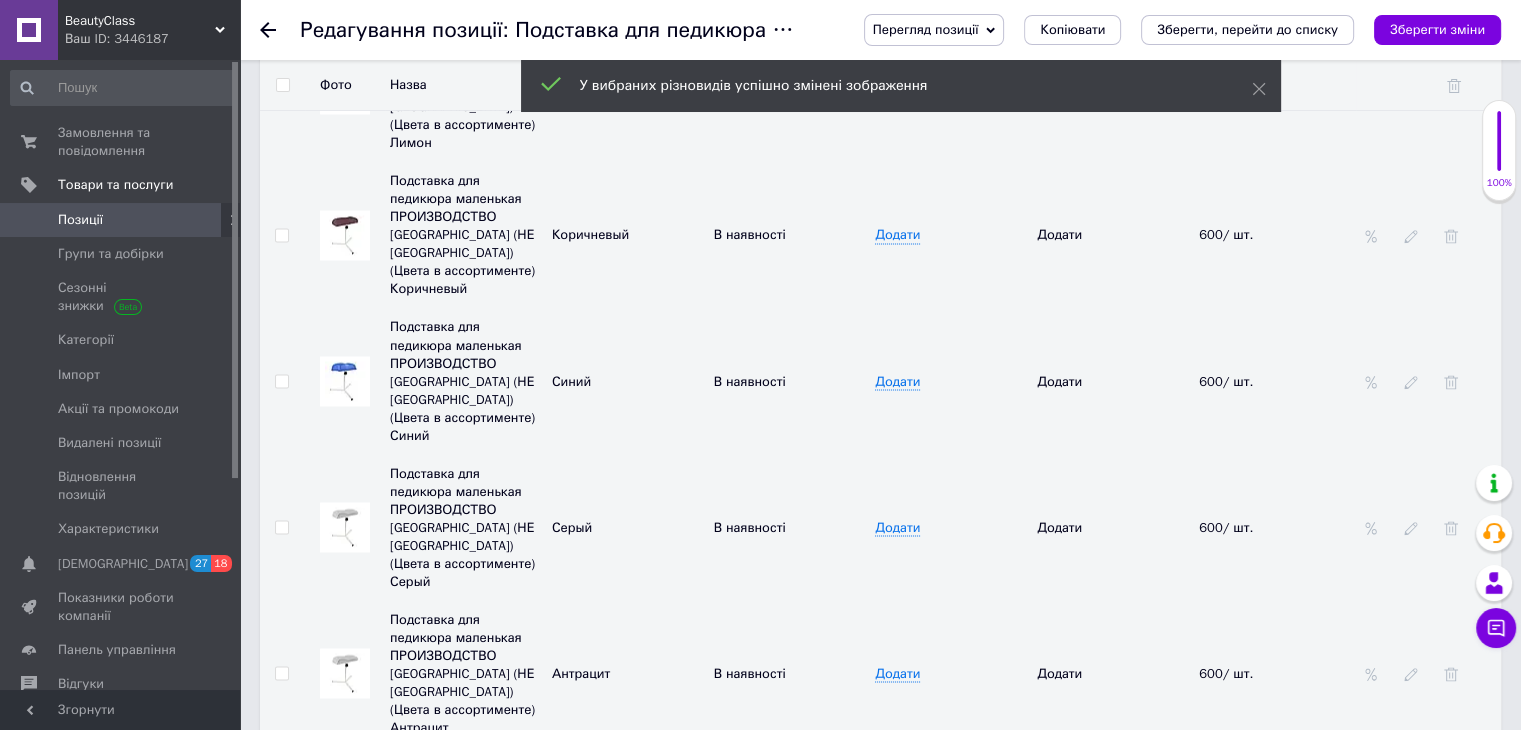 click at bounding box center (345, 673) 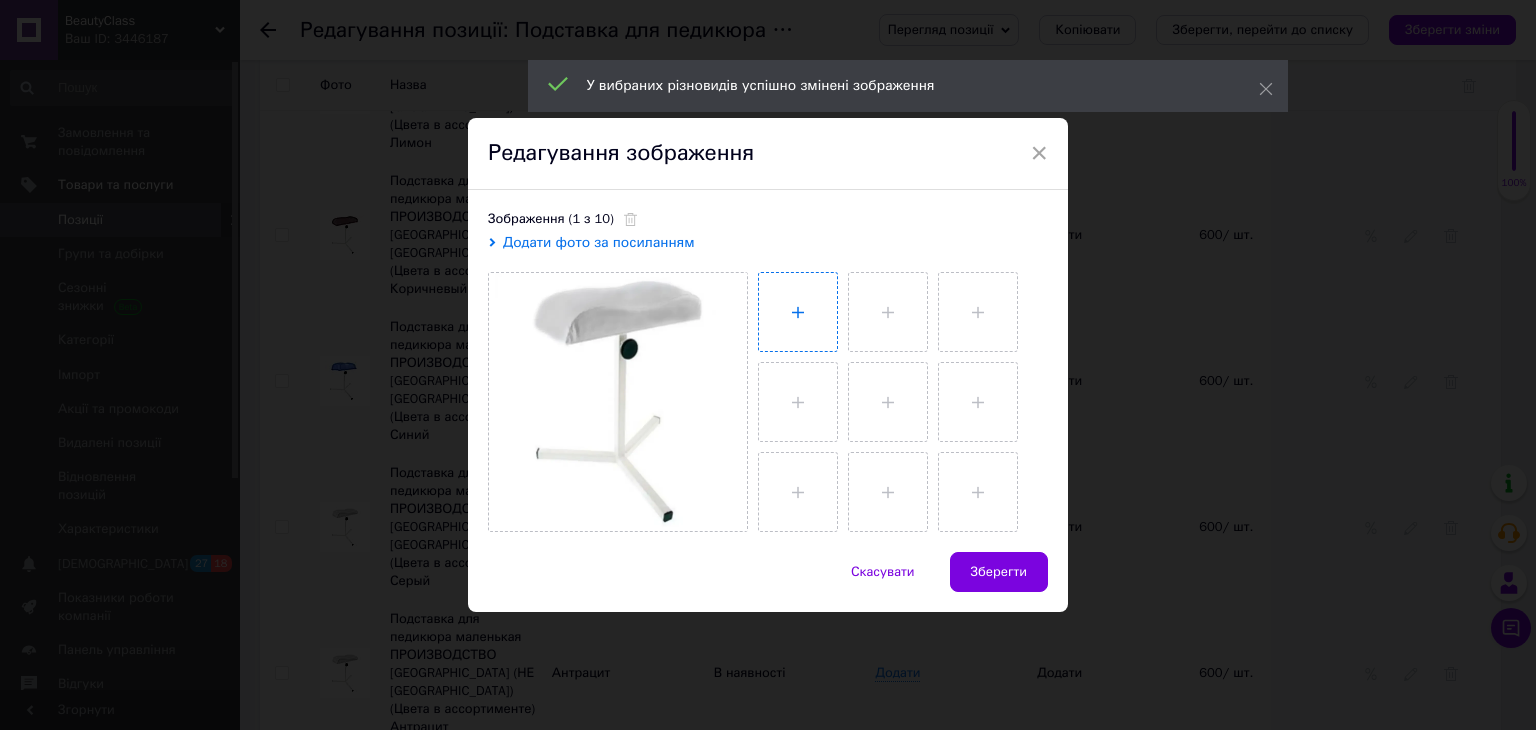 click at bounding box center [798, 312] 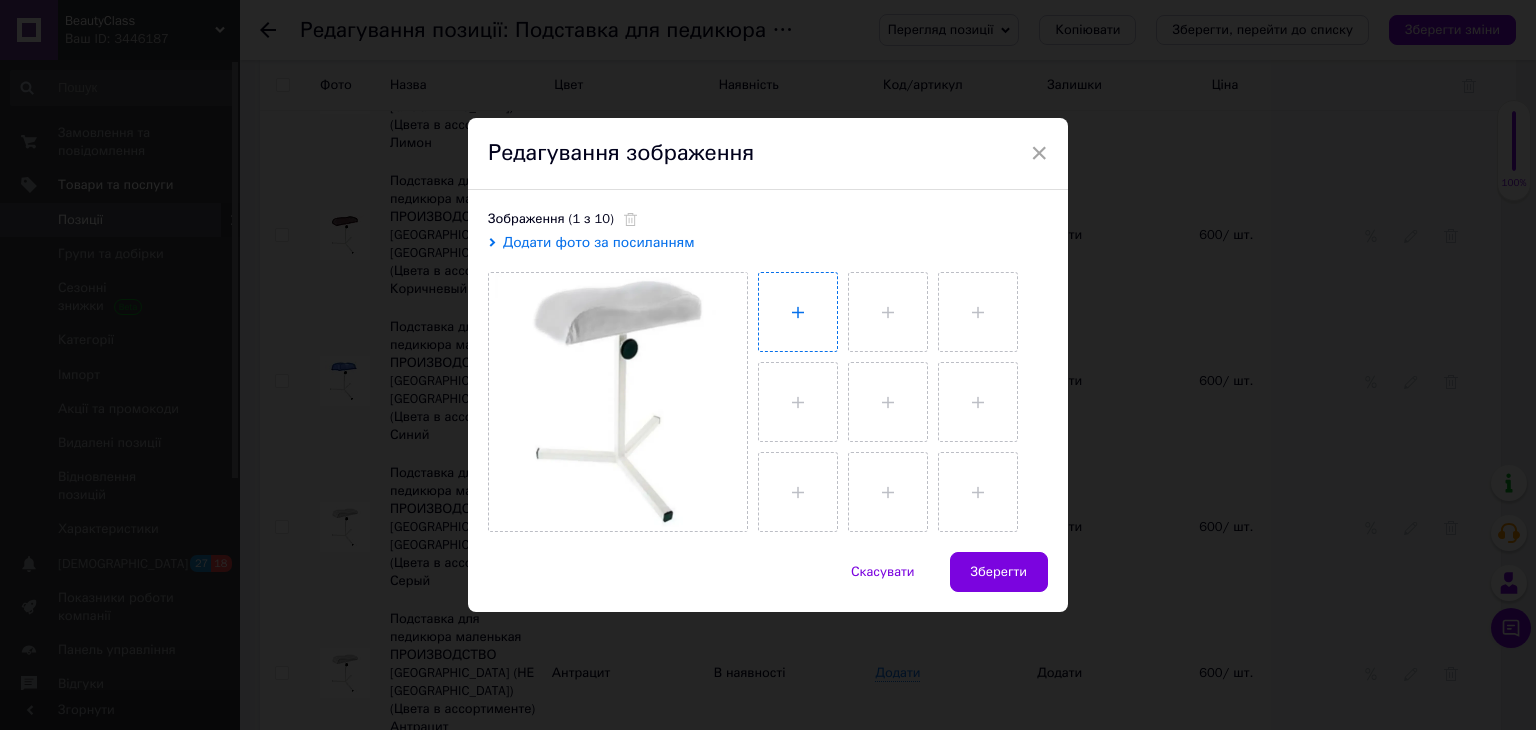 type on "C:\fakepath\5882537362_w640_h640_5882537362.webp" 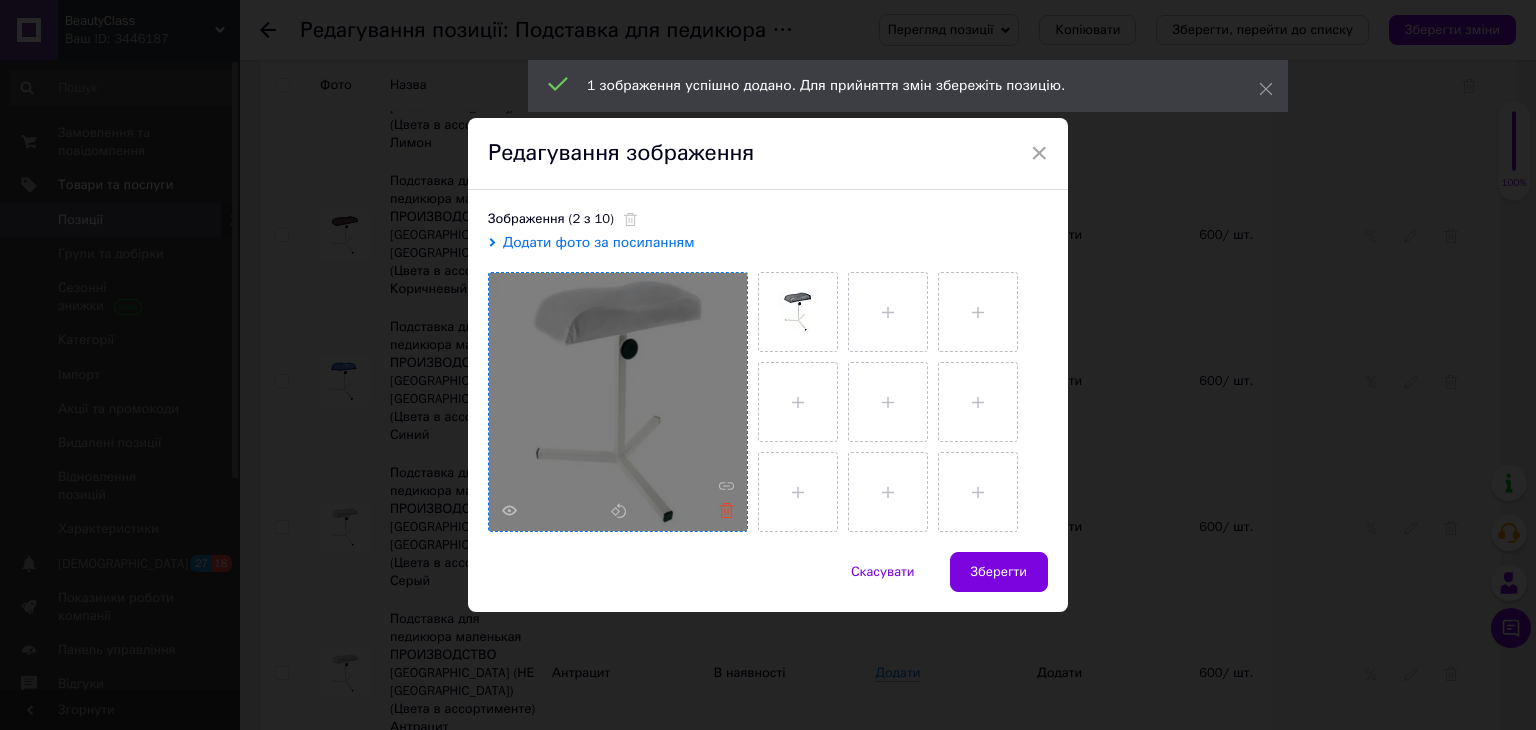 click 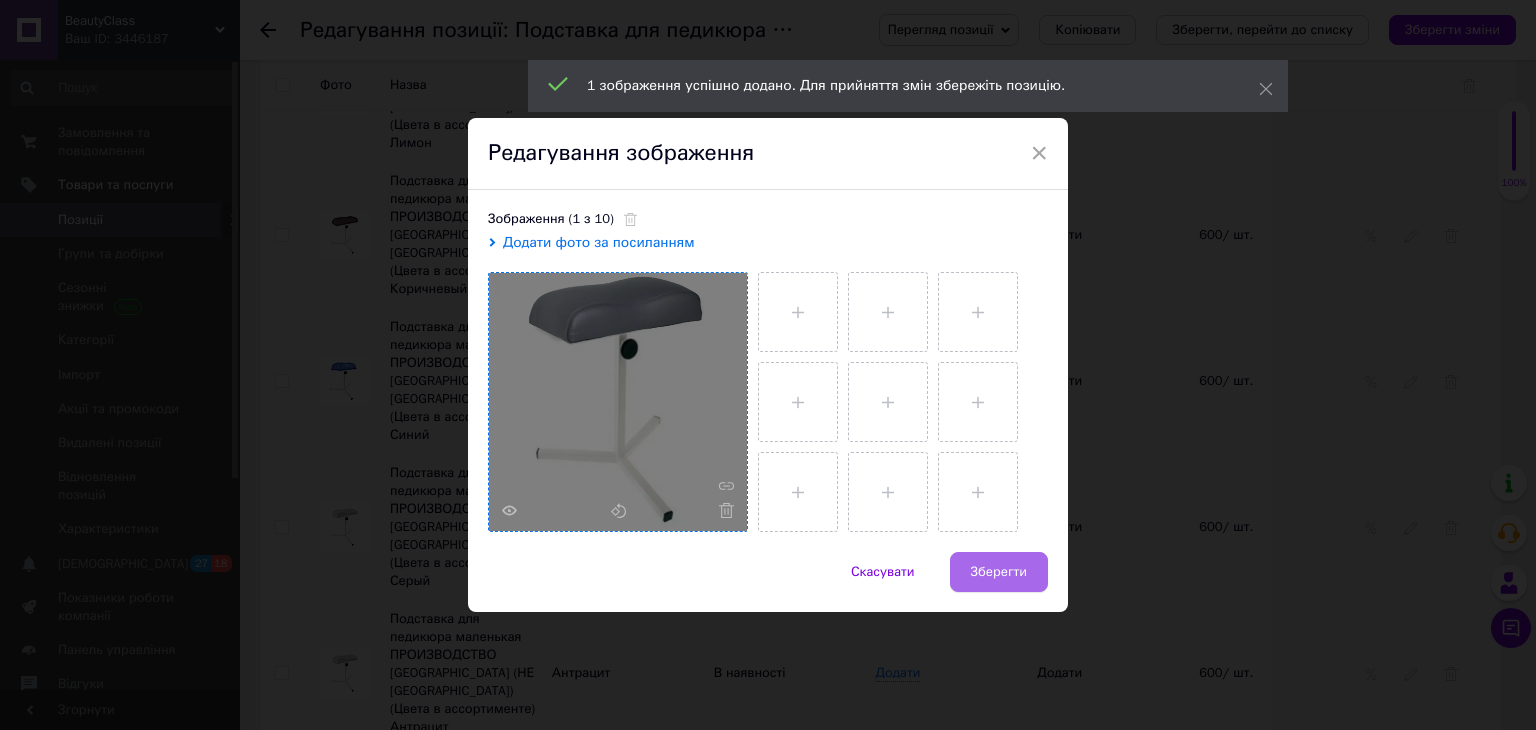 drag, startPoint x: 964, startPoint y: 571, endPoint x: 936, endPoint y: 565, distance: 28.635643 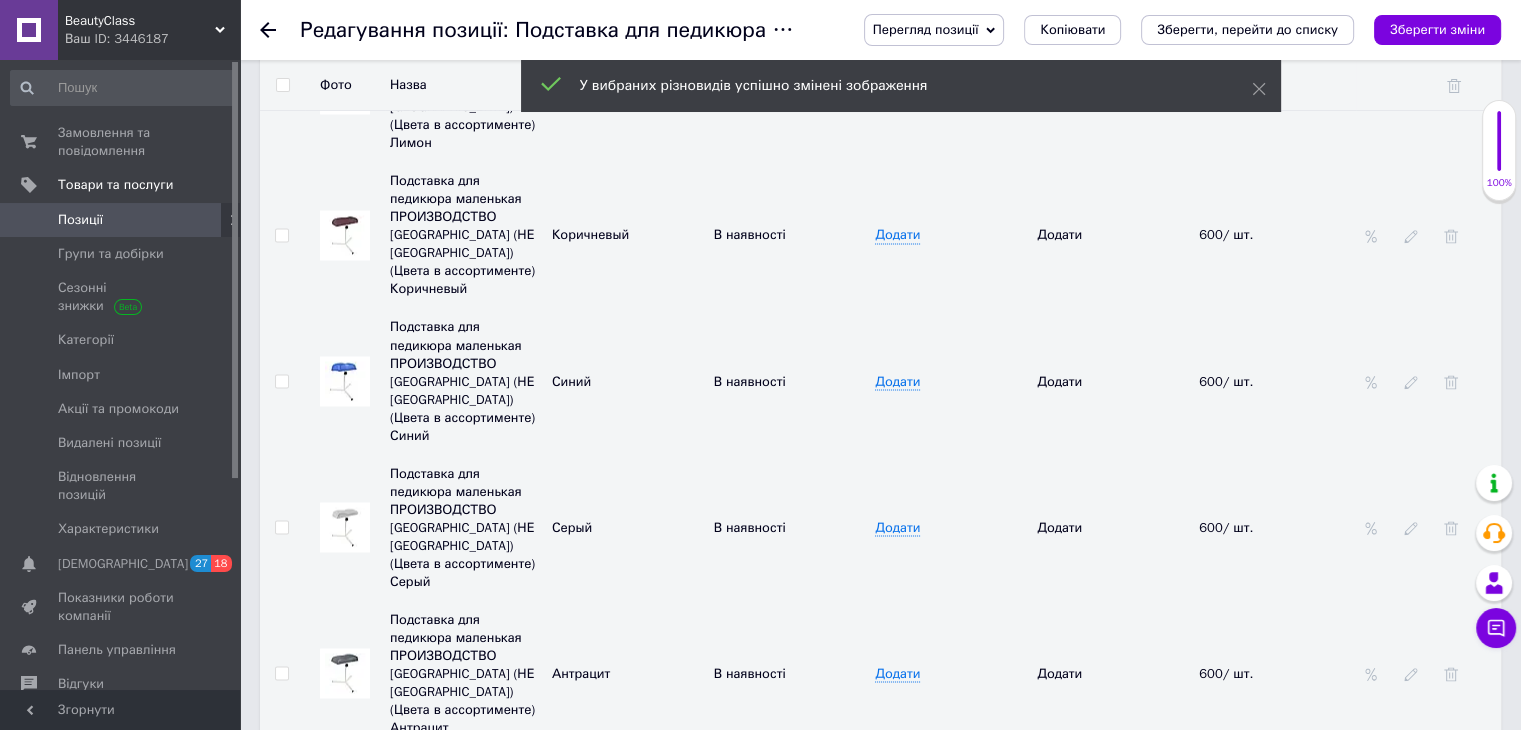 click on "Додати різновид" at bounding box center (880, 781) 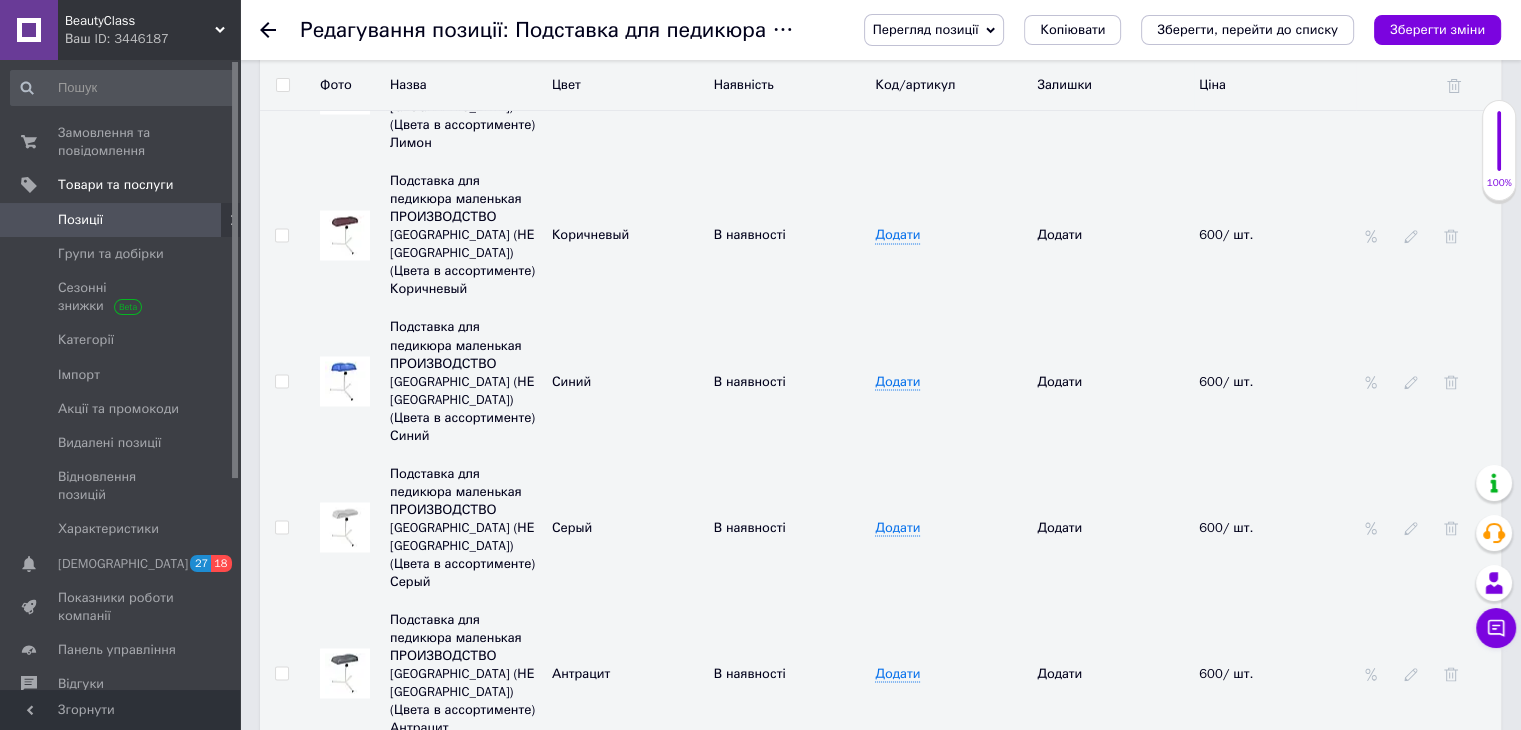 click at bounding box center (345, 527) 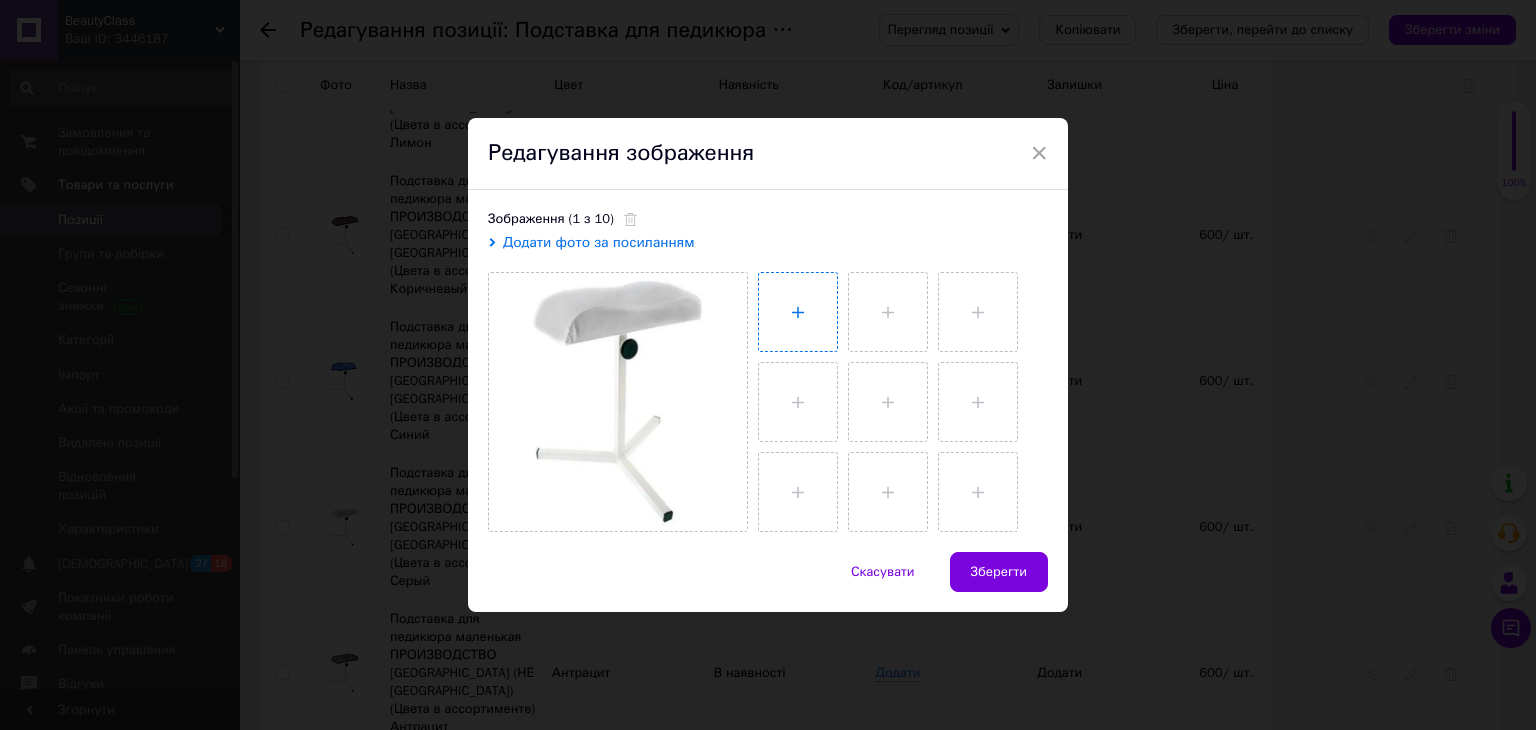 click at bounding box center [798, 312] 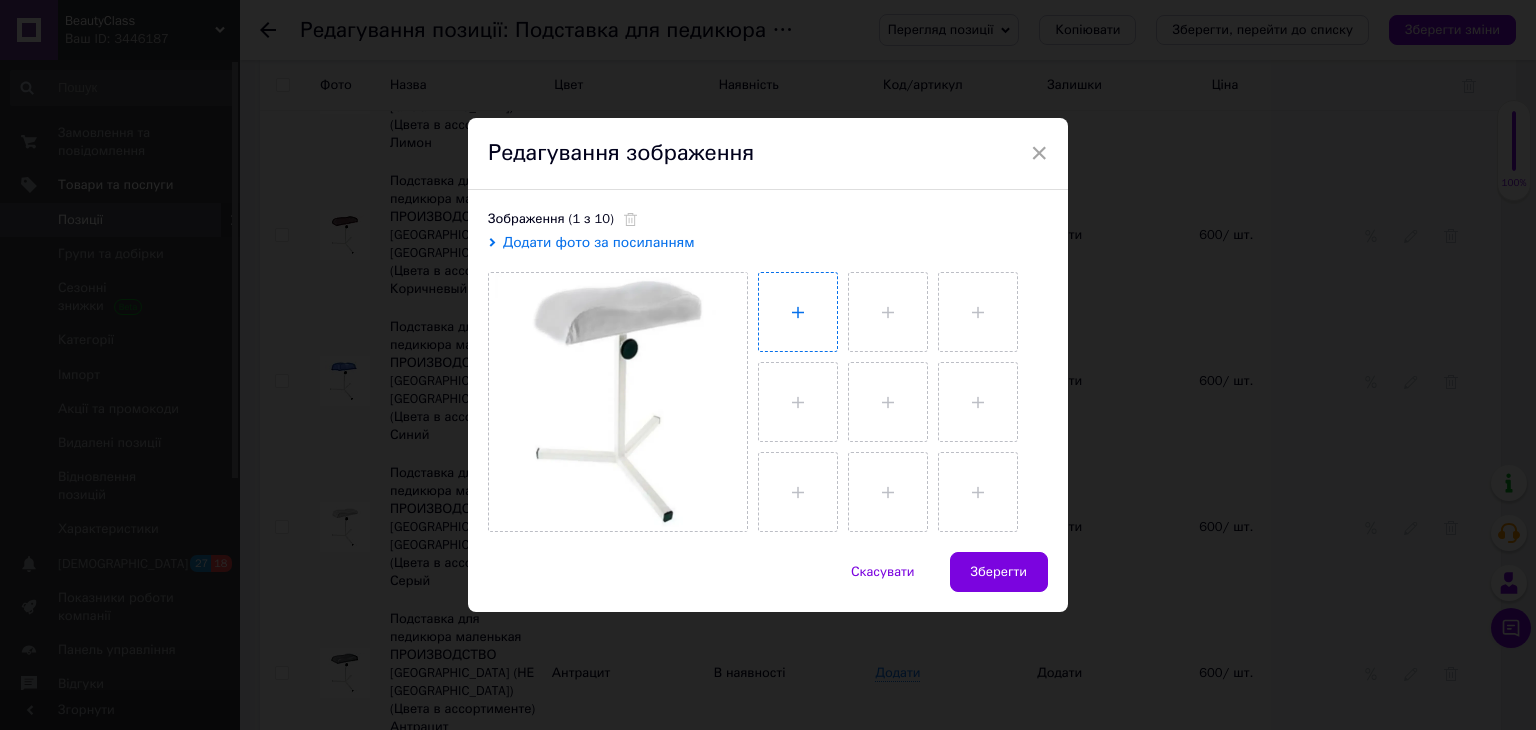 type on "C:\fakepath\5882537360_w640_h640_5882537360.webp" 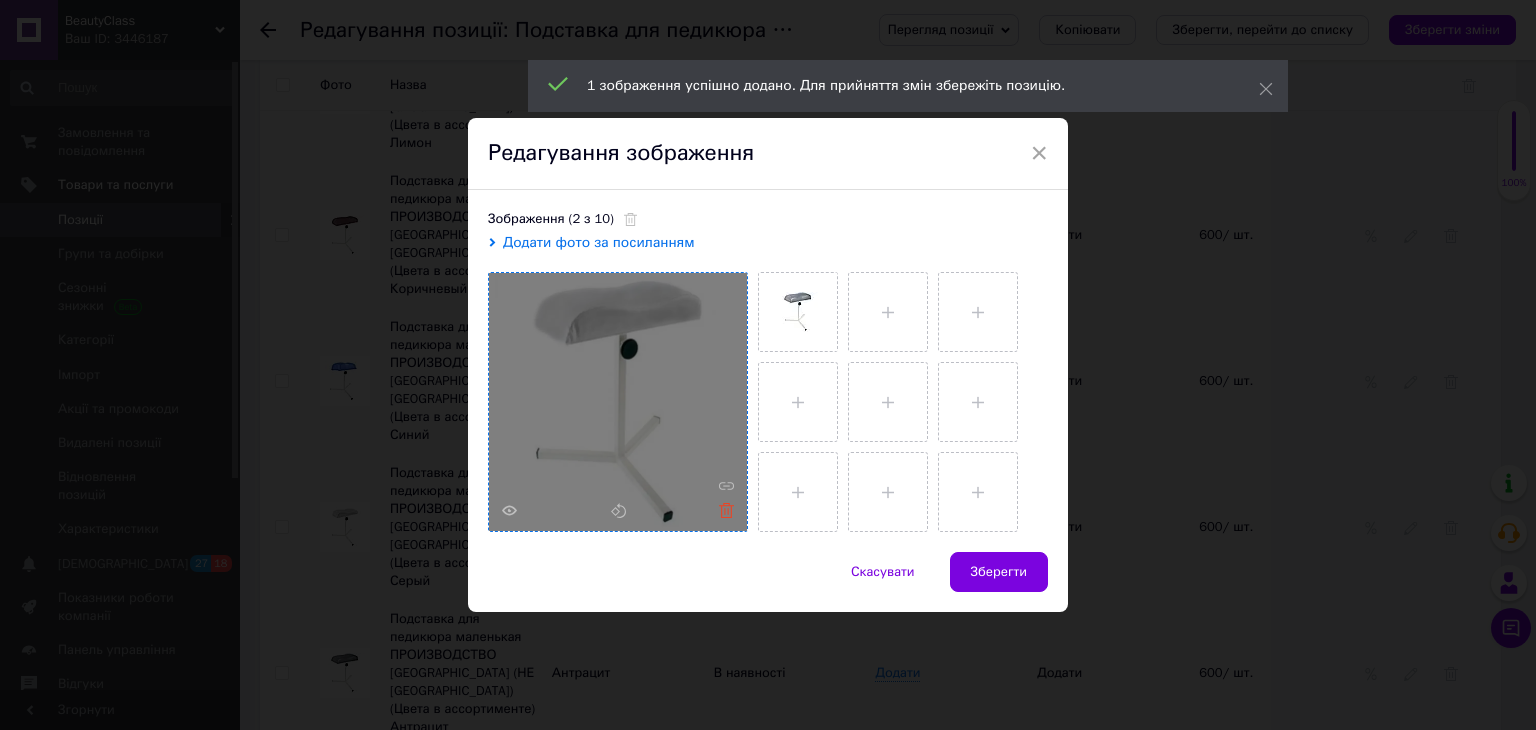 click 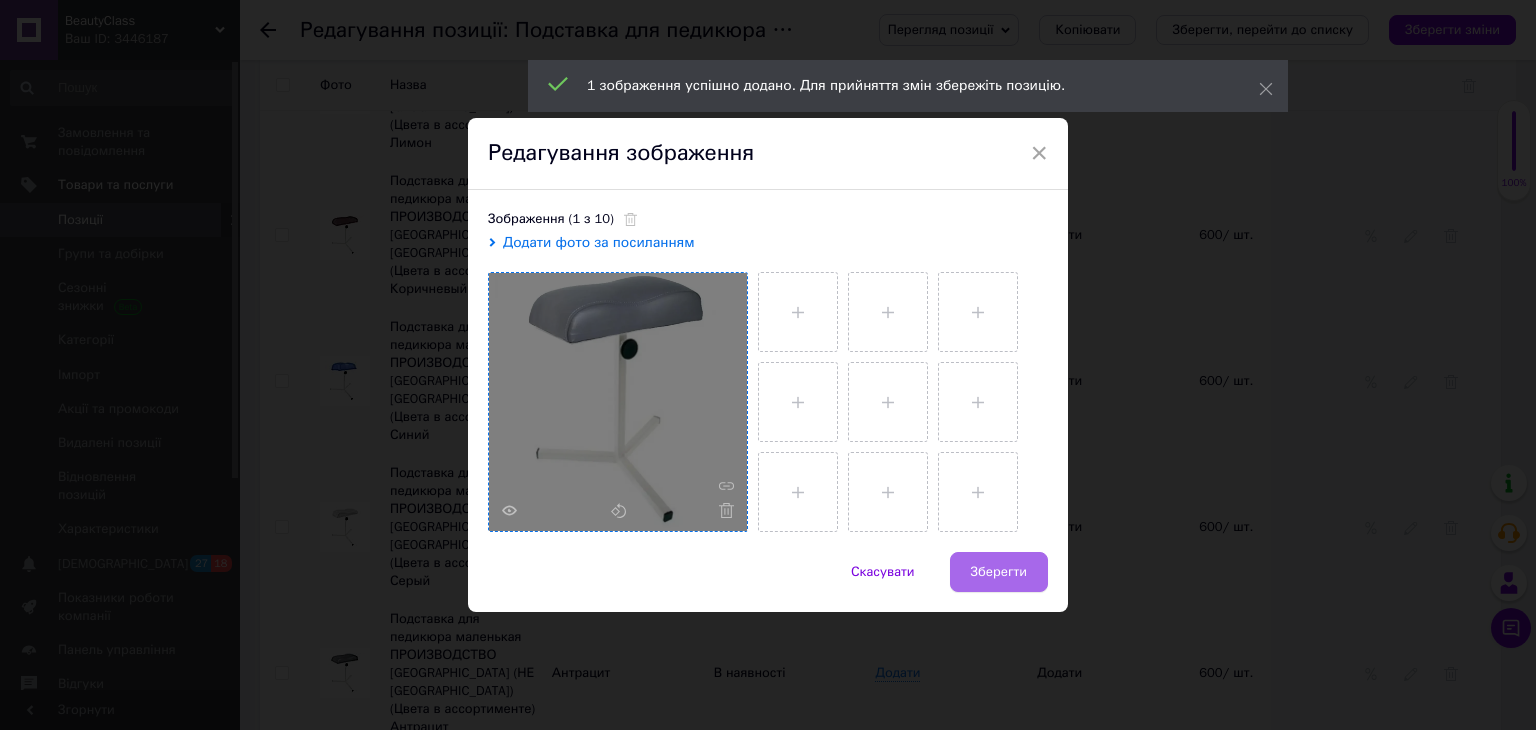 click on "Зберегти" at bounding box center (999, 572) 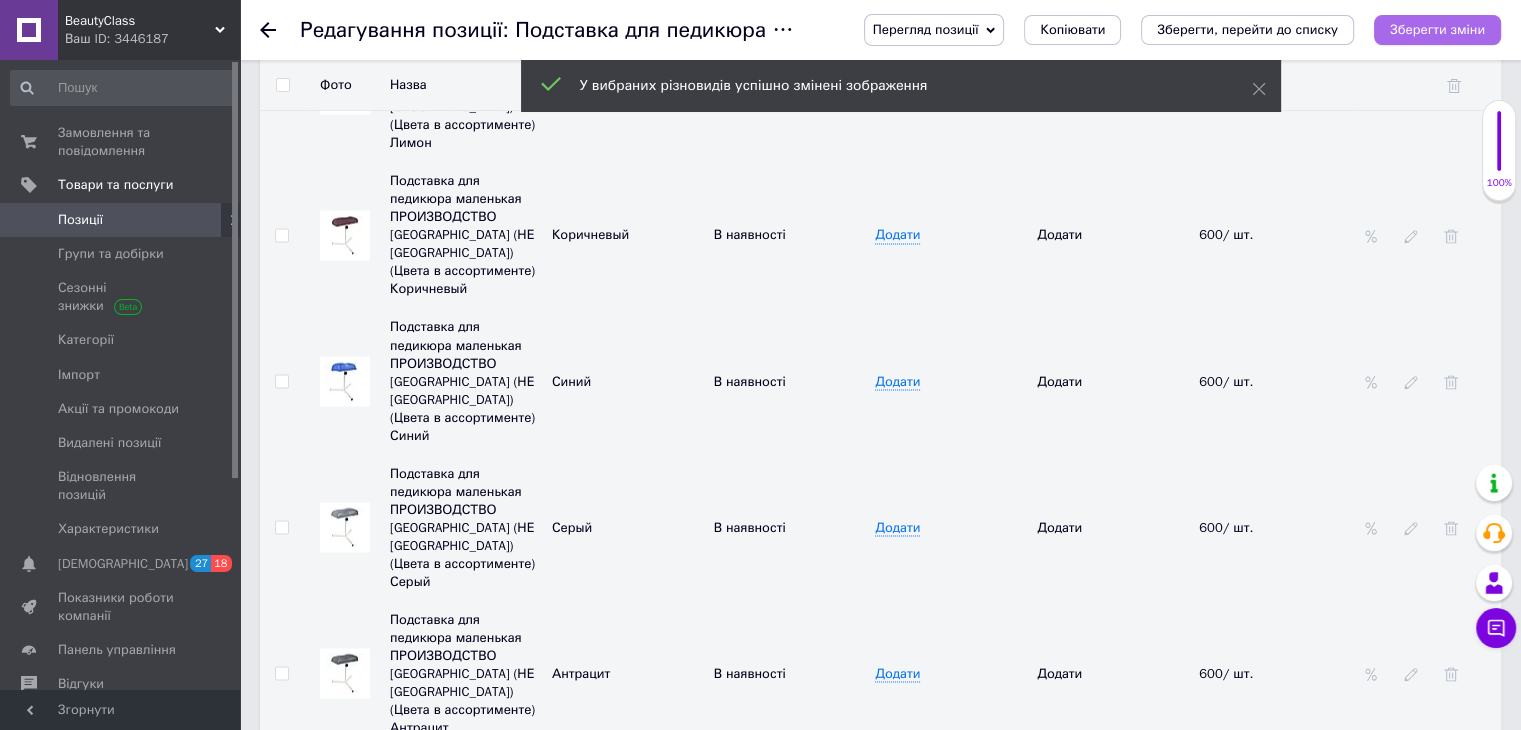 click on "Зберегти зміни" at bounding box center (1437, 29) 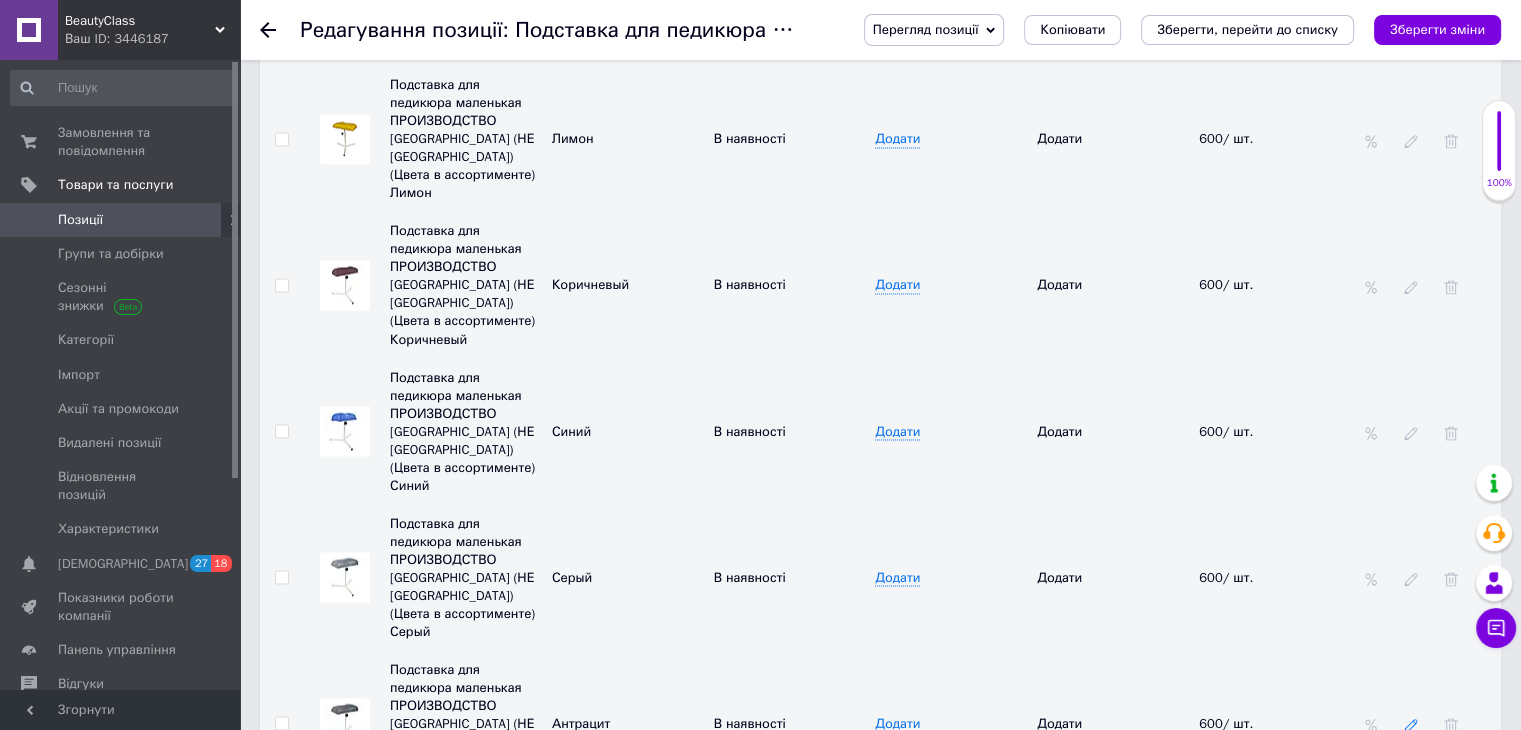 click 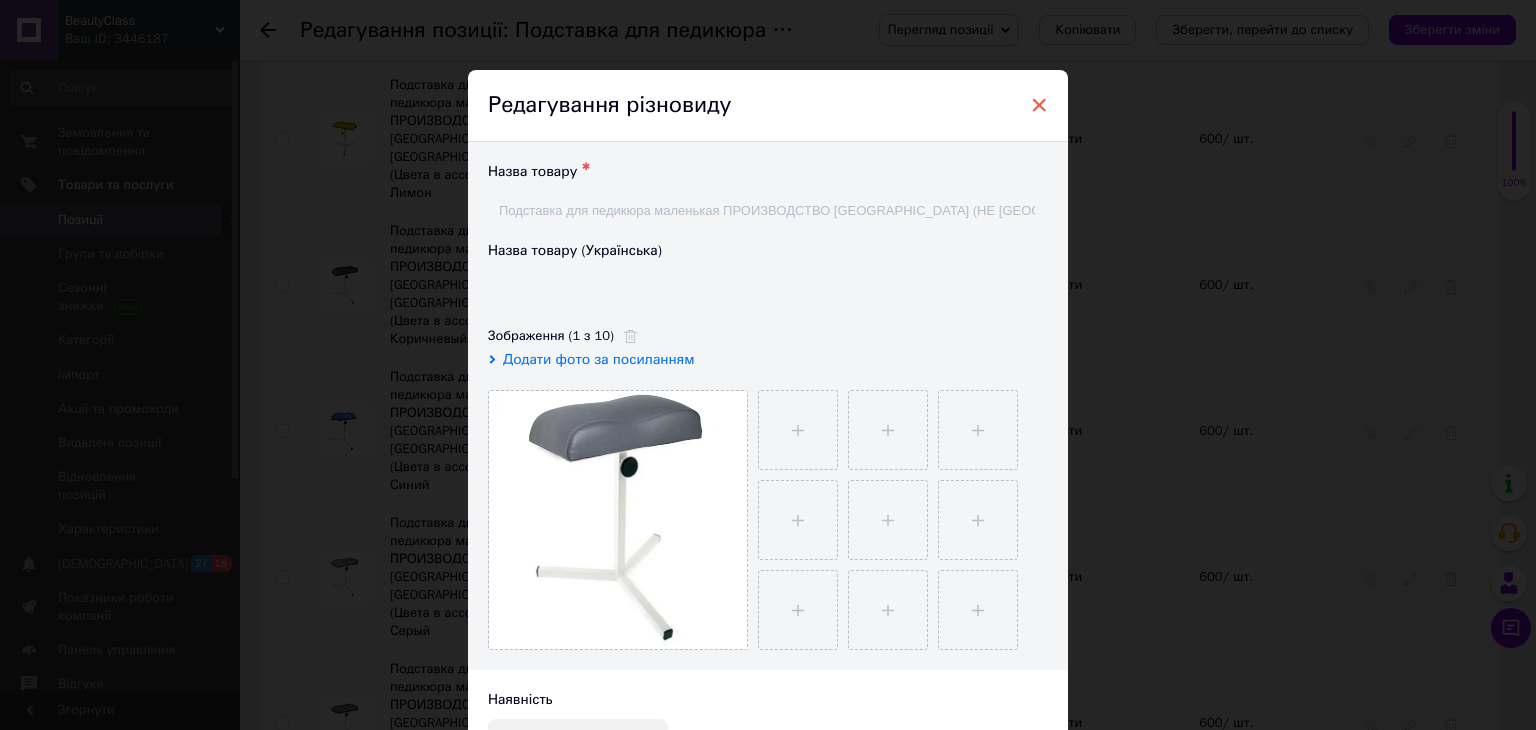 click on "×" at bounding box center [1039, 105] 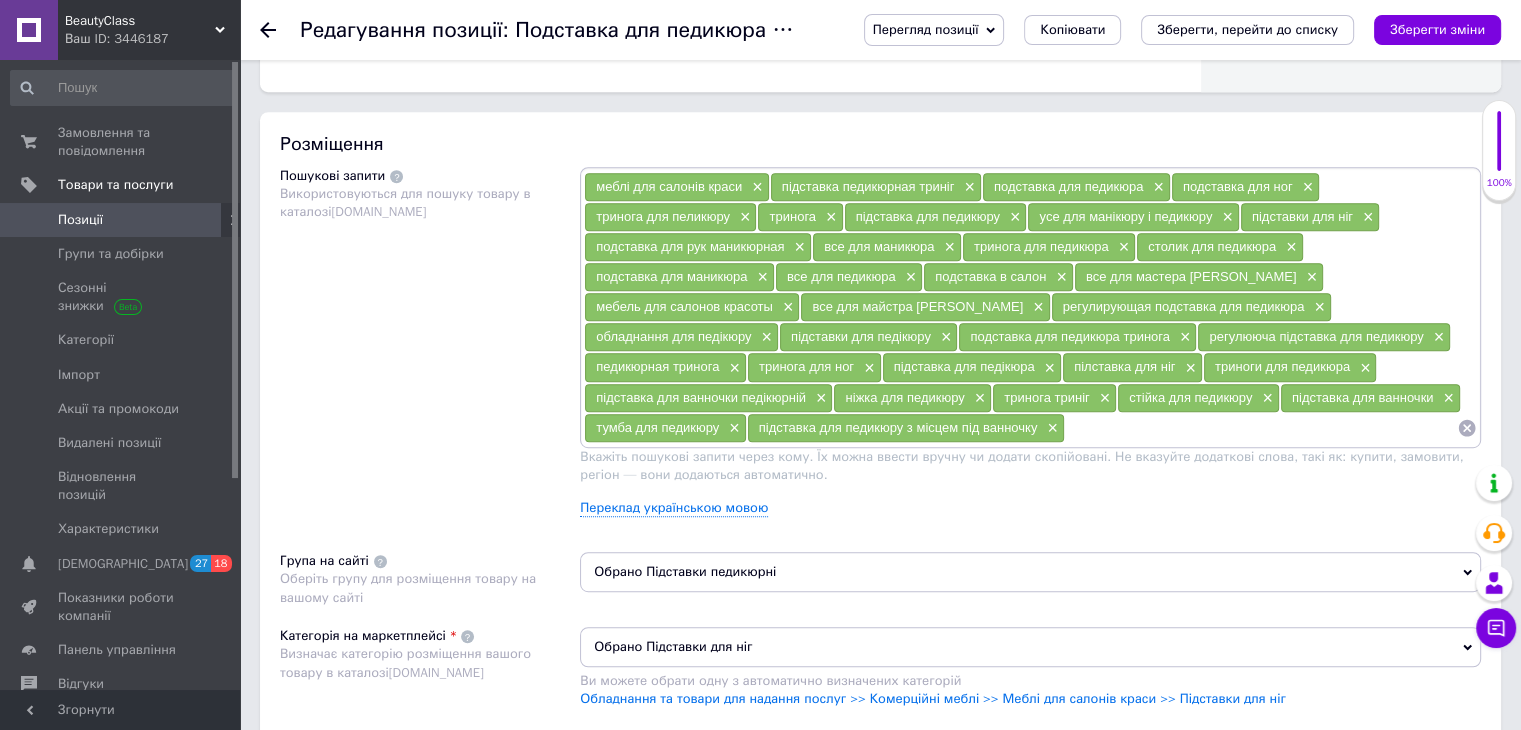 scroll, scrollTop: 533, scrollLeft: 0, axis: vertical 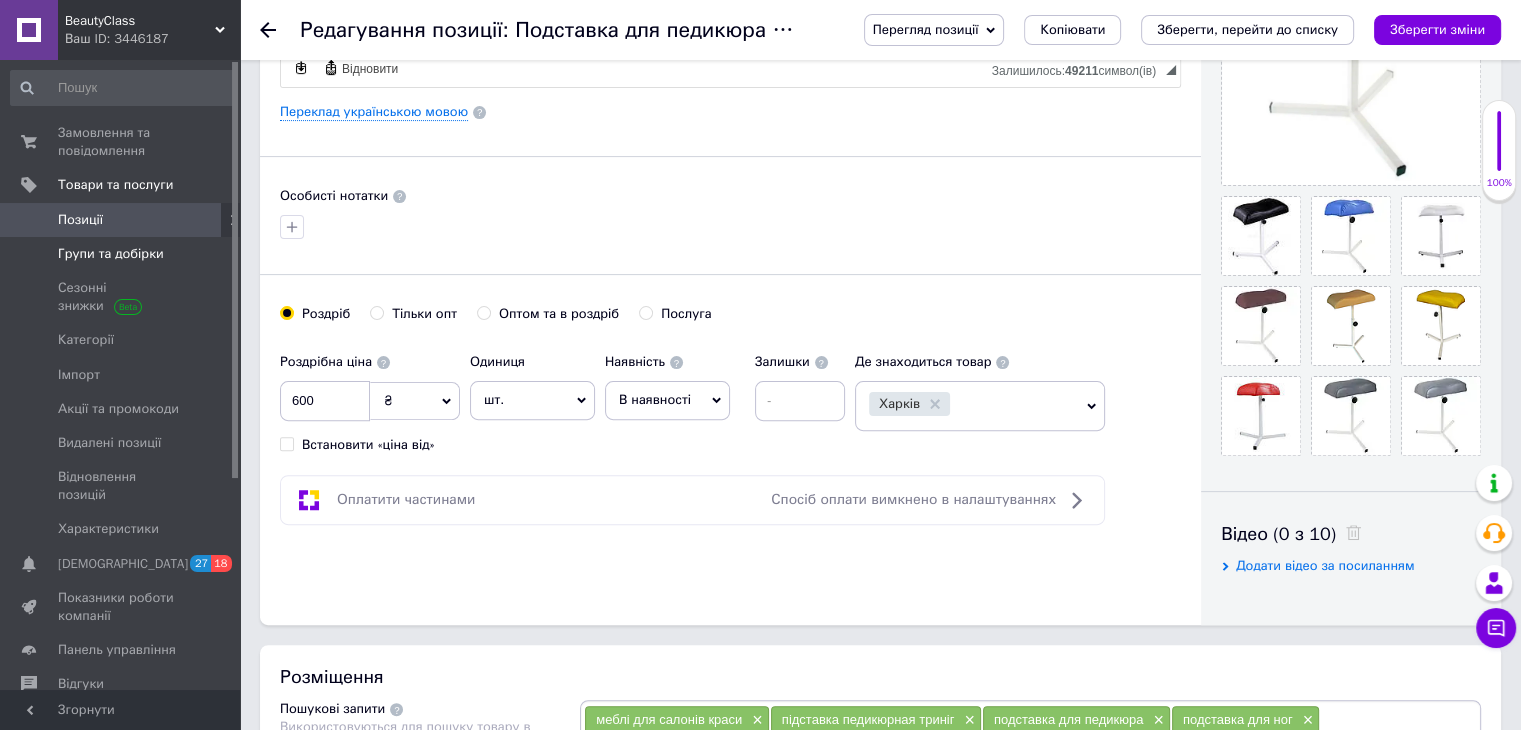 click on "Групи та добірки" at bounding box center [111, 254] 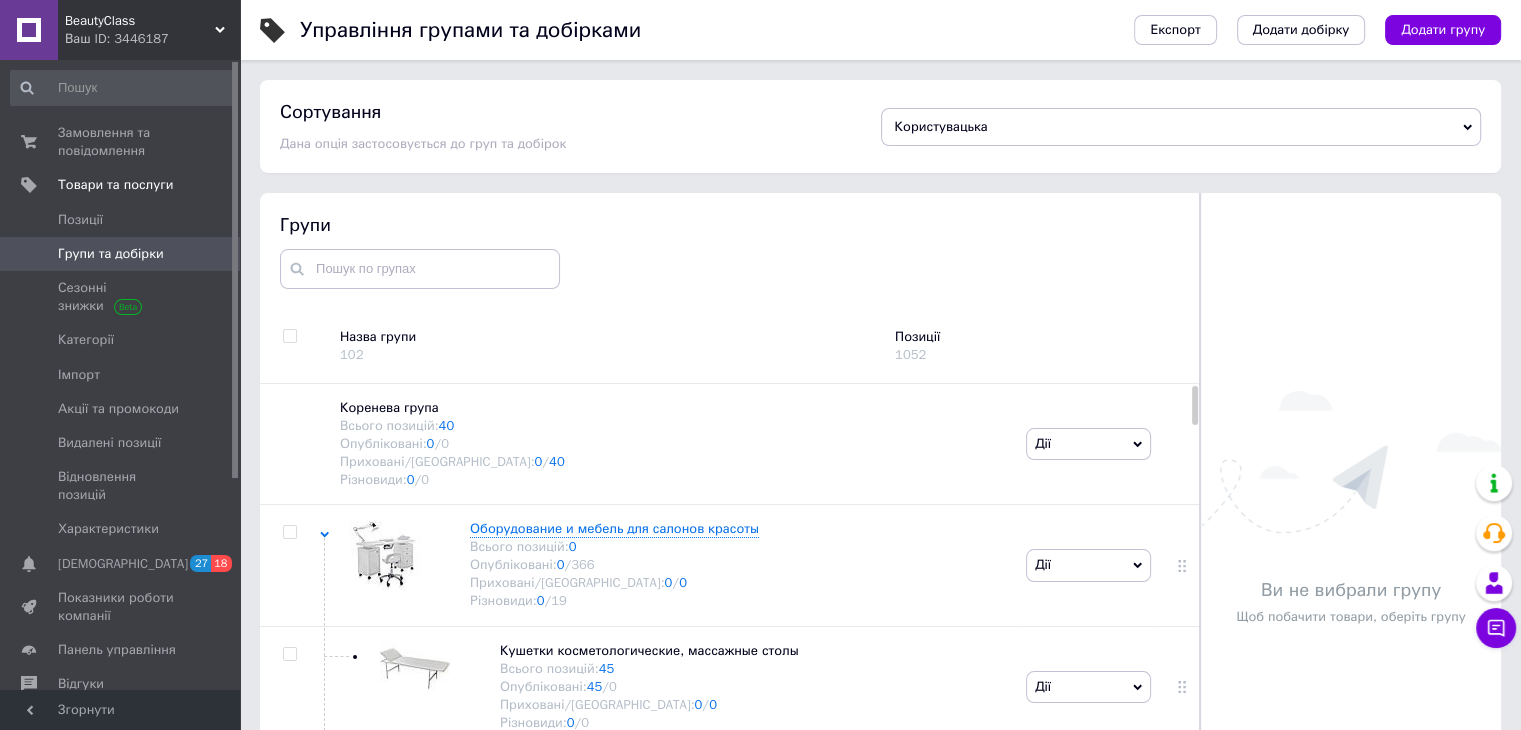 scroll, scrollTop: 113, scrollLeft: 0, axis: vertical 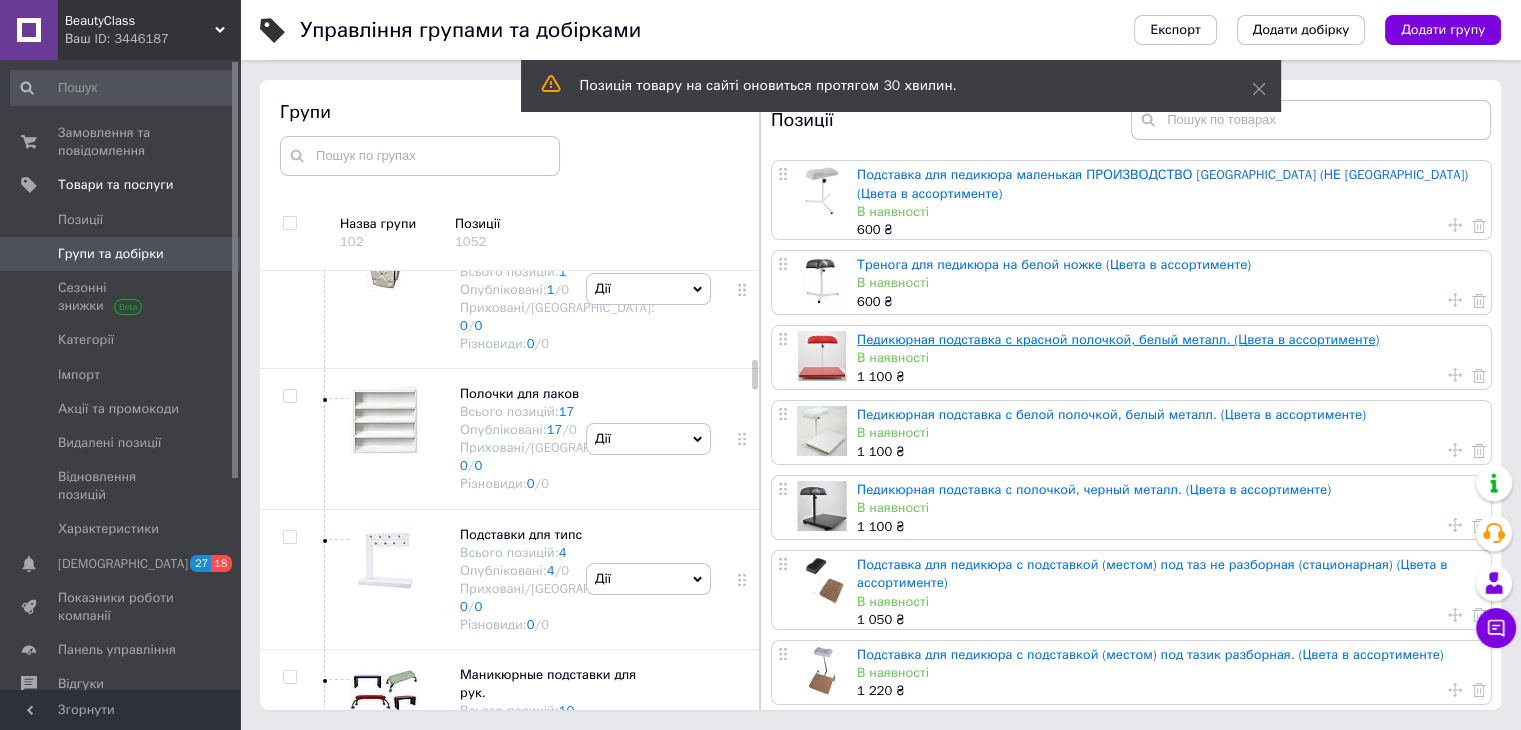 click on "Педикюрная подставка с красной полочкой, белый металл. (Цвета в ассортименте)" at bounding box center [1118, 339] 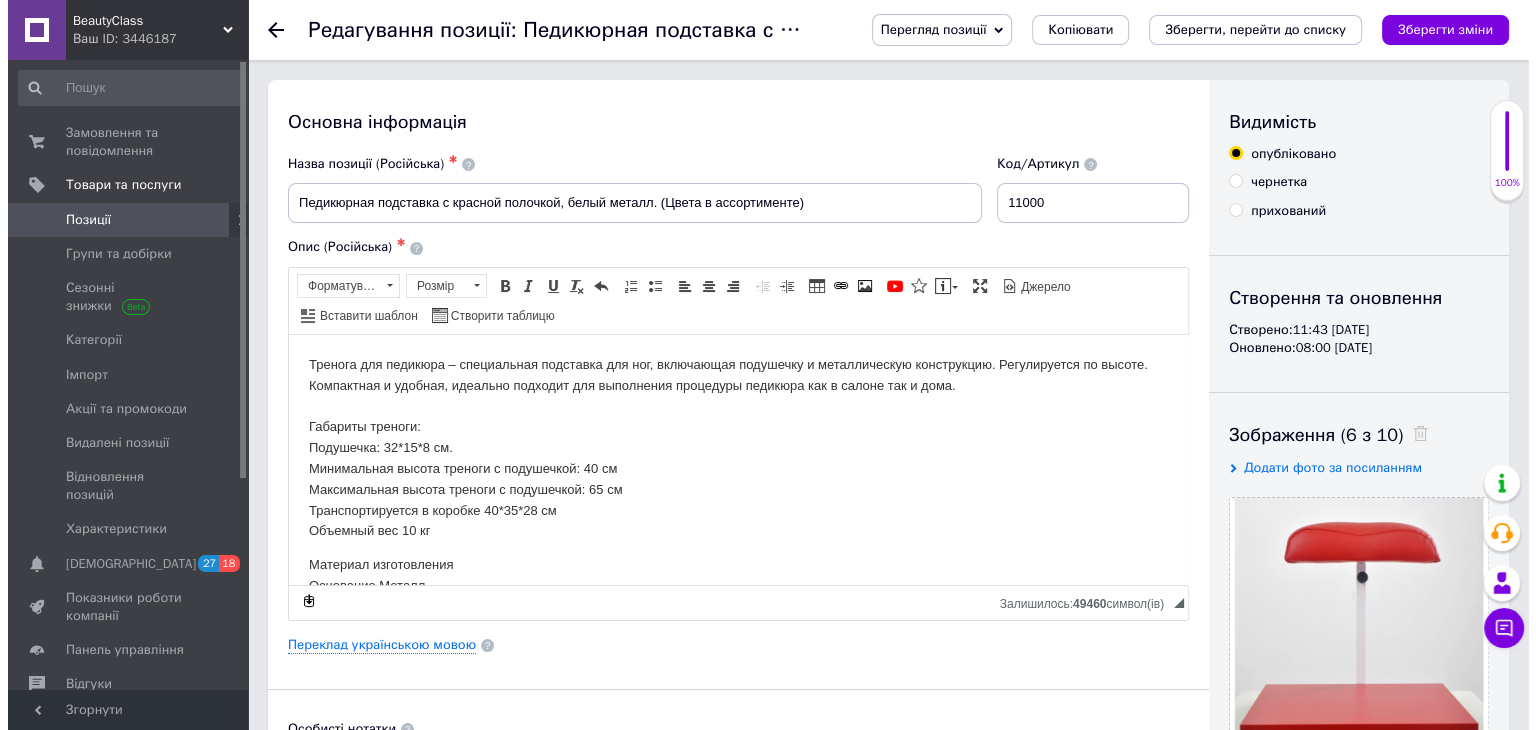 scroll, scrollTop: 266, scrollLeft: 0, axis: vertical 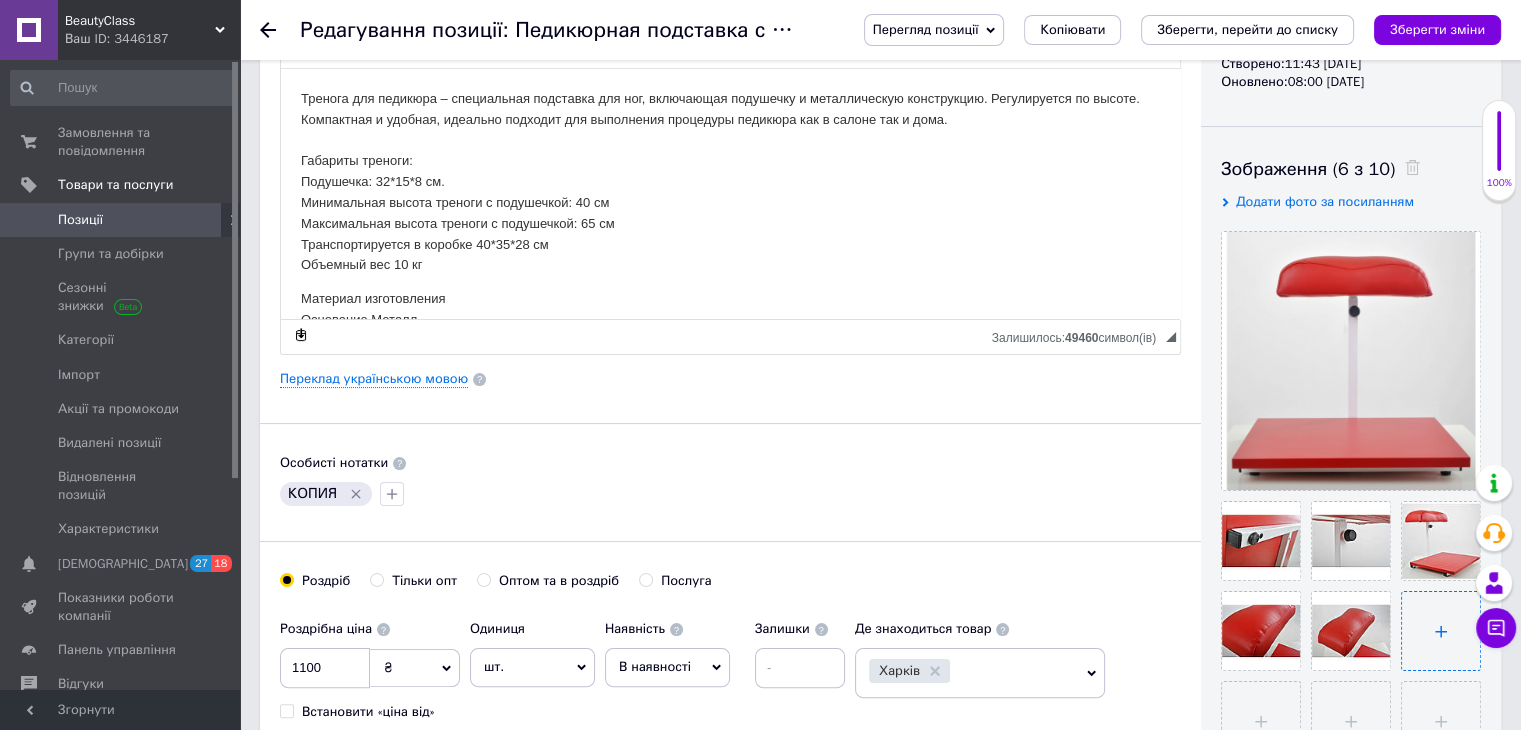 click at bounding box center (1441, 631) 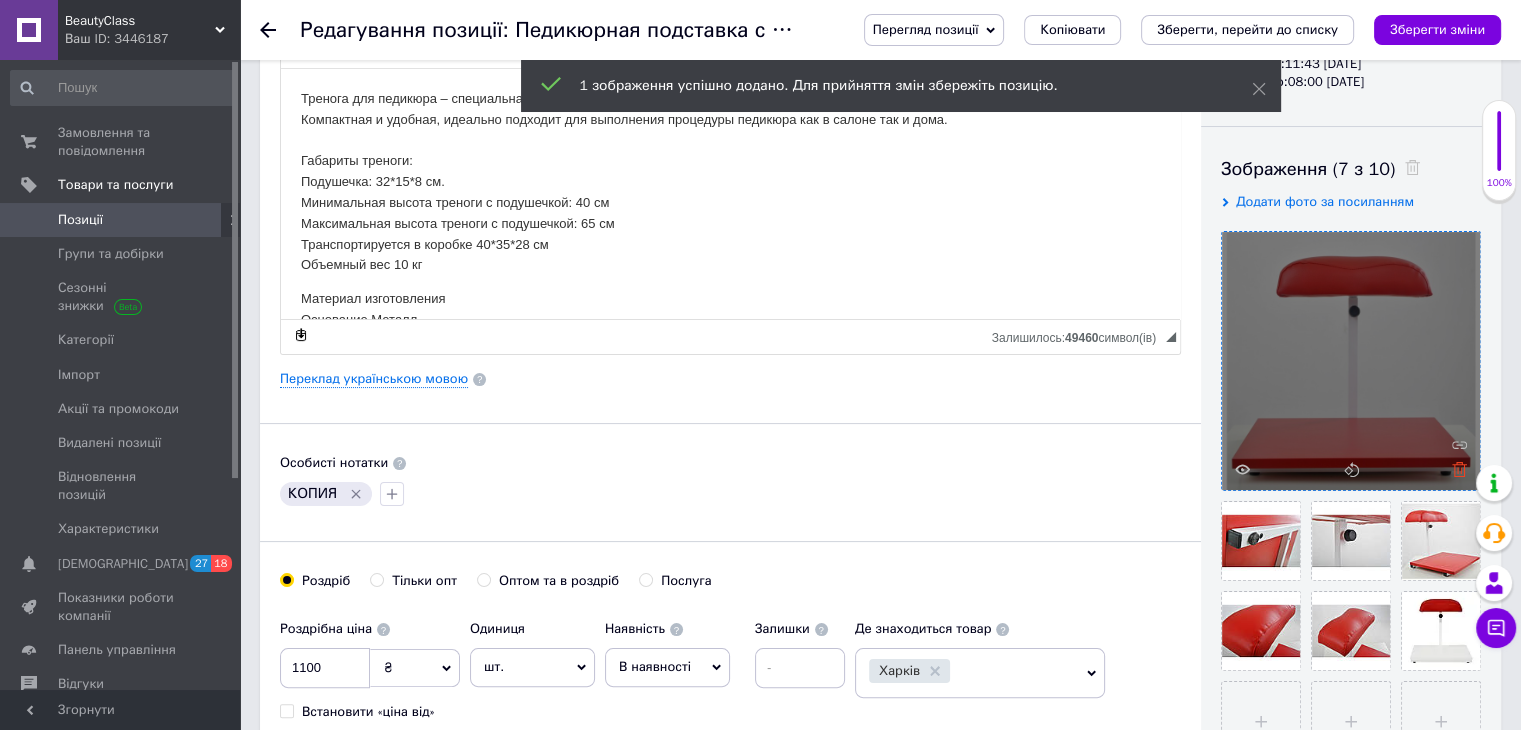 click 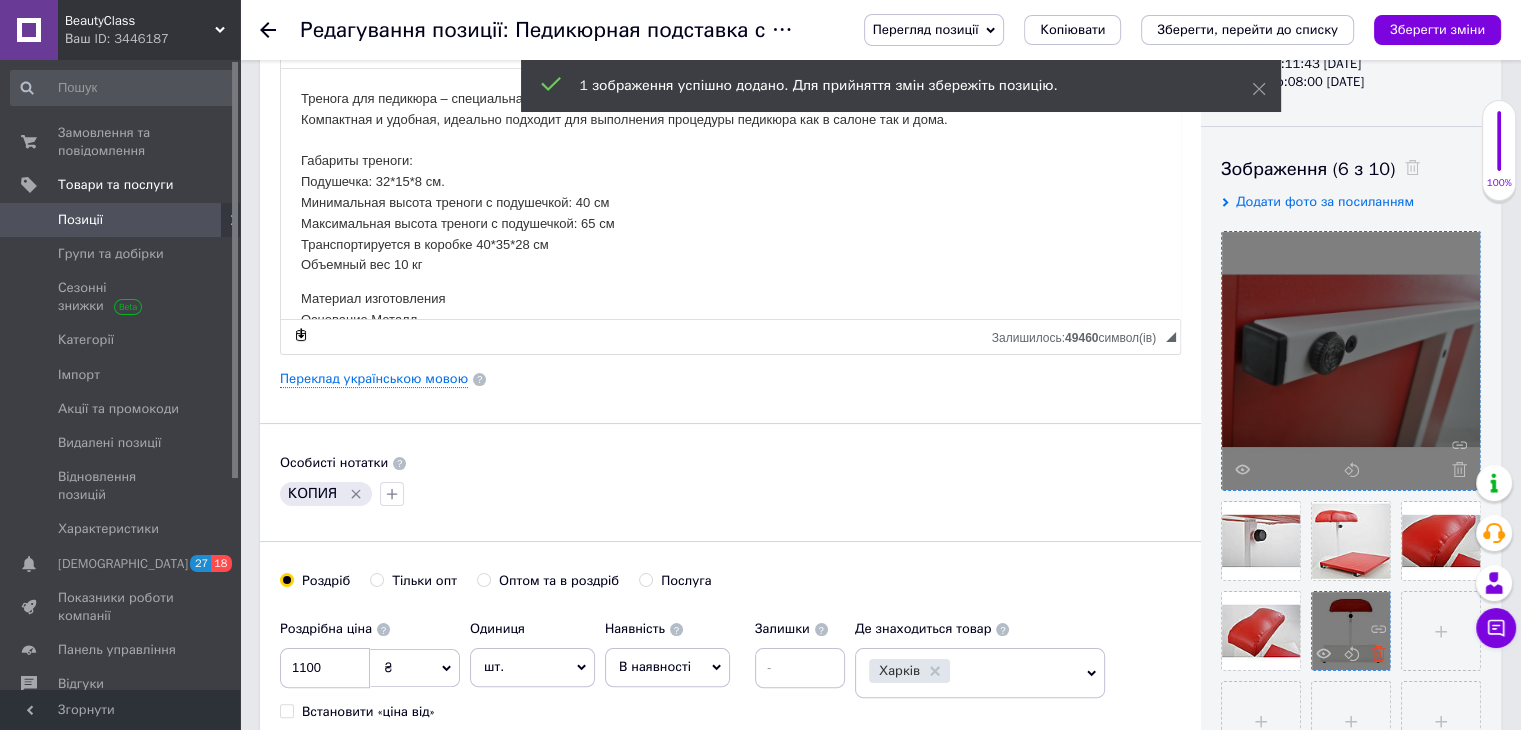 click 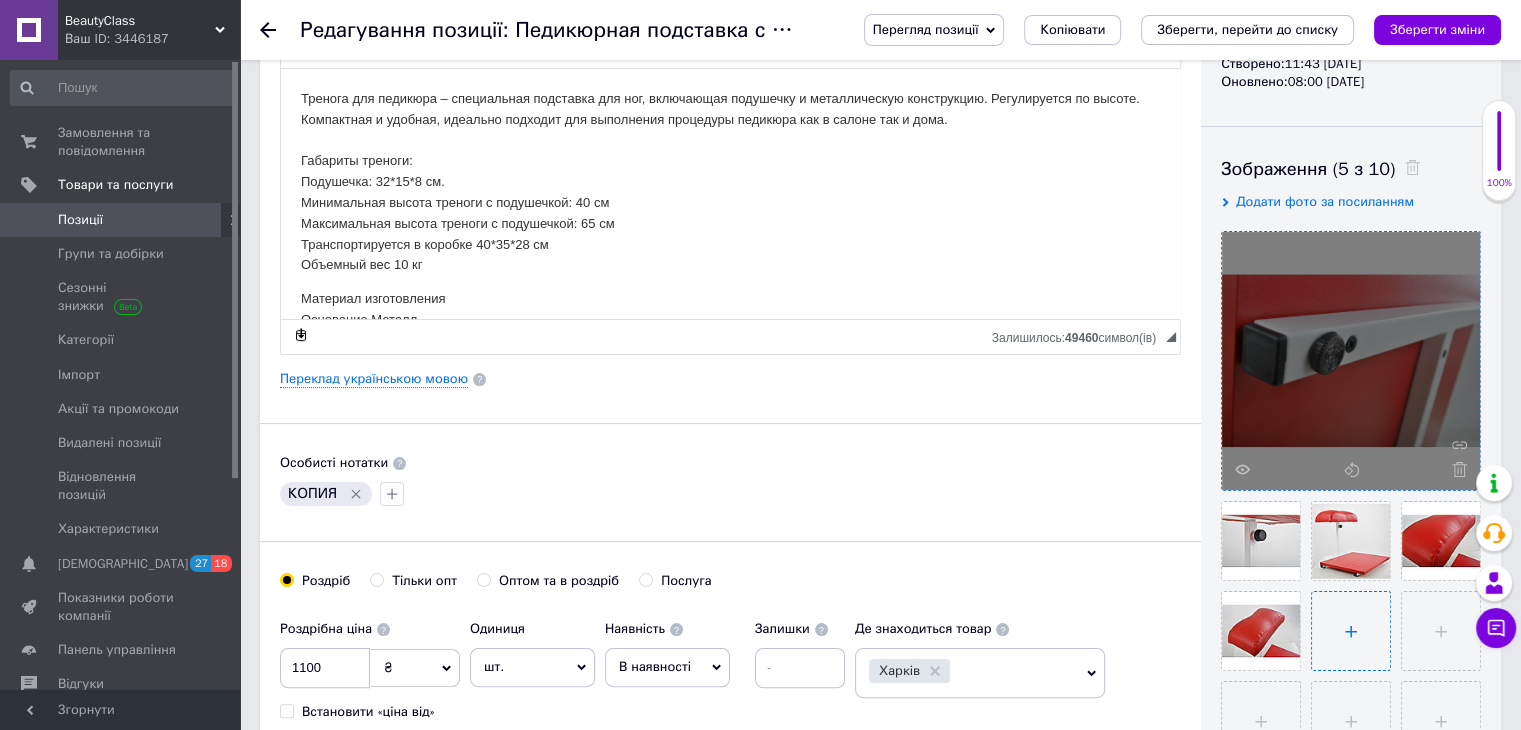 click at bounding box center [1351, 631] 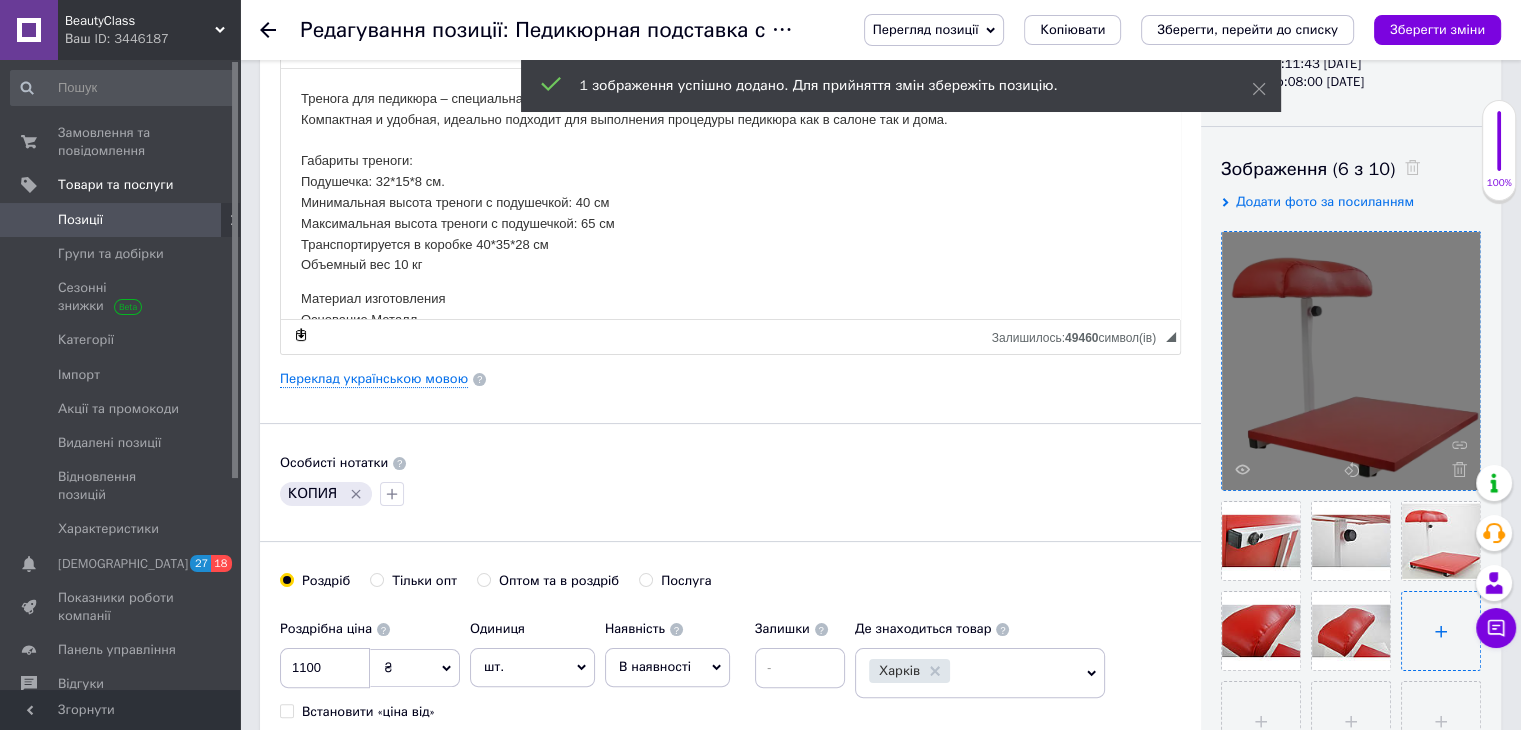 click at bounding box center (1441, 631) 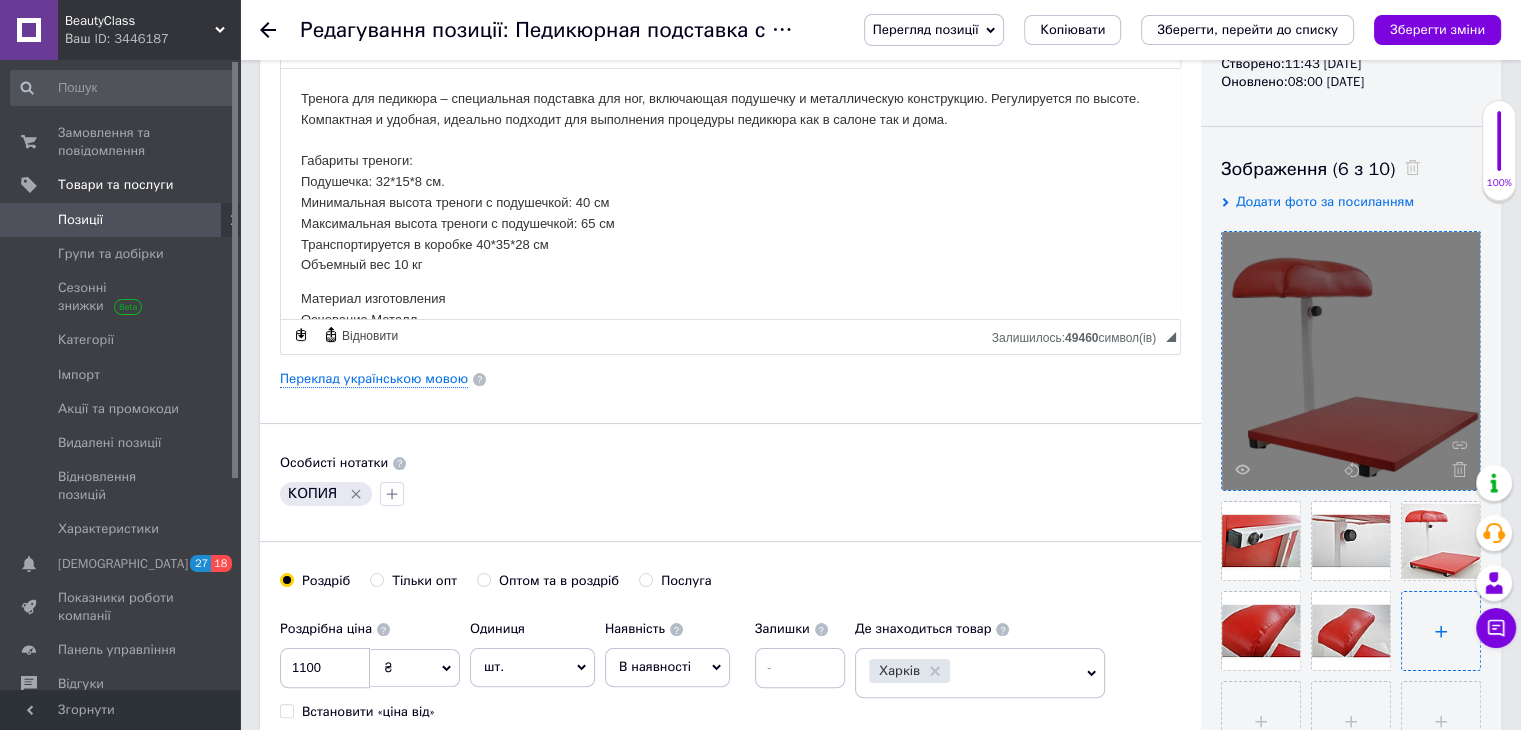 click at bounding box center (1441, 631) 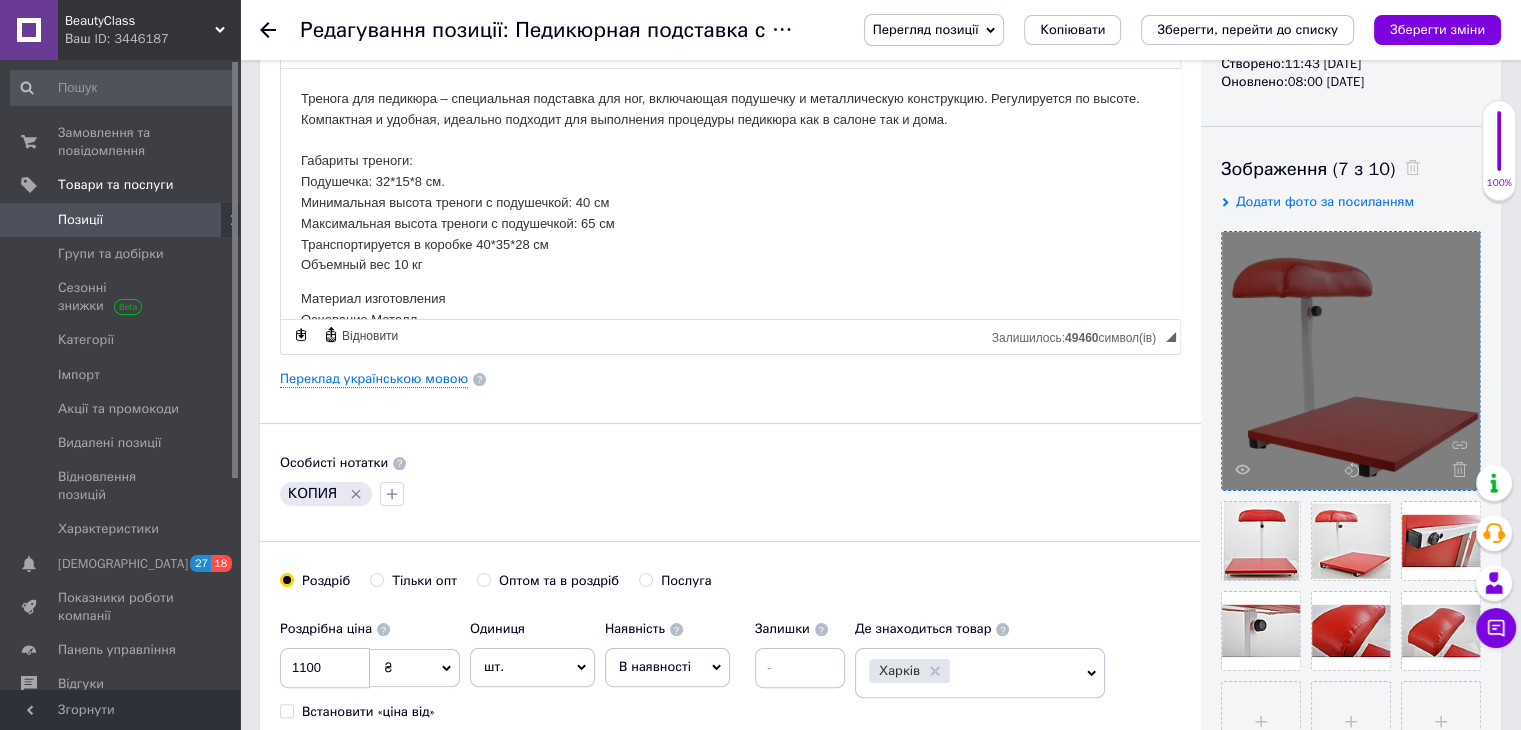 click on "Перегляд позиції Зберегти та переглянути на сайті Зберегти та переглянути на маркетплейсі Копіювати Зберегти, перейти до списку Зберегти зміни" at bounding box center (1172, 30) 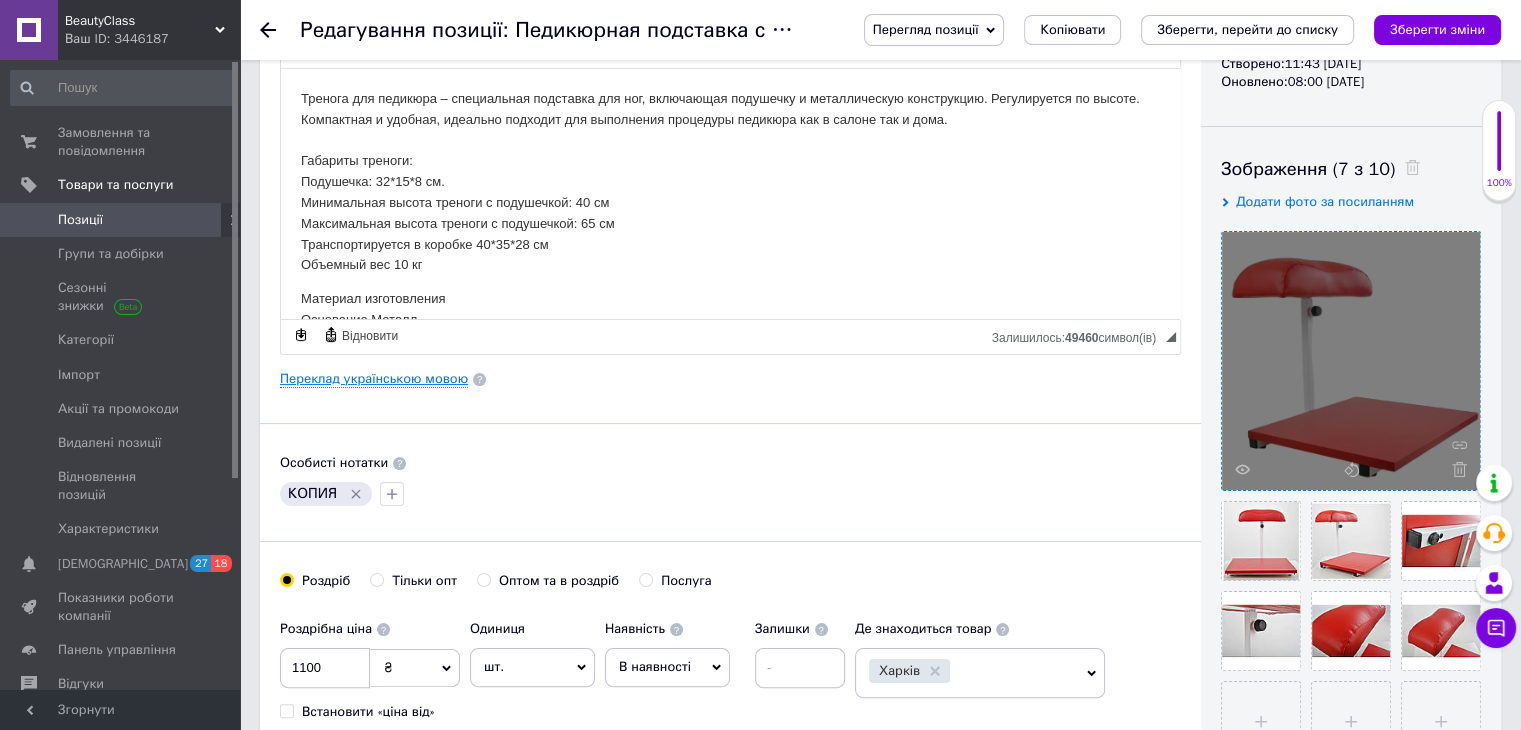 click on "Переклад українською мовою" at bounding box center (374, 379) 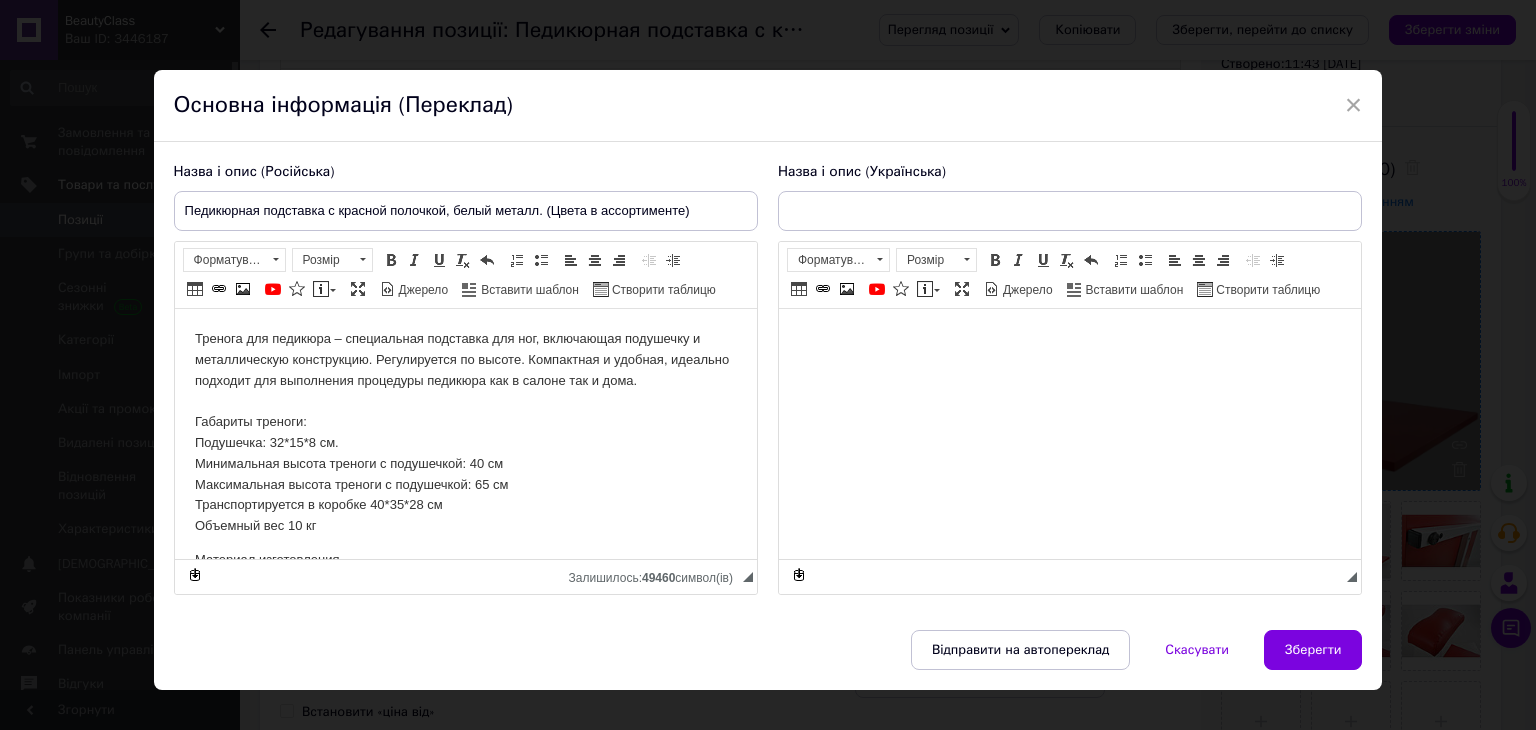 scroll, scrollTop: 0, scrollLeft: 0, axis: both 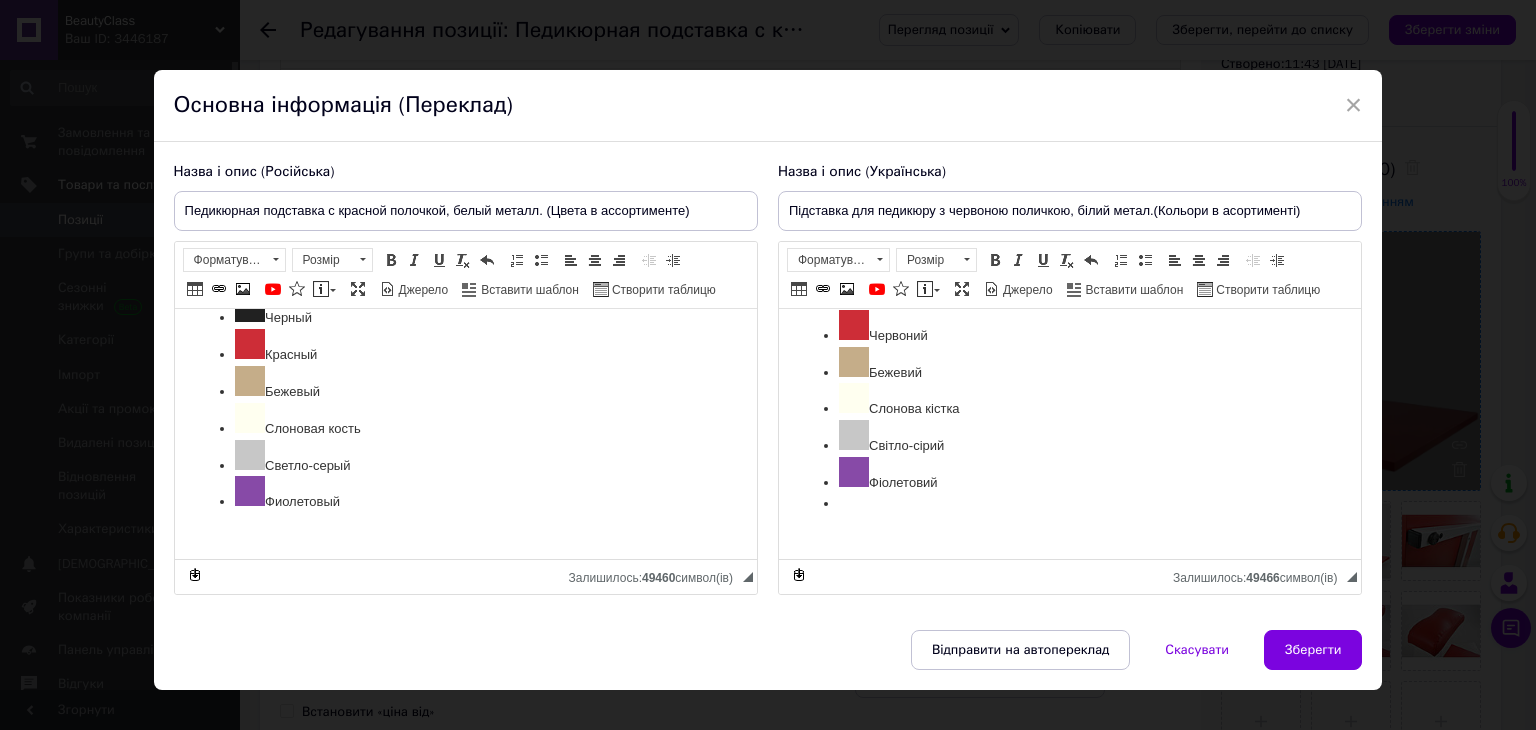click at bounding box center [465, 536] 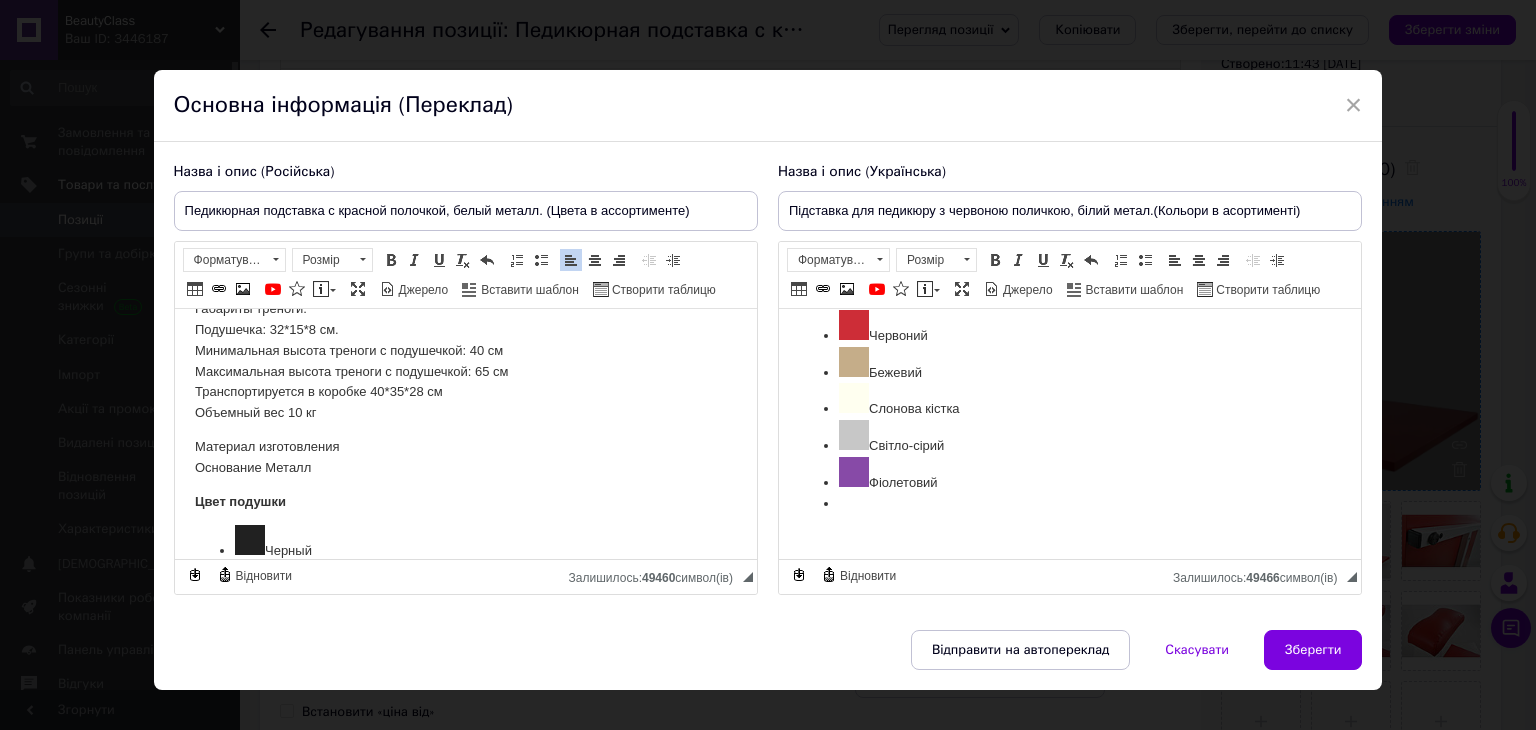 scroll, scrollTop: 0, scrollLeft: 0, axis: both 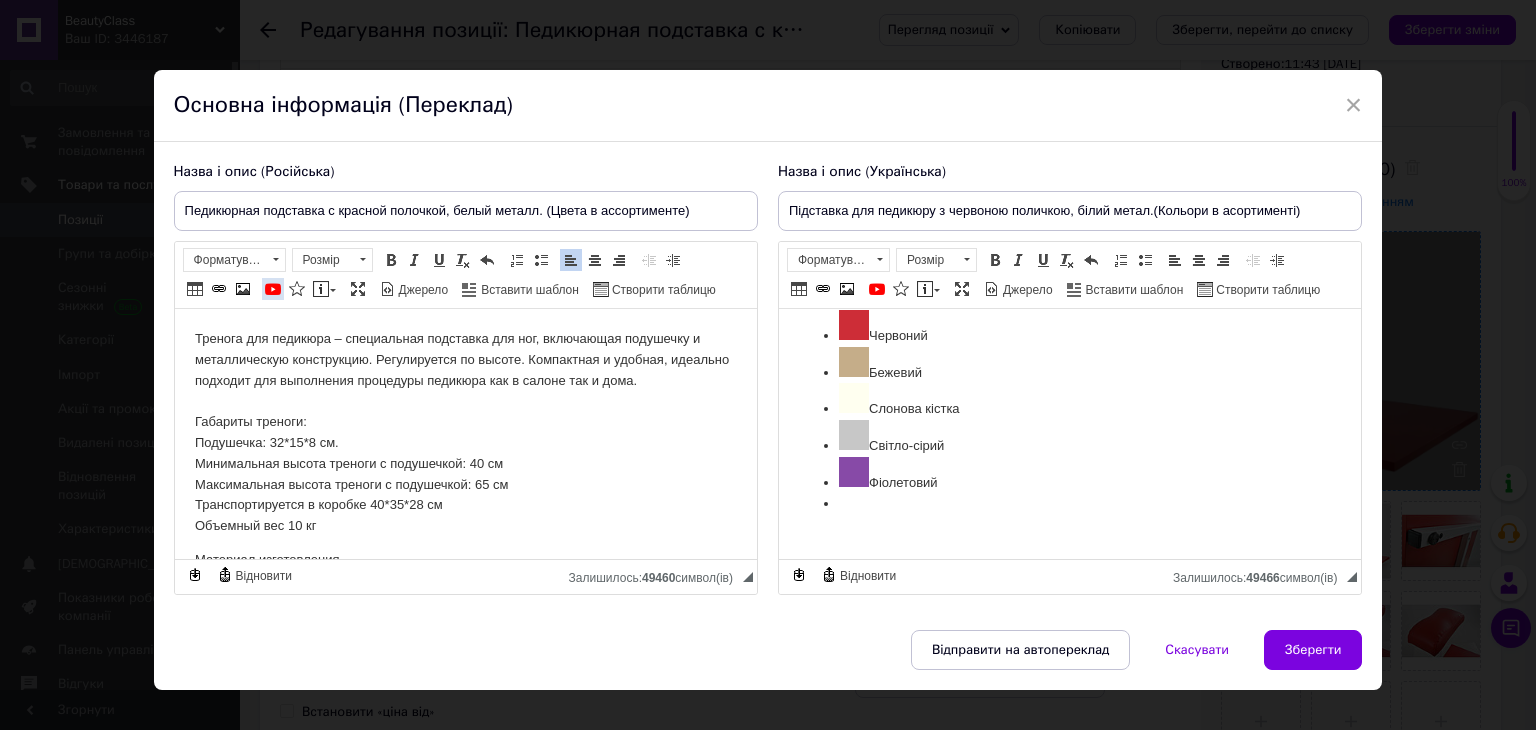 click on "YouTube" at bounding box center (273, 289) 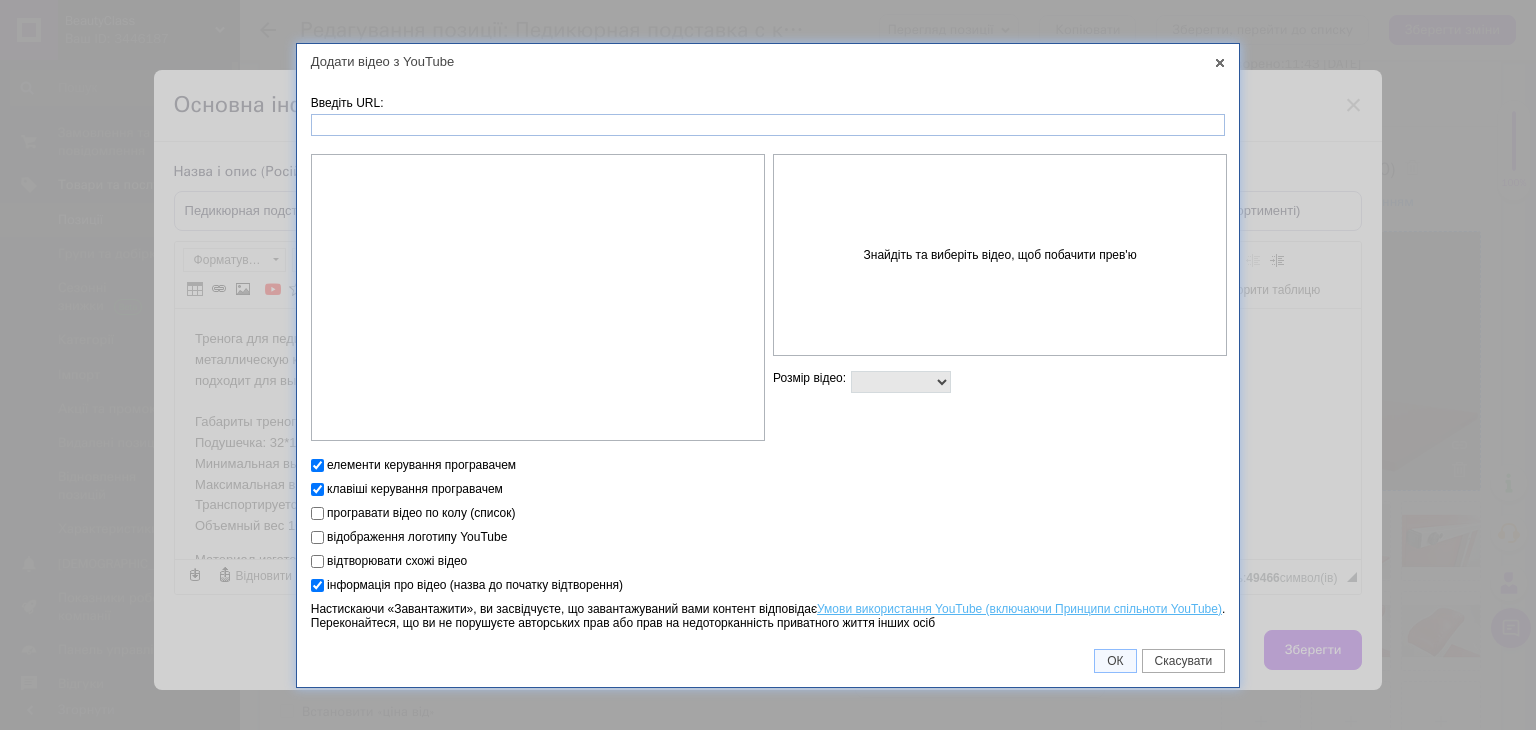 type on "[URL][DOMAIN_NAME]" 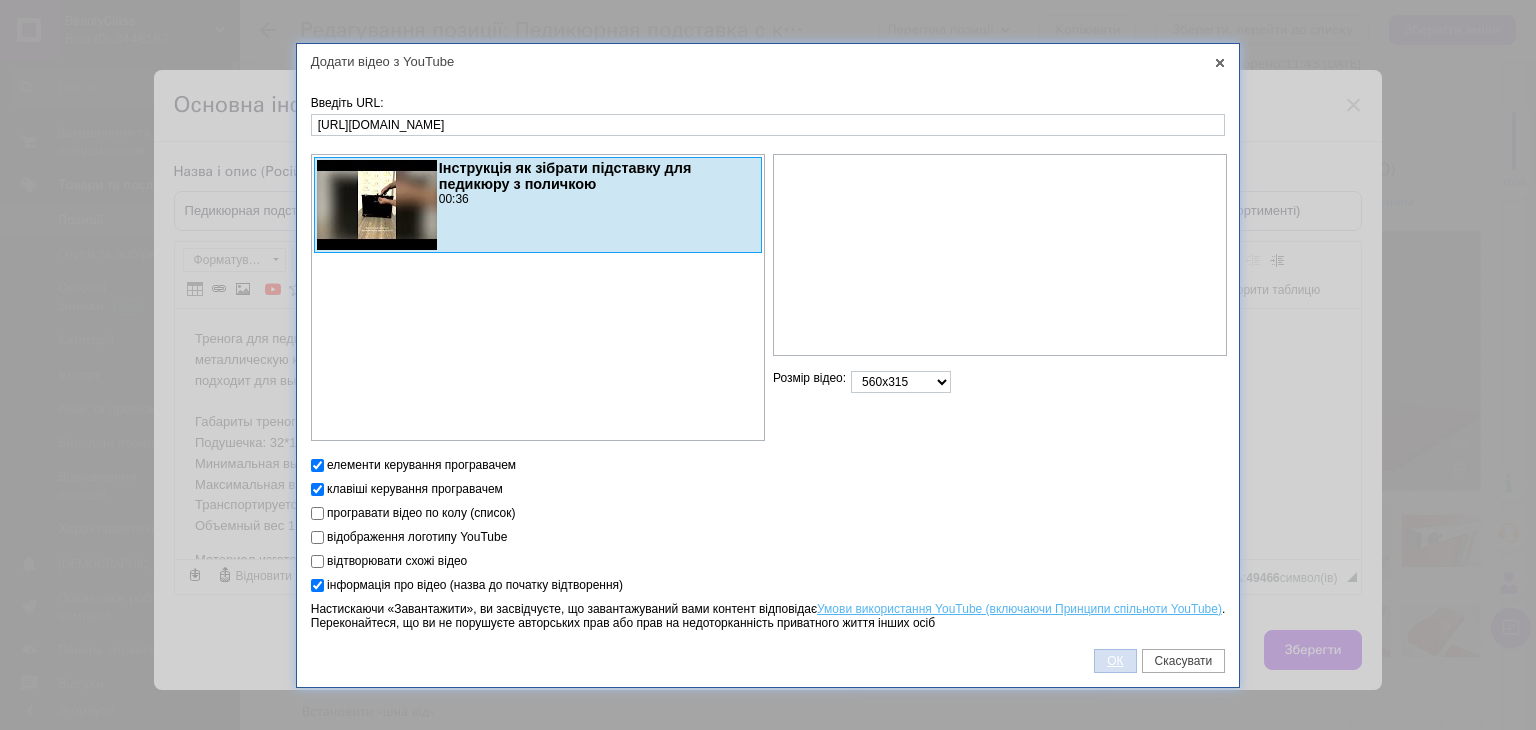 click on "ОК" at bounding box center [1115, 661] 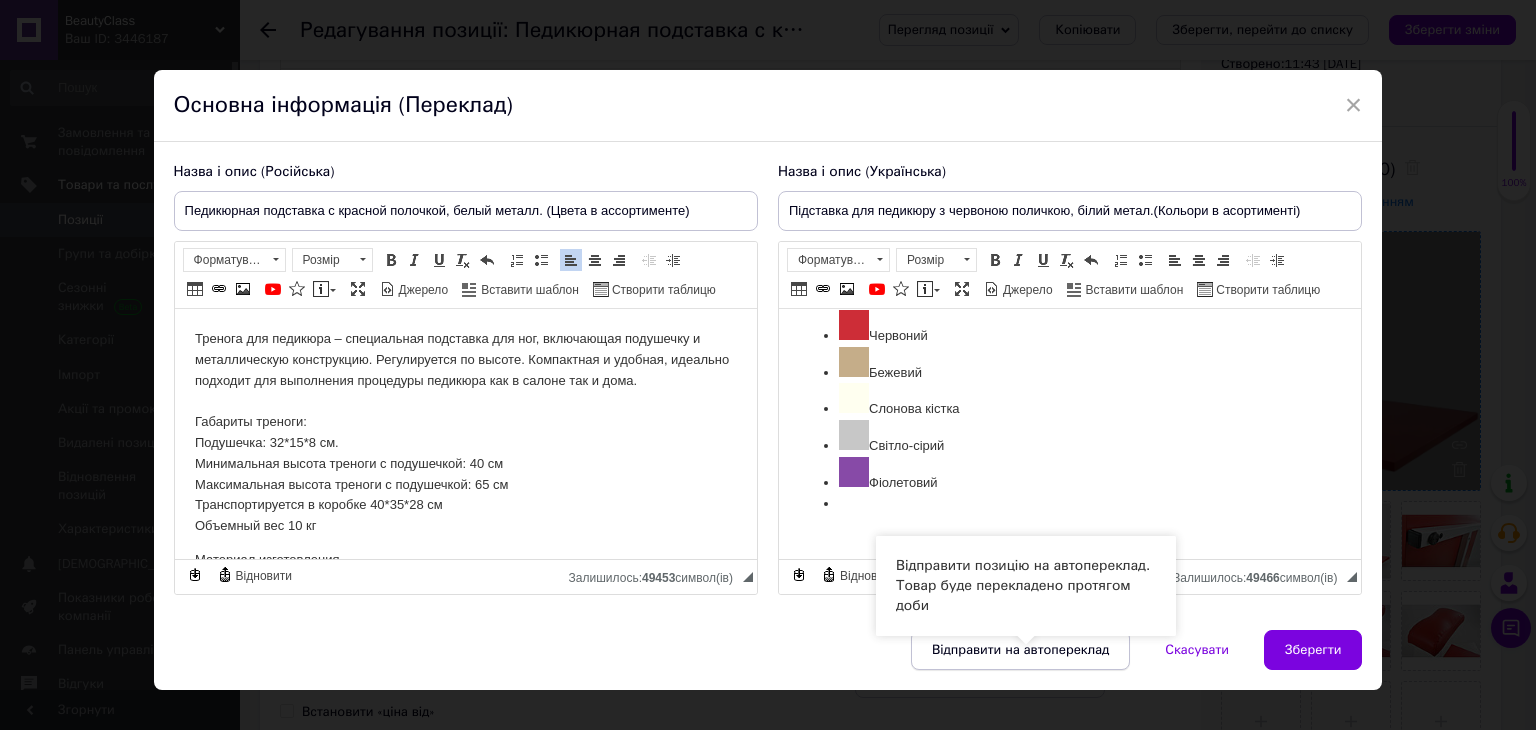 scroll, scrollTop: 660, scrollLeft: 0, axis: vertical 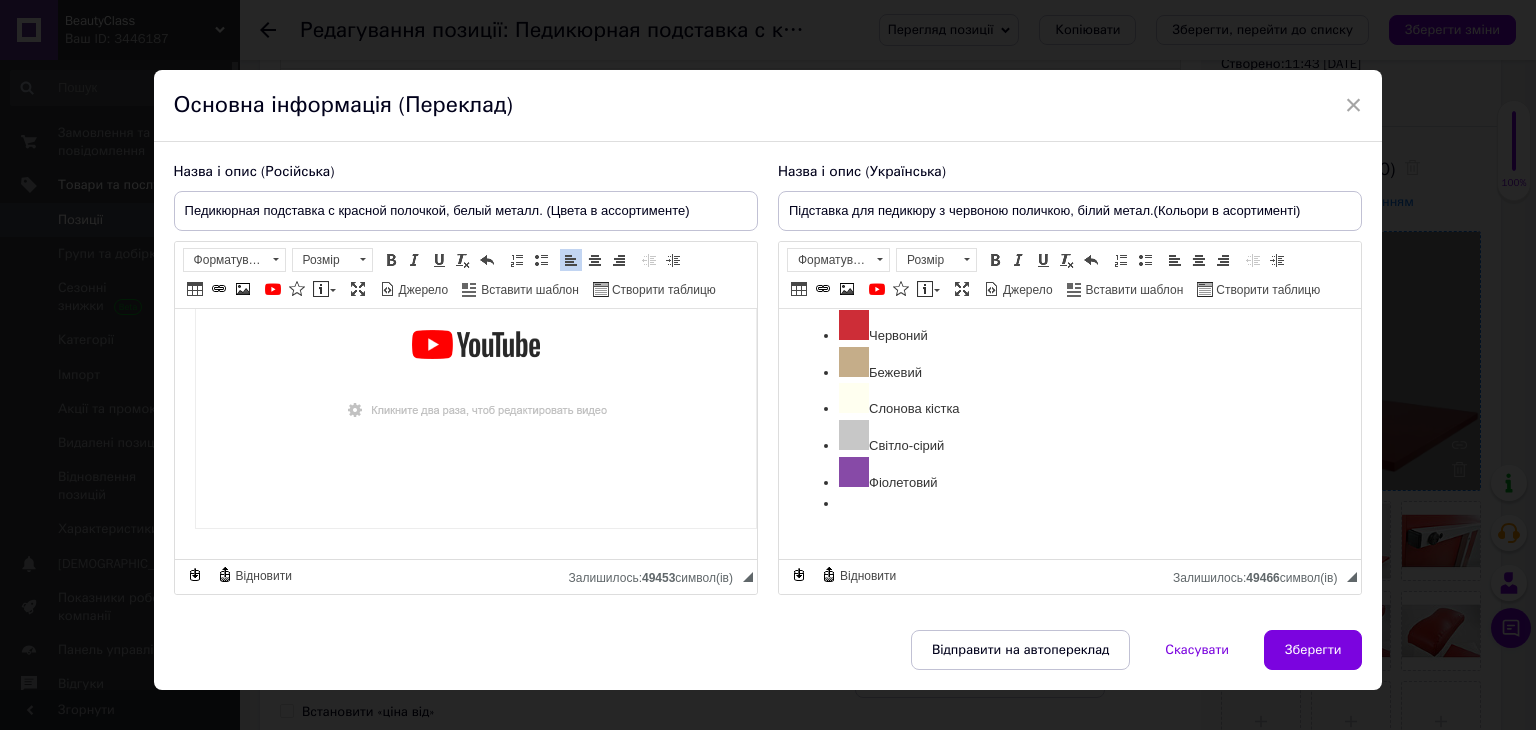 click on "Подушечка: 32*15*8 см. Мінімальна висота триноги з подушечкою: 40 см Максимальна висота триноги з подушечкою: 65 см Транспортується у коробці 40*35*28 см Об'ємна вага 10 кг Матеріал виготовлення Основа Метал Колір подушки Чорний Червоний Бежевий Слонова кістка Світло-сірий Фіолетовий" at bounding box center [1069, 306] 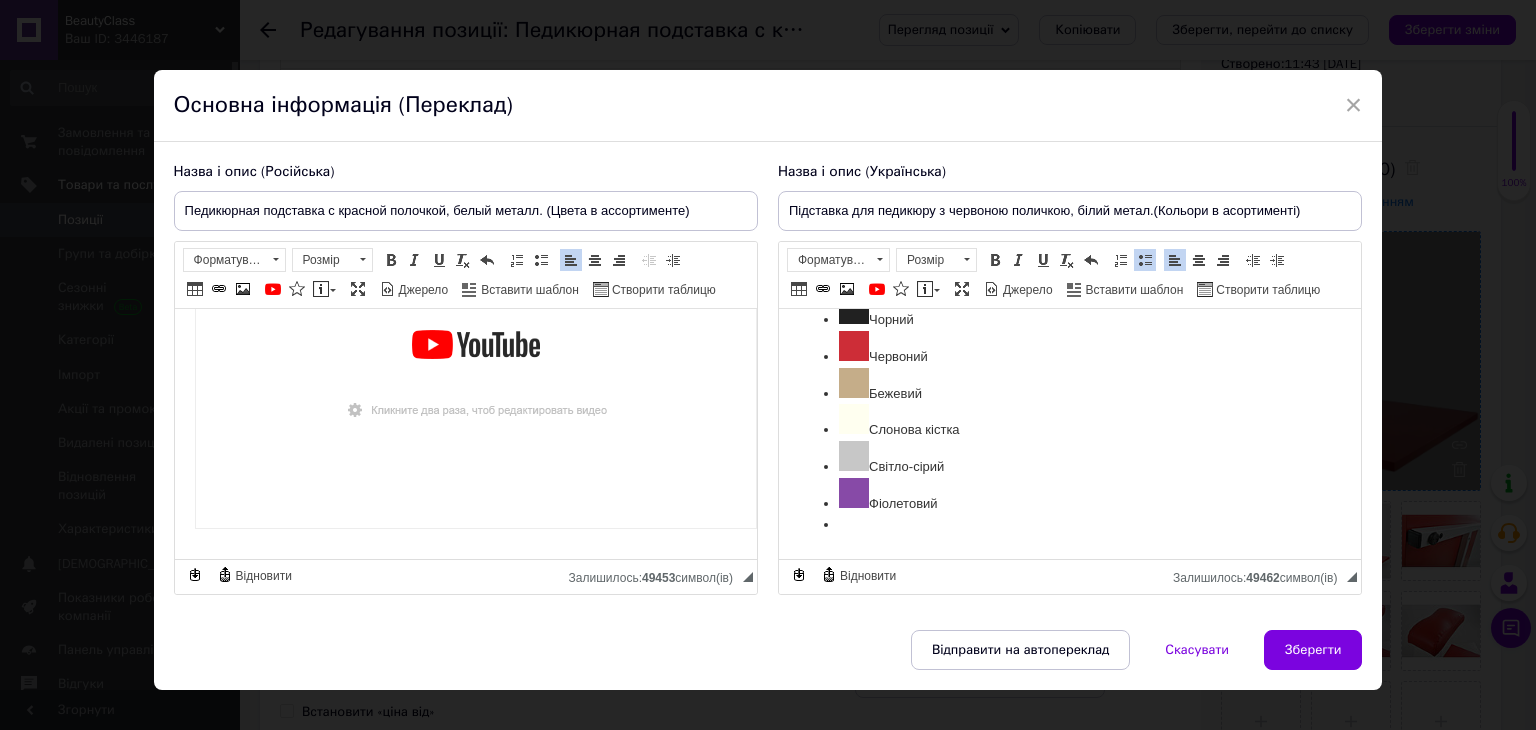 scroll, scrollTop: 421, scrollLeft: 0, axis: vertical 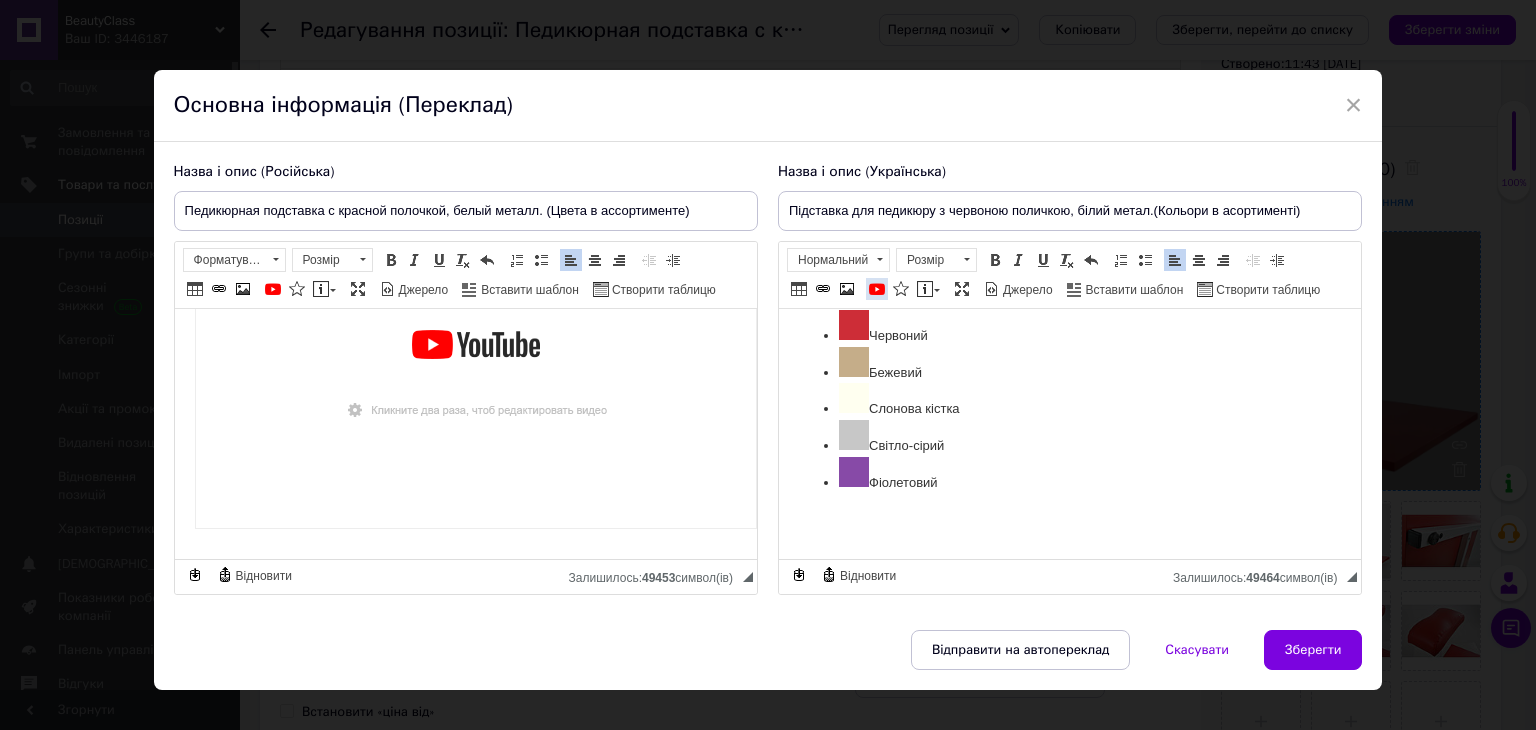 click at bounding box center (877, 289) 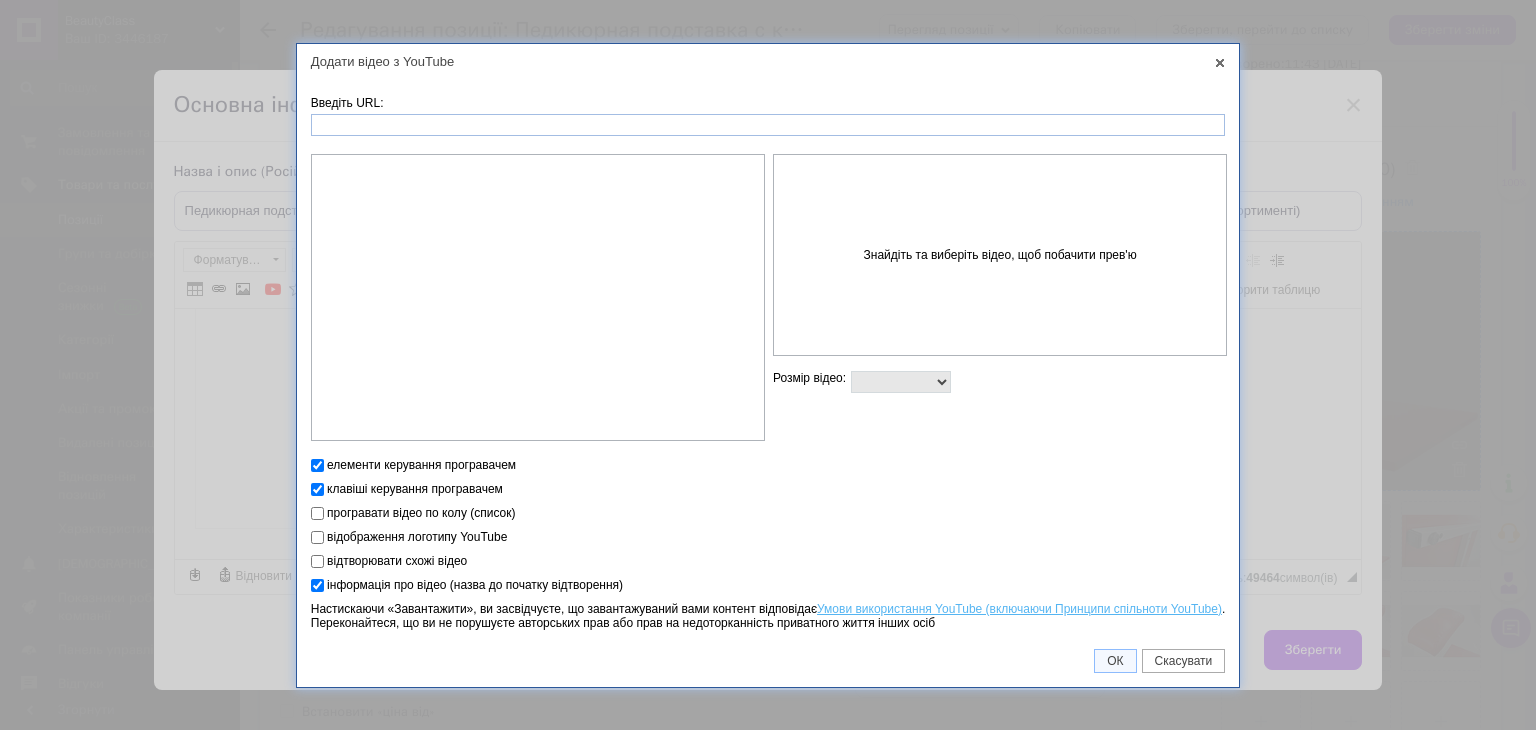 type on "[URL][DOMAIN_NAME]" 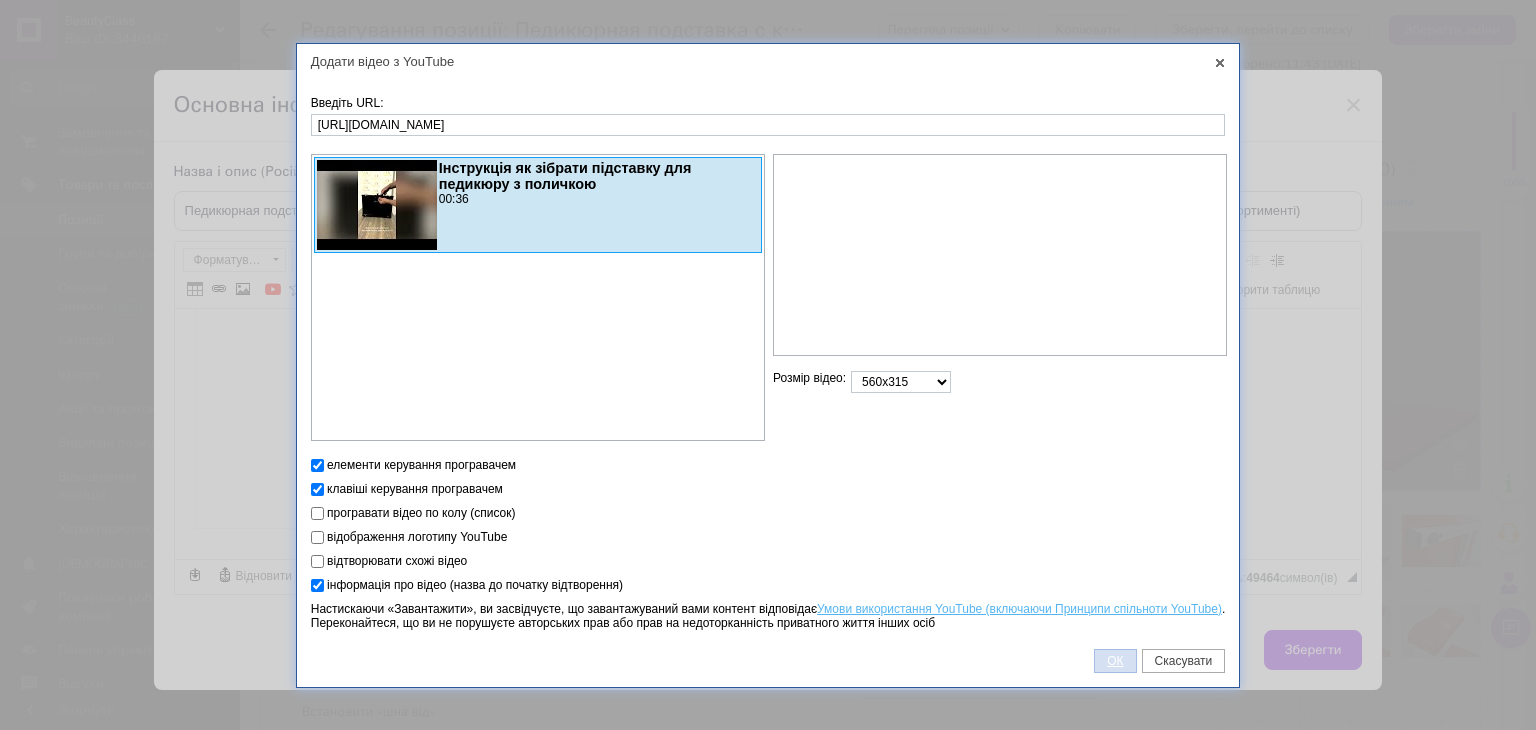 click on "ОК" at bounding box center [1115, 661] 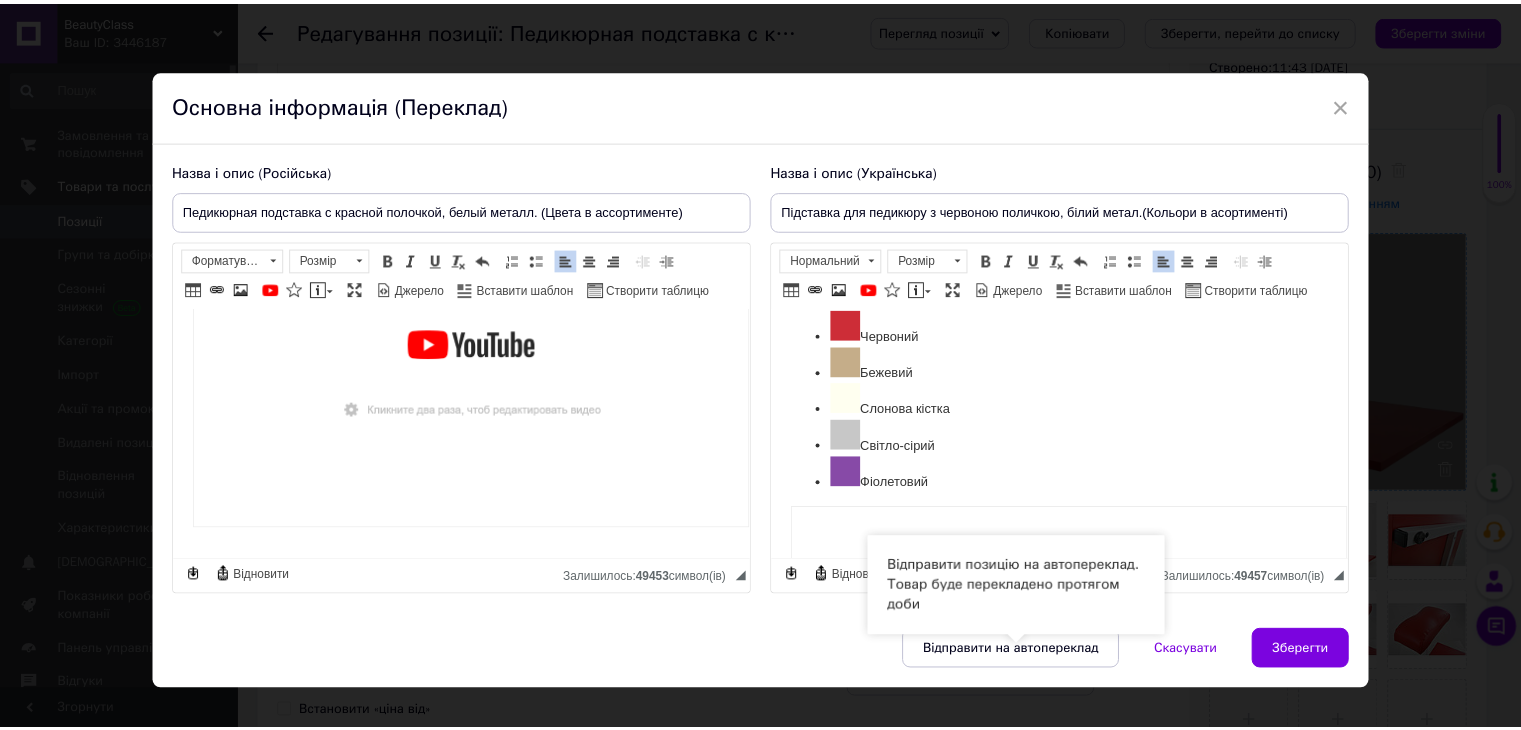 scroll, scrollTop: 714, scrollLeft: 0, axis: vertical 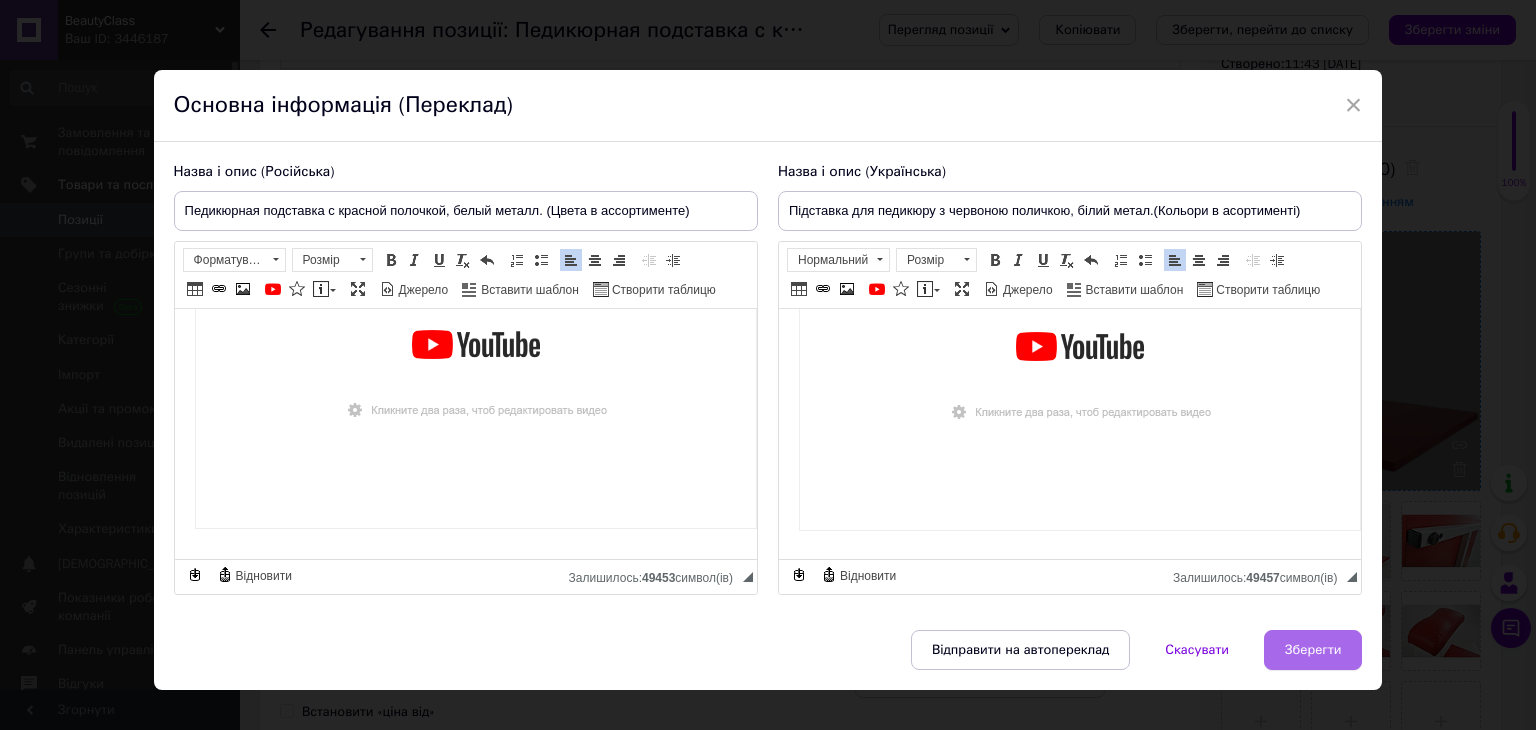 click on "Зберегти" at bounding box center (1313, 650) 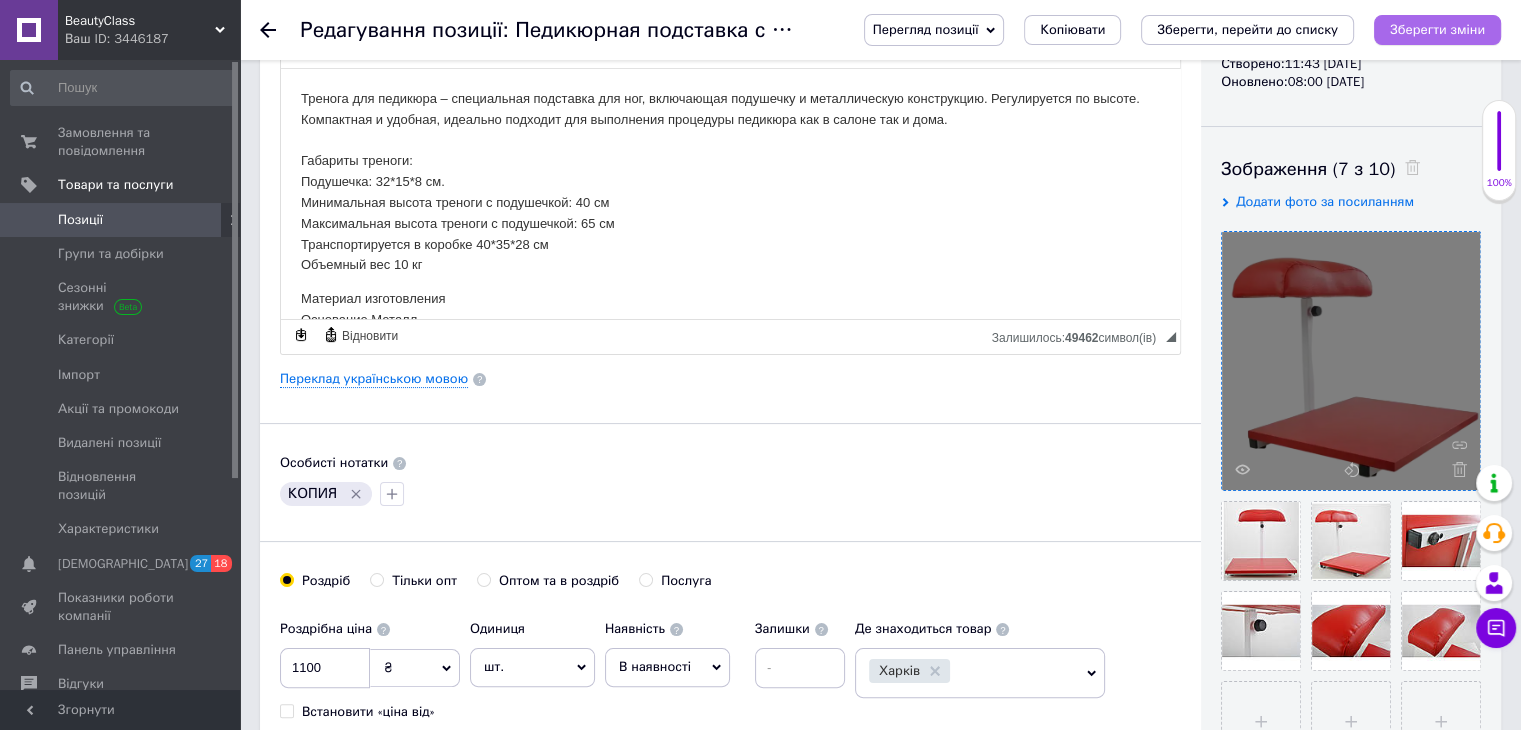 click on "Зберегти зміни" at bounding box center (1437, 29) 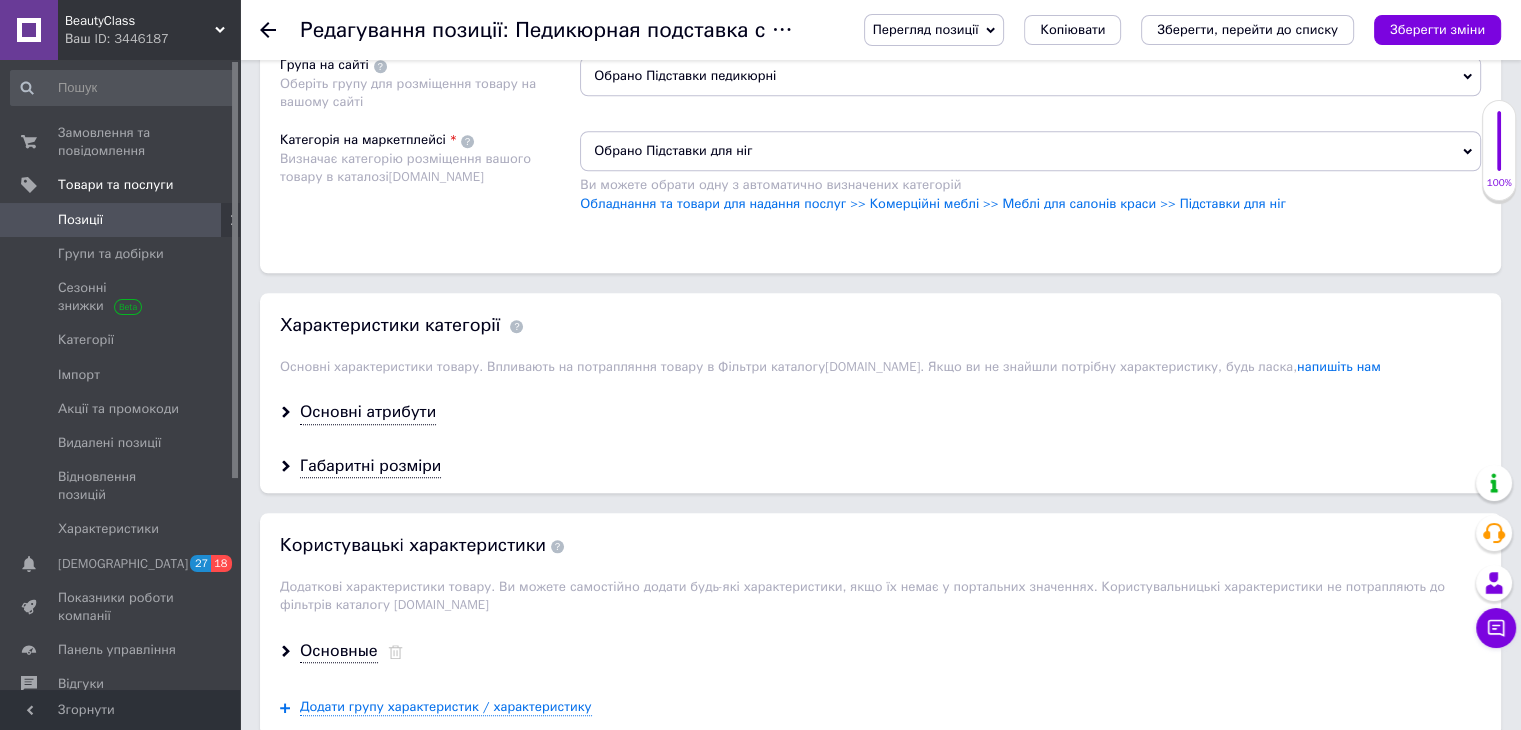 scroll, scrollTop: 1866, scrollLeft: 0, axis: vertical 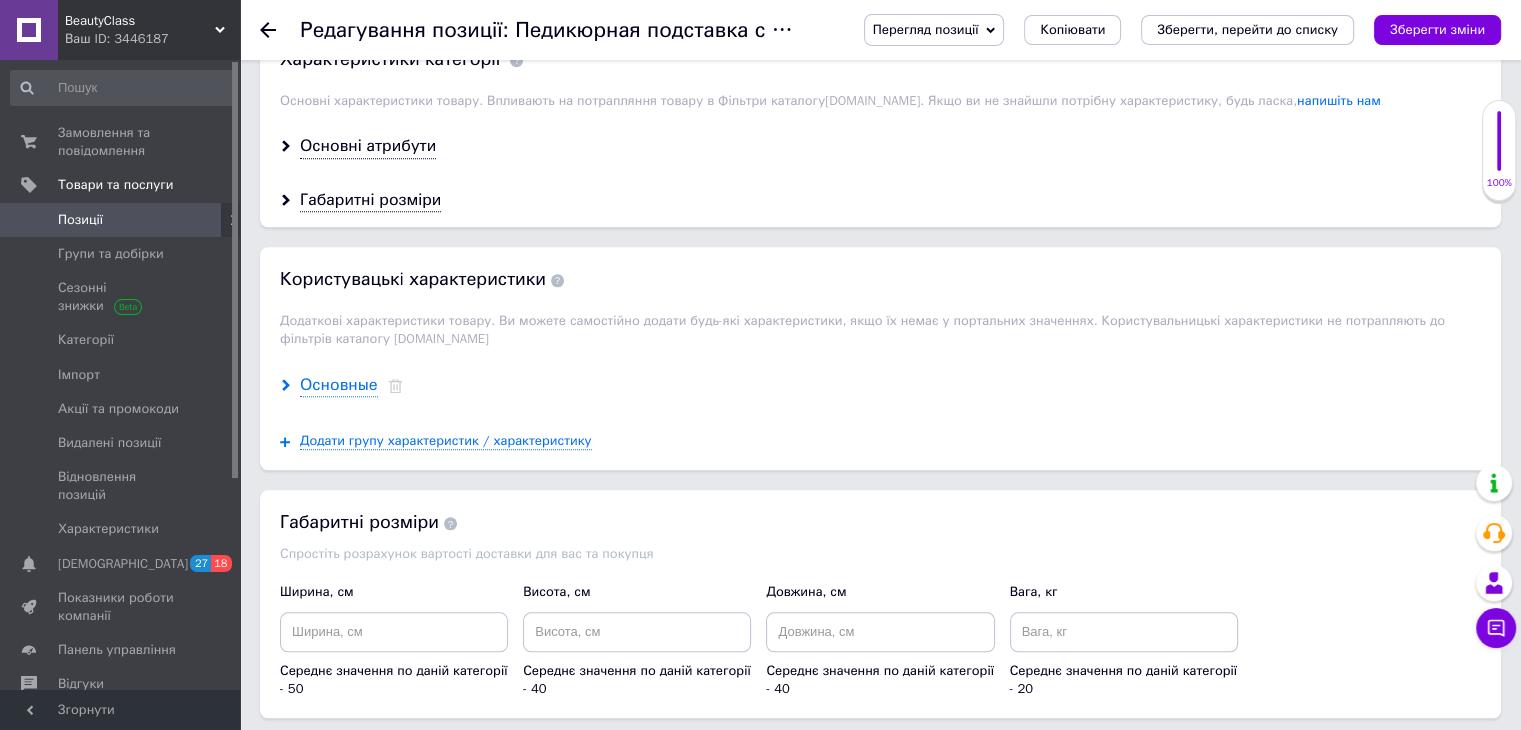 click on "Основные" at bounding box center (339, 385) 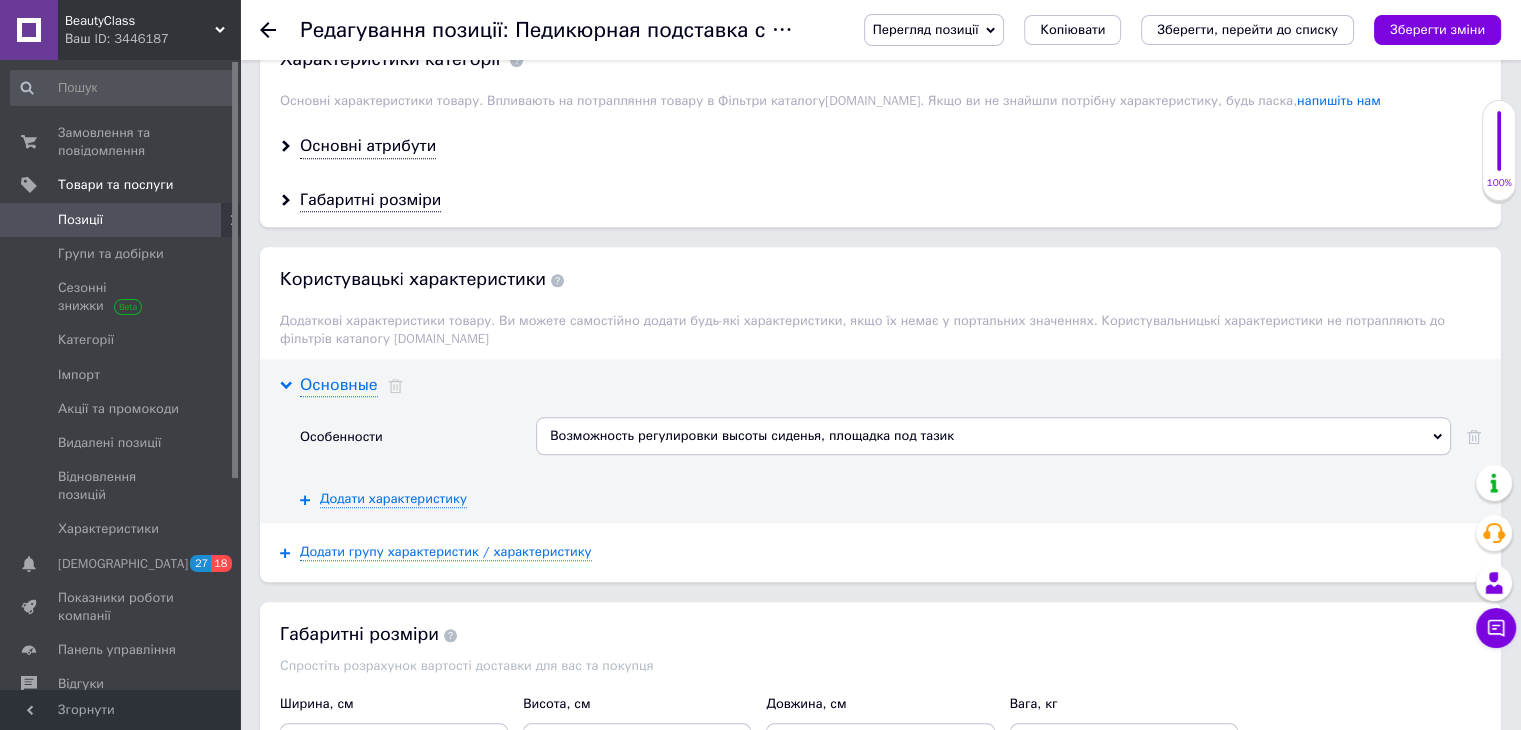 click on "Основные" at bounding box center (339, 385) 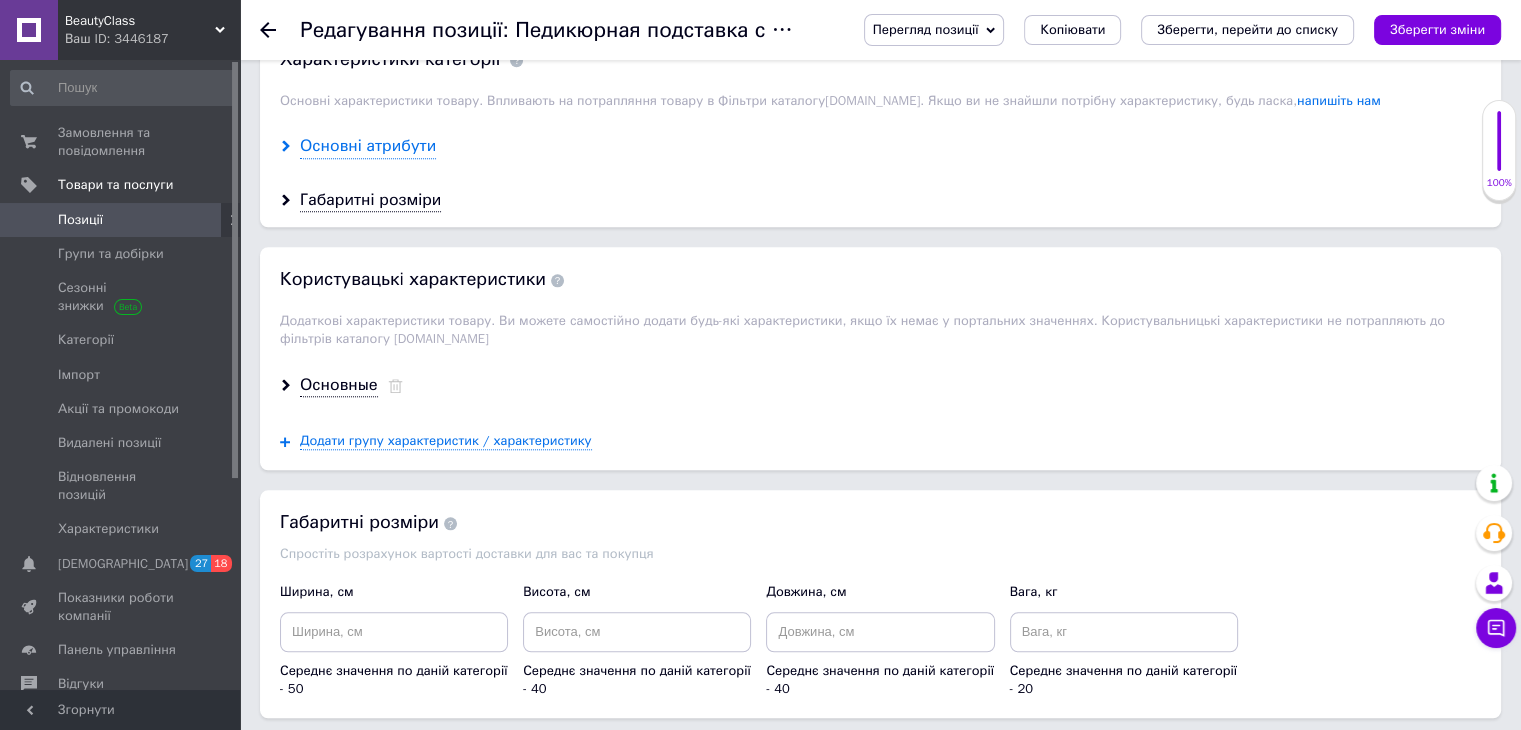 click on "Основні атрибути" at bounding box center (368, 146) 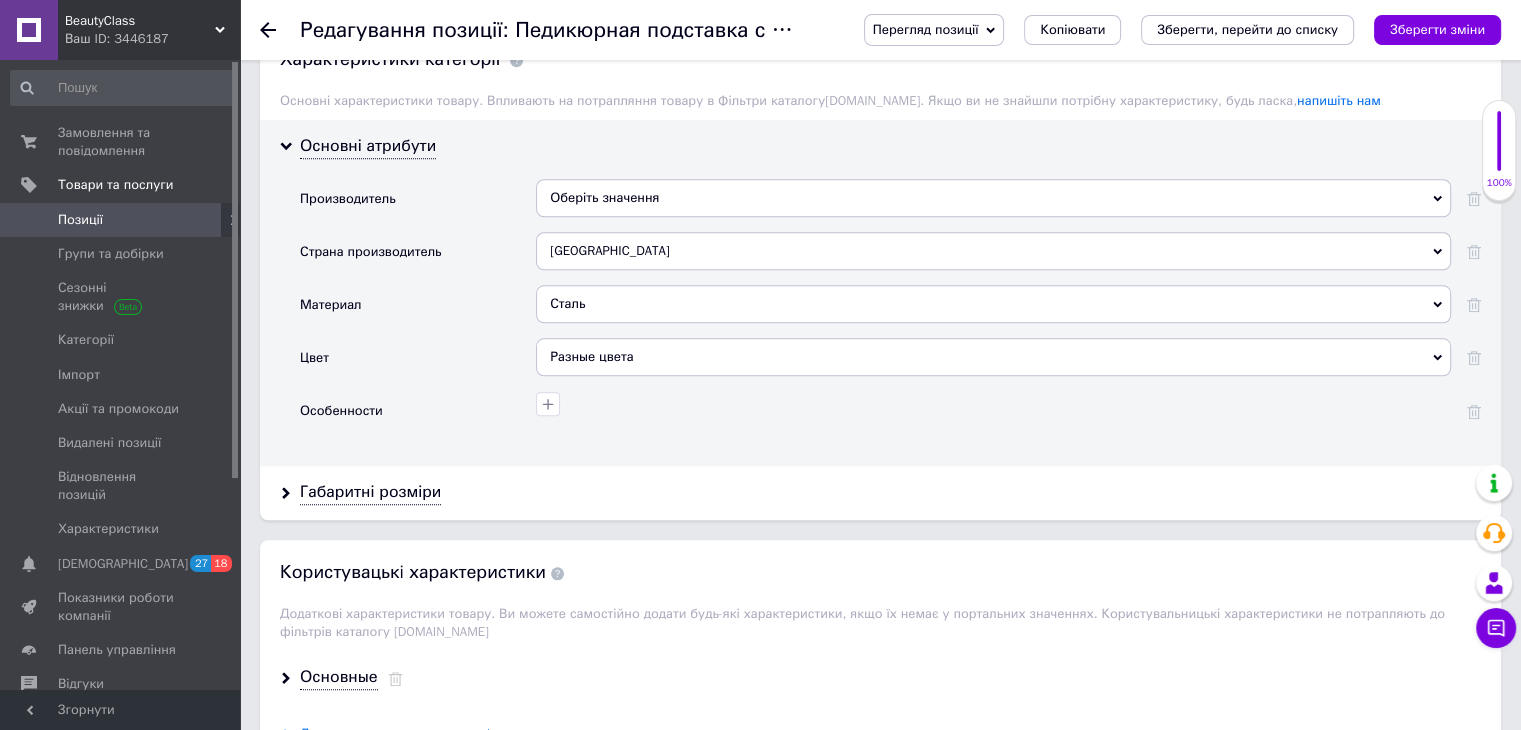 click on "Оберіть значення" at bounding box center [993, 198] 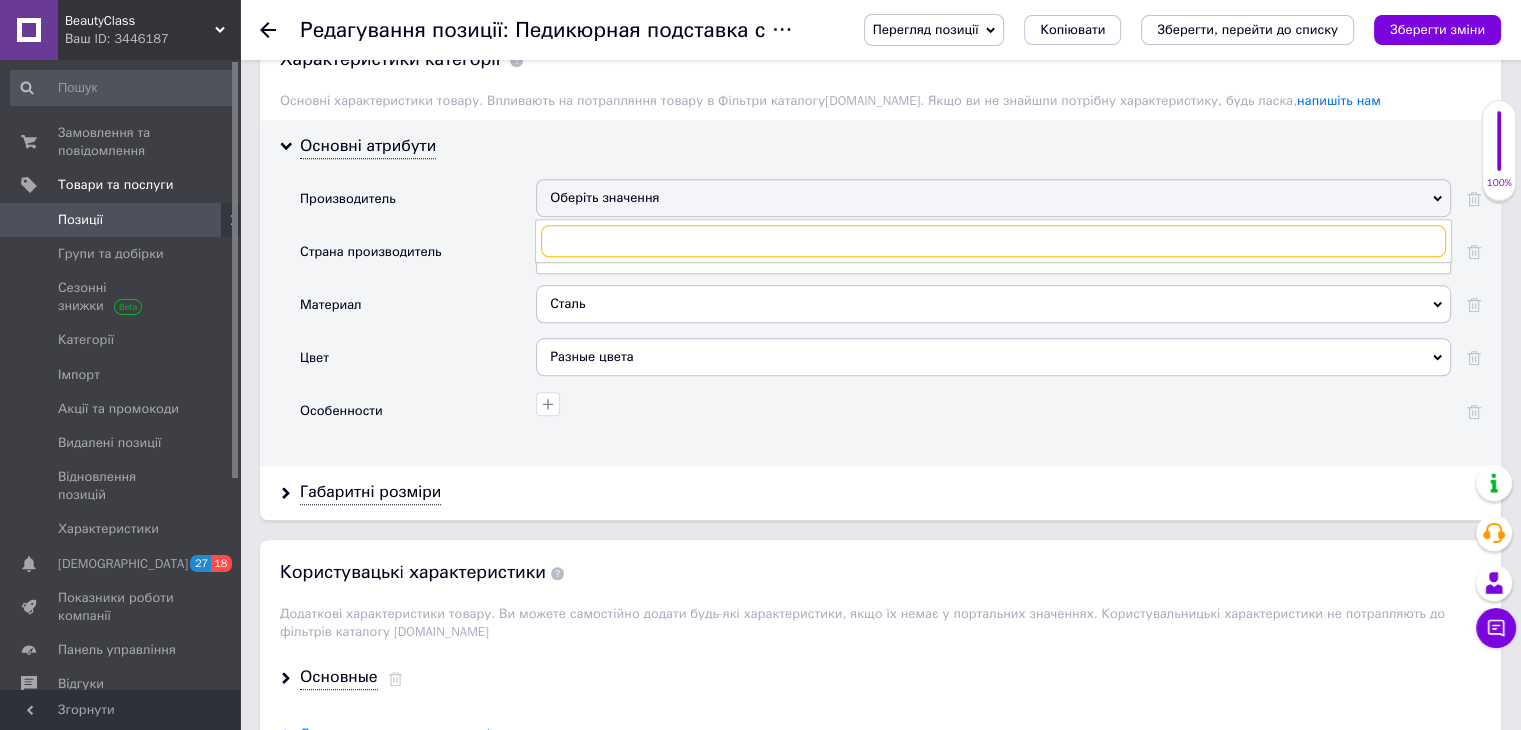 paste on "Ukrestet" 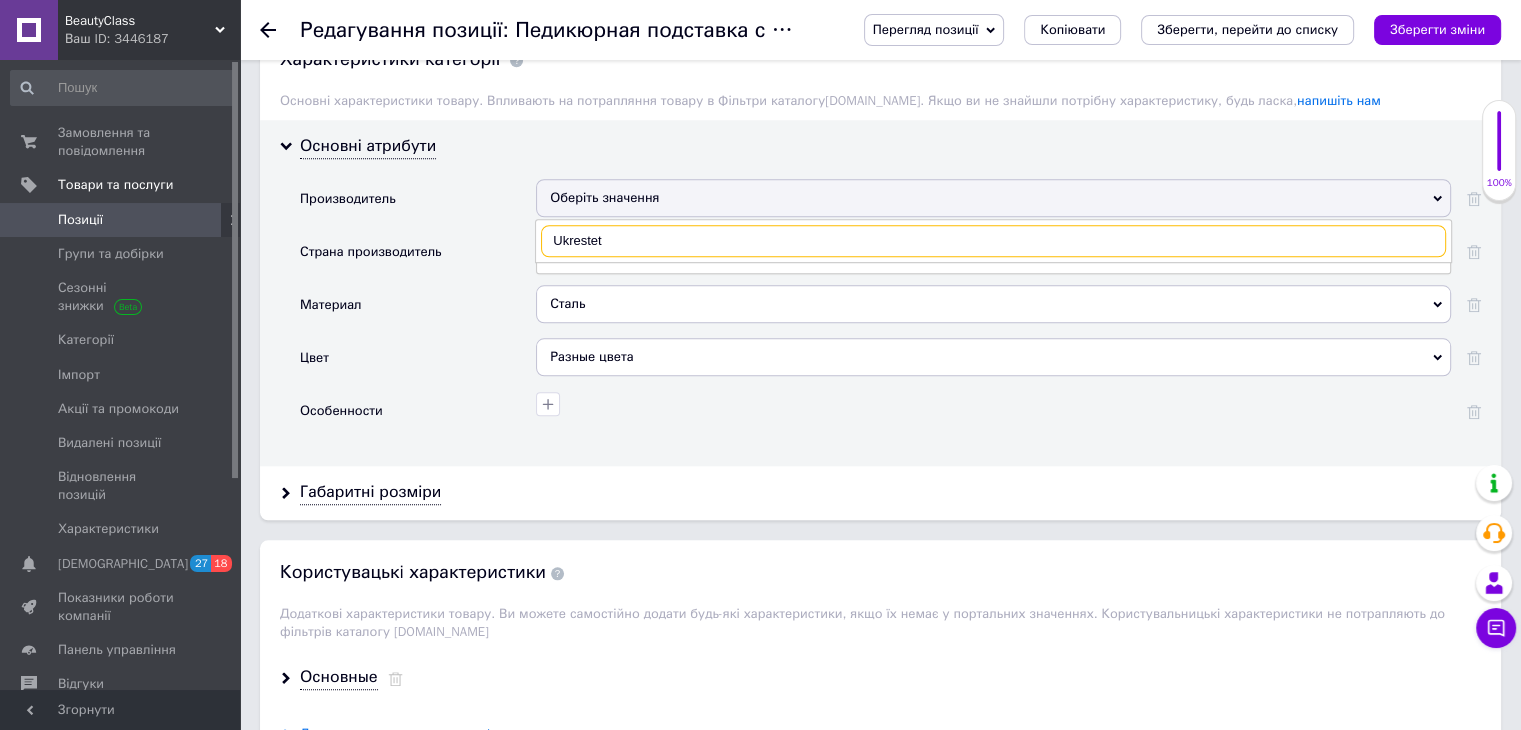 click on "Ukrestet" at bounding box center [993, 241] 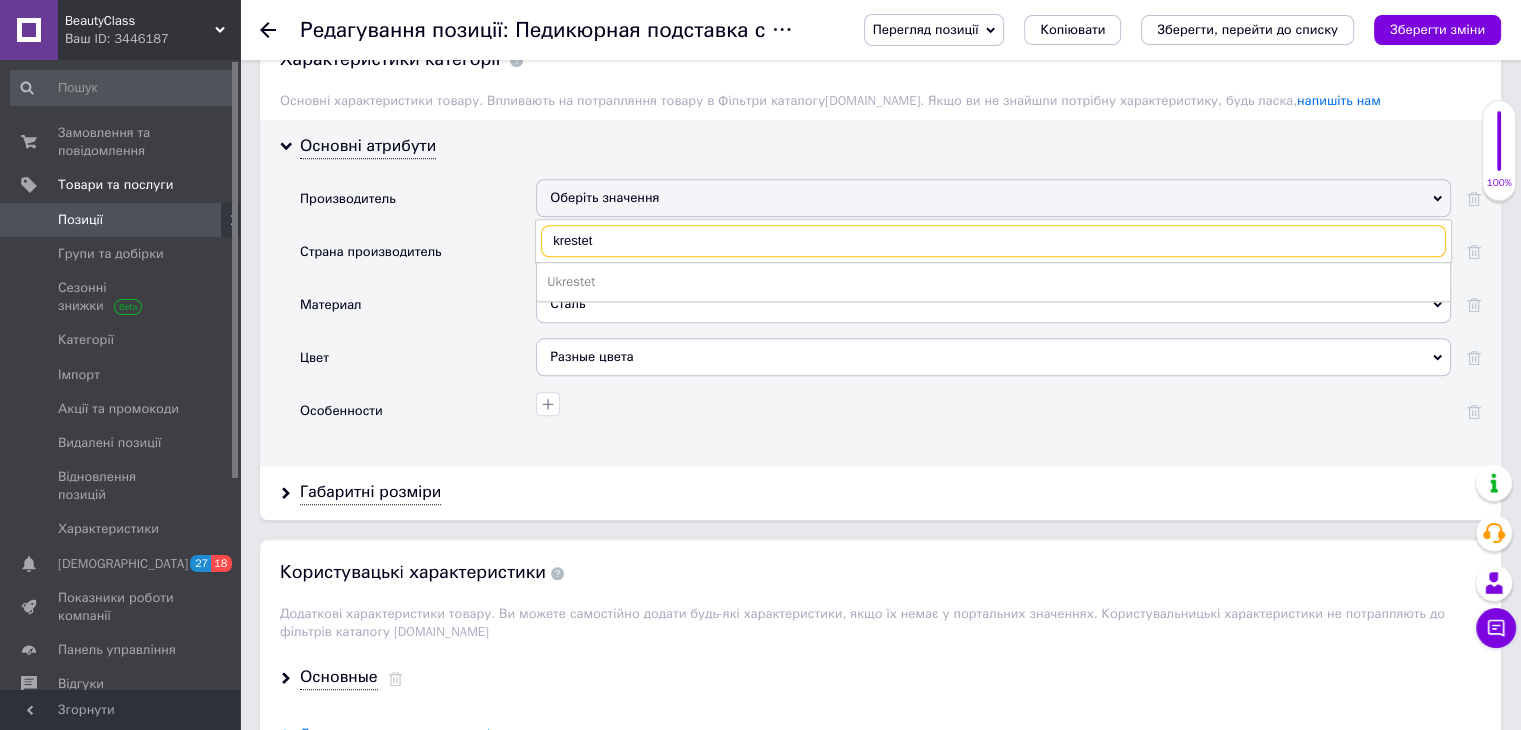 type on "krestet" 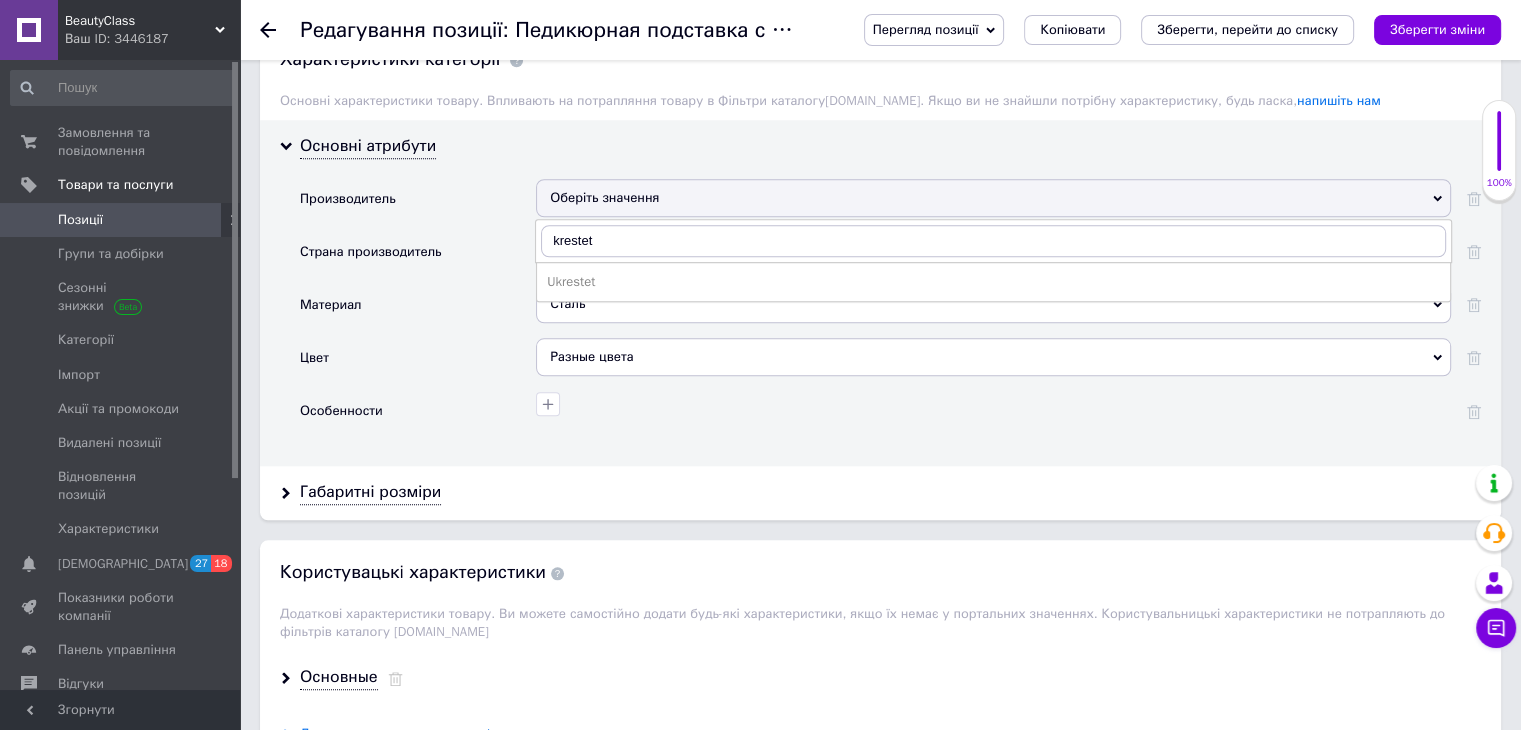 click on "Ukrestet" at bounding box center [993, 282] 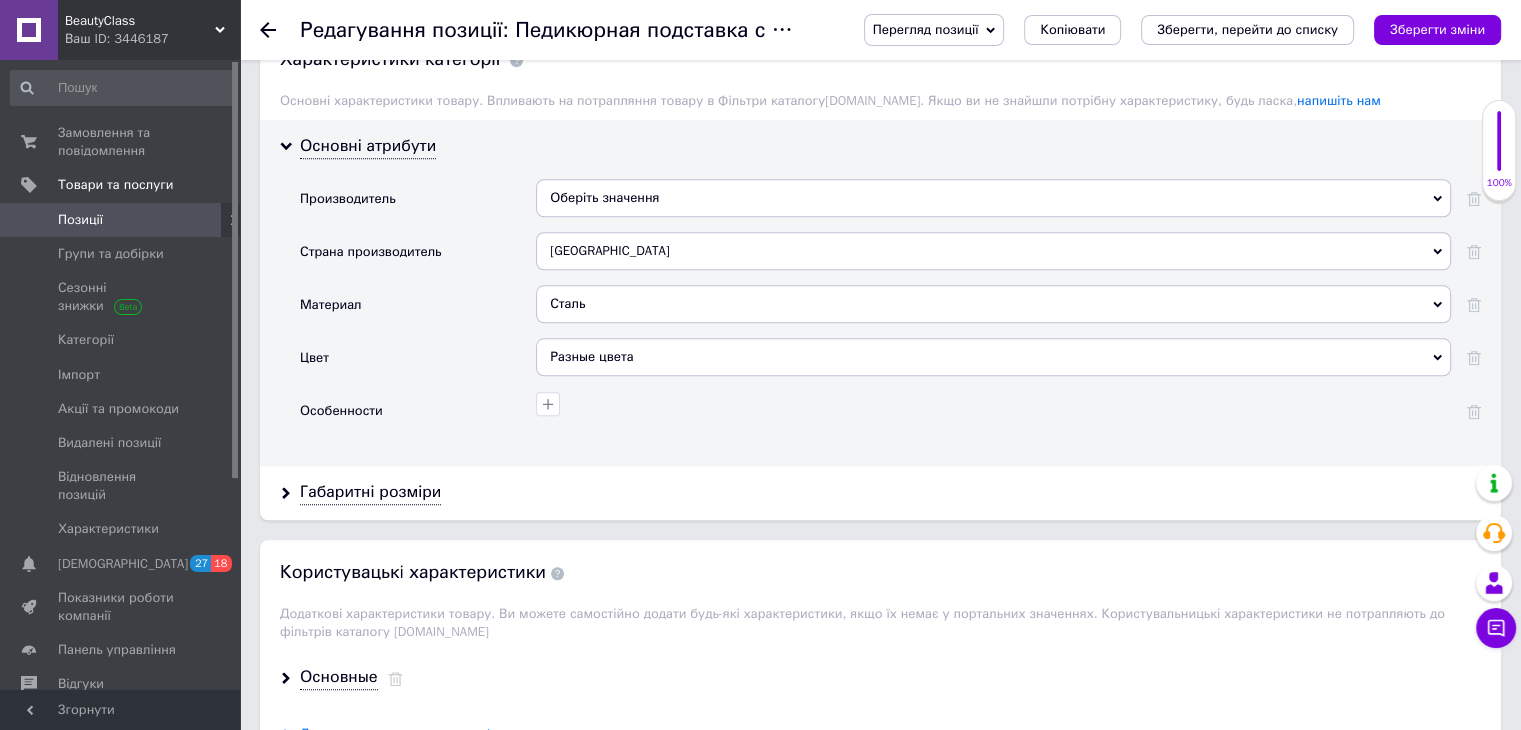 click on "Оберіть значення" at bounding box center (993, 198) 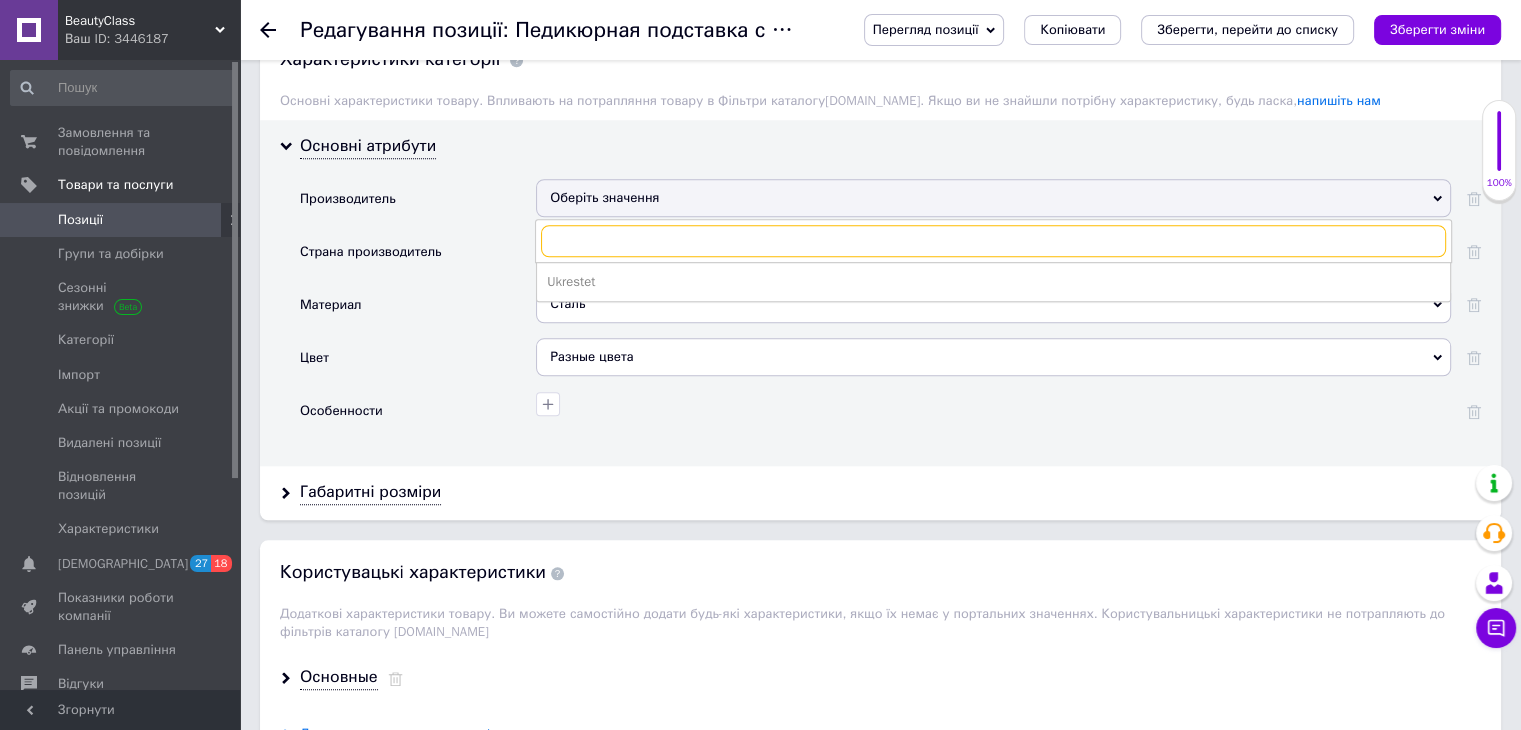 paste on "Ukrestet" 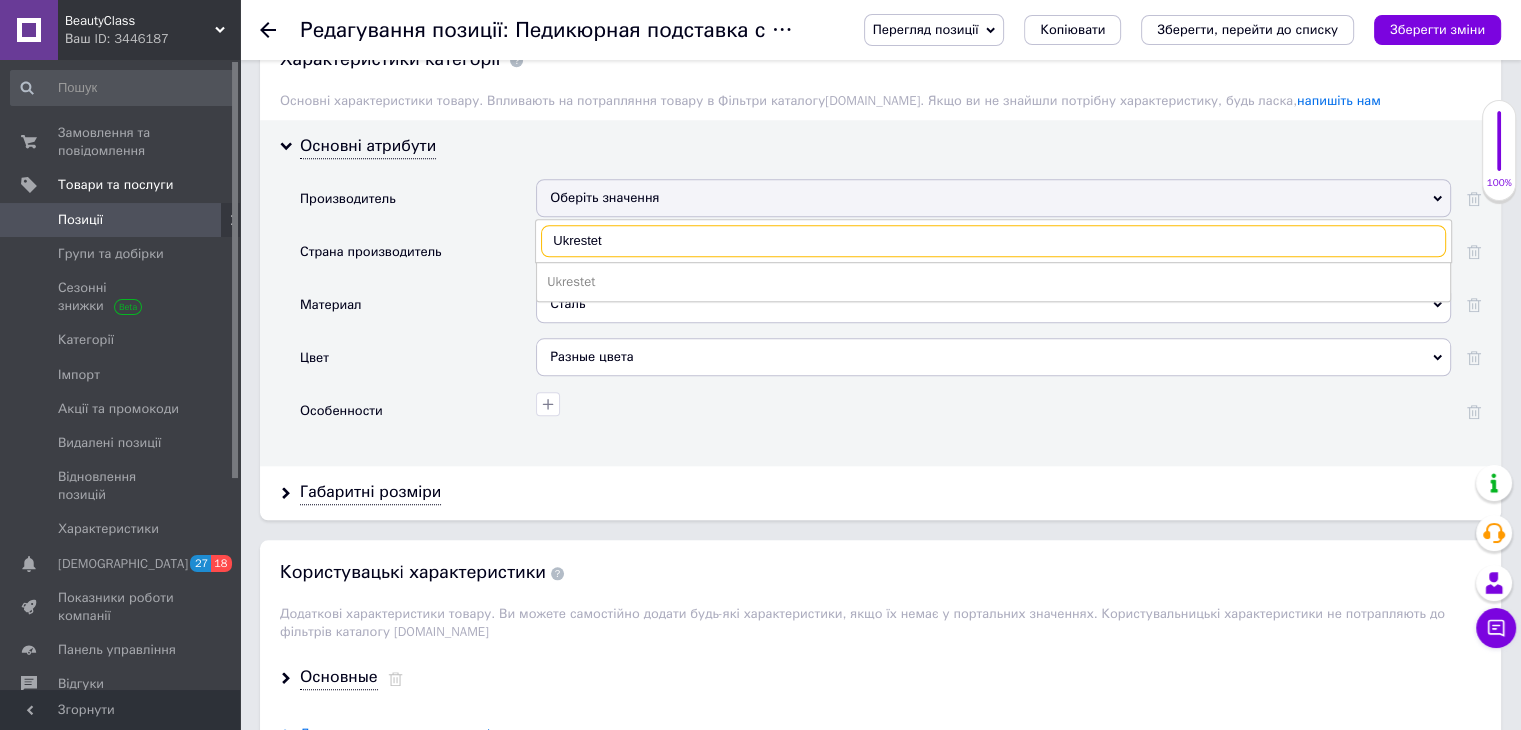 click on "Ukrestet" at bounding box center [993, 241] 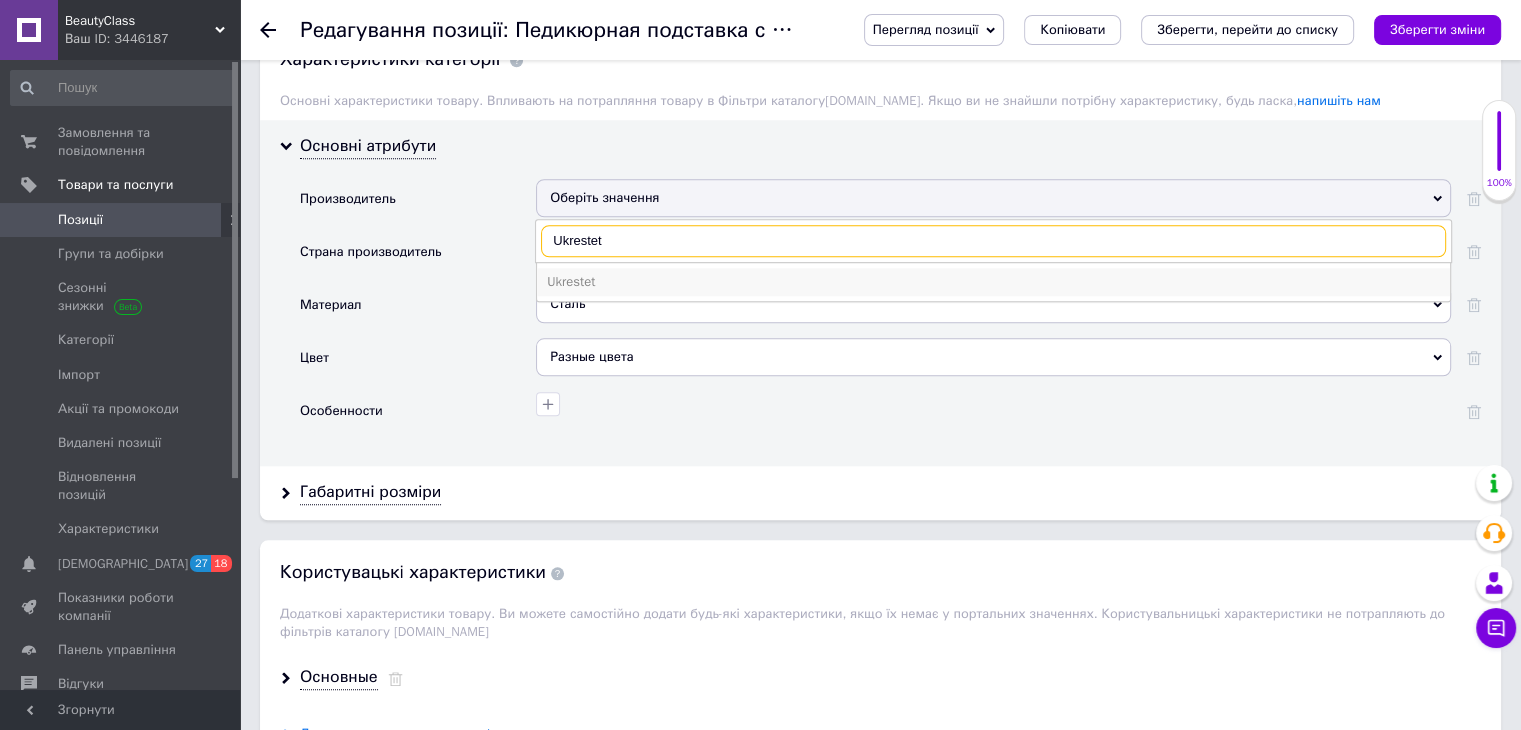 type on "Ukrestet" 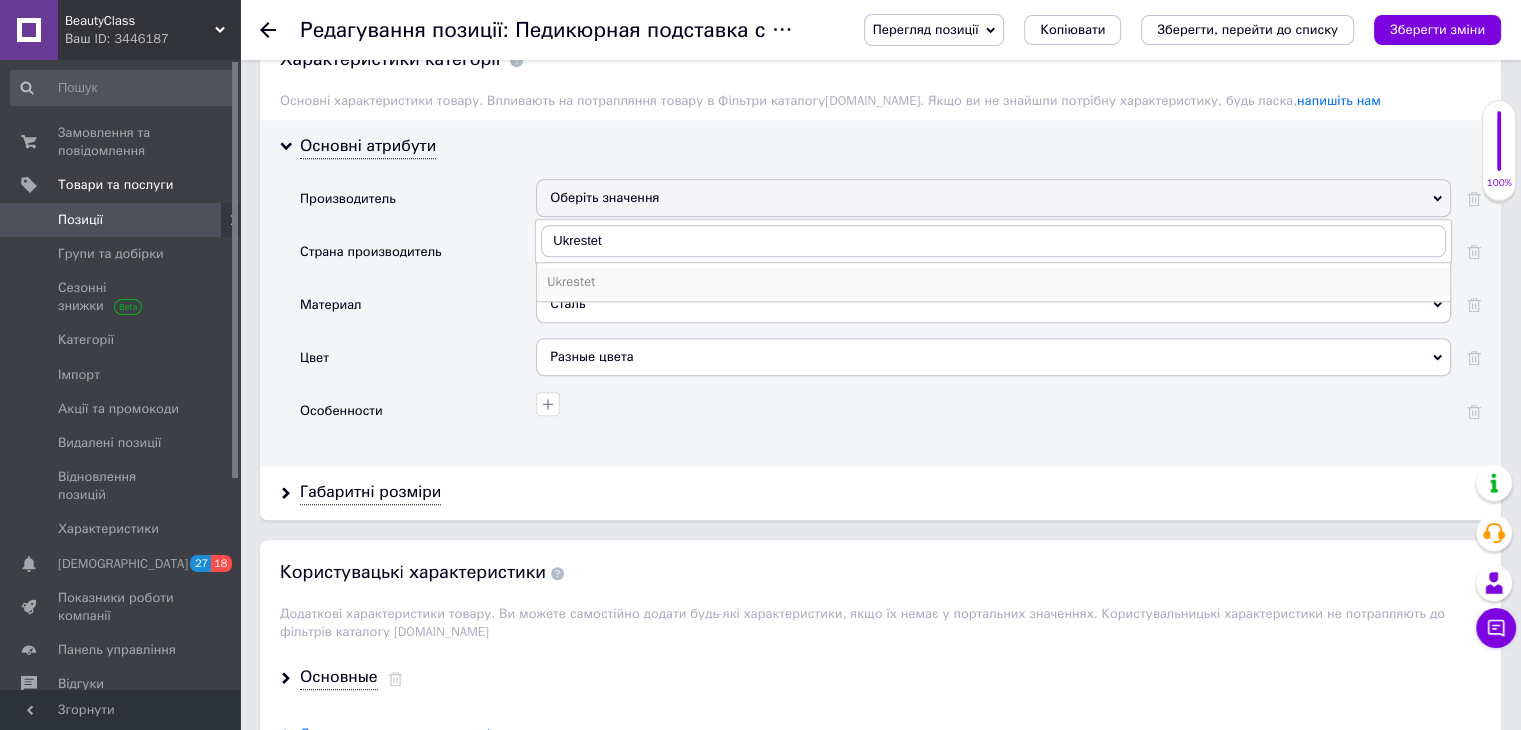 click on "Ukrestet" at bounding box center [993, 282] 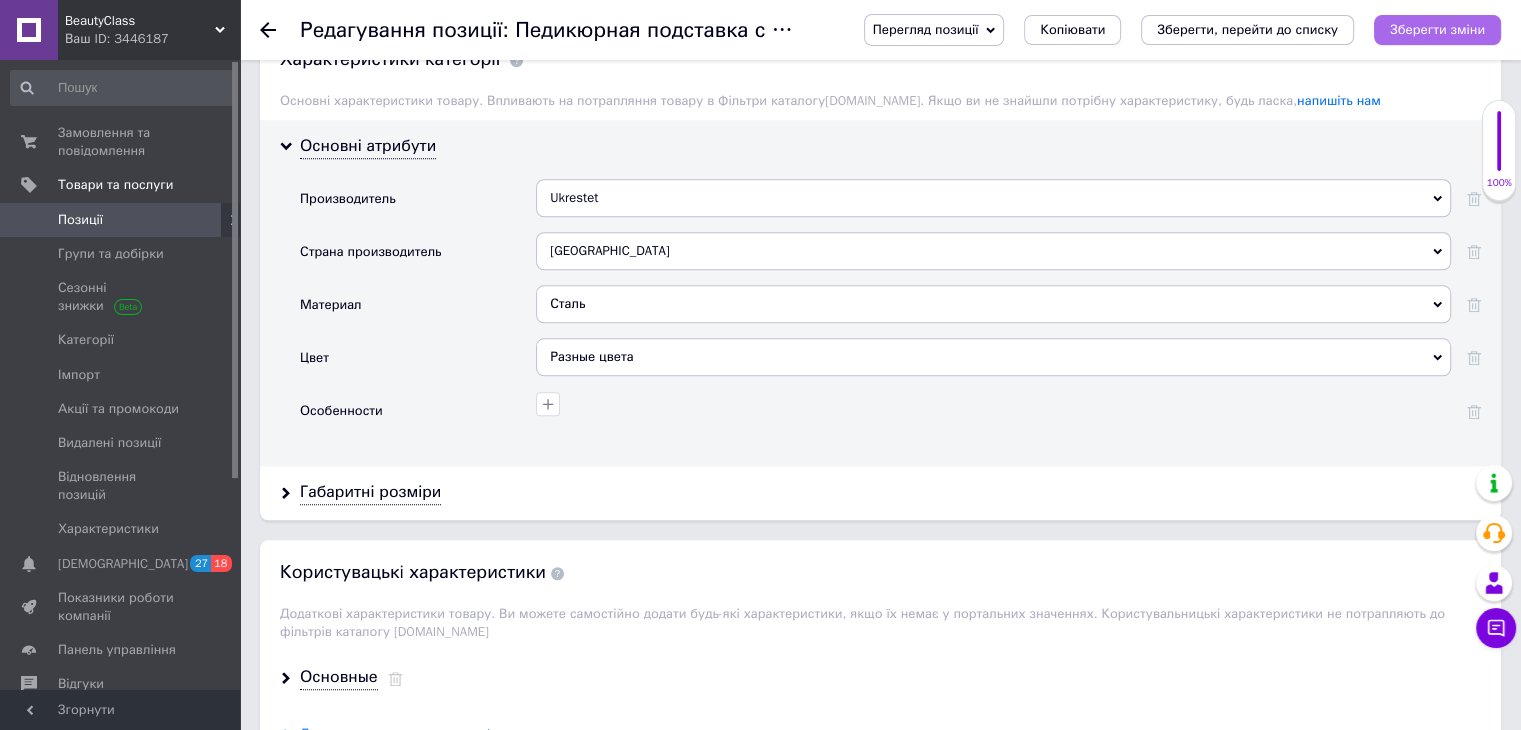 click on "Зберегти зміни" at bounding box center [1437, 29] 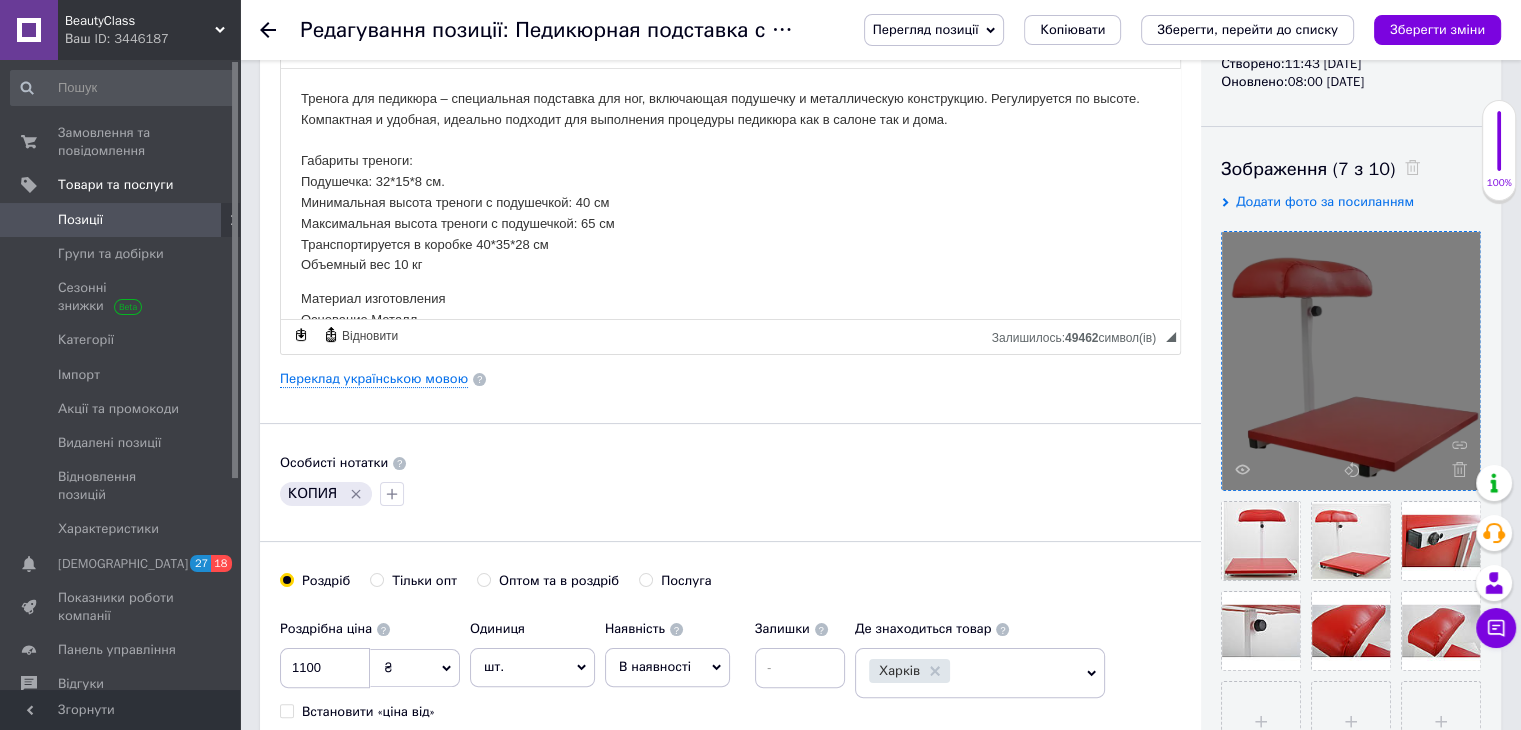 scroll, scrollTop: 0, scrollLeft: 0, axis: both 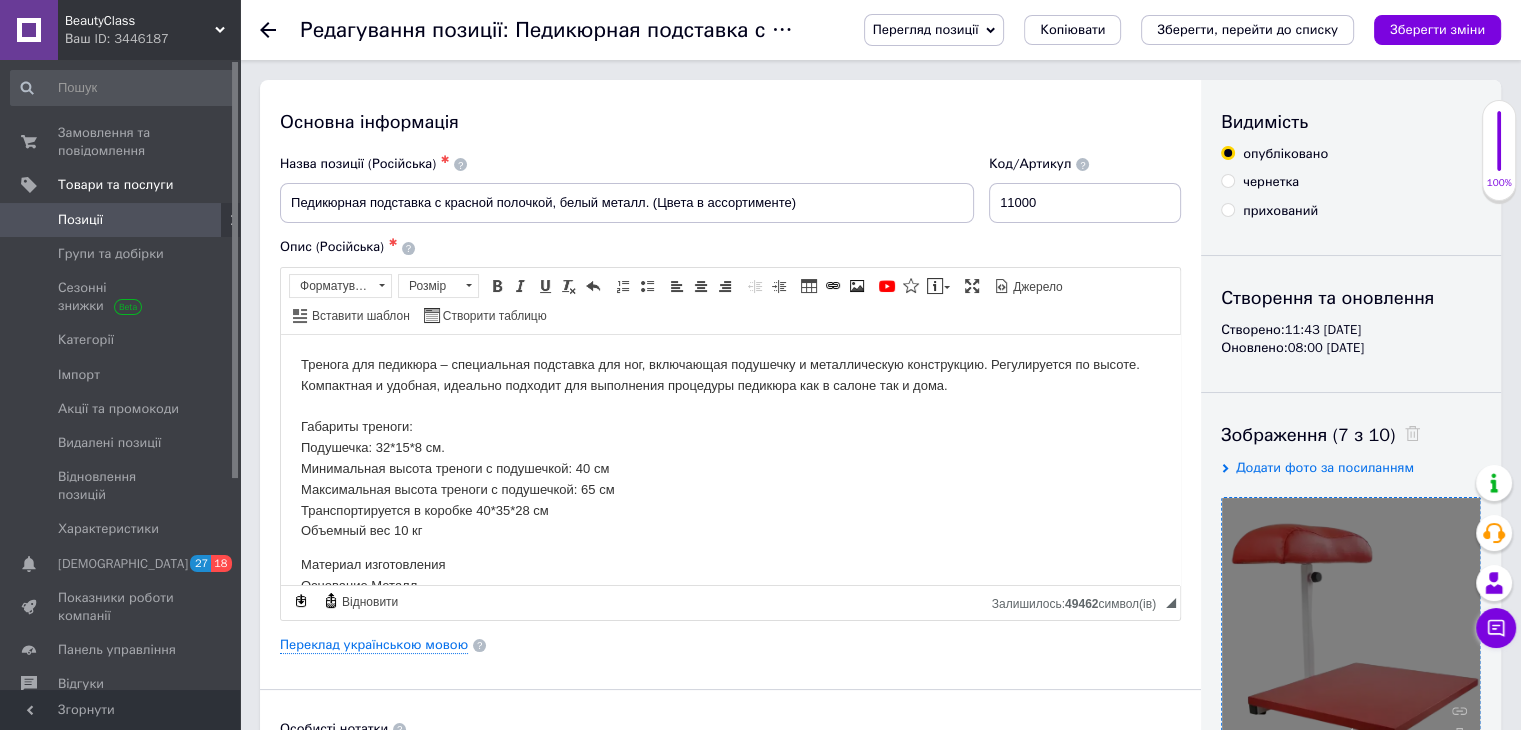 click 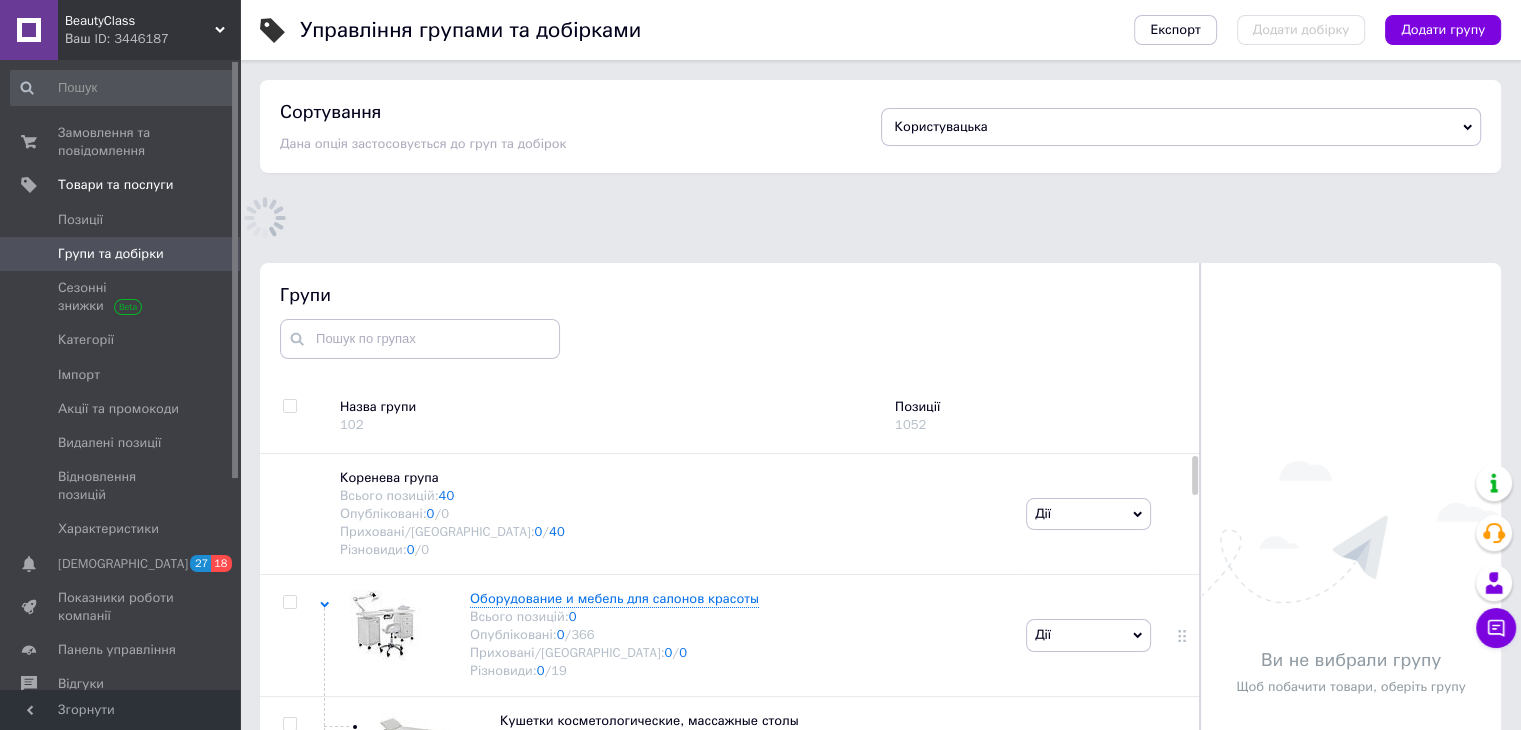 scroll, scrollTop: 113, scrollLeft: 0, axis: vertical 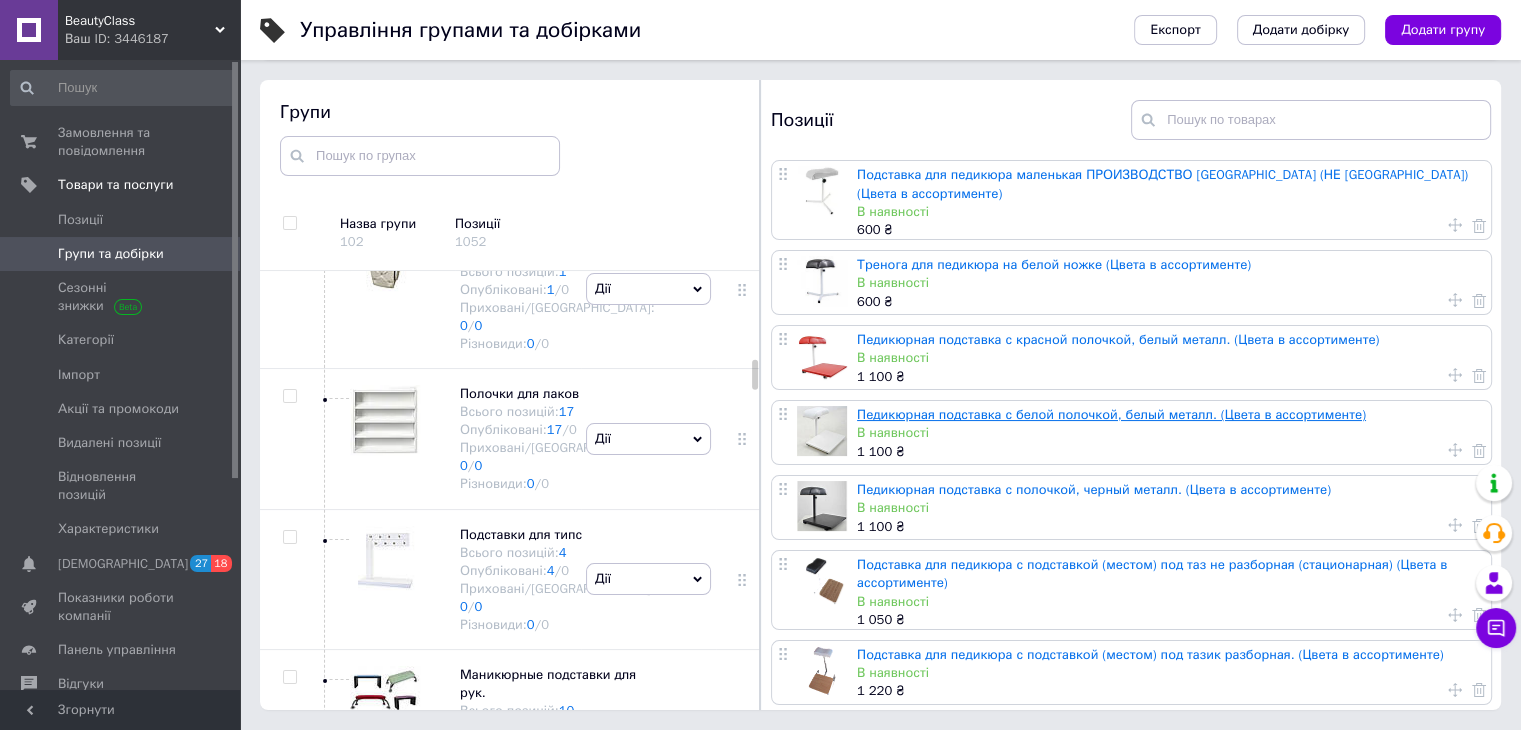 click on "Педикюрная подставка с   белой полочкой, белый металл. (Цвета в ассортименте)" at bounding box center [1111, 414] 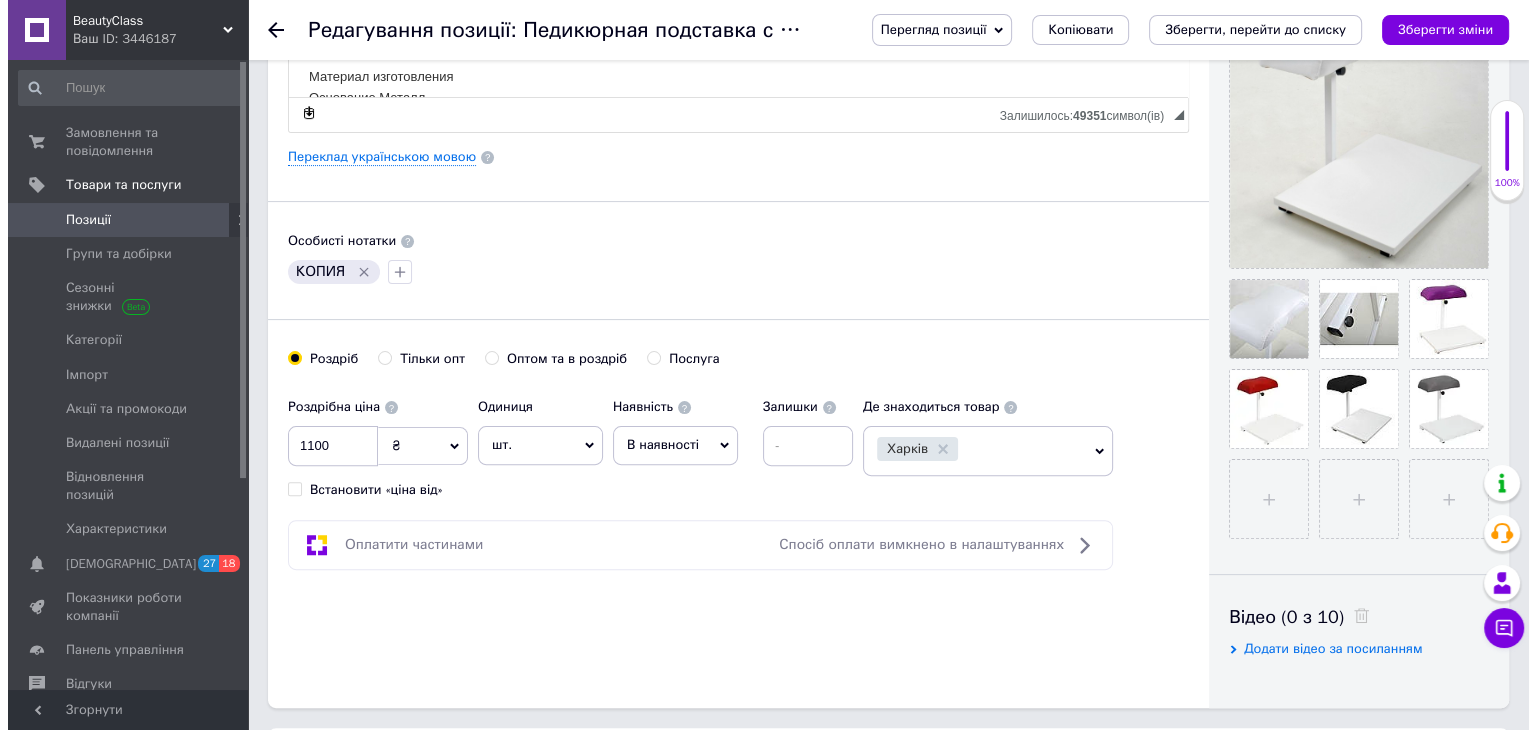 scroll, scrollTop: 533, scrollLeft: 0, axis: vertical 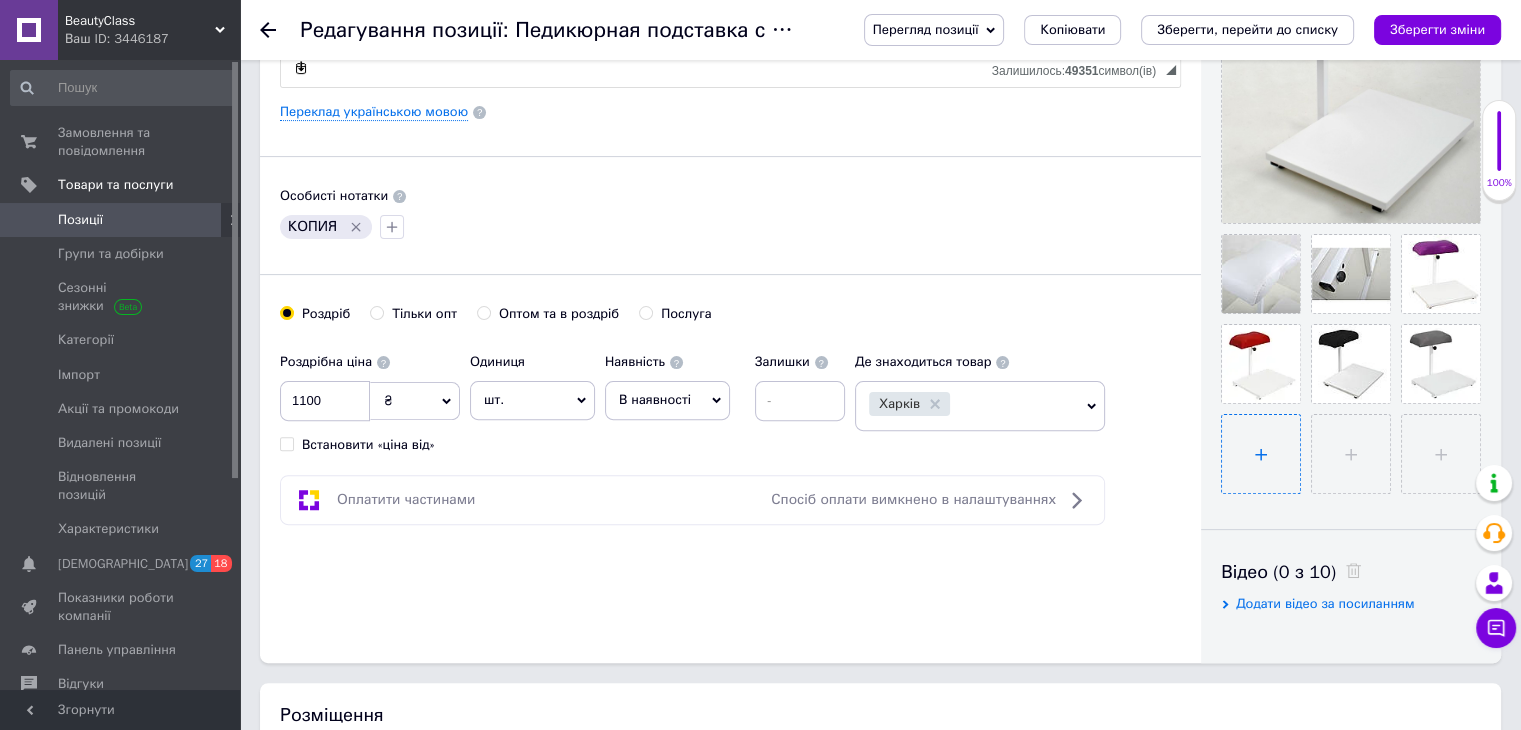 click at bounding box center (1261, 454) 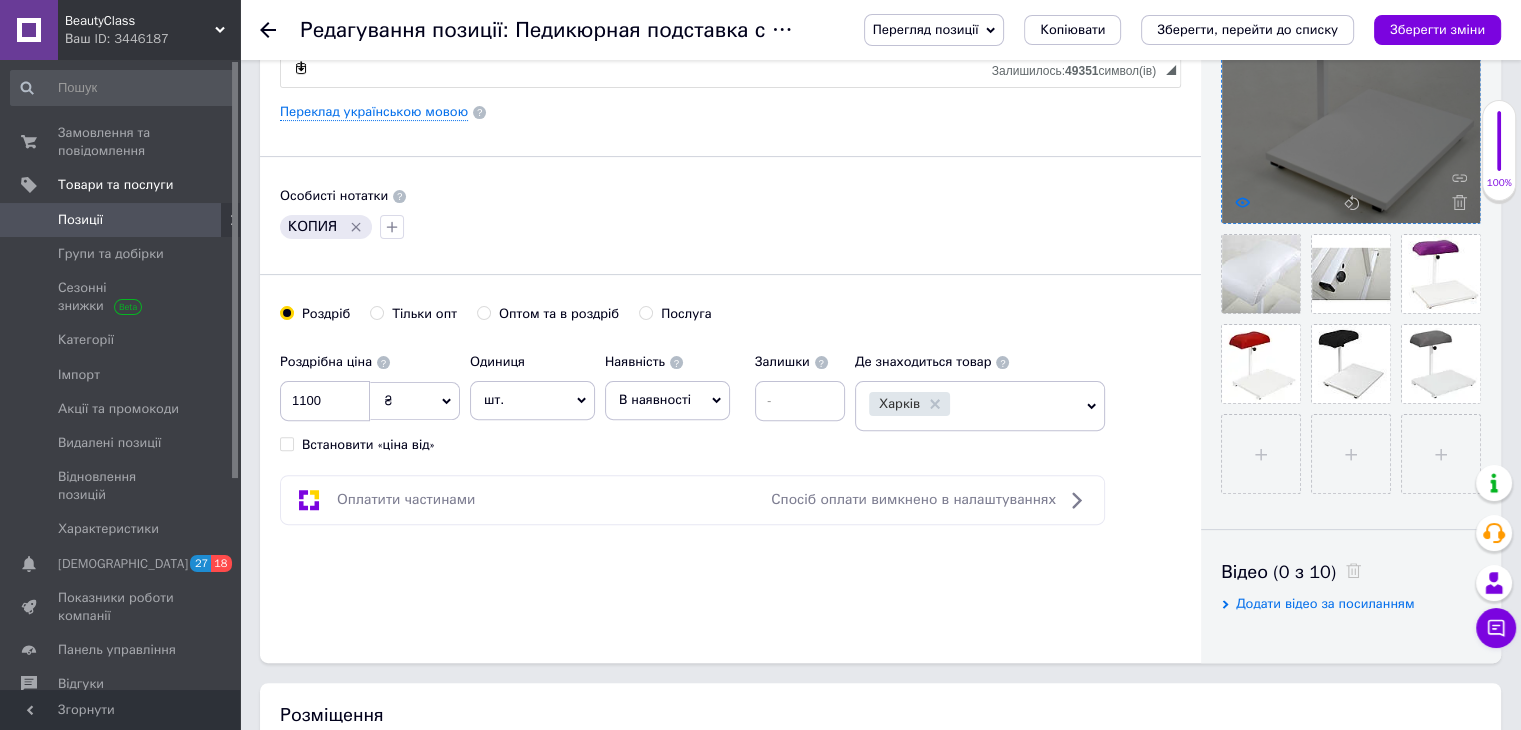 click 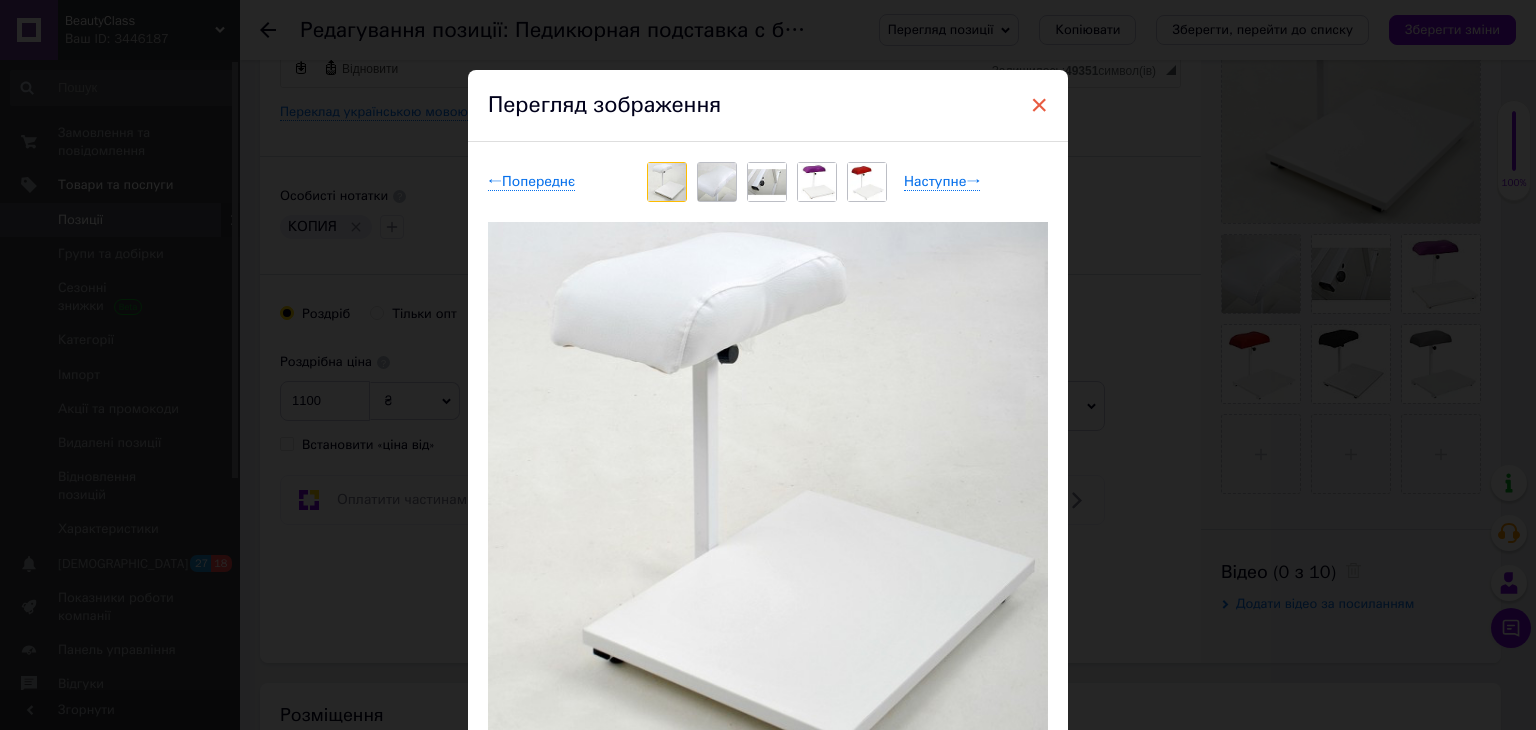 click on "×" at bounding box center [1039, 105] 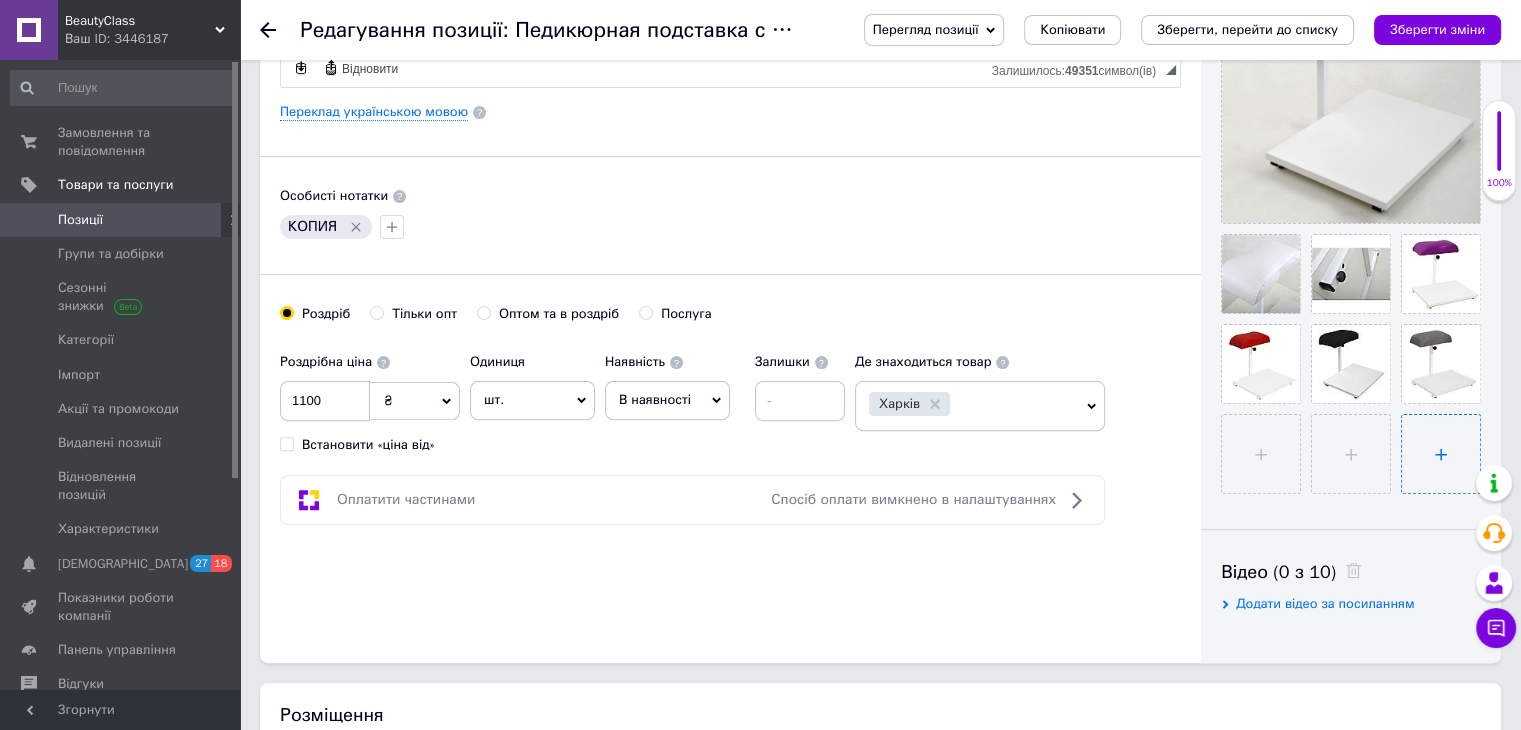 click at bounding box center (1441, 454) 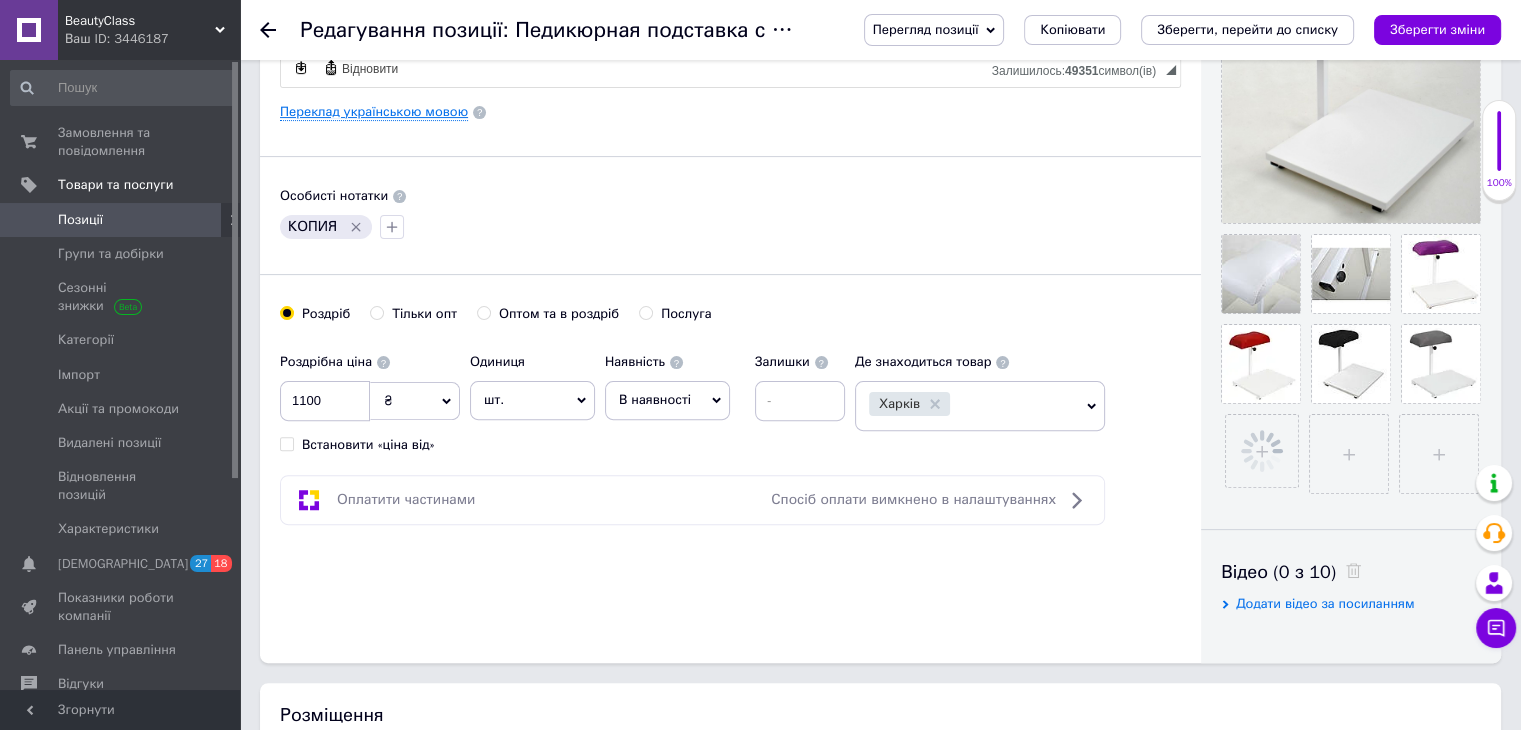 click on "Переклад українською мовою" at bounding box center (374, 112) 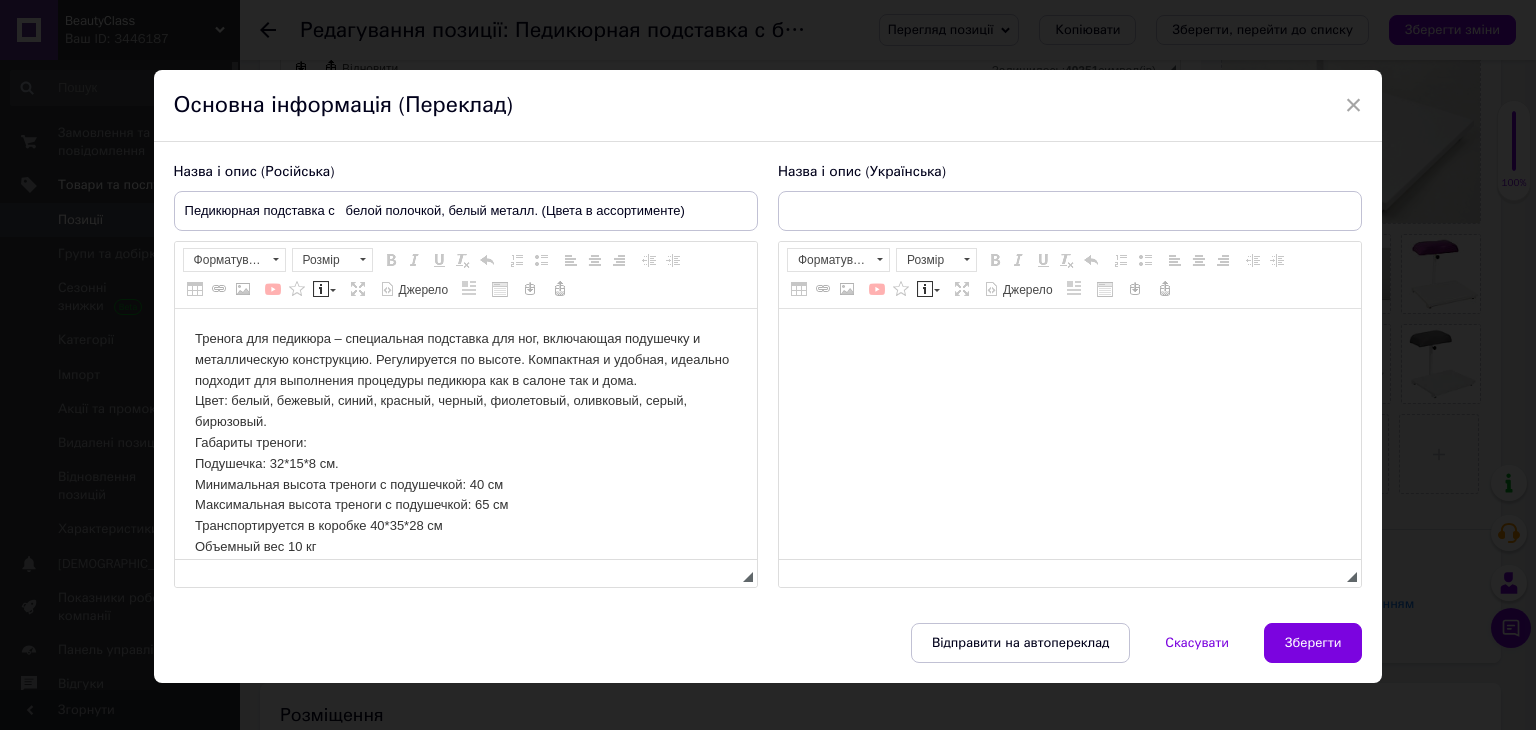 type on "Підставка для педикюру з белой поличкою, білий метал. (Кольори в асортименті)" 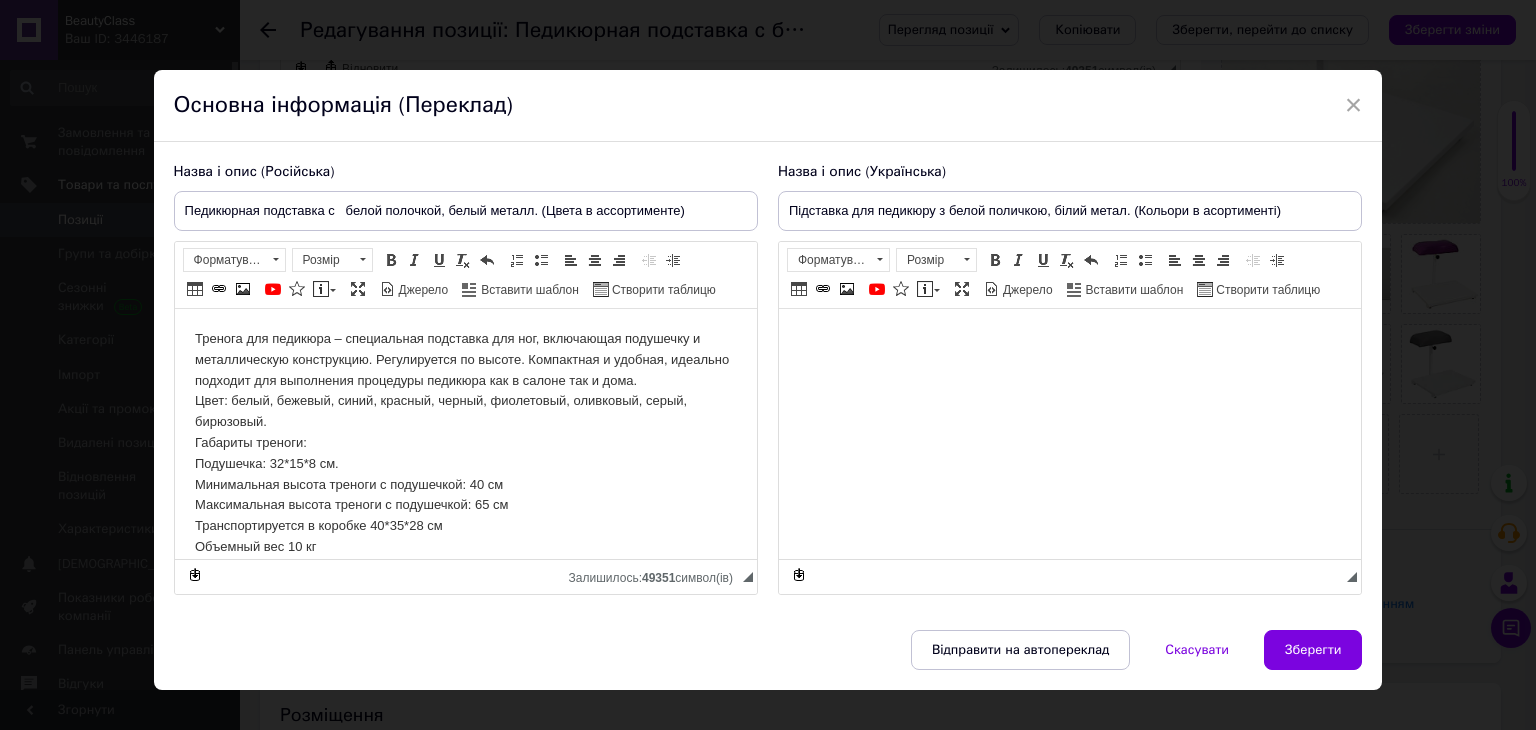 scroll, scrollTop: 0, scrollLeft: 0, axis: both 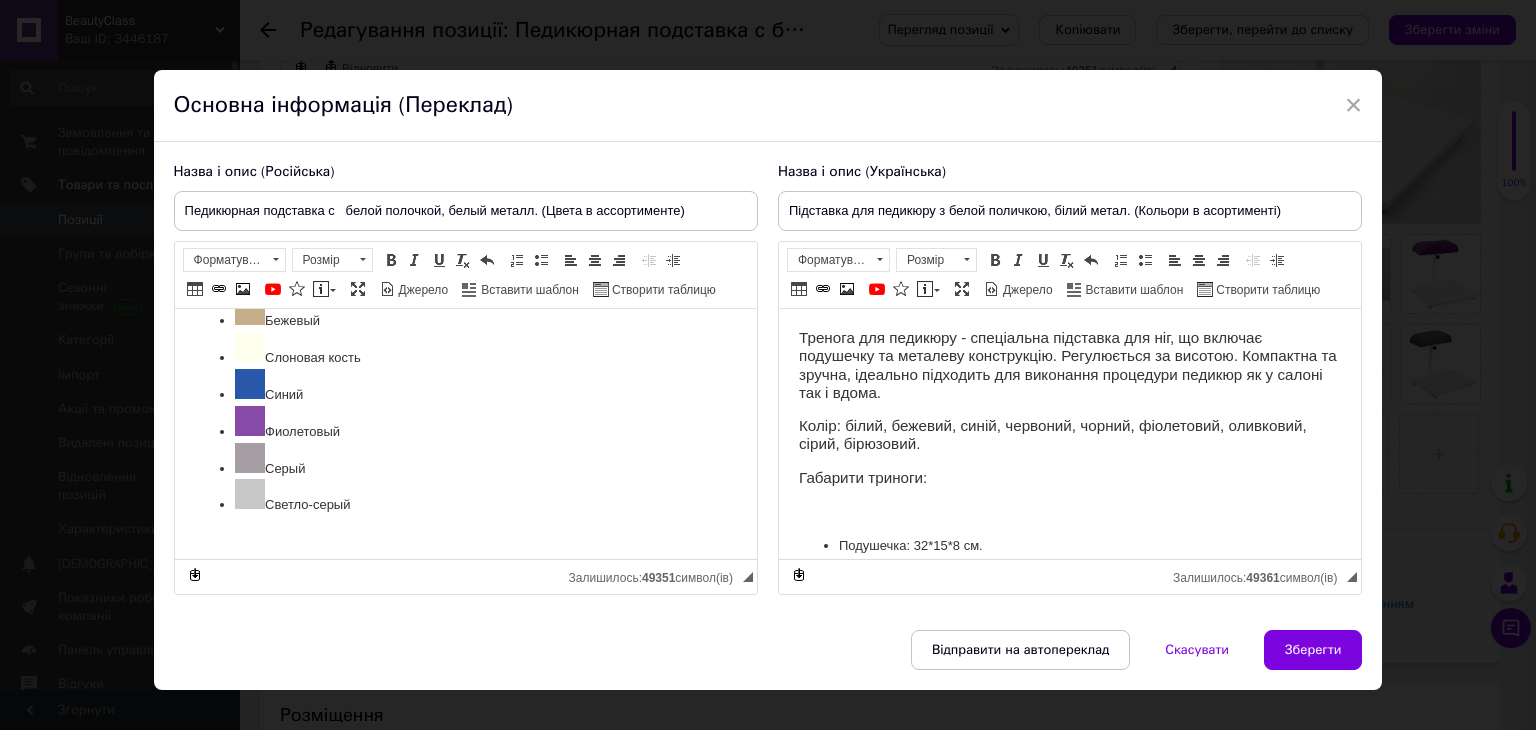 click at bounding box center [465, 539] 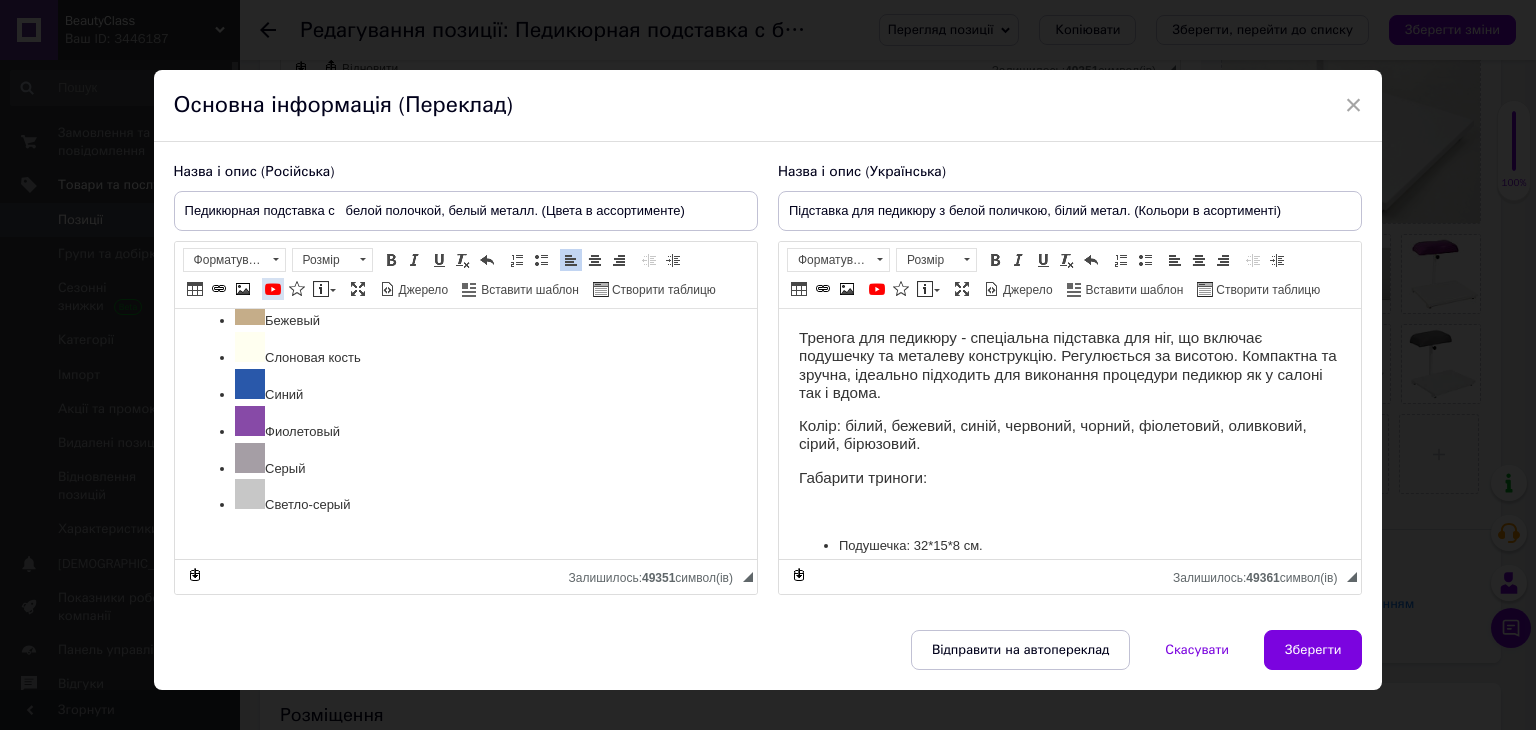 click at bounding box center [273, 289] 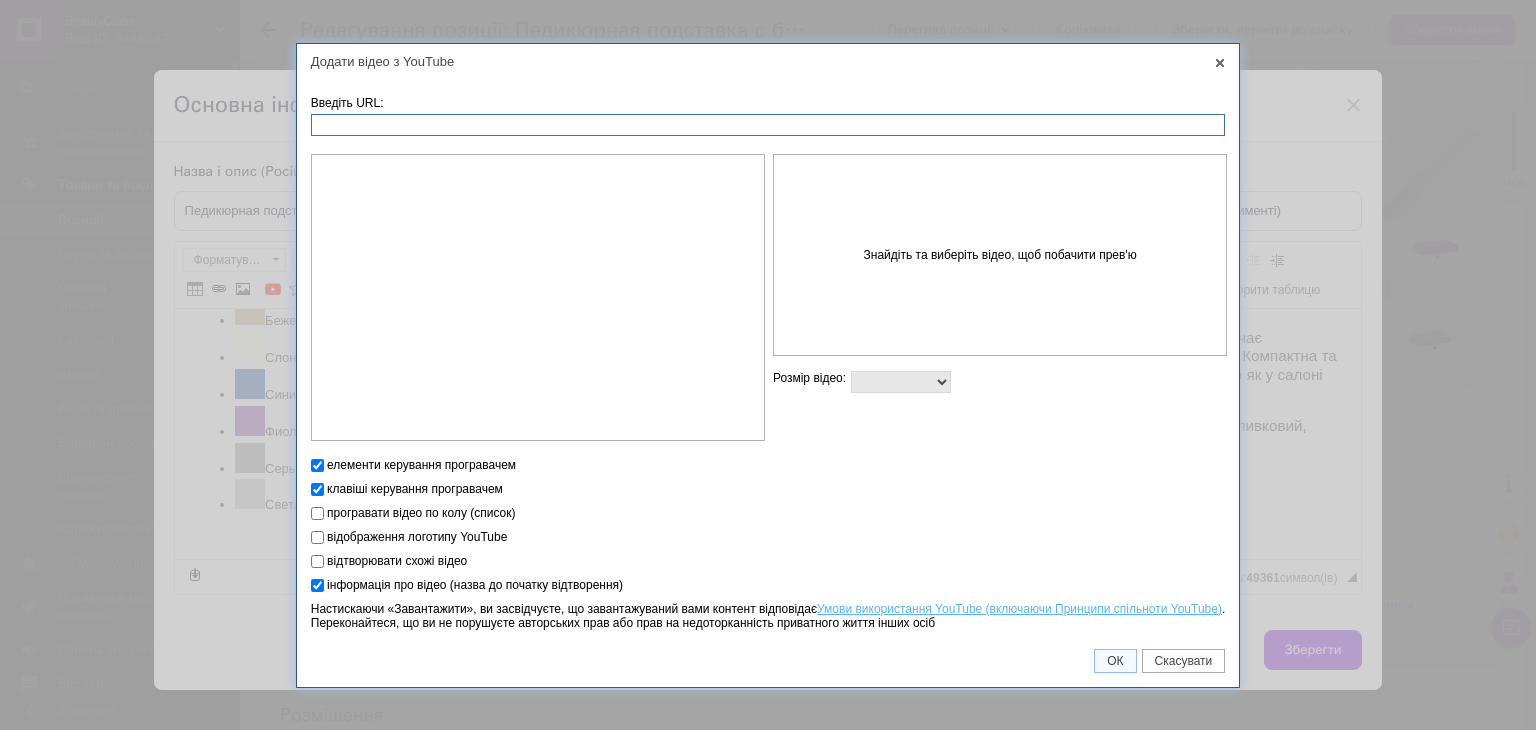 drag, startPoint x: 383, startPoint y: 113, endPoint x: 345, endPoint y: 124, distance: 39.56008 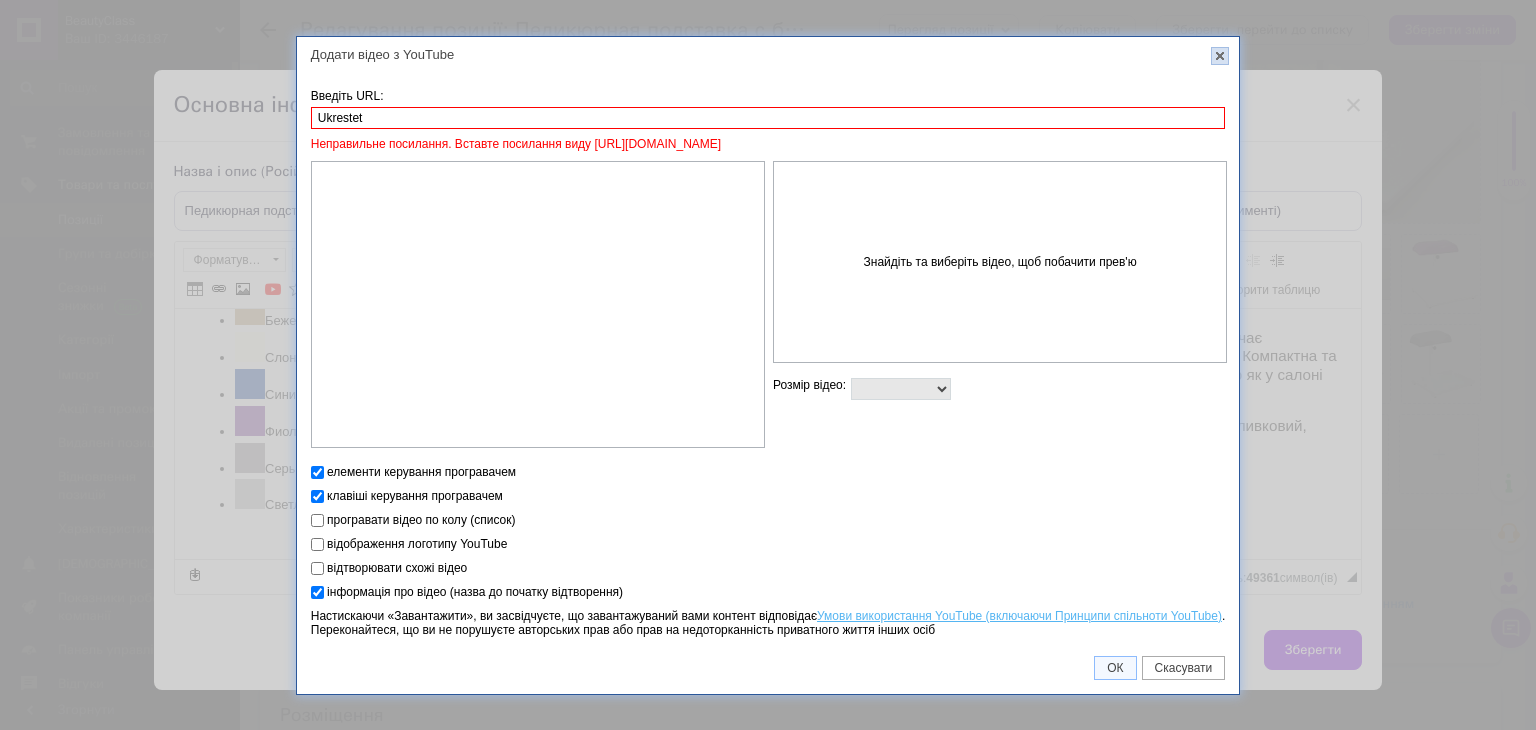 type on "Ukrestet" 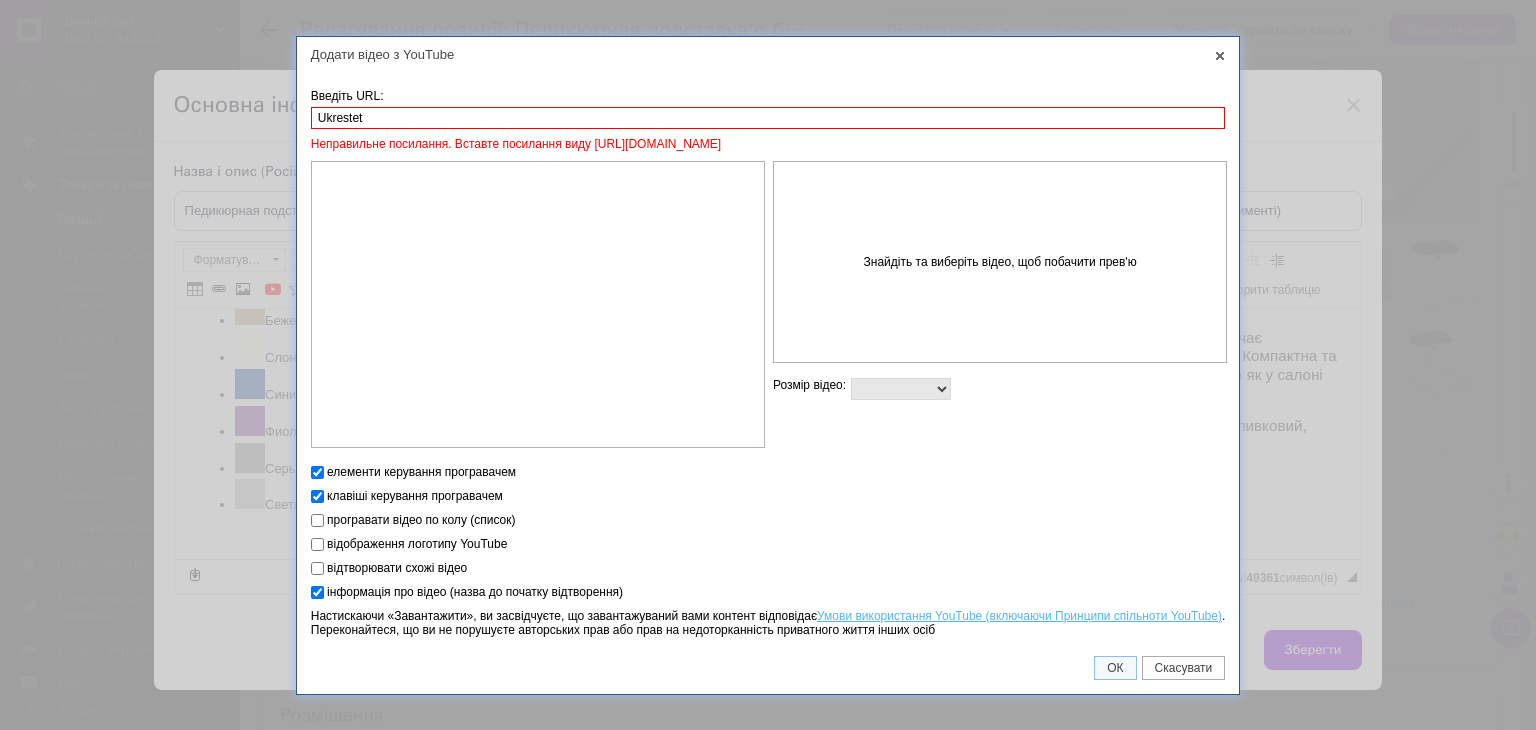 drag, startPoint x: 1220, startPoint y: 52, endPoint x: 800, endPoint y: 94, distance: 422.0948 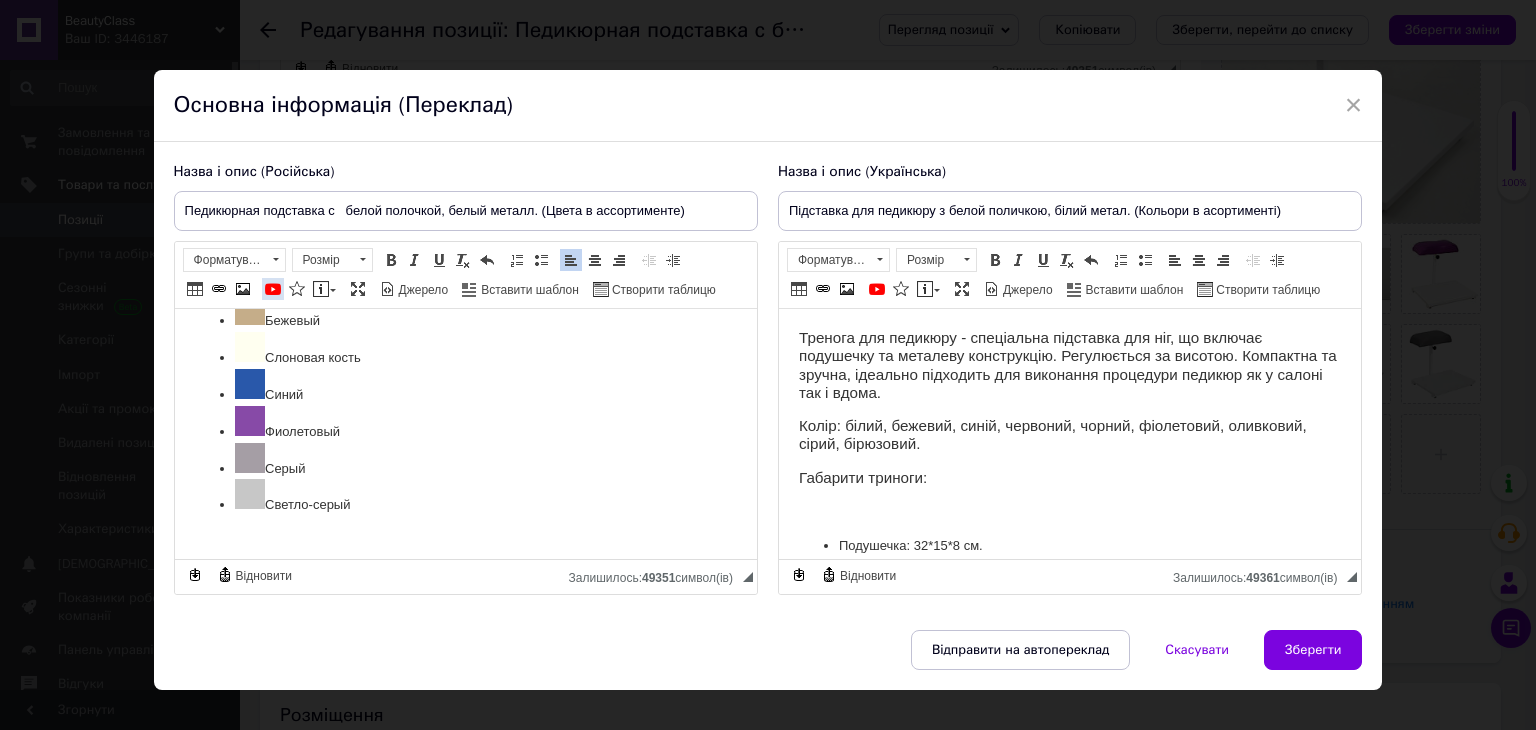 click at bounding box center (273, 289) 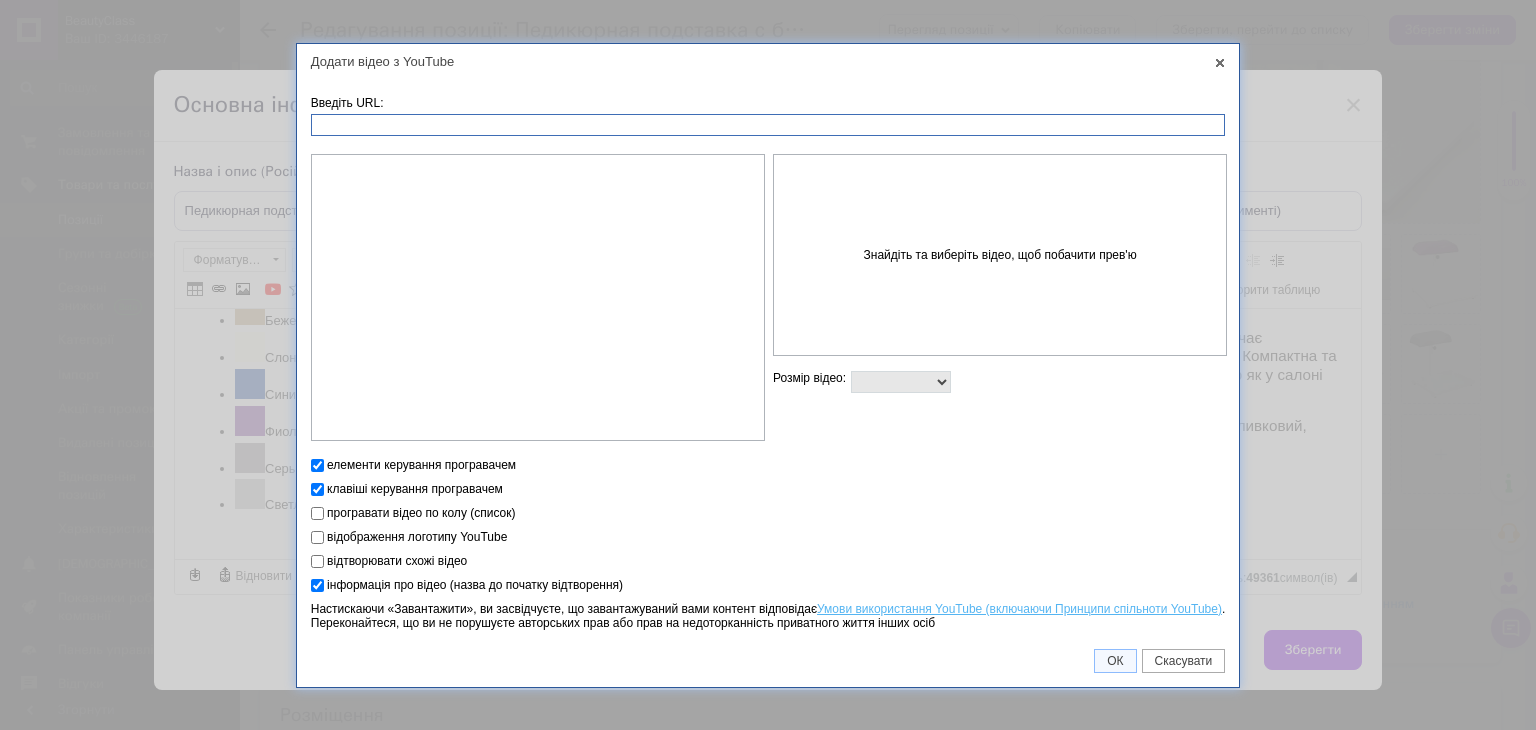 paste on "[URL][DOMAIN_NAME]" 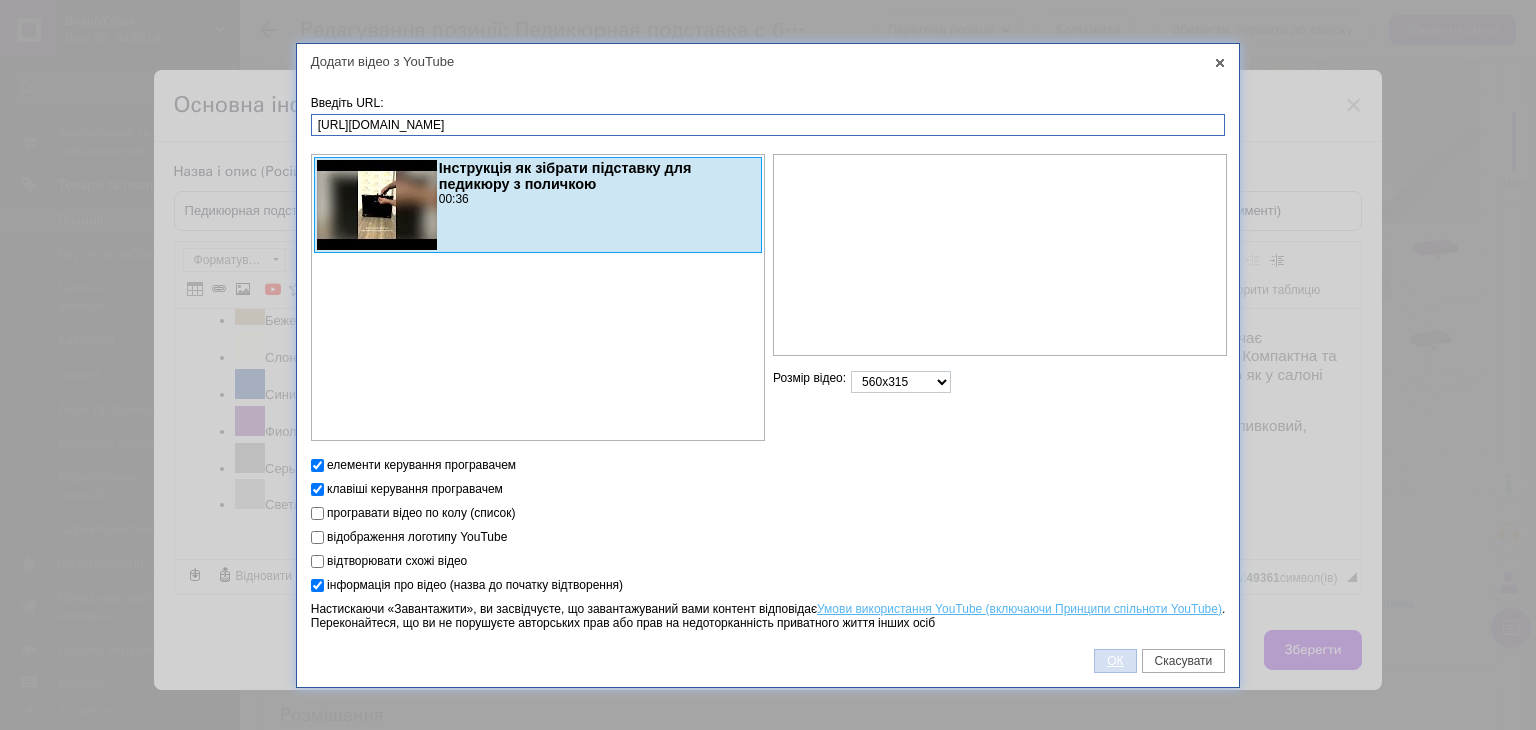 type on "[URL][DOMAIN_NAME]" 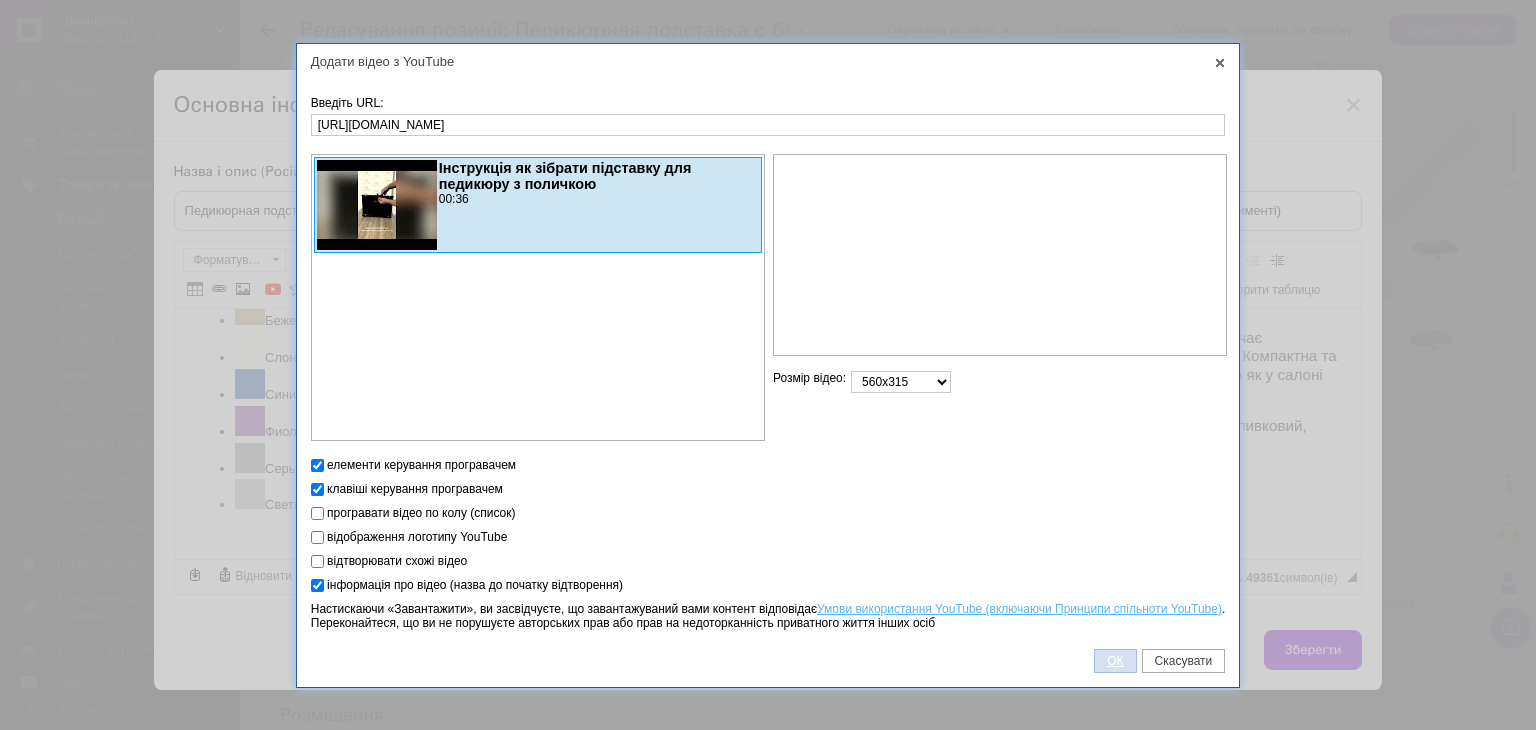click on "ОК" at bounding box center (1115, 661) 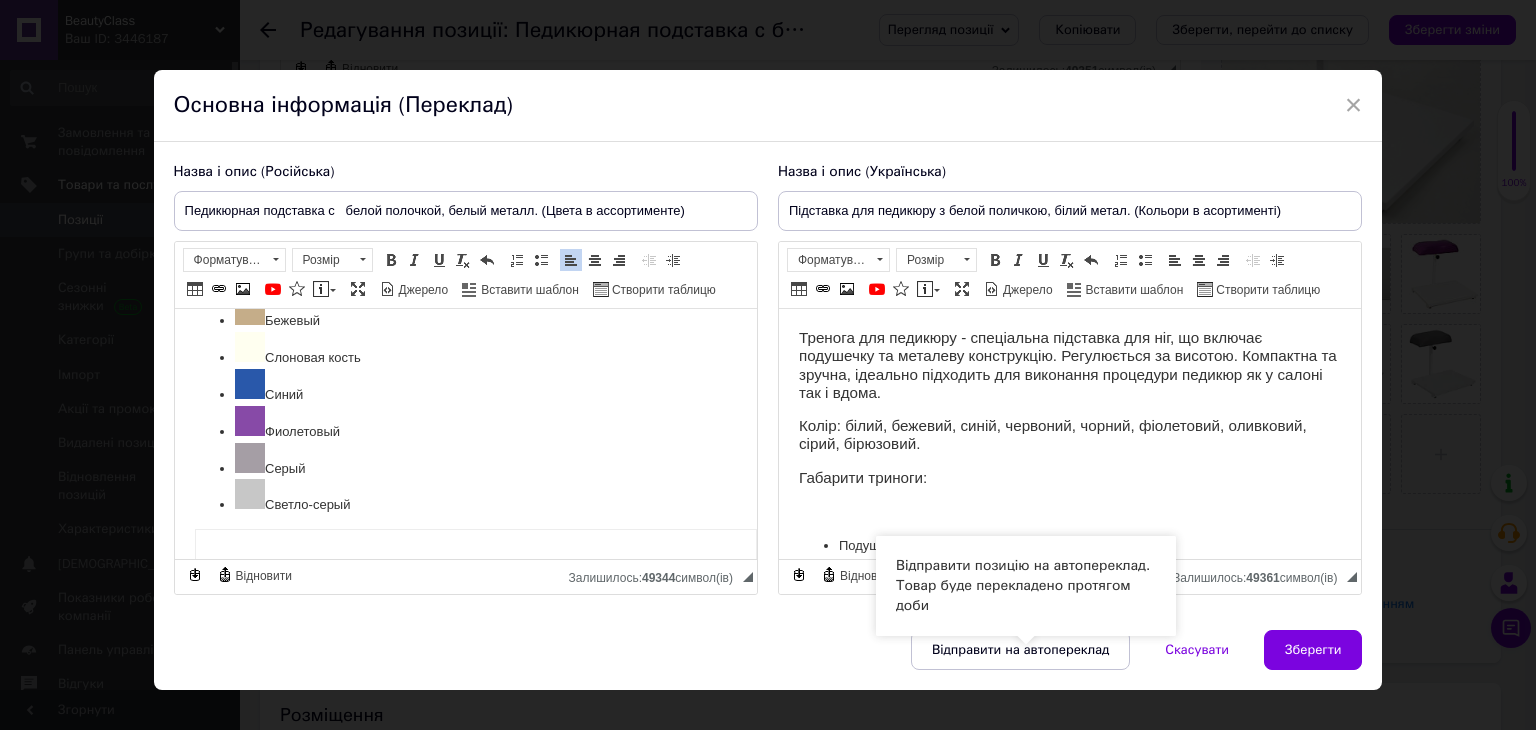 scroll, scrollTop: 808, scrollLeft: 0, axis: vertical 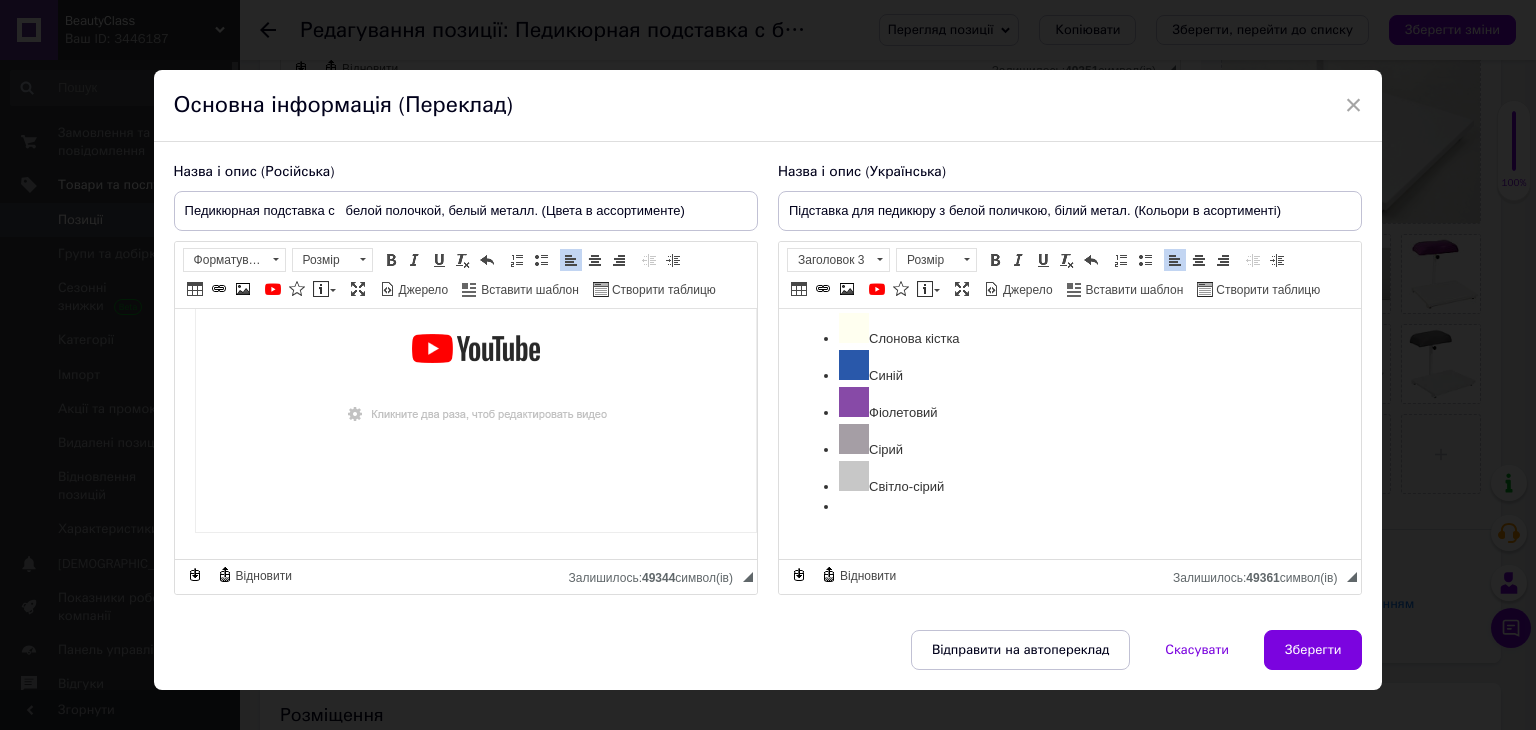click on "Тренога для педикюру - спеціальна підставка для ніг, що включає подушечку та металеву конструкцію. Регулюється за висотою. Компактна та зручна, ідеально підходить для виконання процедури педикюр як у салоні так і вдома. Колір: білий, бежевий, синій, червоний, чорний, фіолетовий, оливковий, сірий, бірюзовий. Габарити триноги: Подушечка: 32*15*8 см. Мінімальна висота триноги з подушечкою: 40 см Максимальна висота триноги з подушечкою: 65 см Транспортується у коробці 40*35*28 см Об'ємна вага 10 кг Матеріал виготовлення Основа Метал Колір подушки Чорний Білий Синій" at bounding box center (1069, 167) 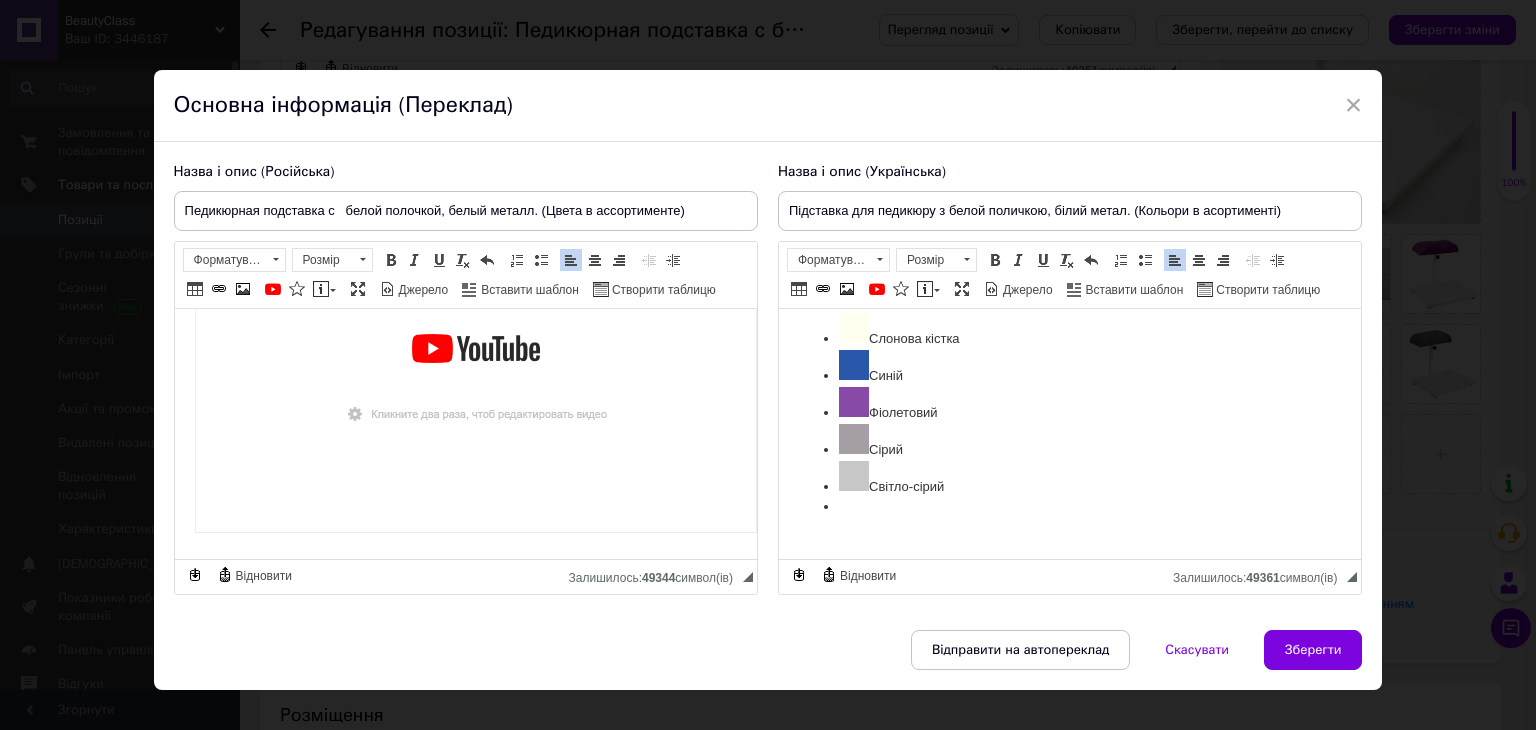 click at bounding box center [1069, 507] 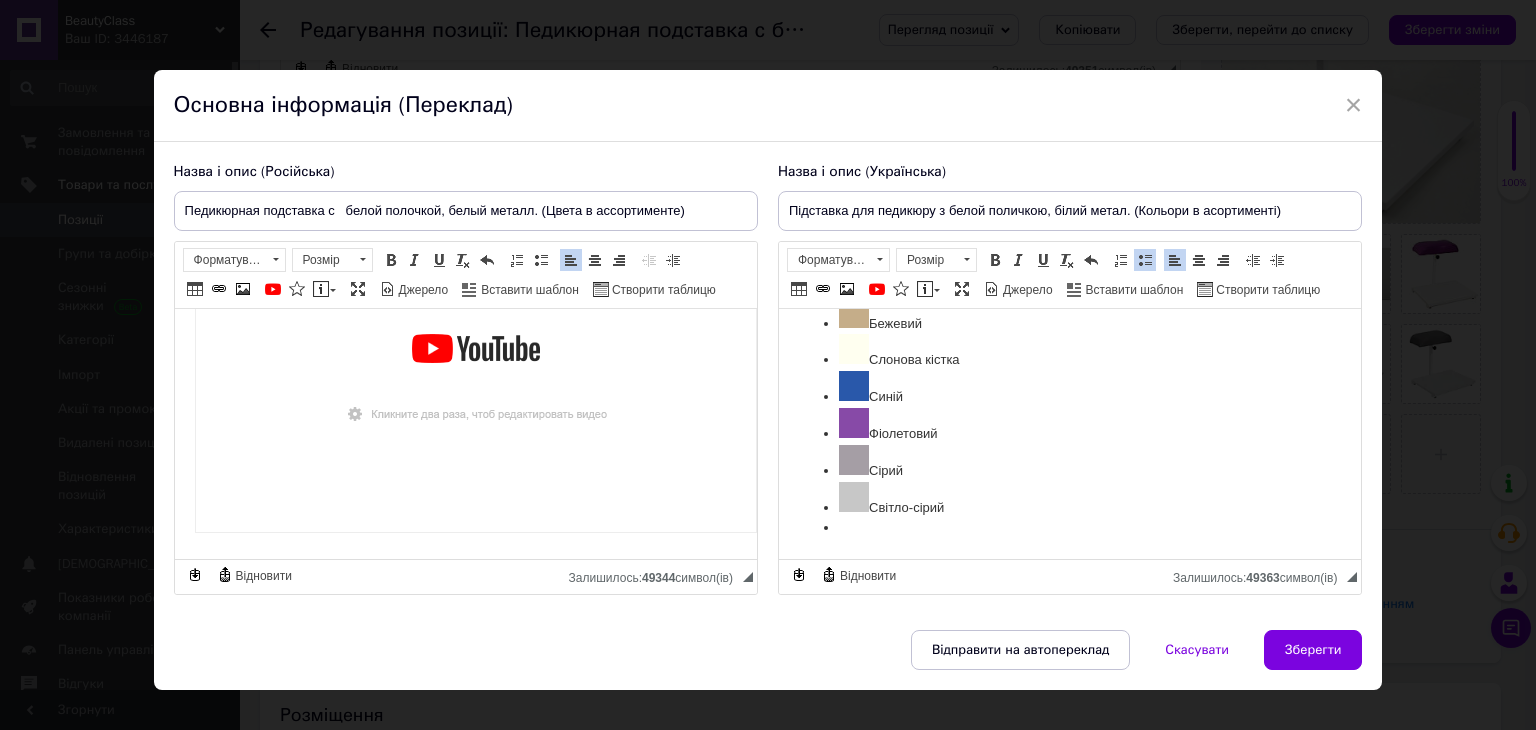 scroll, scrollTop: 546, scrollLeft: 0, axis: vertical 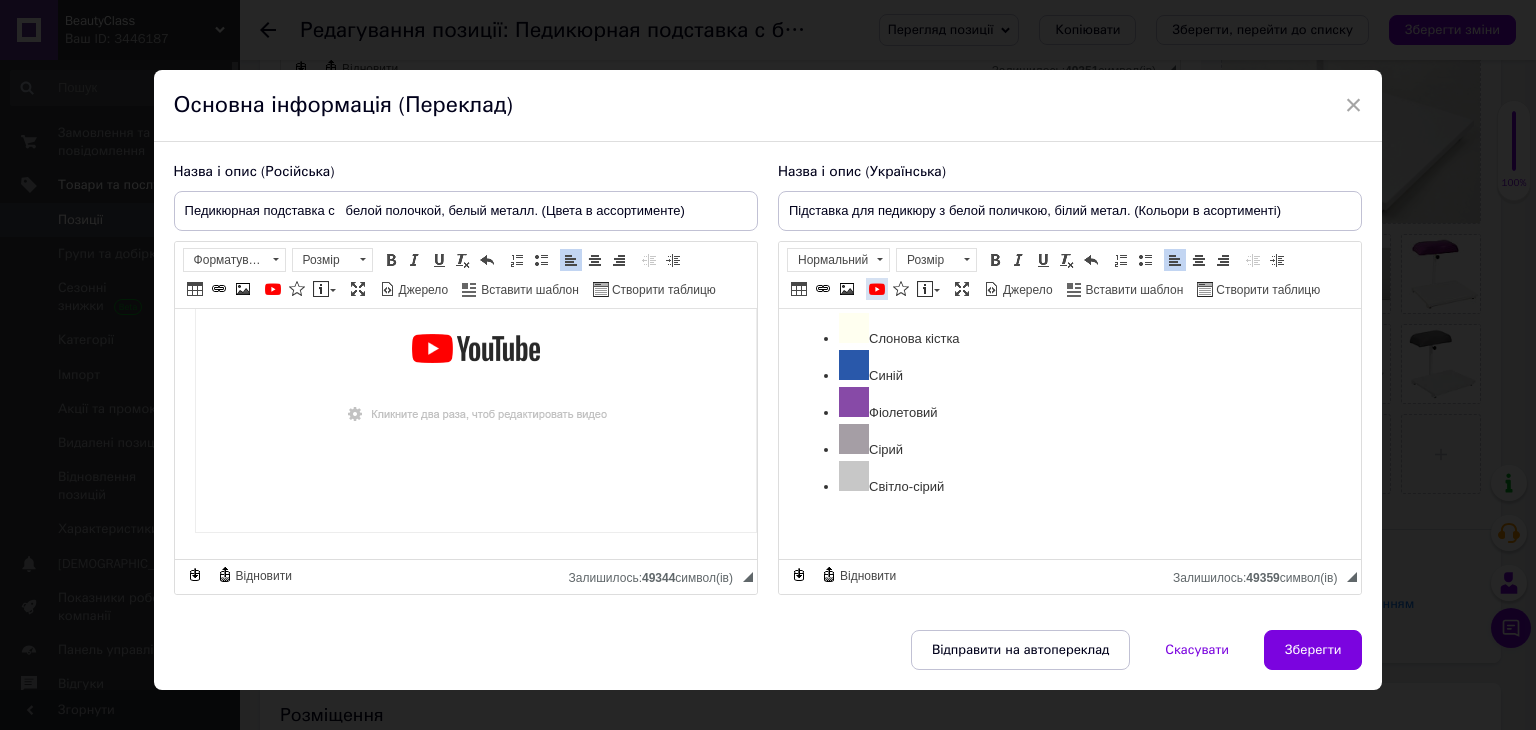 click on "YouTube" at bounding box center (877, 289) 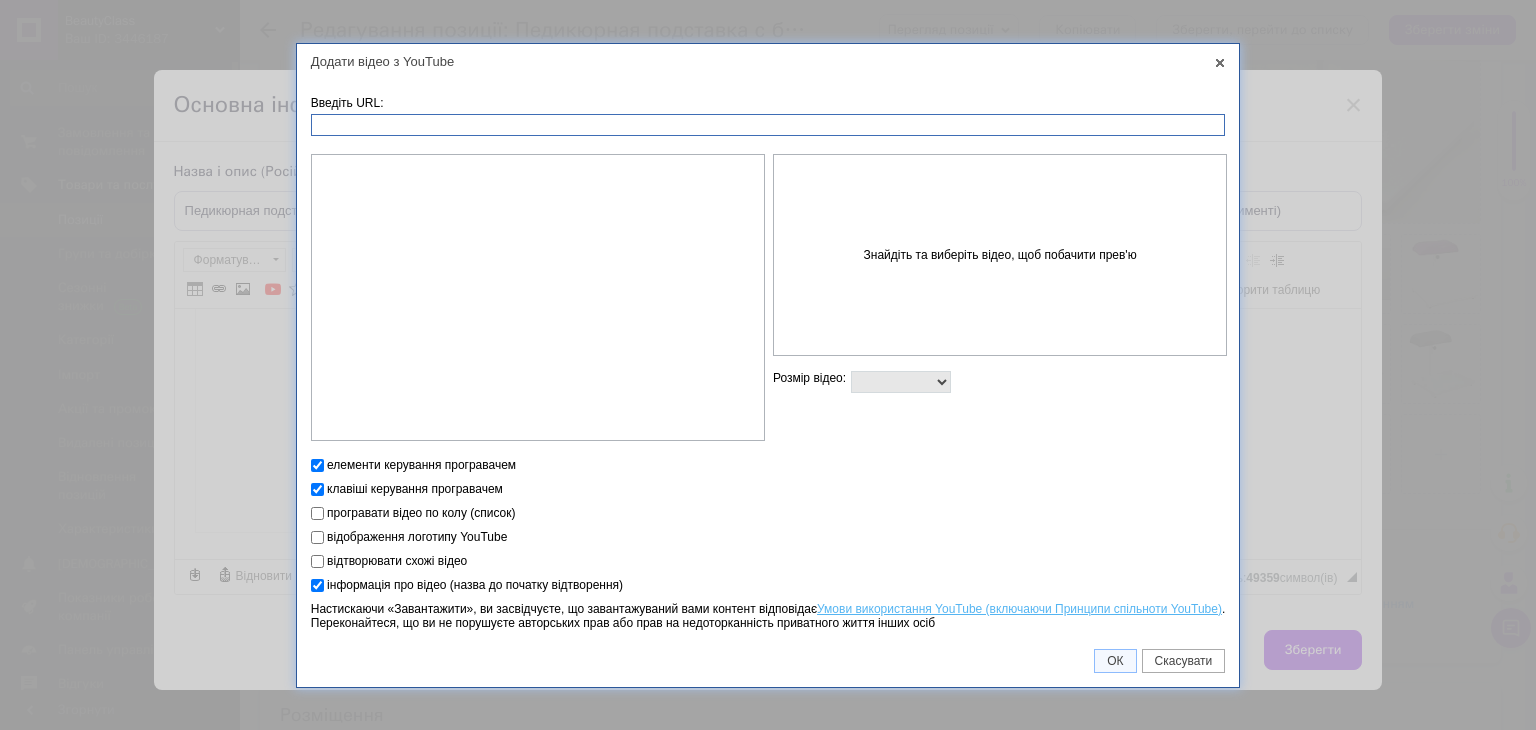 paste on "[URL][DOMAIN_NAME]" 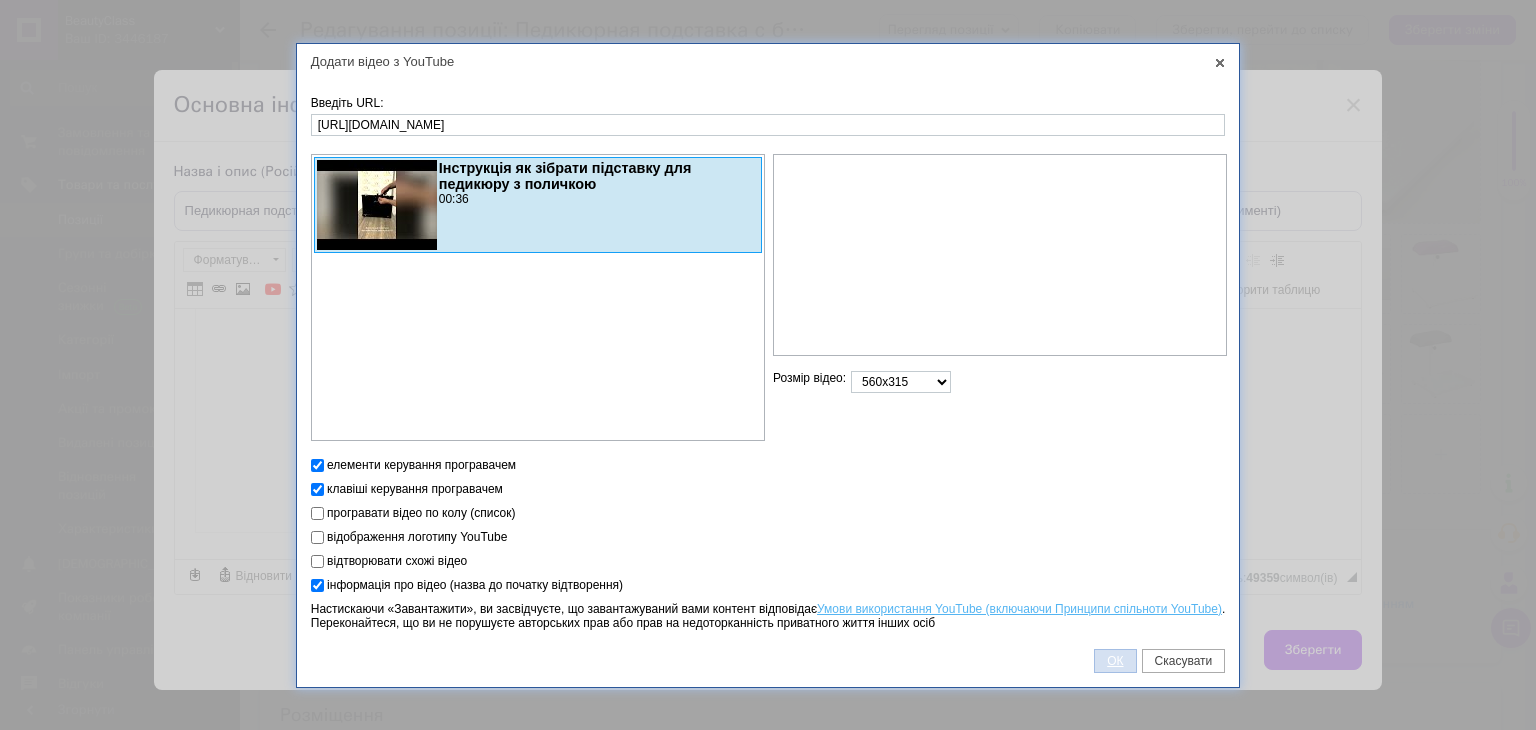 click on "ОК" at bounding box center [1115, 661] 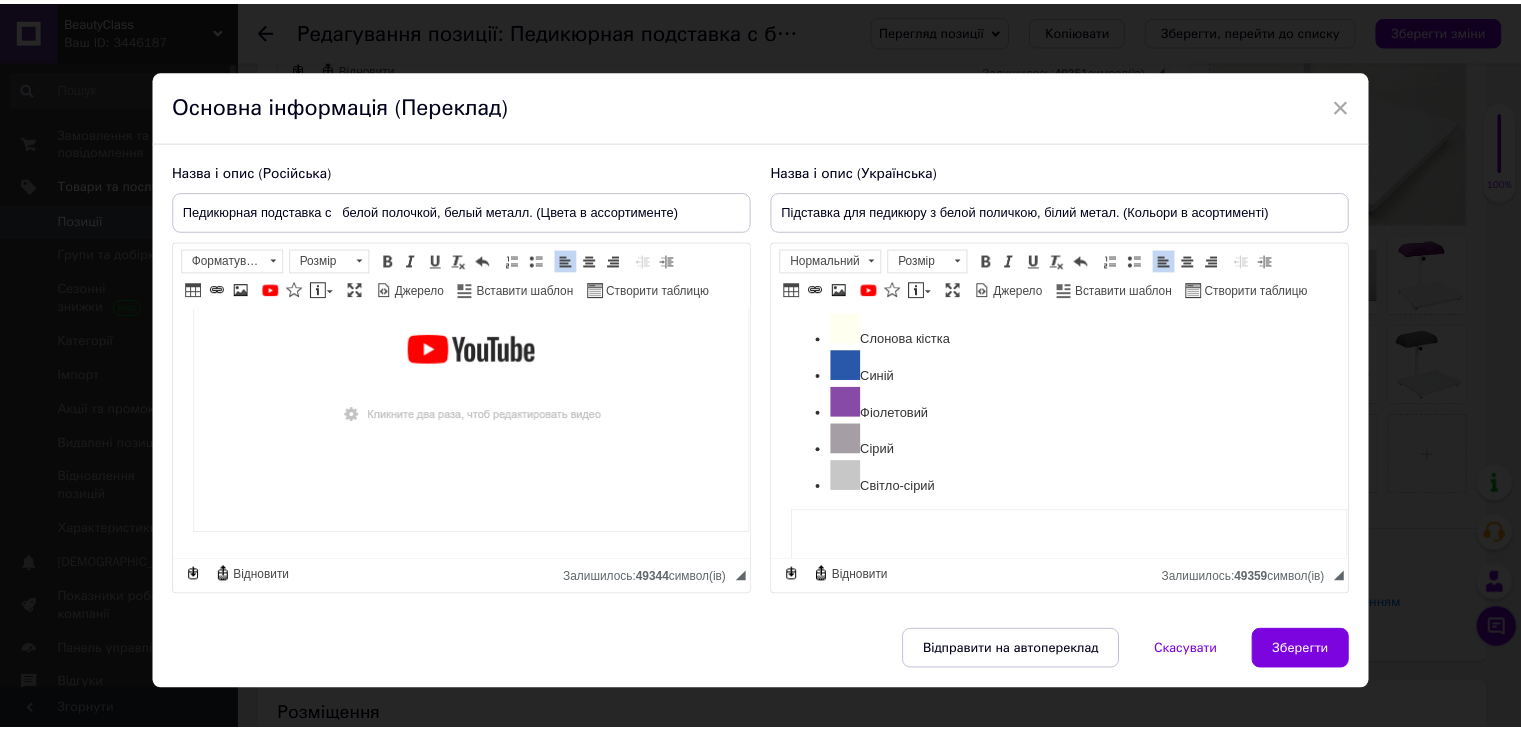 scroll, scrollTop: 840, scrollLeft: 0, axis: vertical 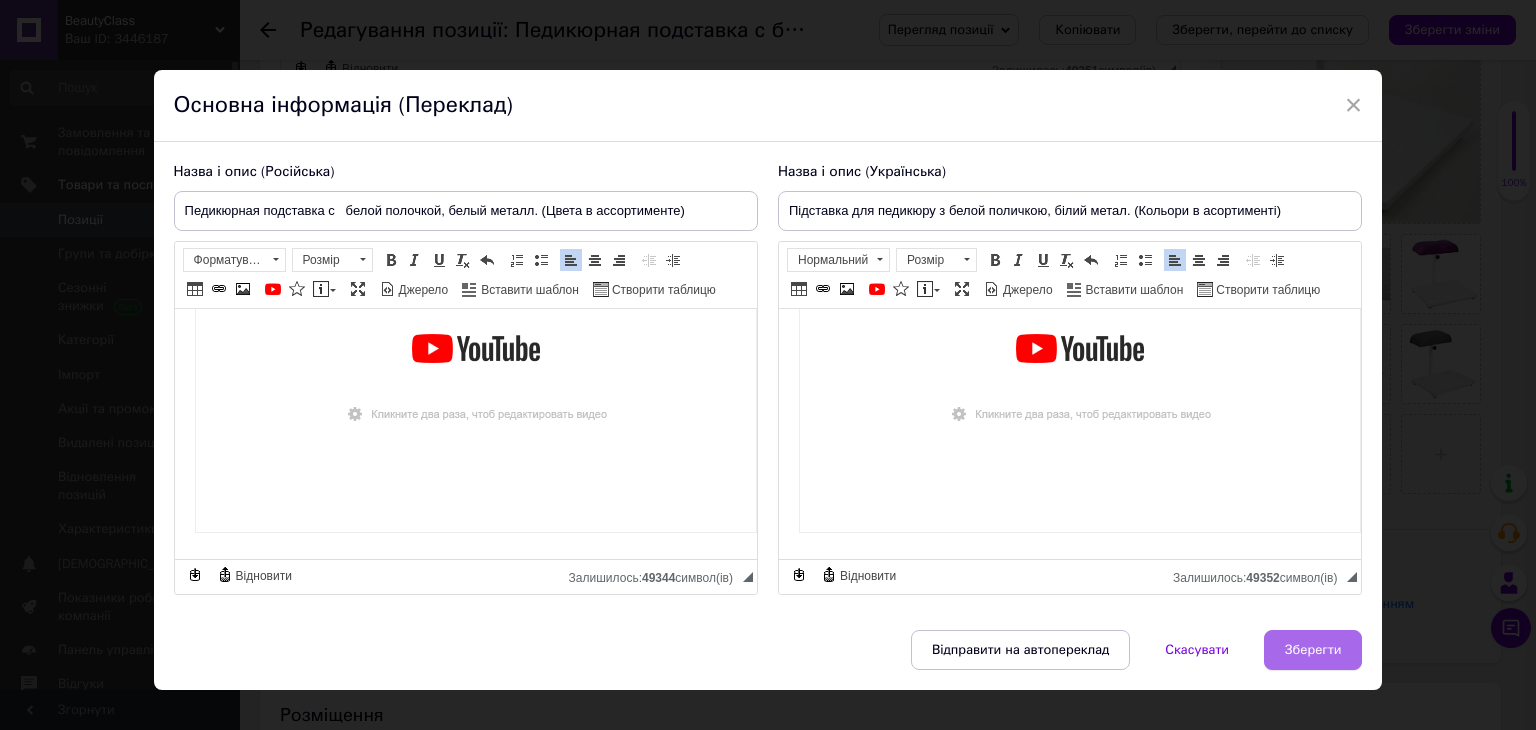 click on "Зберегти" at bounding box center (1313, 650) 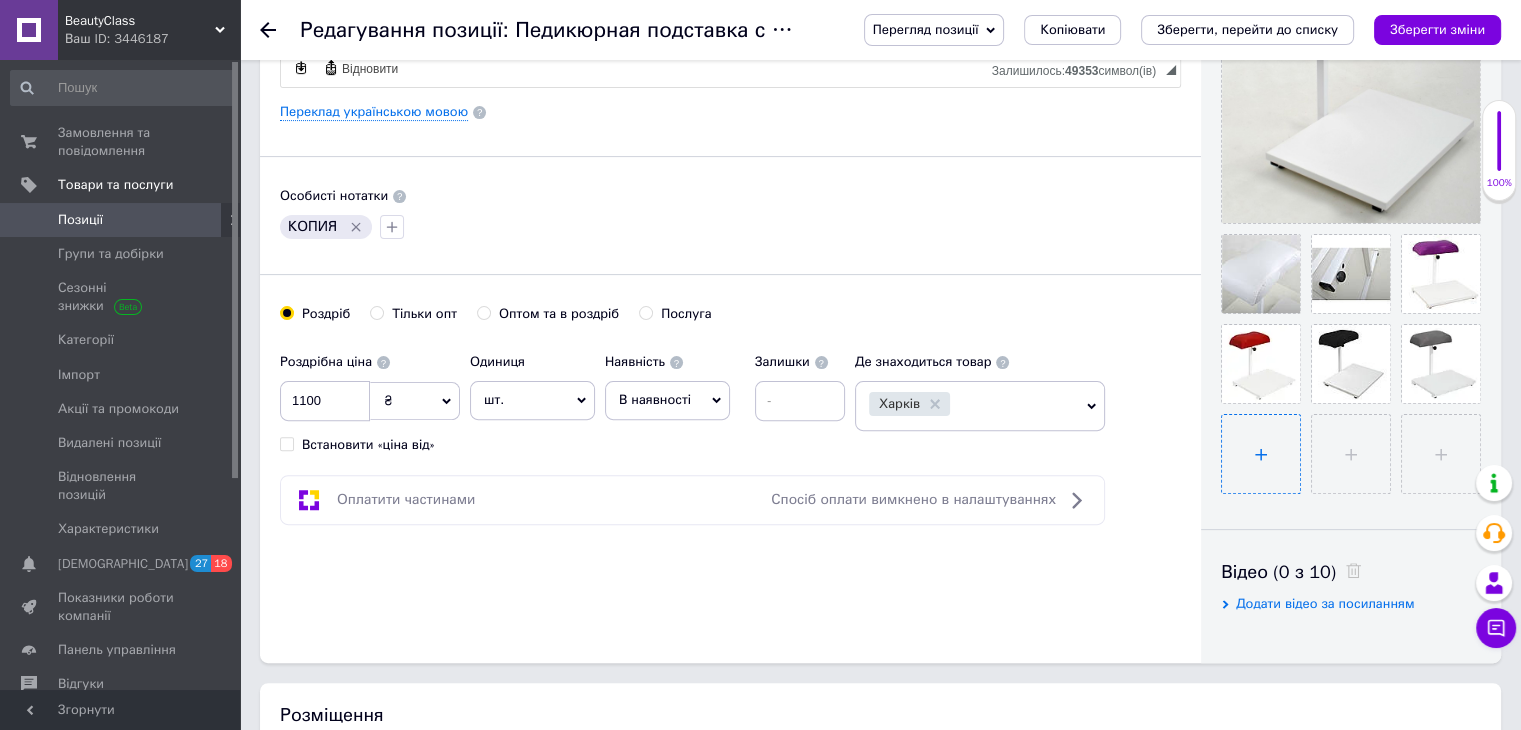 click at bounding box center (1261, 454) 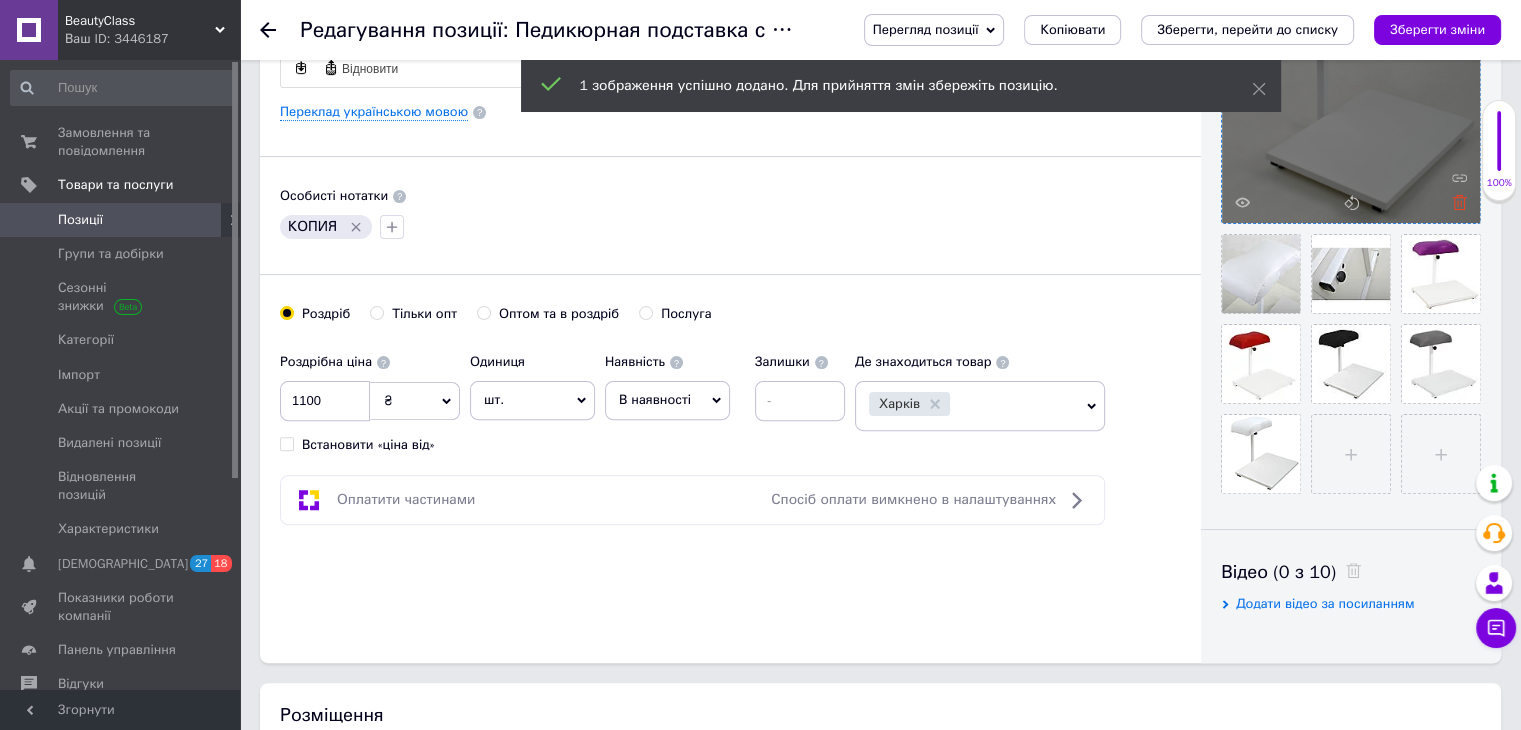 click 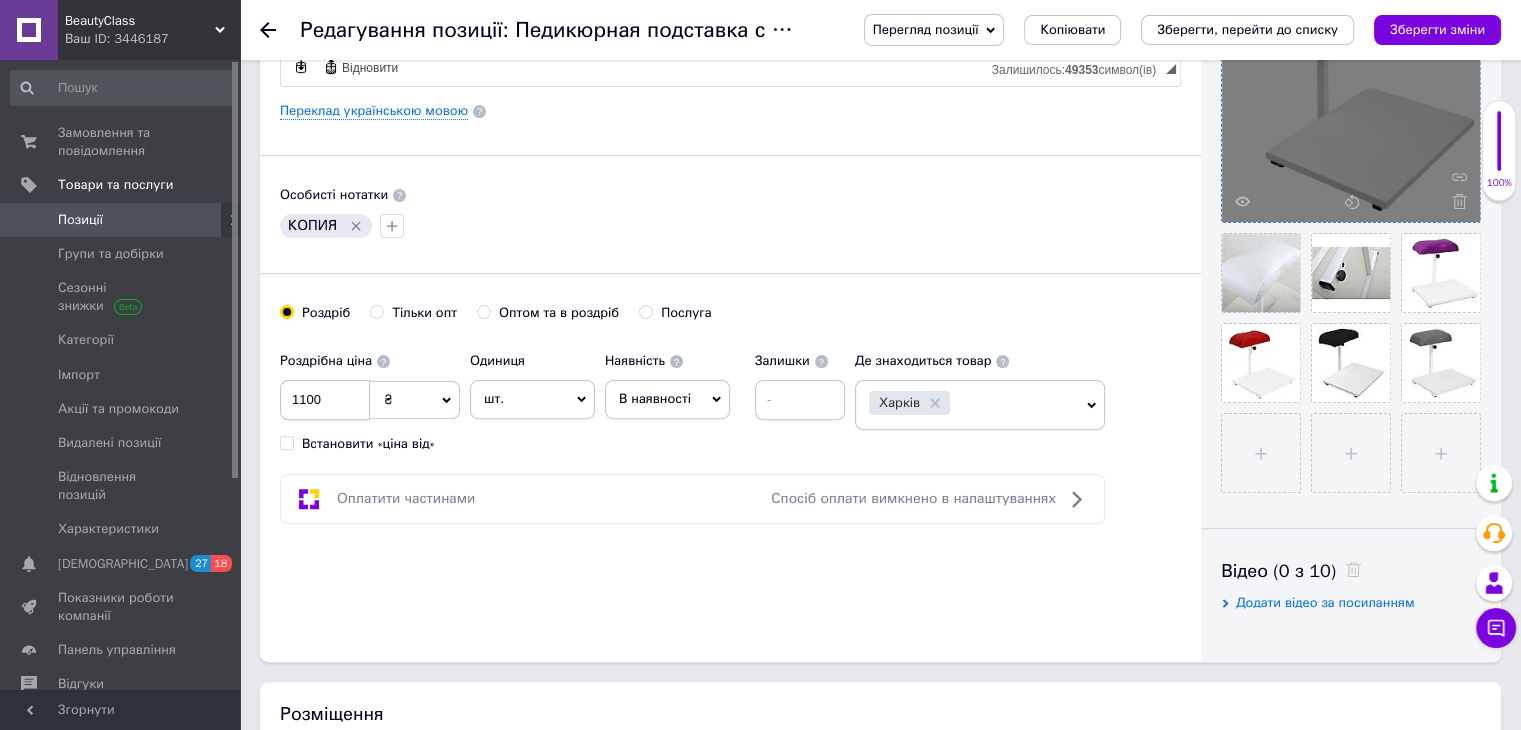 scroll, scrollTop: 533, scrollLeft: 0, axis: vertical 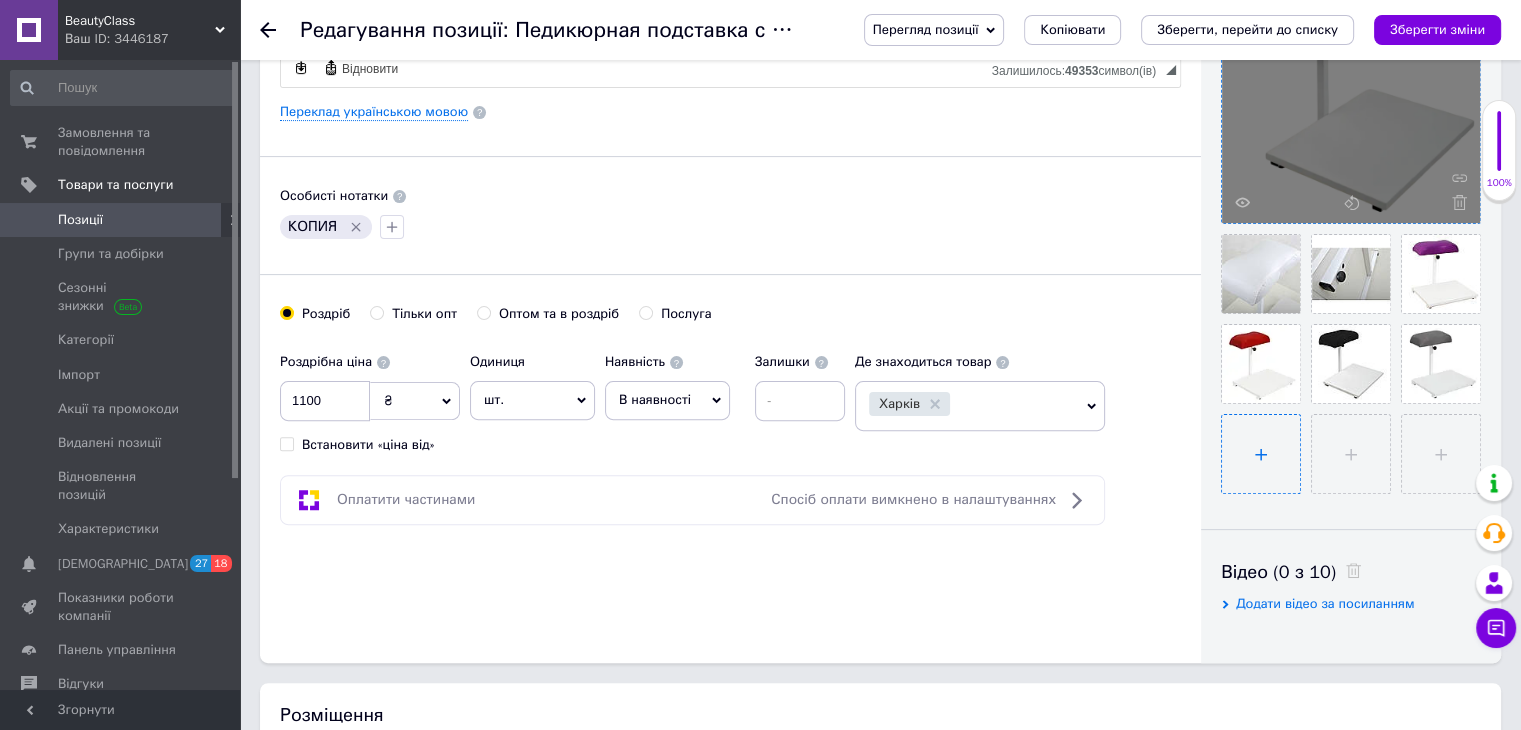 click at bounding box center [1261, 454] 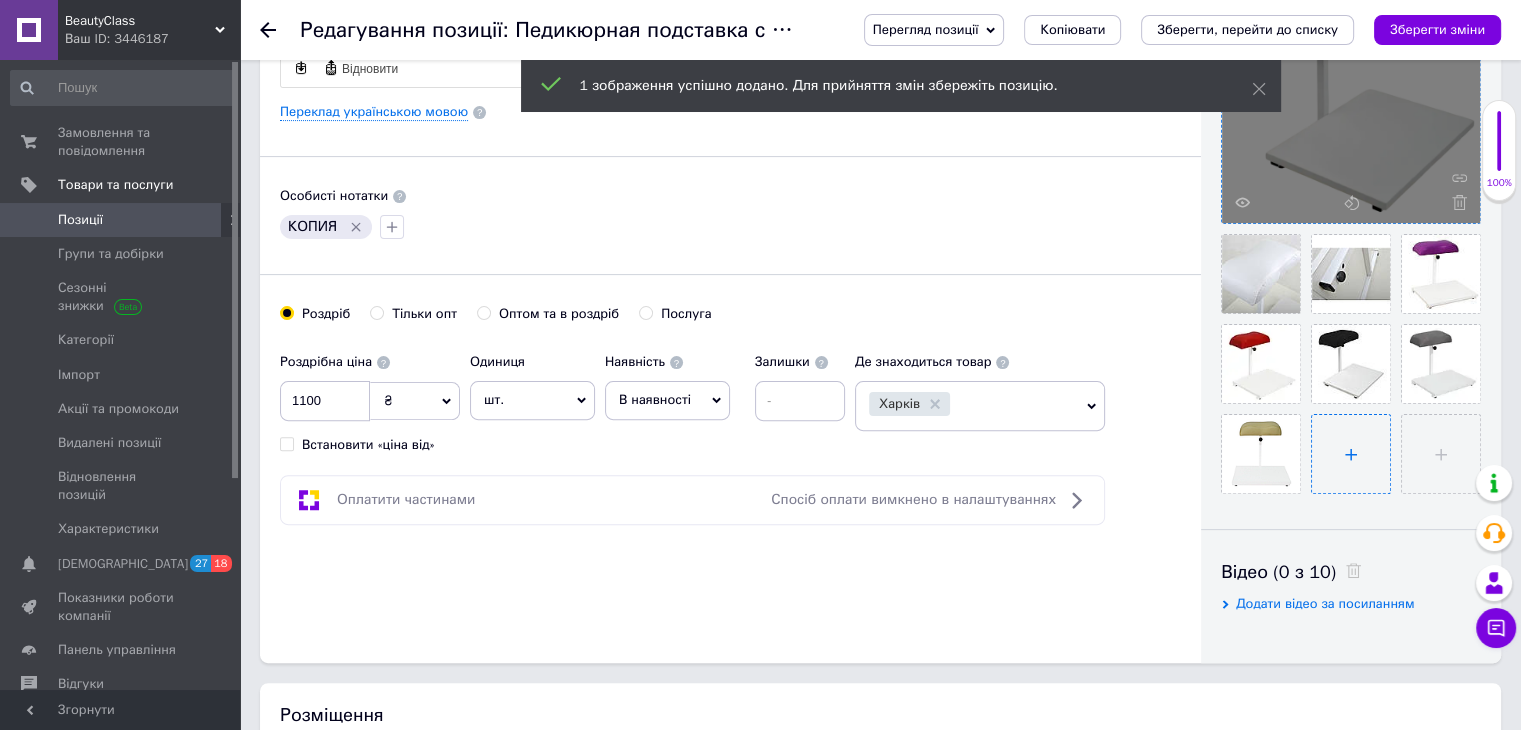click at bounding box center (1351, 454) 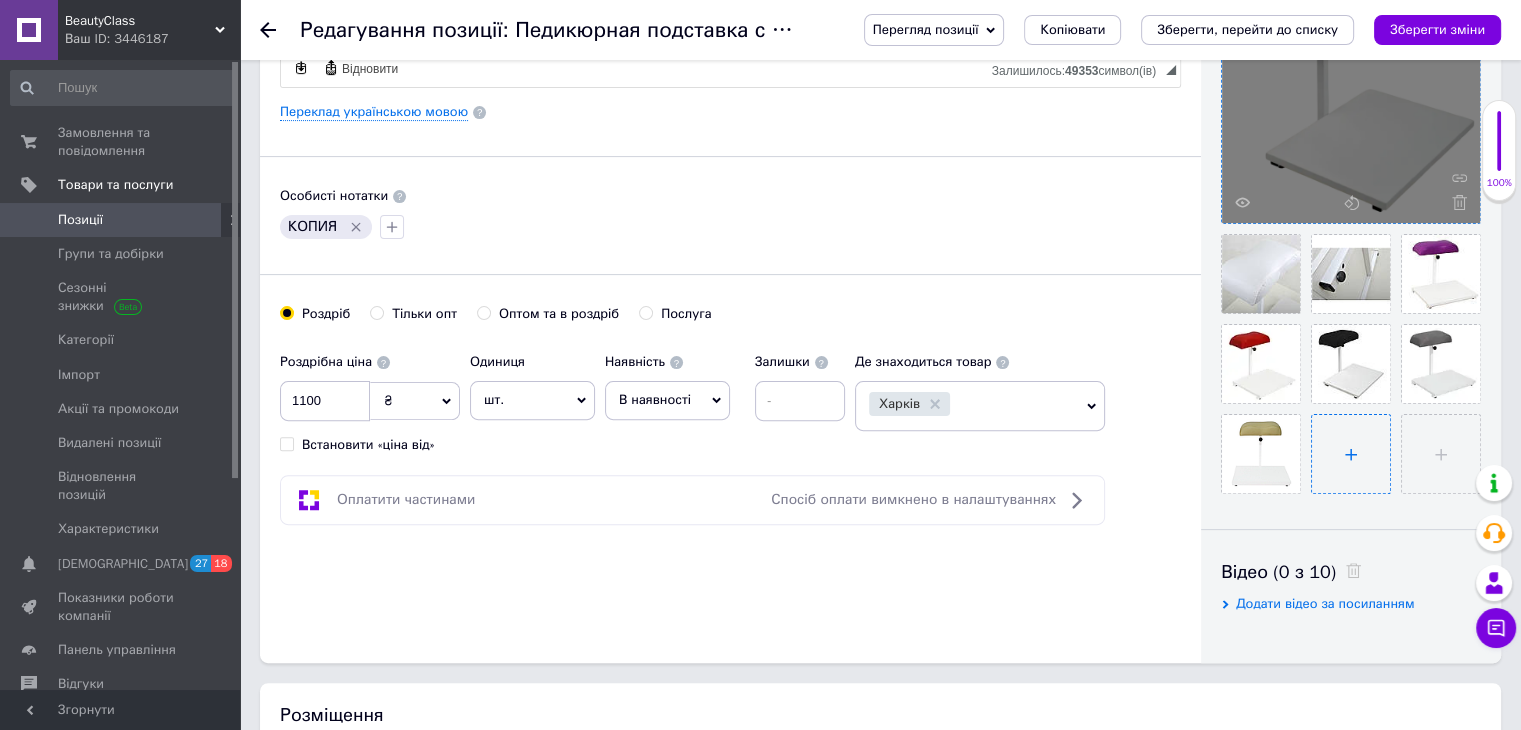 type on "C:\fakepath\4416df15-3a8b-4821-bc3a-0843893bee55.webp" 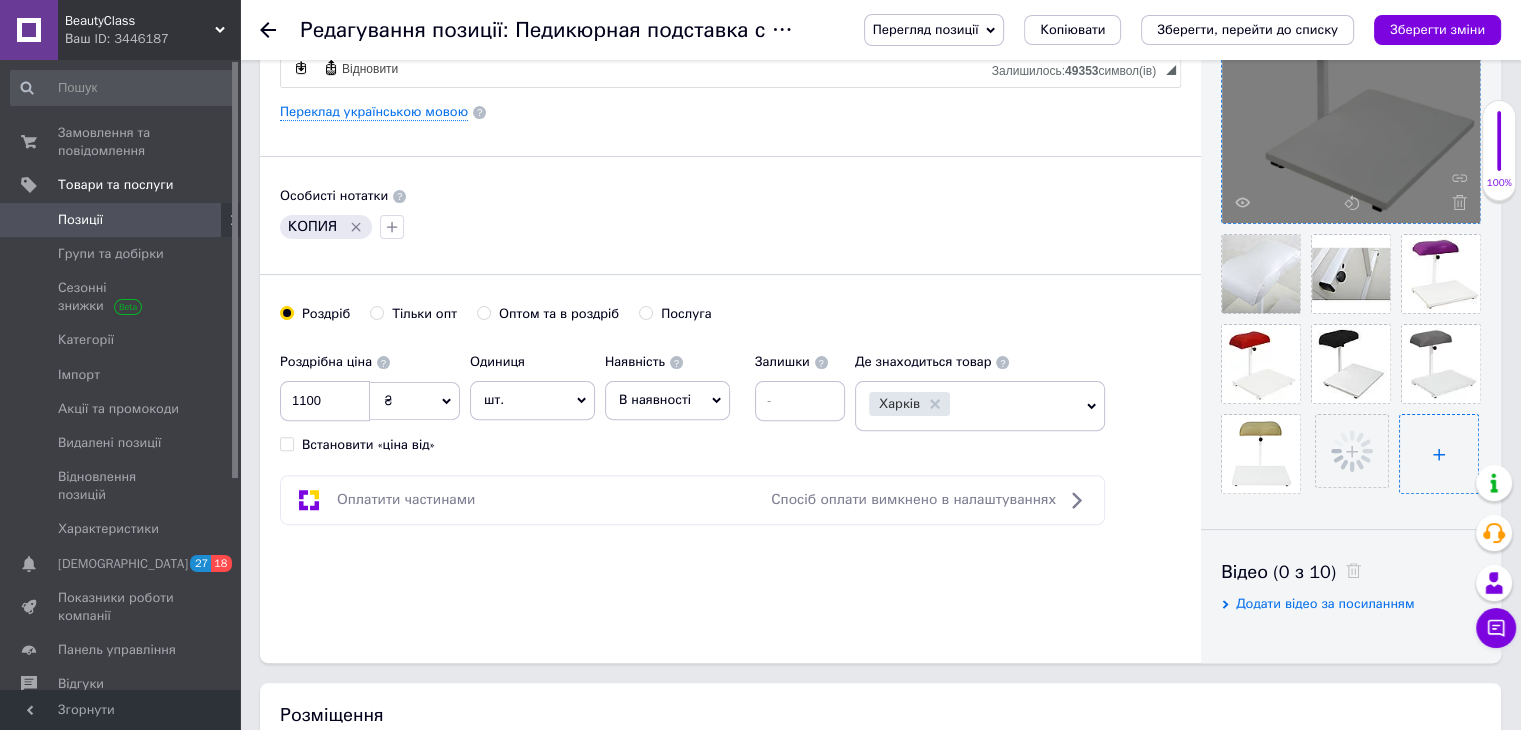 click at bounding box center (1439, 454) 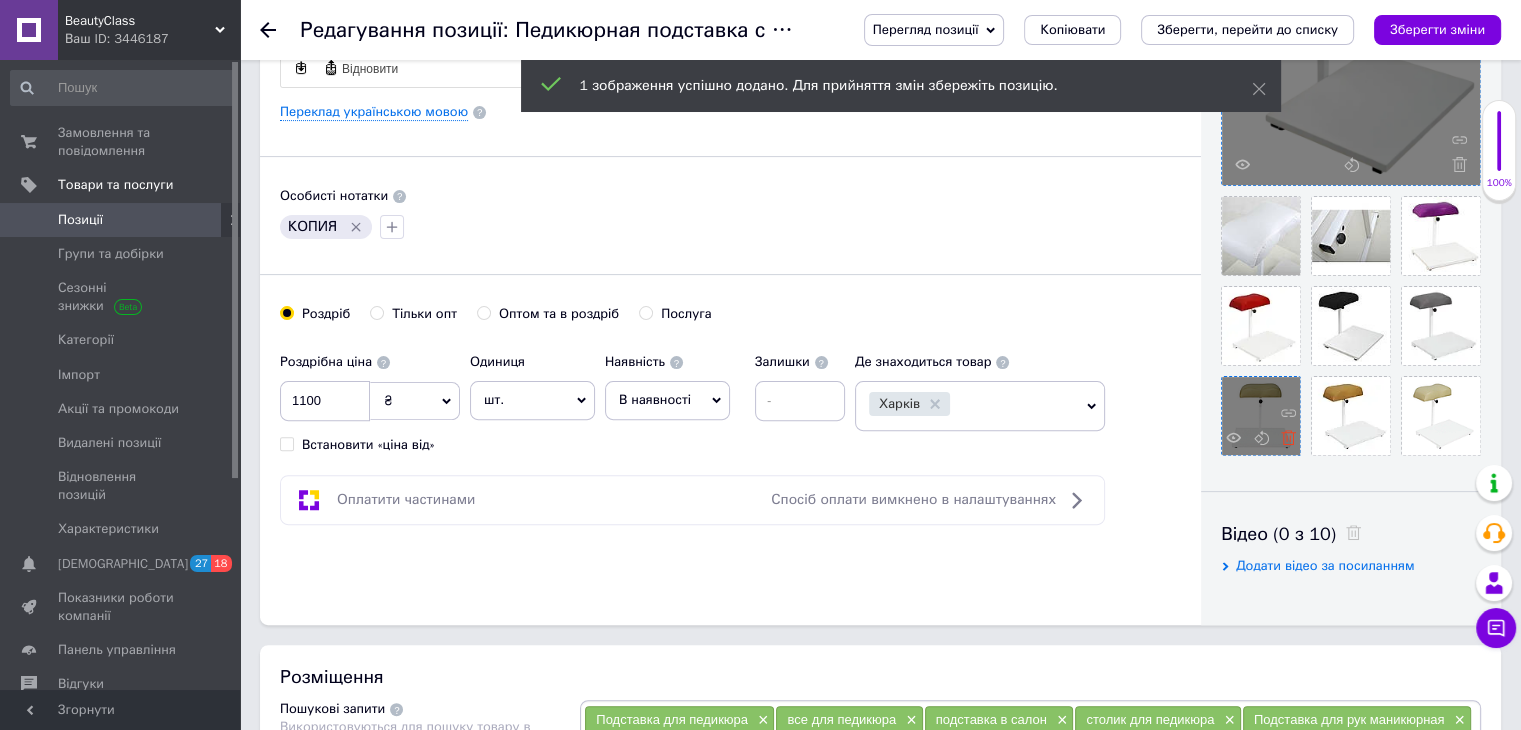 click 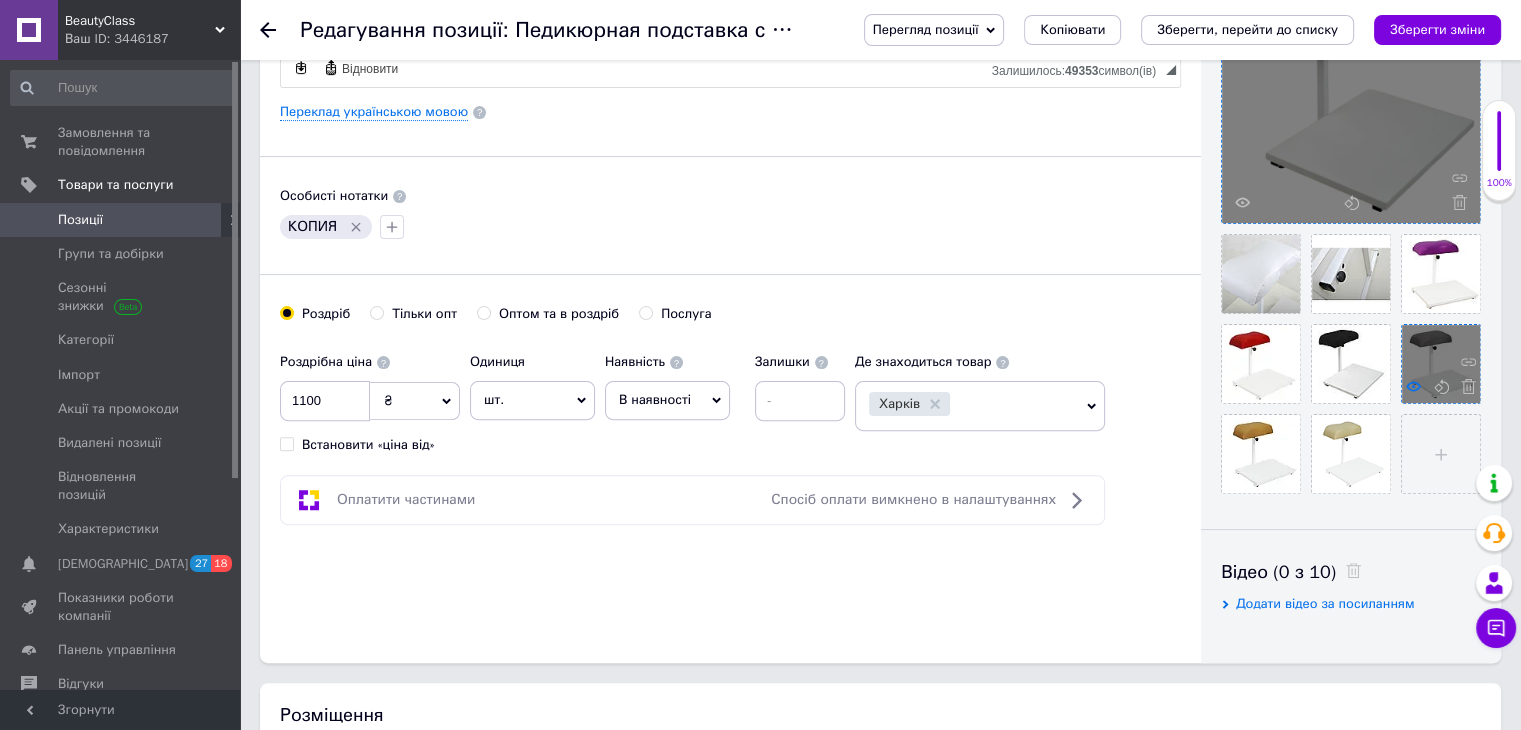 click 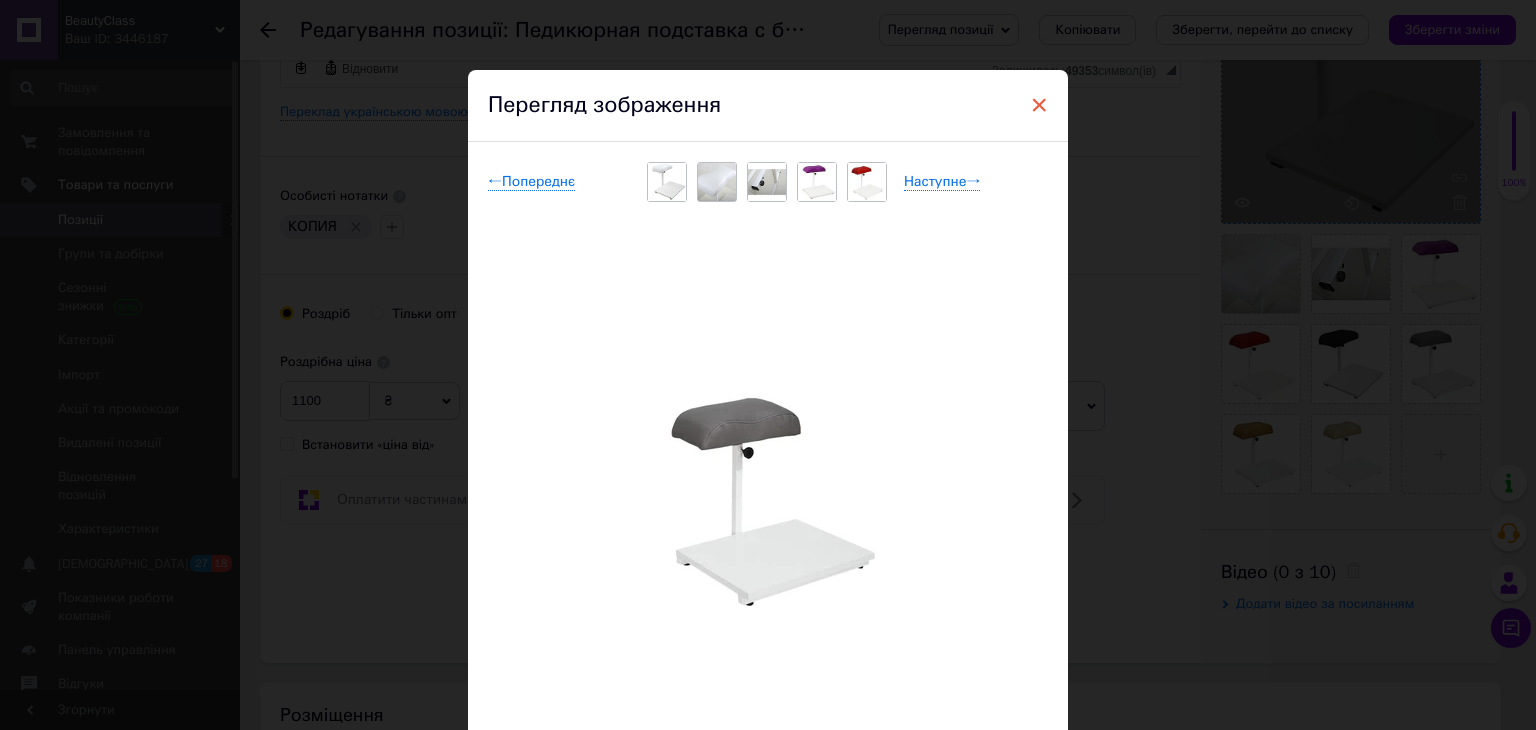 click on "×" at bounding box center [1039, 105] 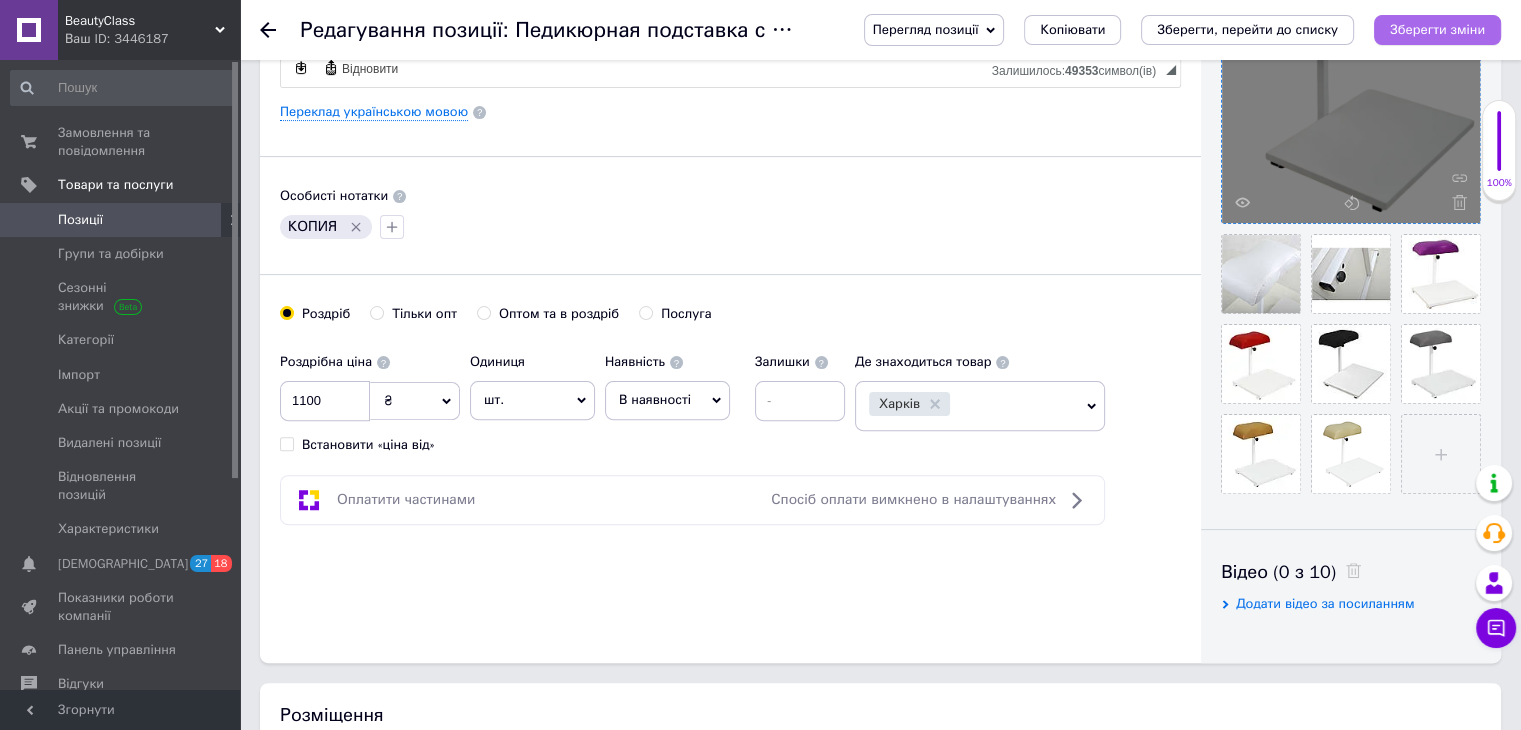 click on "Зберегти зміни" at bounding box center [1437, 30] 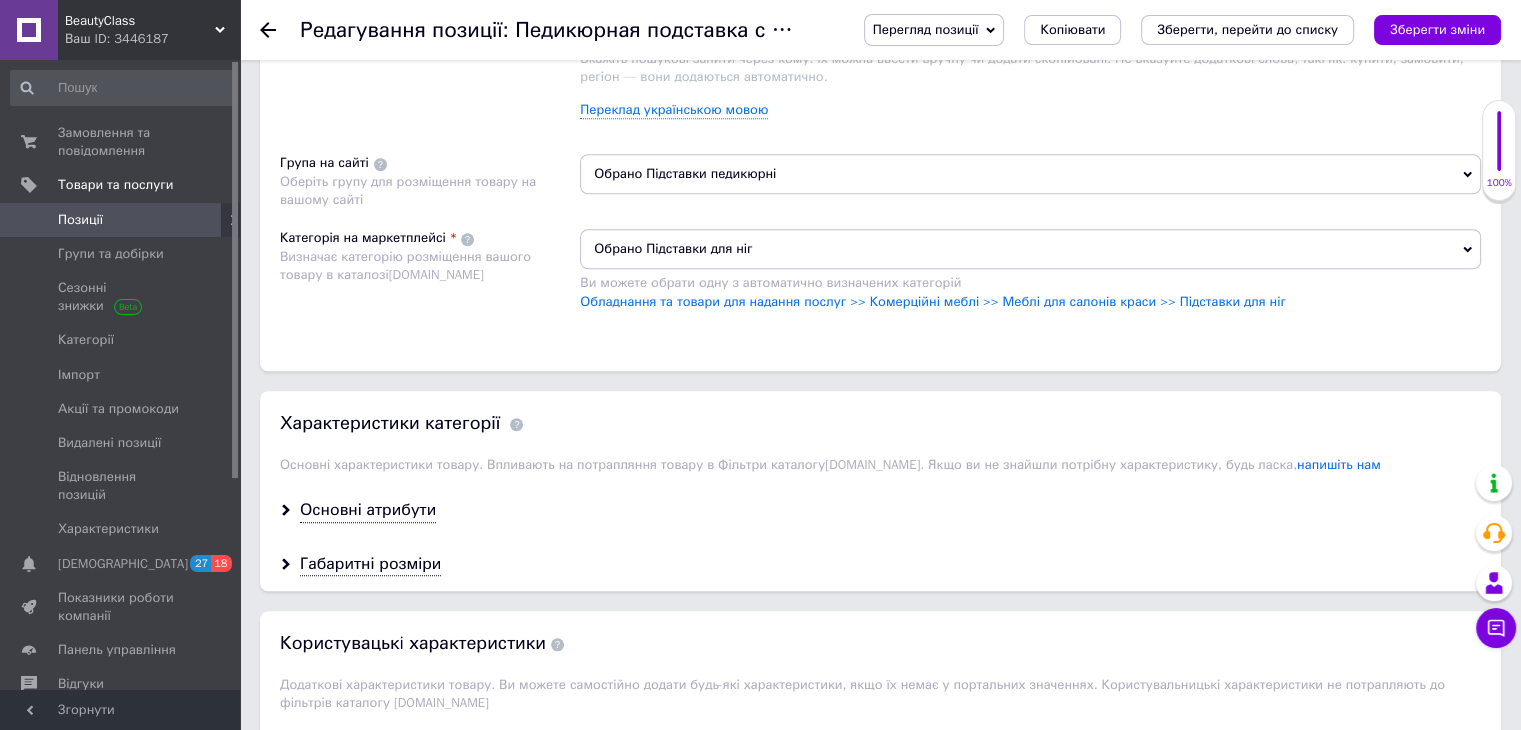scroll, scrollTop: 1600, scrollLeft: 0, axis: vertical 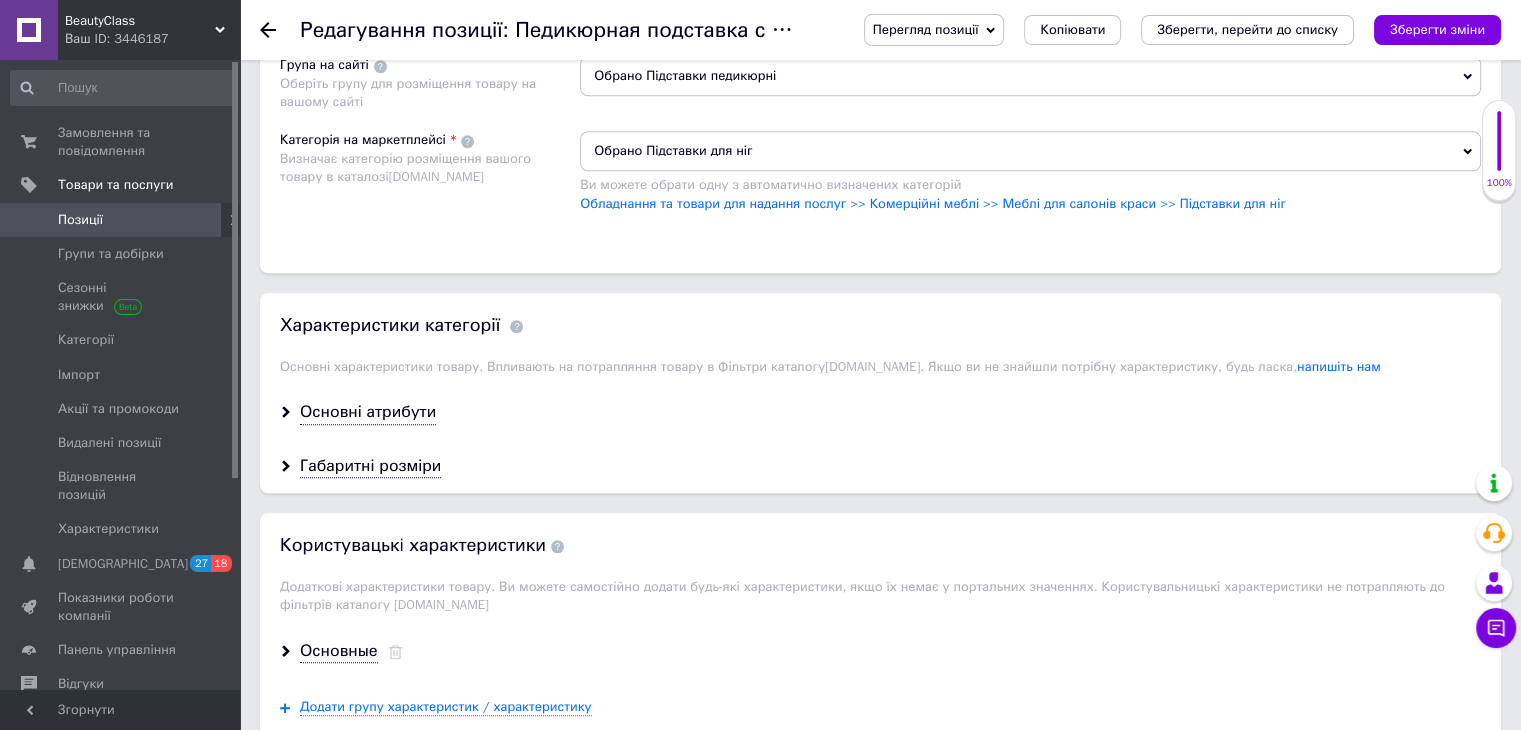 click on "Основні атрибути" at bounding box center (880, 412) 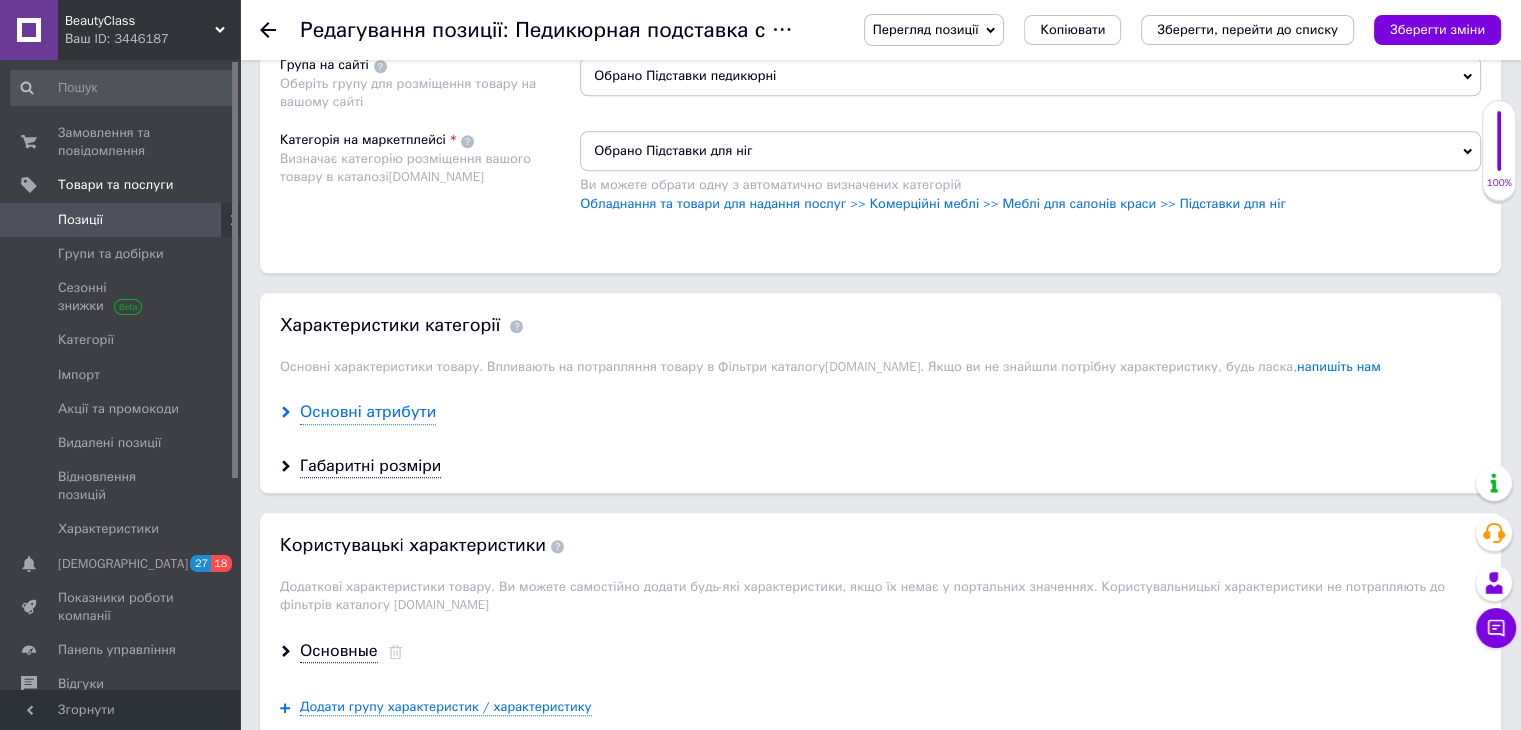 click on "Основні атрибути" at bounding box center (368, 412) 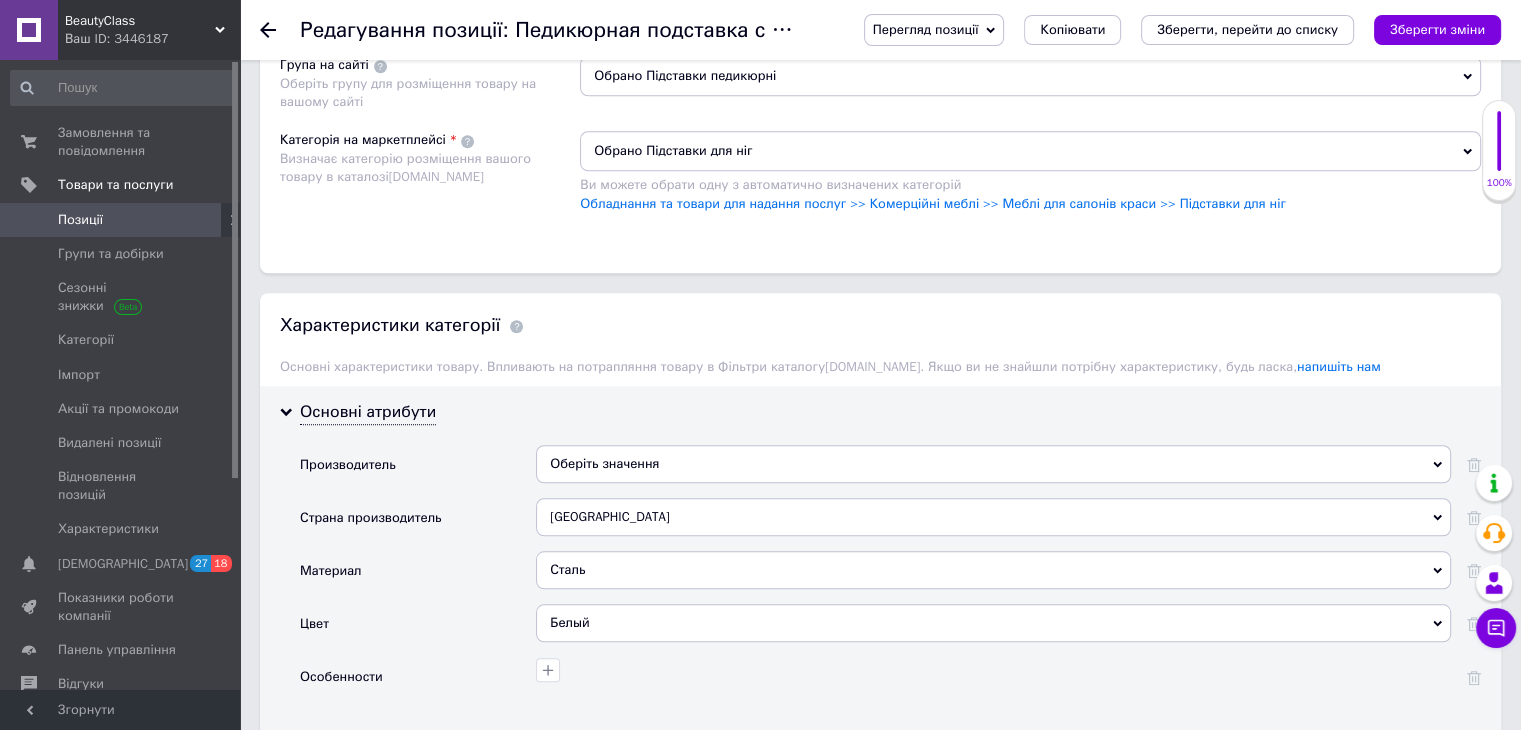 click on "Оберіть значення" at bounding box center (993, 464) 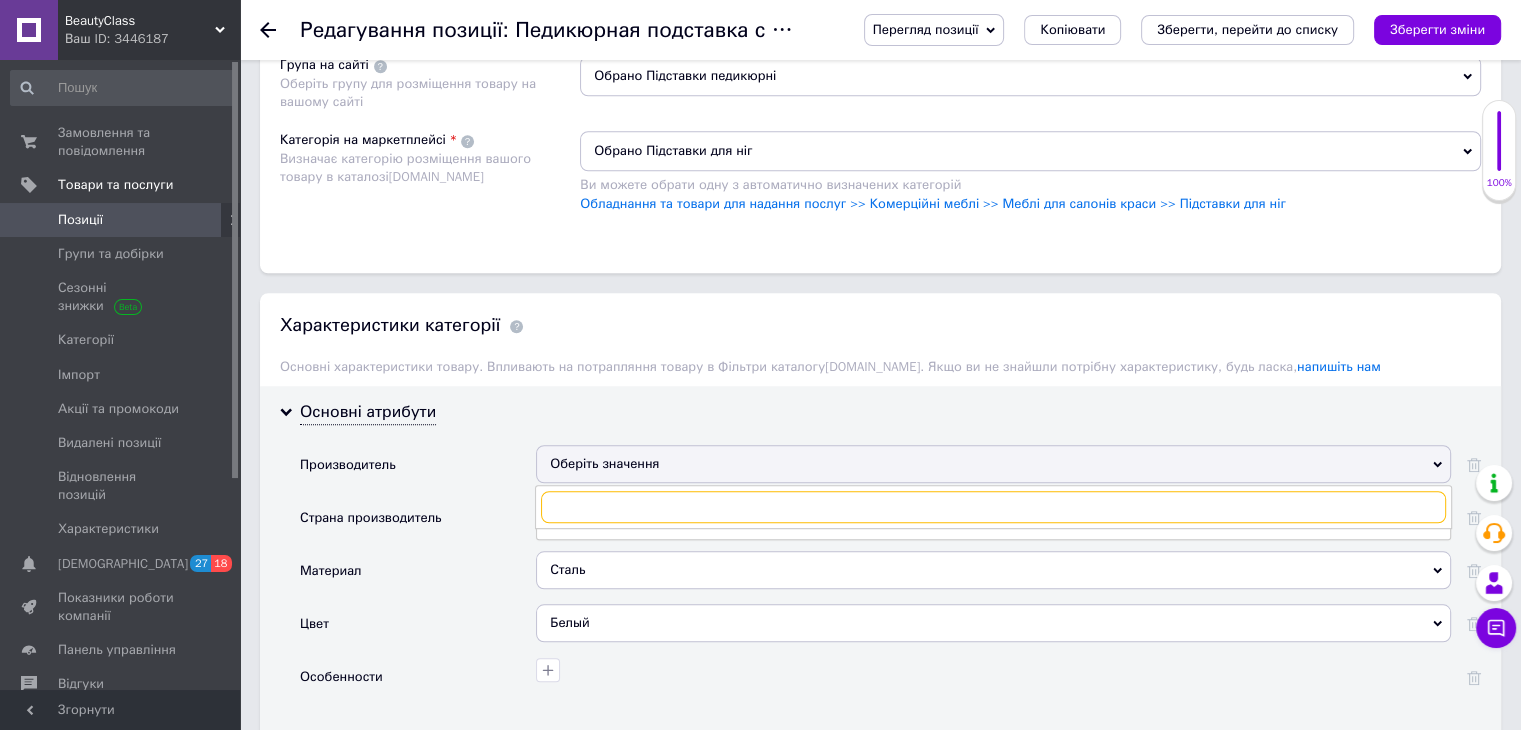 paste on "Ukrestet" 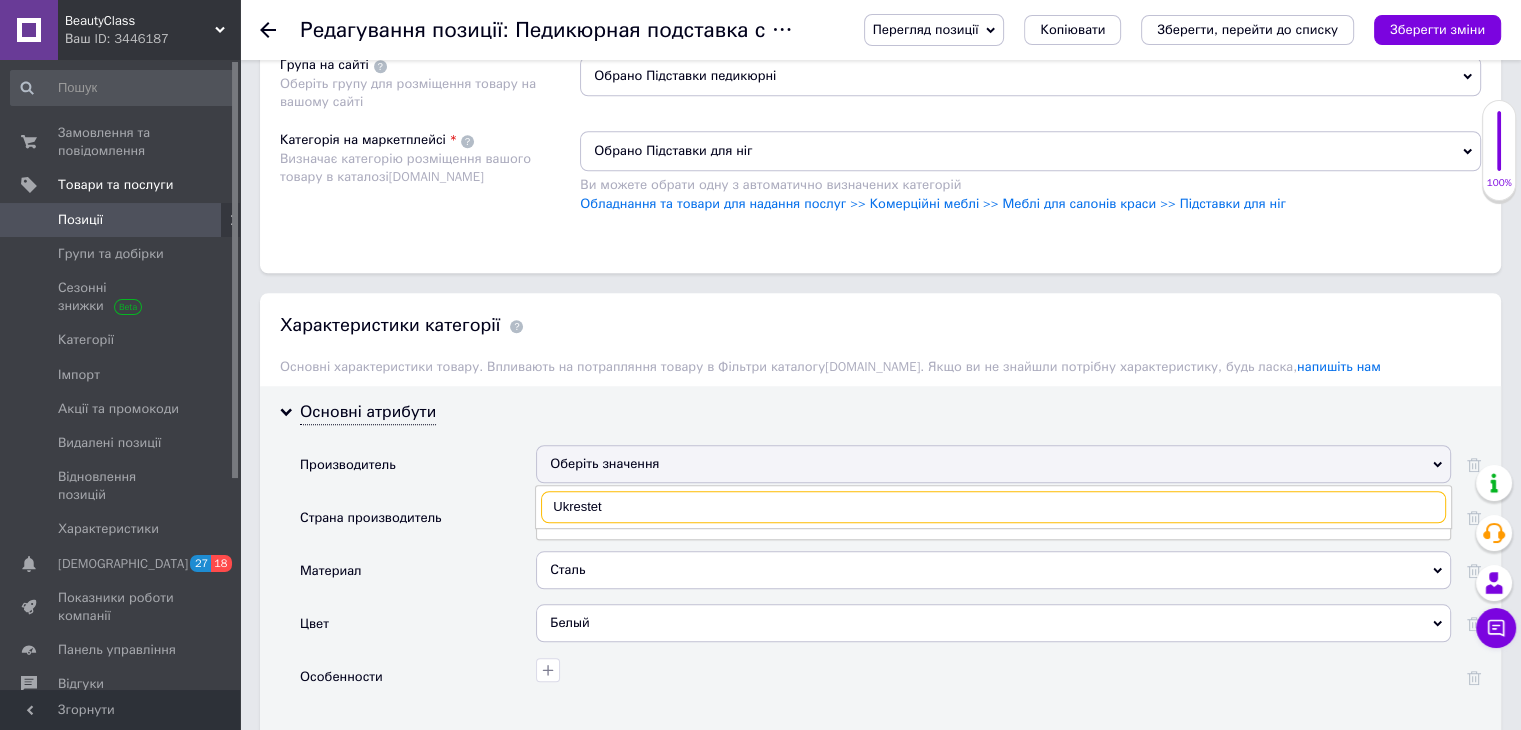 click on "Ukrestet" at bounding box center (993, 507) 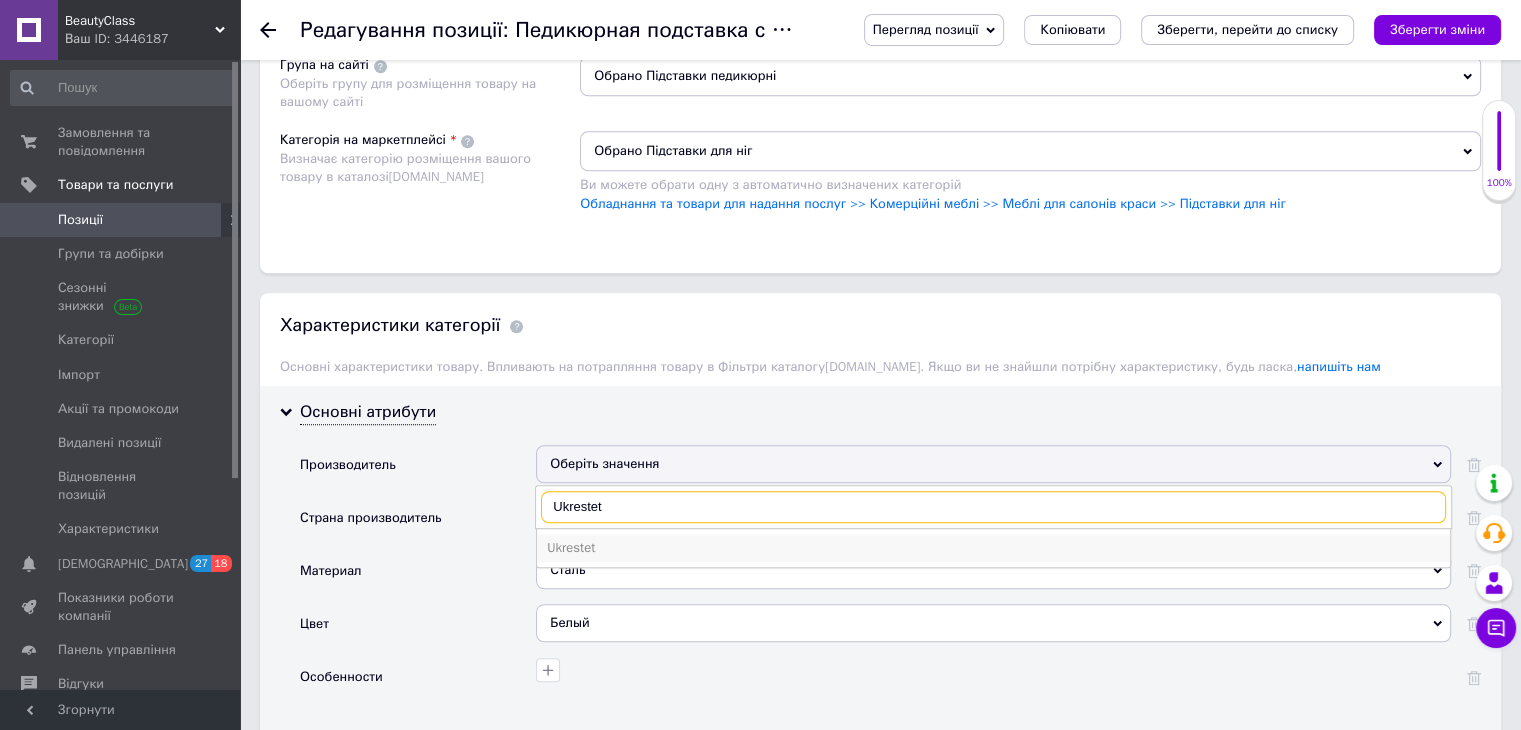 type on "Ukrestet" 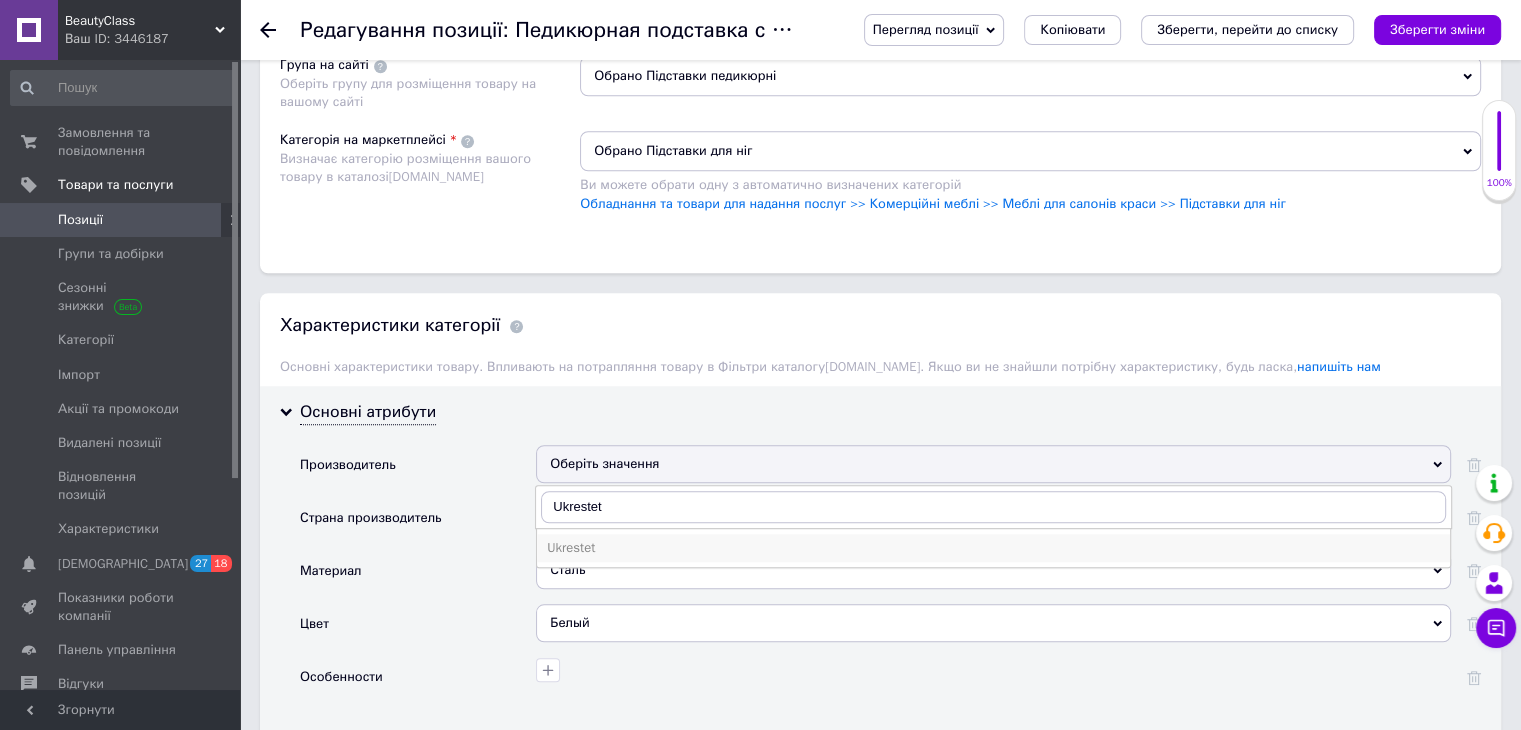 click on "Ukrestet" at bounding box center [993, 548] 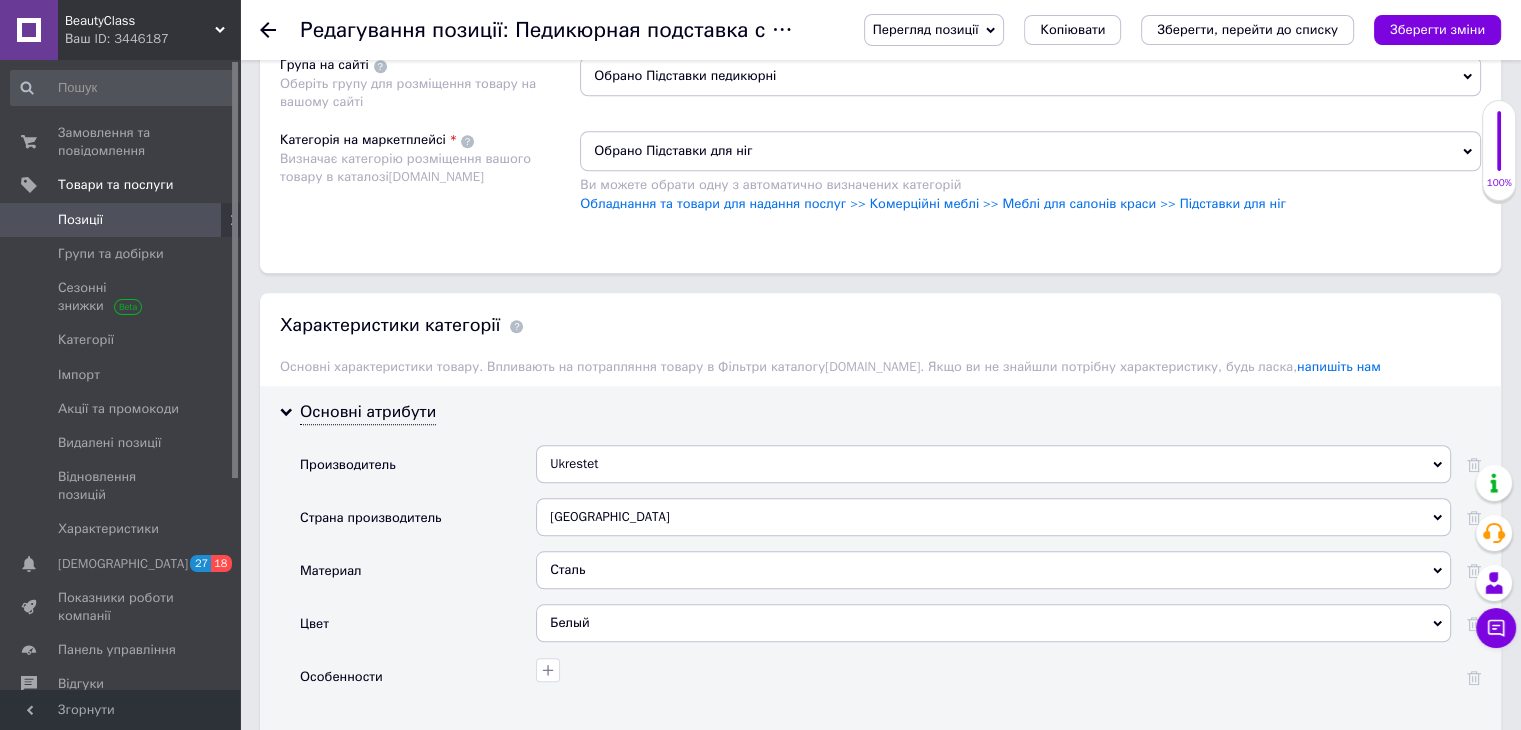 scroll, scrollTop: 1866, scrollLeft: 0, axis: vertical 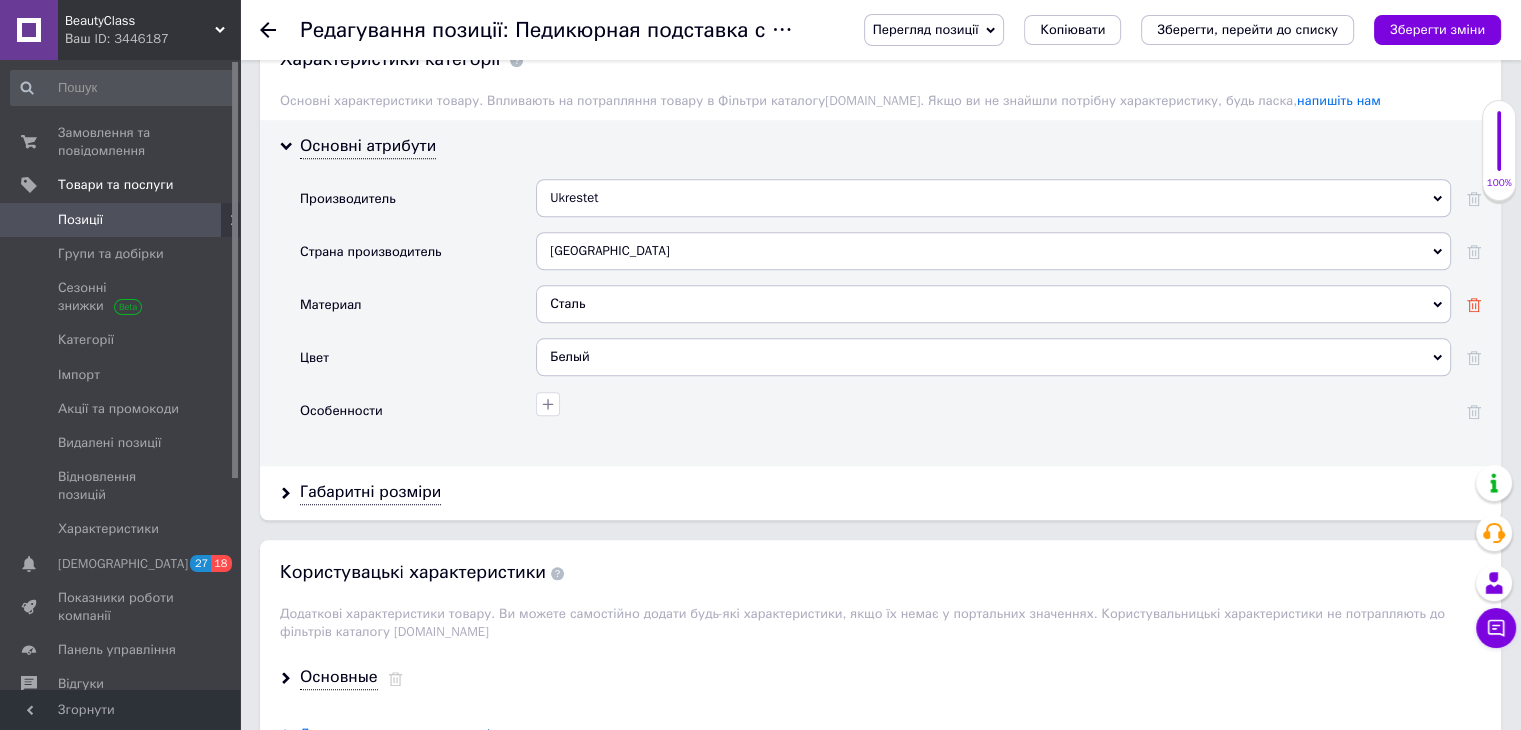click 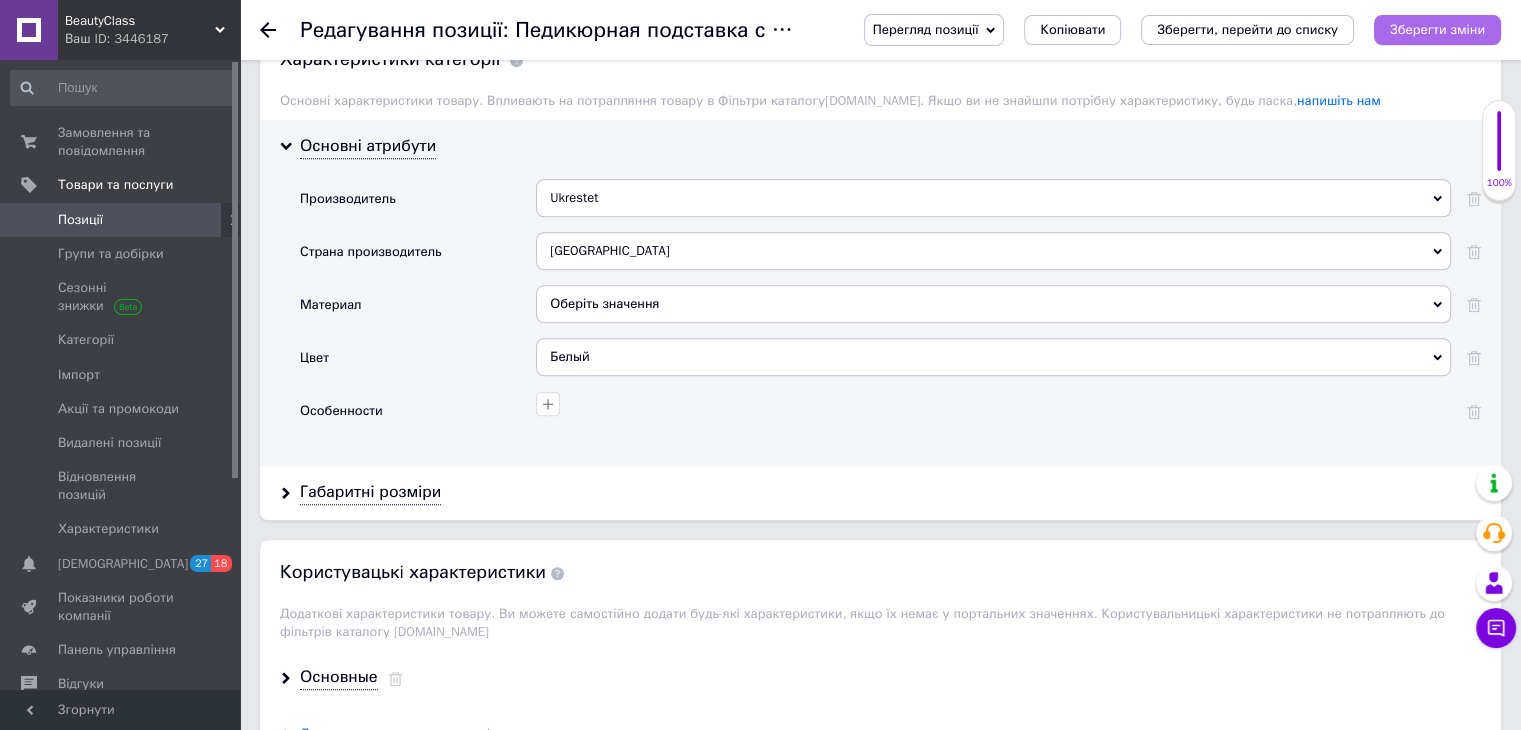 click on "Зберегти зміни" at bounding box center (1437, 29) 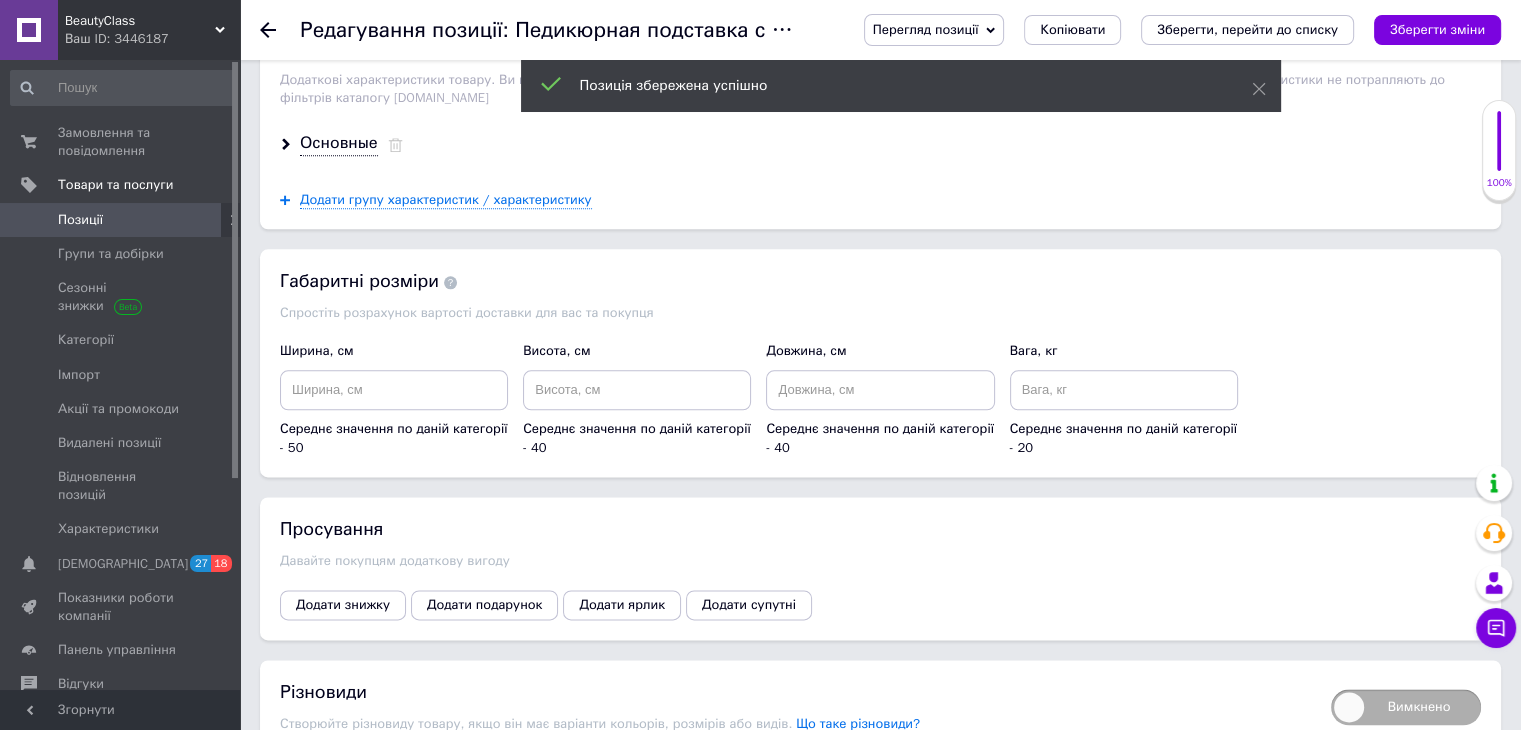 scroll, scrollTop: 1866, scrollLeft: 0, axis: vertical 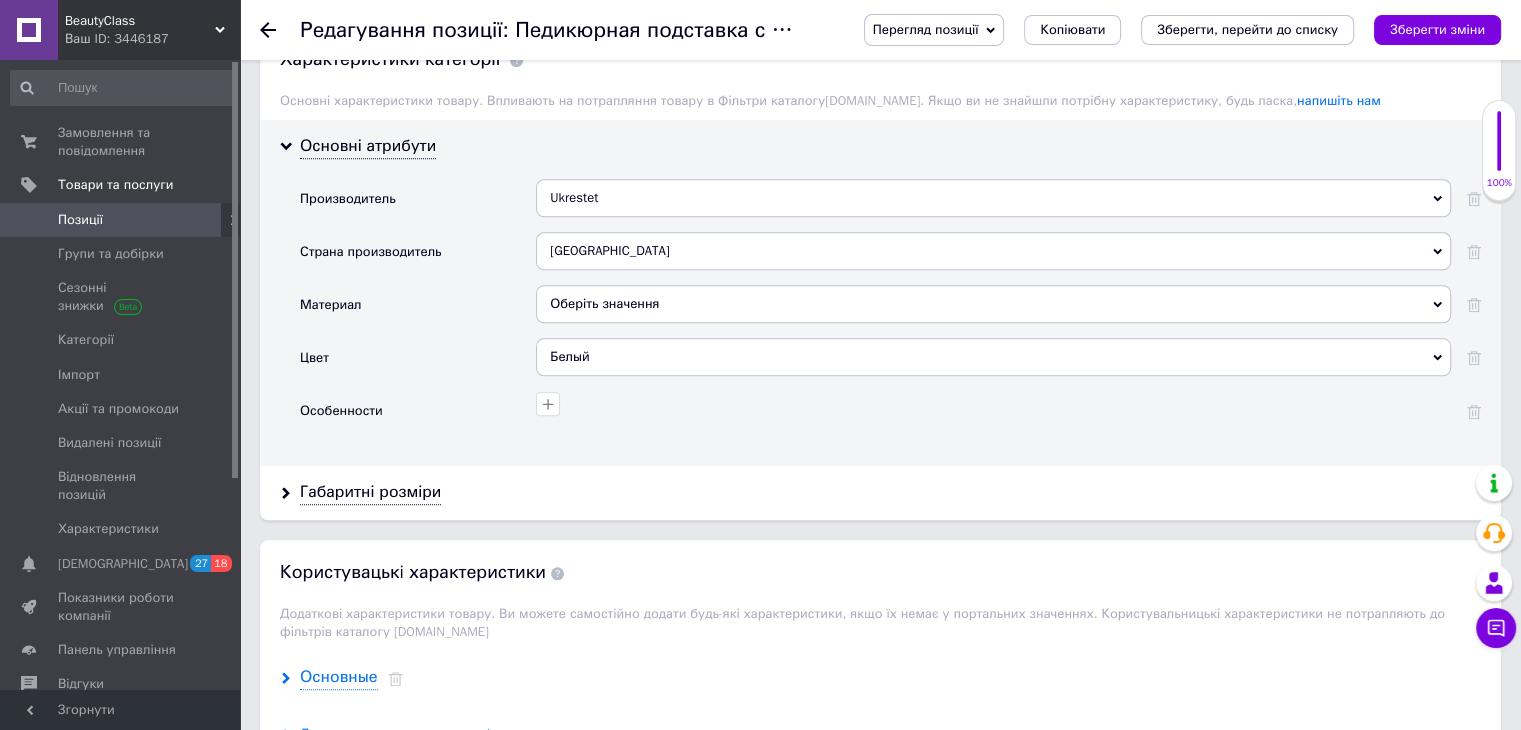 click on "Основные" at bounding box center [339, 677] 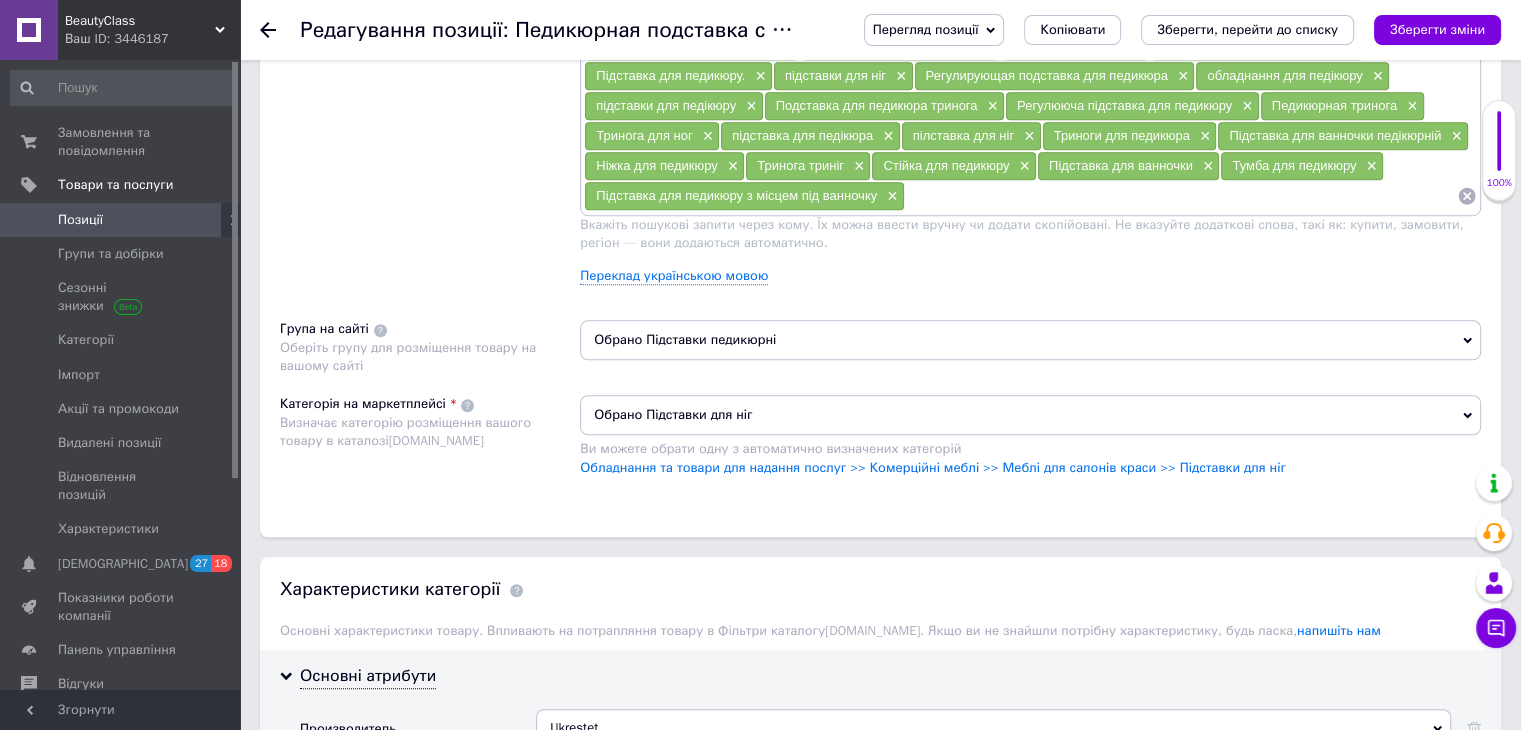 scroll, scrollTop: 1333, scrollLeft: 0, axis: vertical 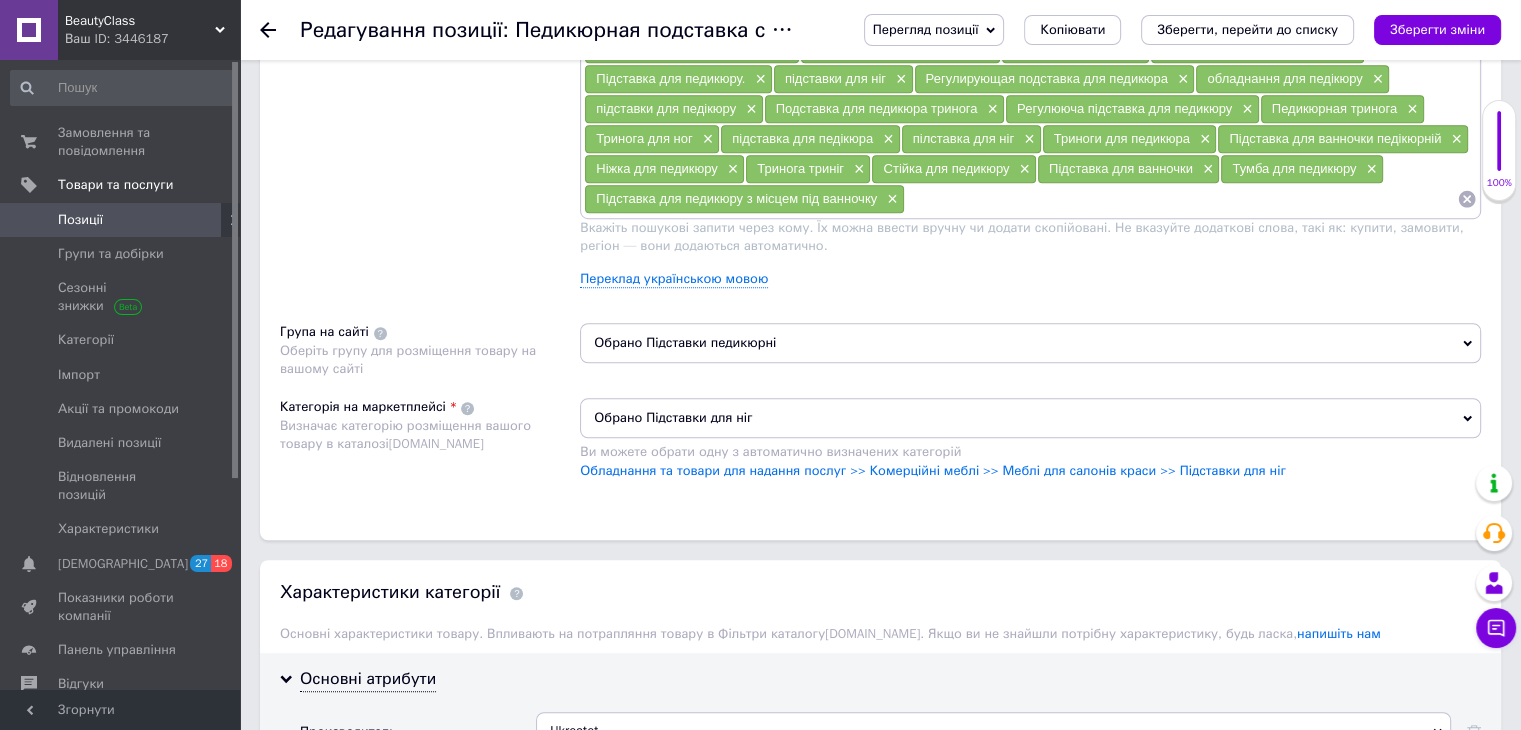 click 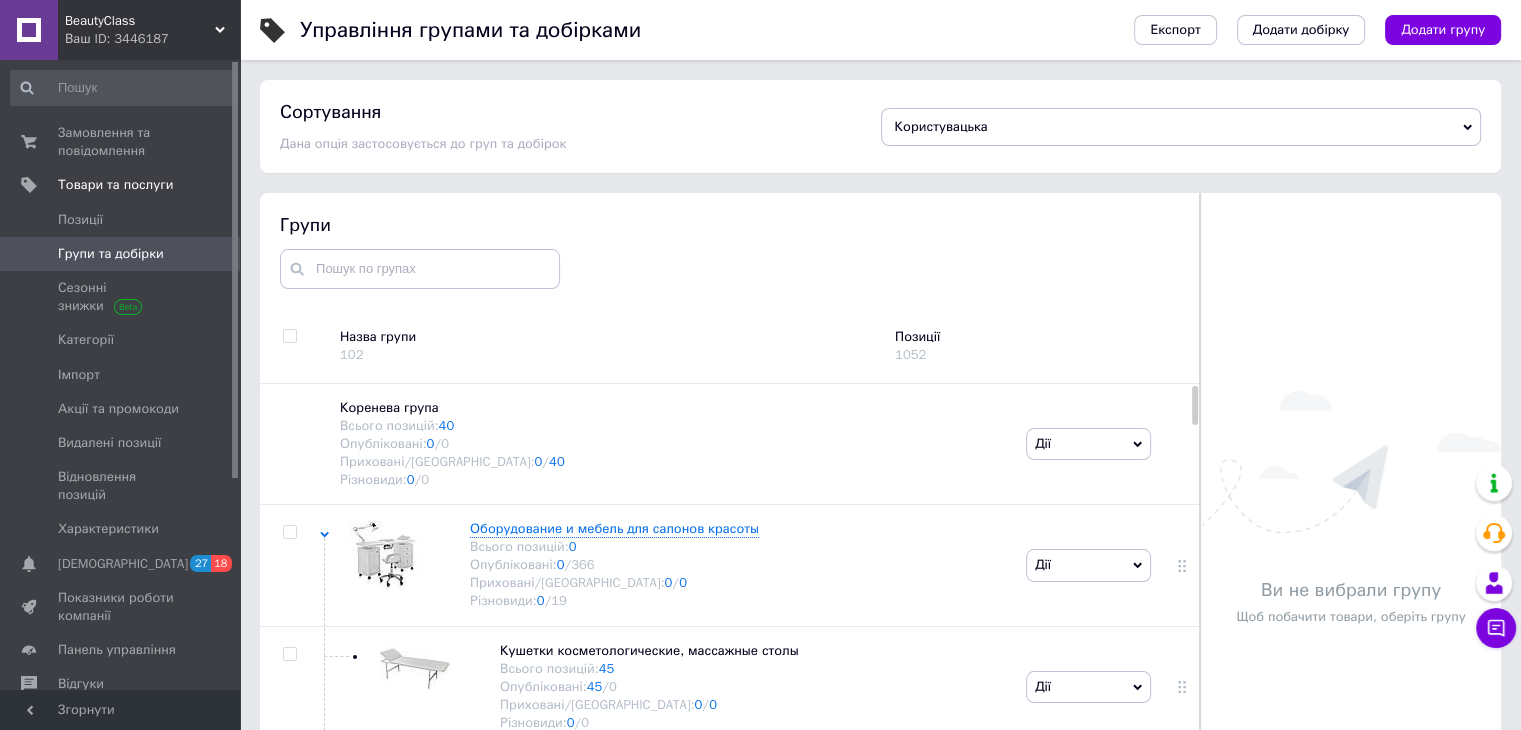 scroll, scrollTop: 113, scrollLeft: 0, axis: vertical 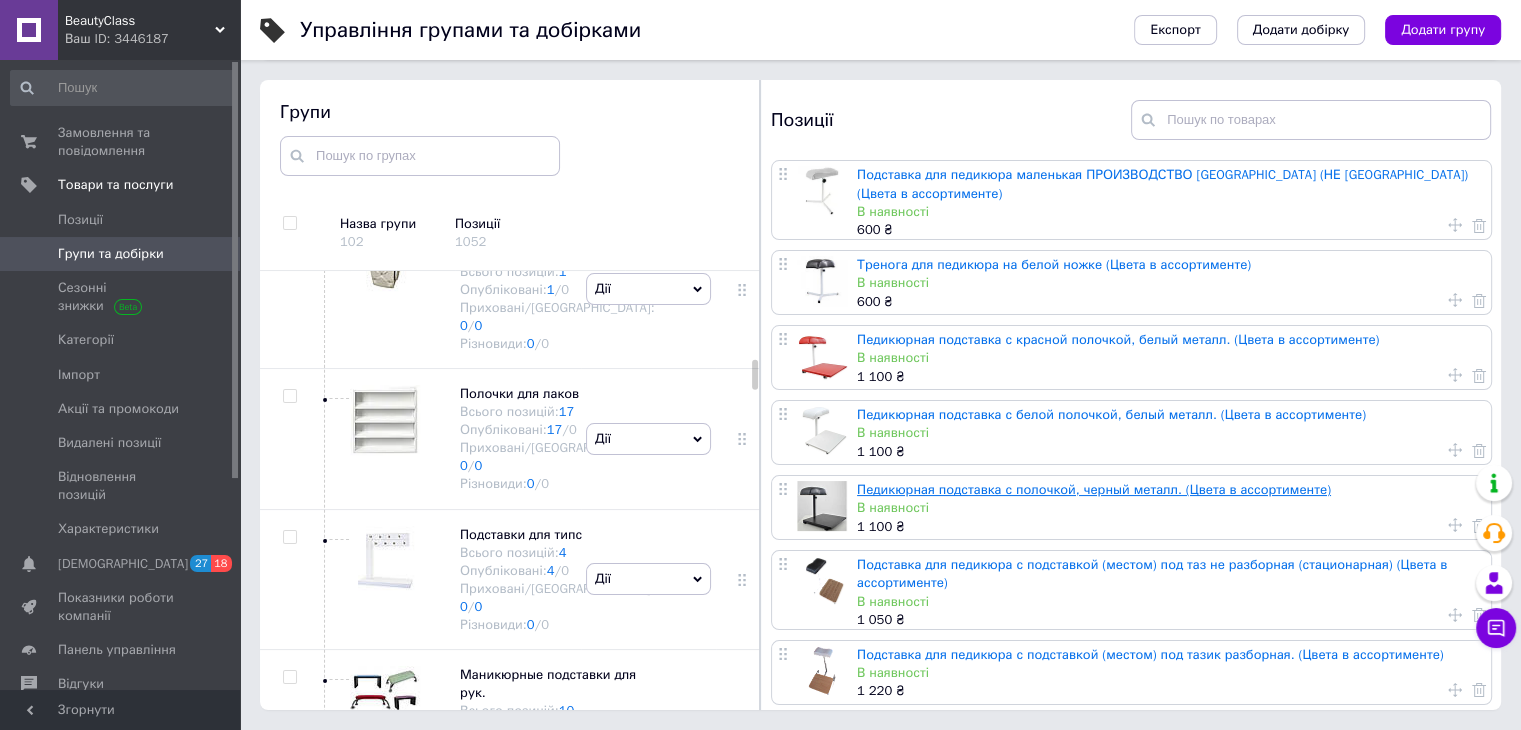 click on "Педикюрная подставка с  полочкой, черный металл. (Цвета в ассортименте)" at bounding box center (1094, 489) 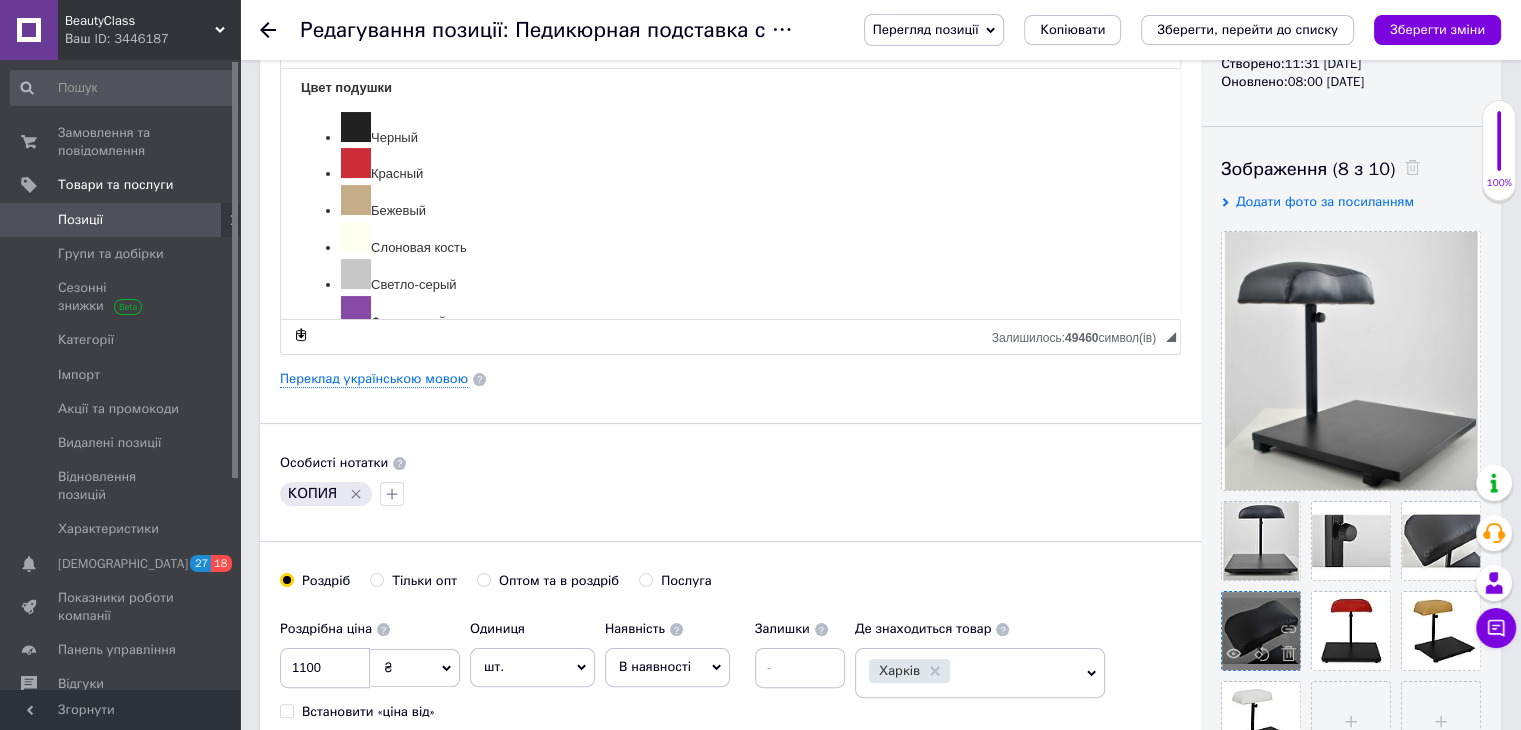 scroll, scrollTop: 533, scrollLeft: 0, axis: vertical 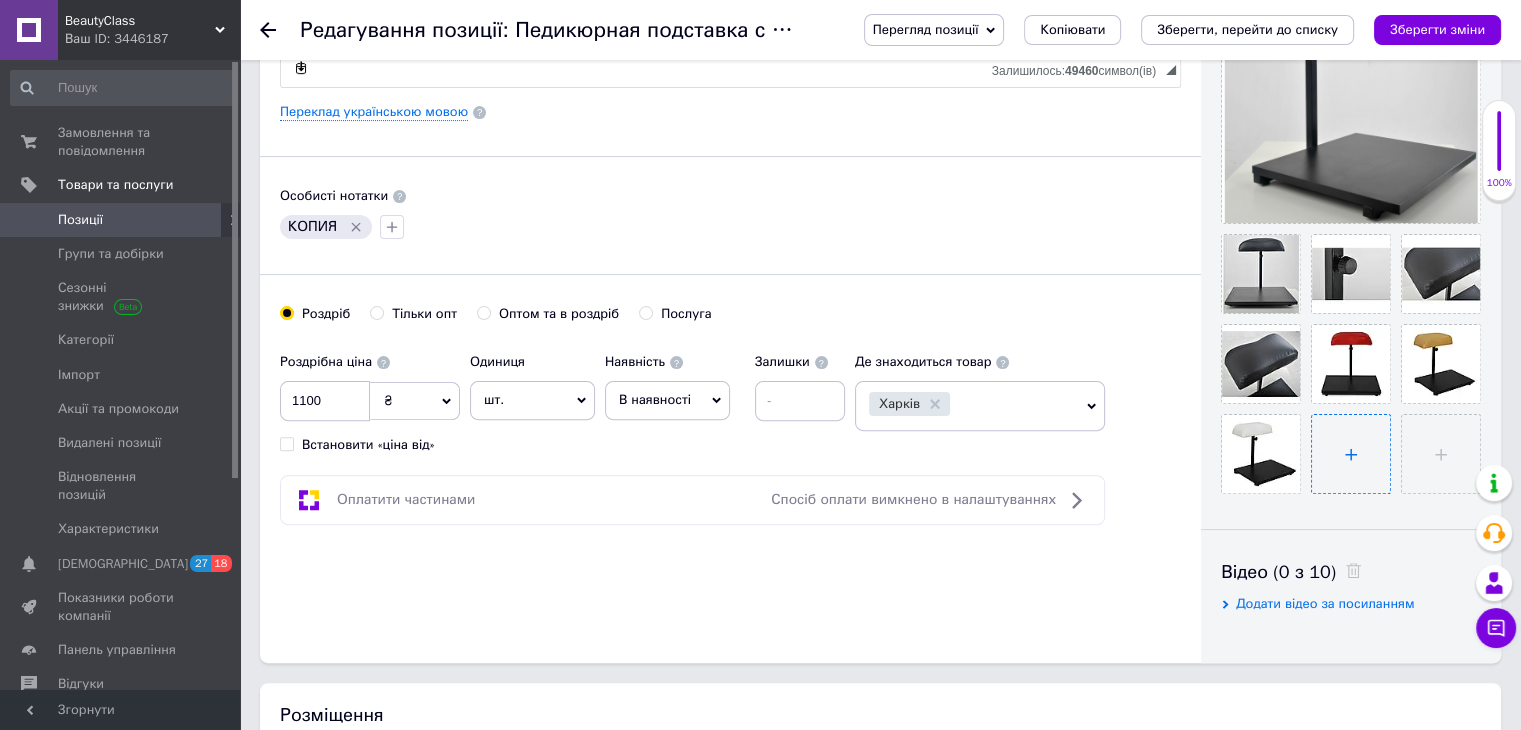 click at bounding box center (1351, 454) 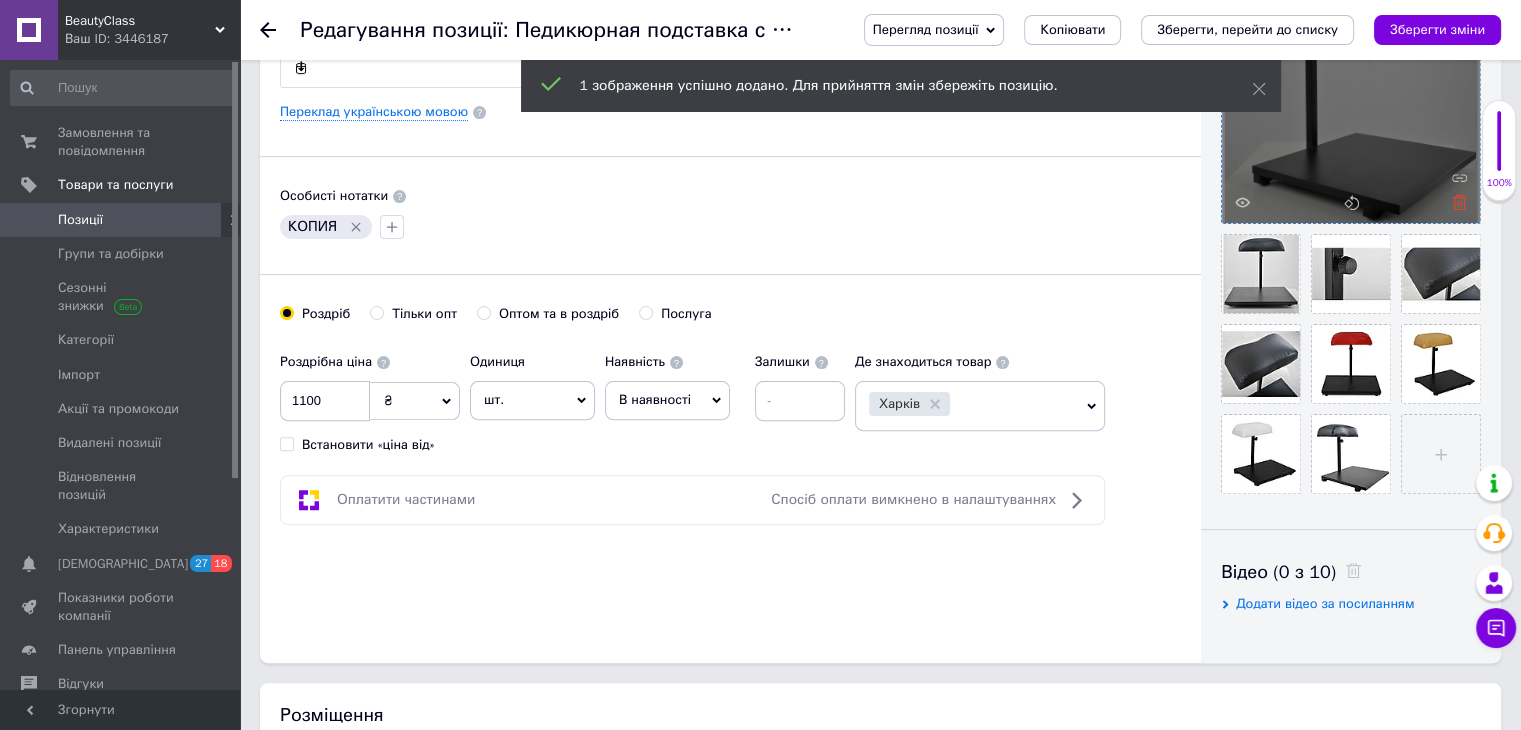 click 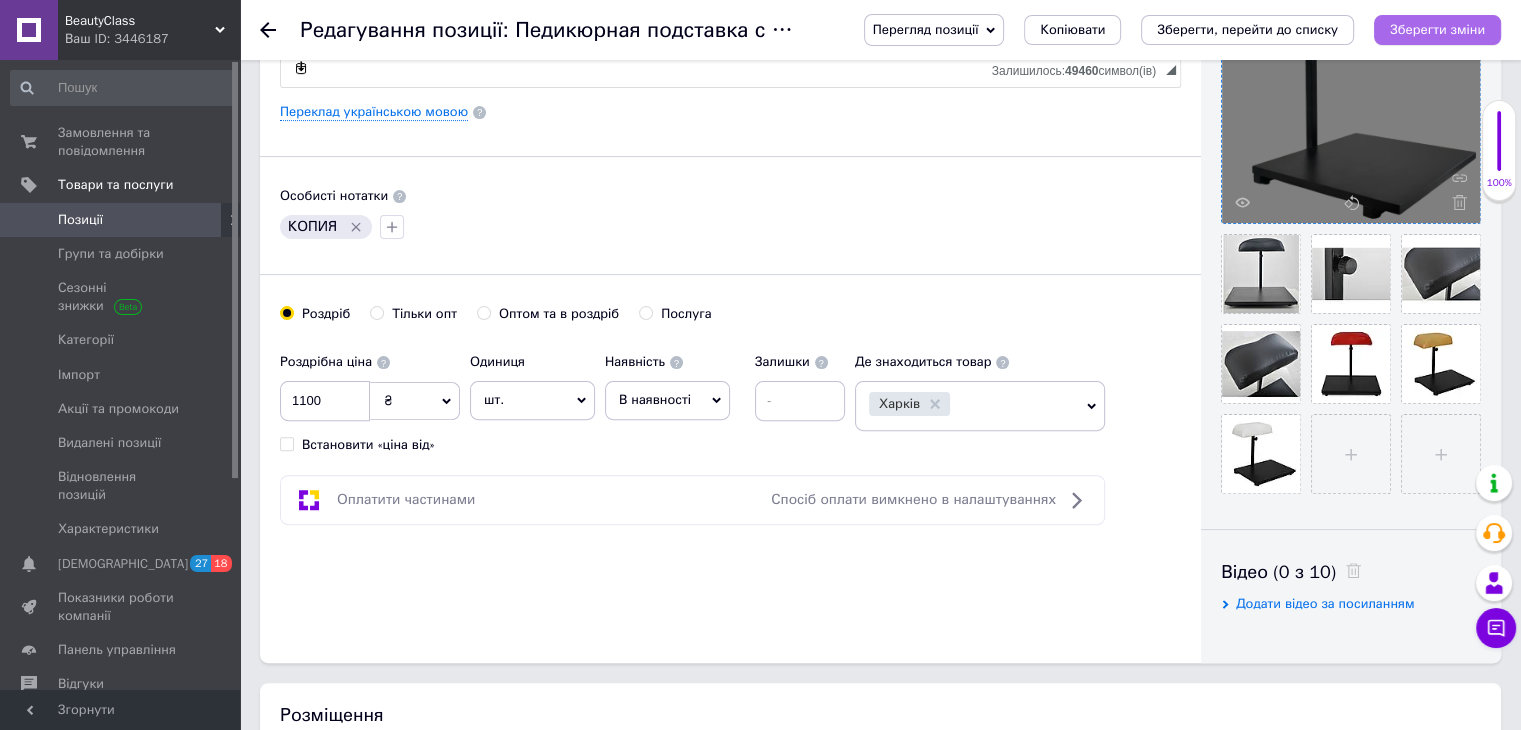 click on "Зберегти зміни" at bounding box center [1437, 29] 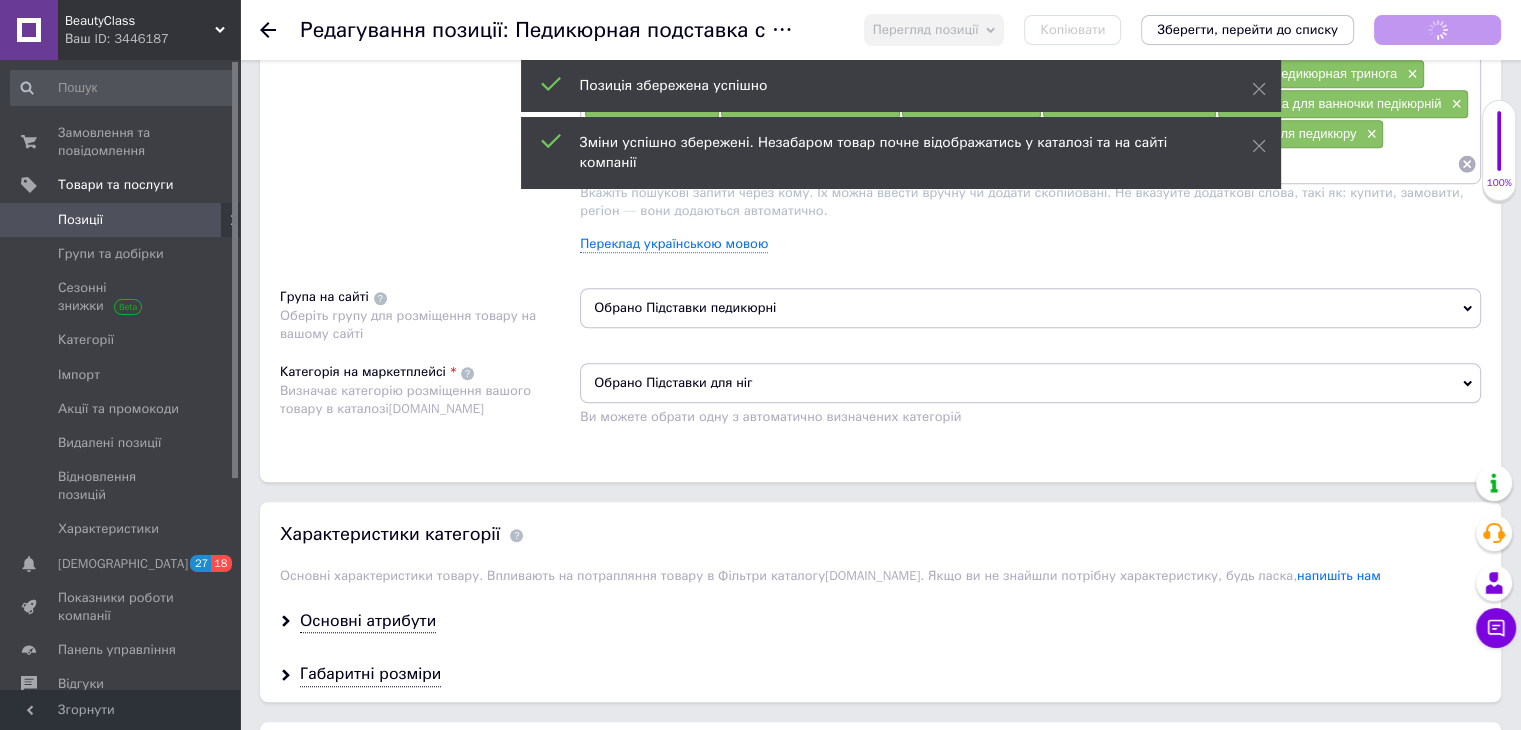 scroll, scrollTop: 1600, scrollLeft: 0, axis: vertical 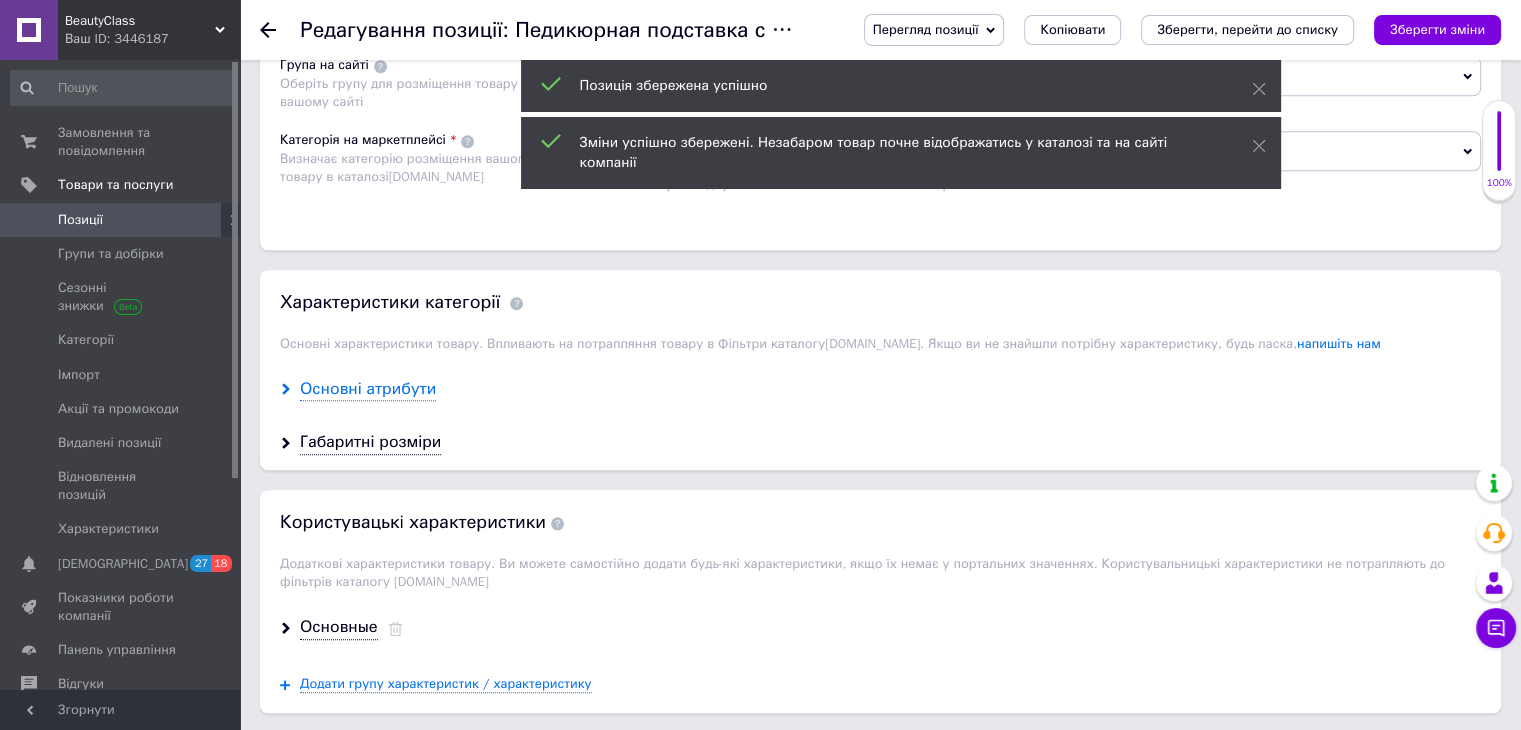 click on "Основні атрибути" at bounding box center [368, 389] 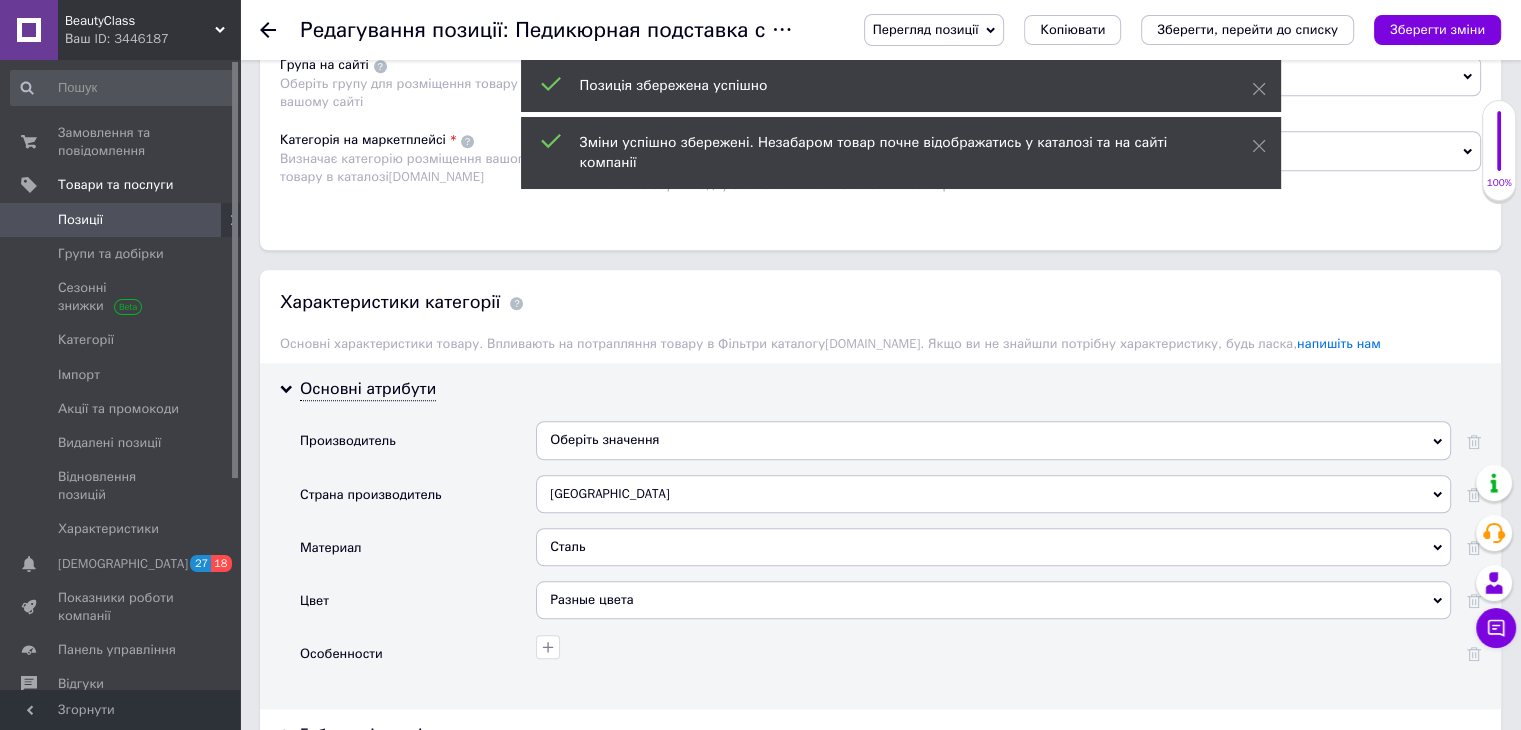 click on "Оберіть значення" at bounding box center [993, 440] 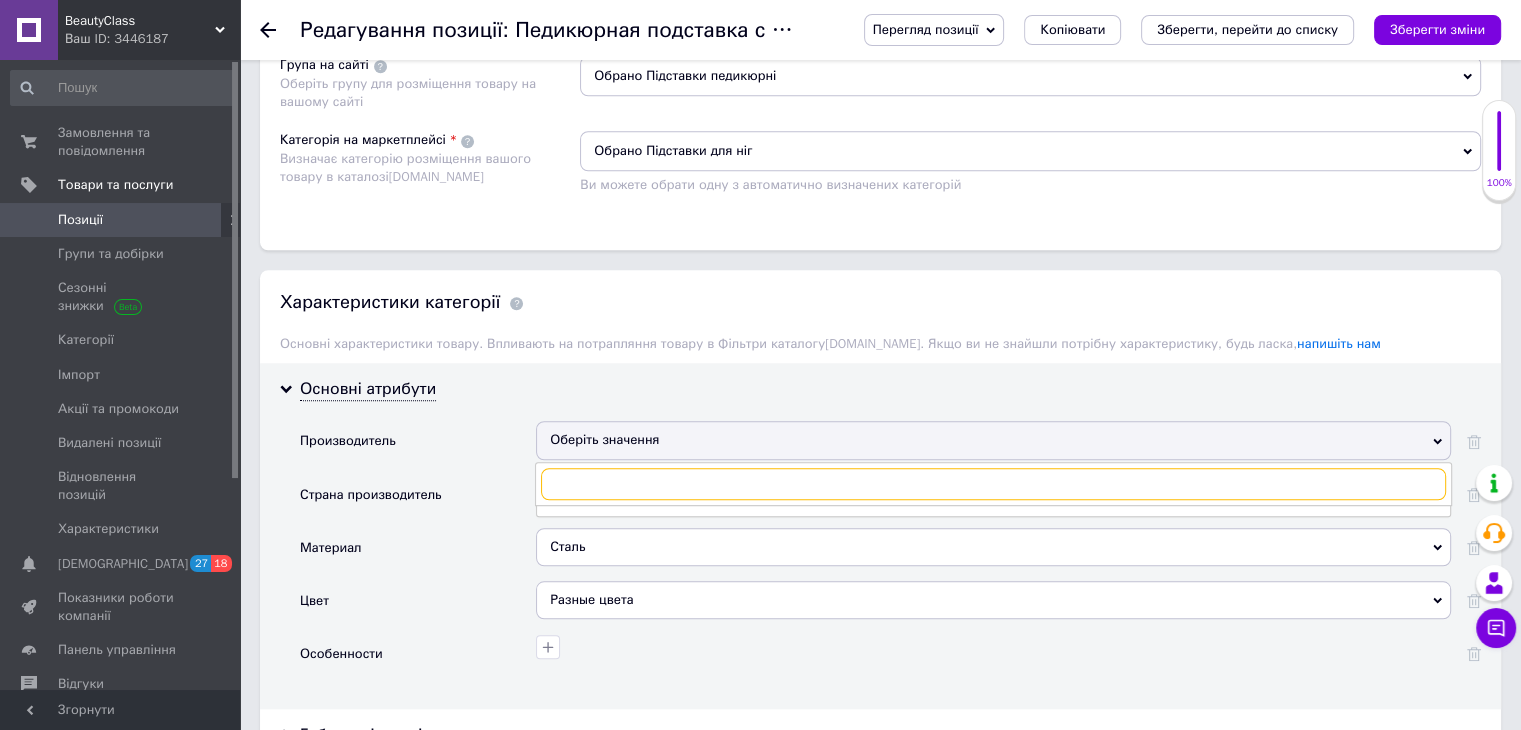 paste on "Ukrestet" 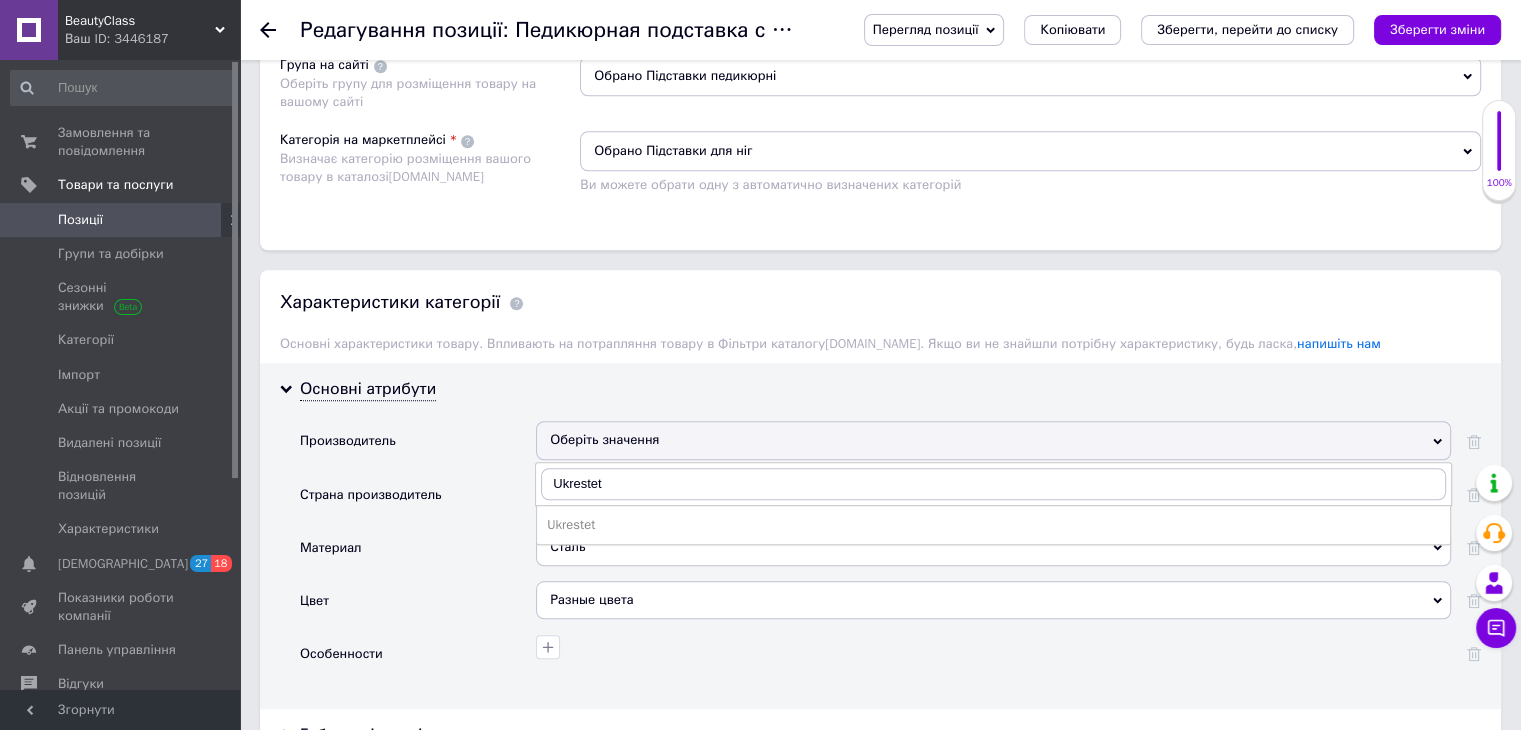 drag, startPoint x: 564, startPoint y: 507, endPoint x: 569, endPoint y: 521, distance: 14.866069 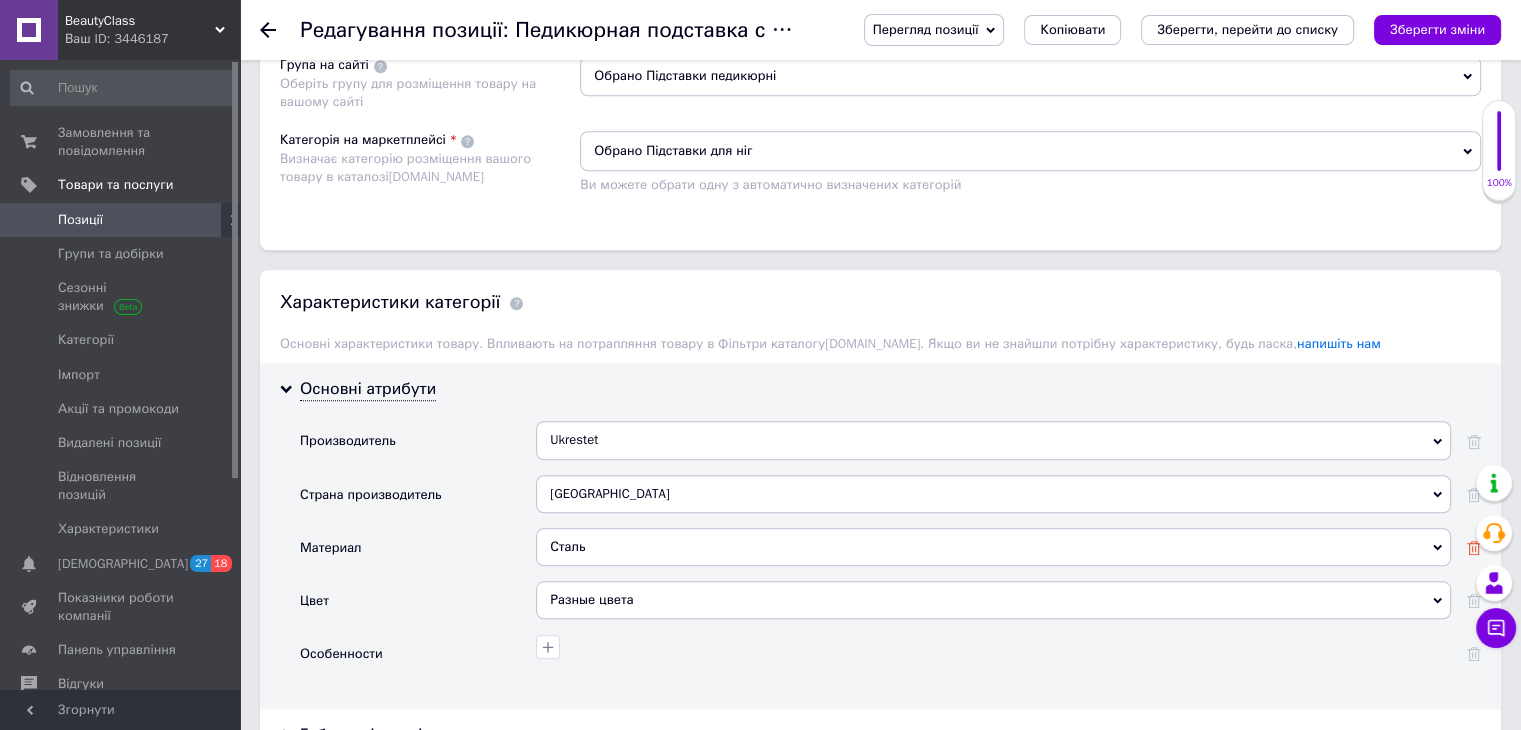 click 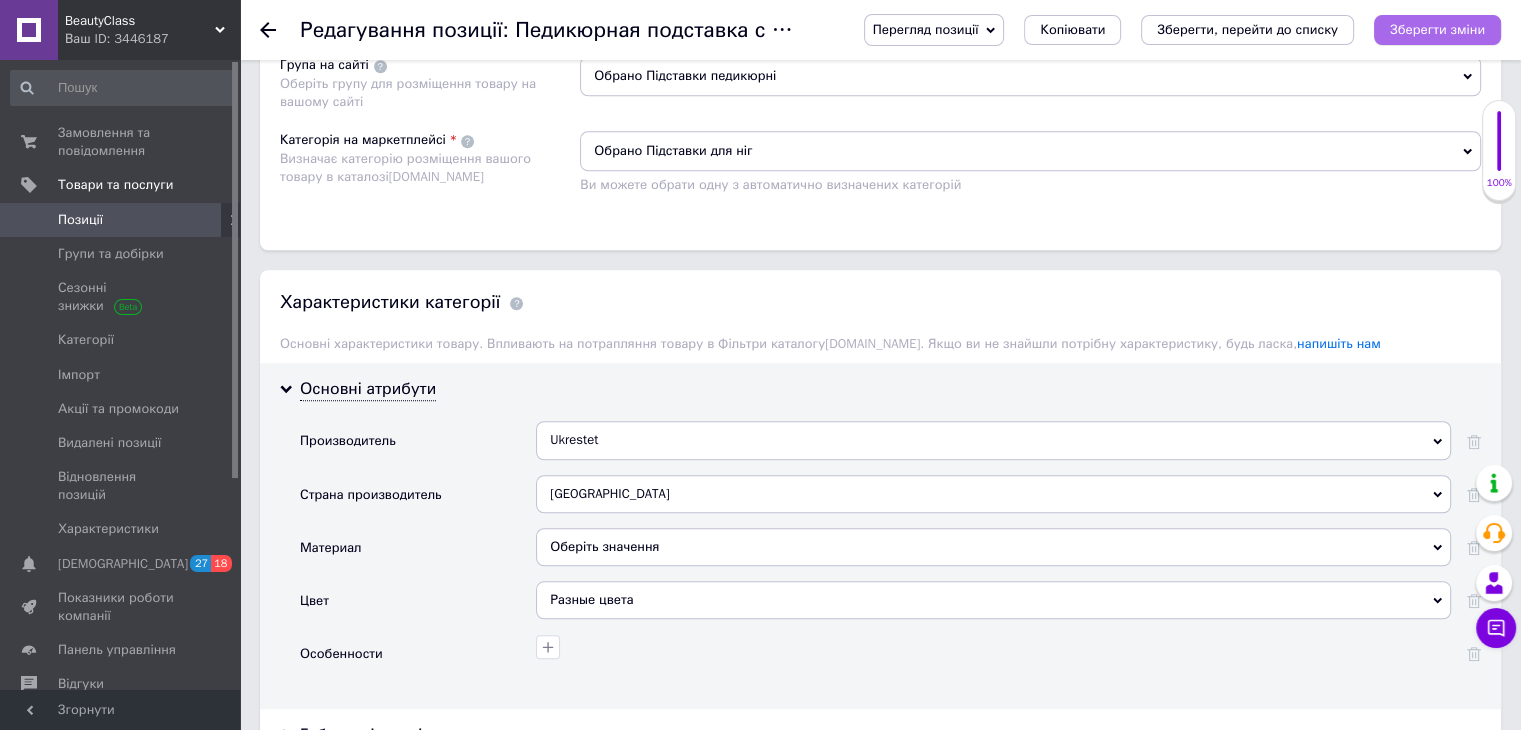 click on "Зберегти зміни" at bounding box center [1437, 29] 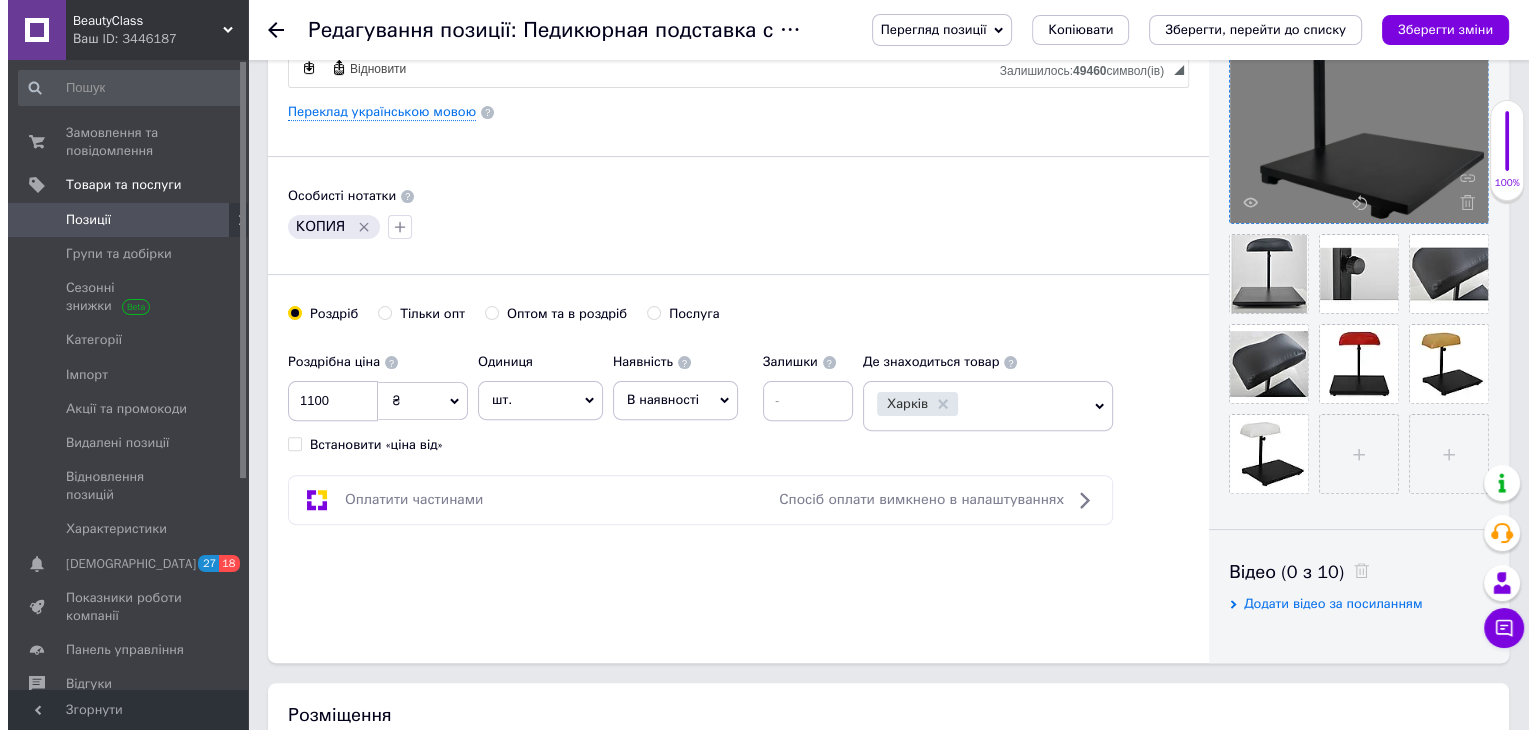 scroll, scrollTop: 266, scrollLeft: 0, axis: vertical 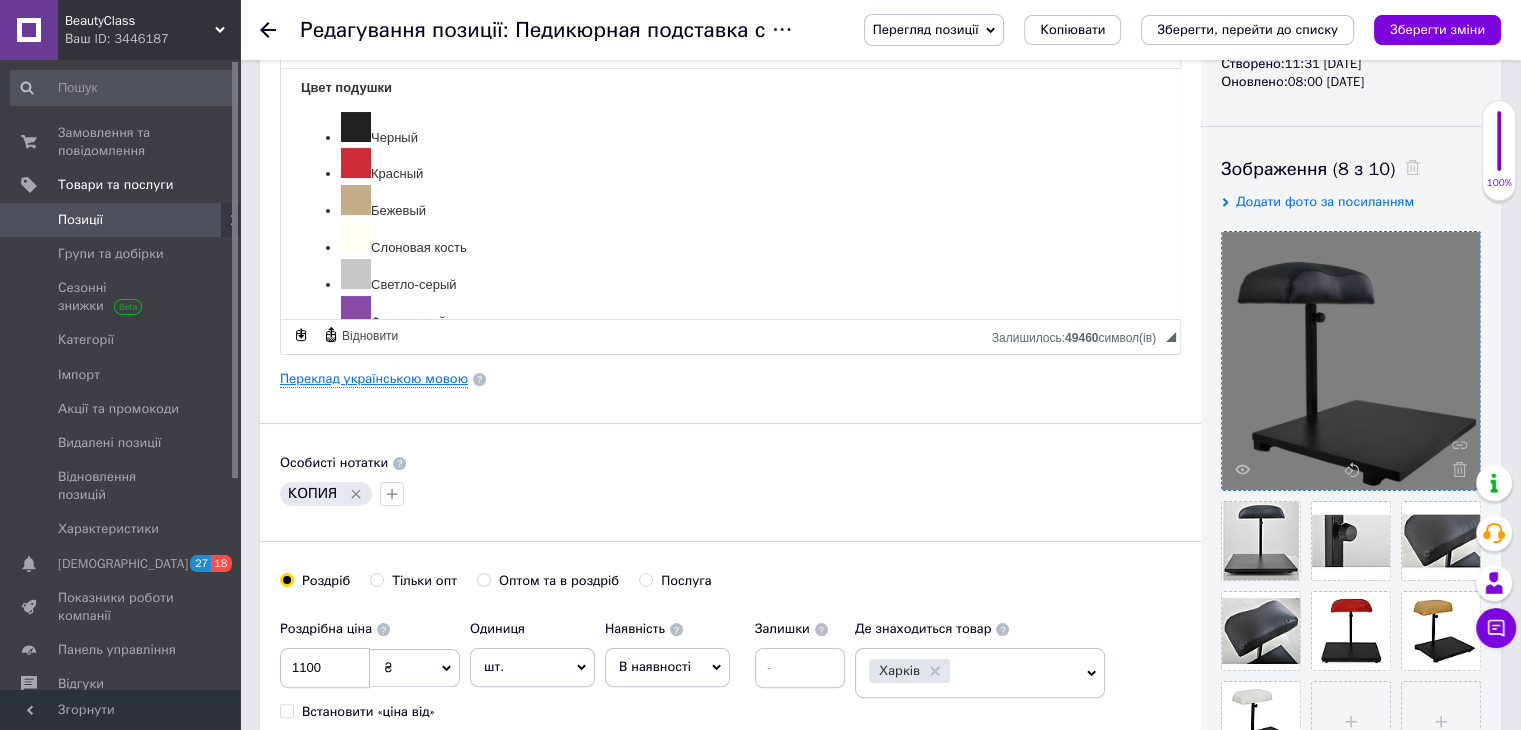 click on "Переклад українською мовою" at bounding box center (374, 379) 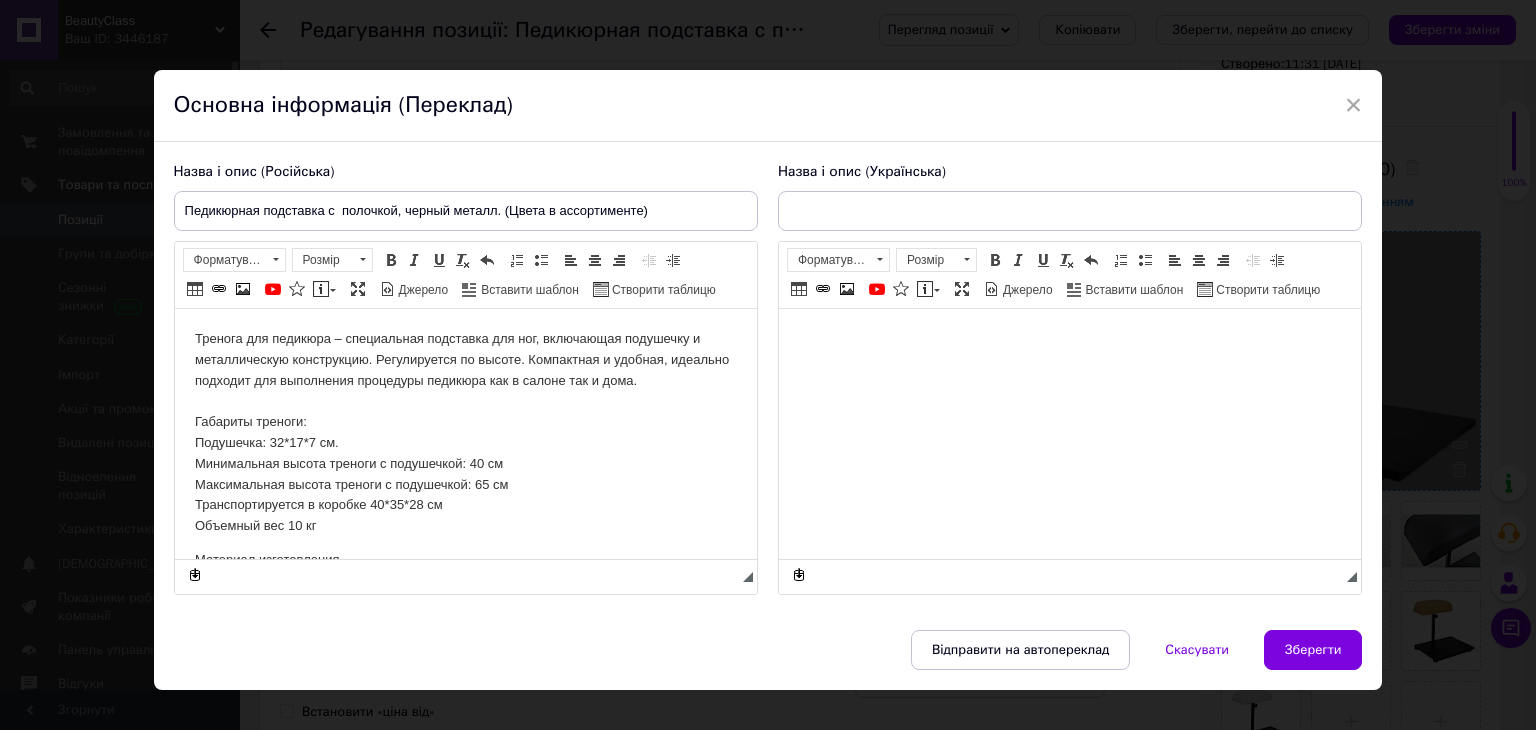 scroll, scrollTop: 0, scrollLeft: 0, axis: both 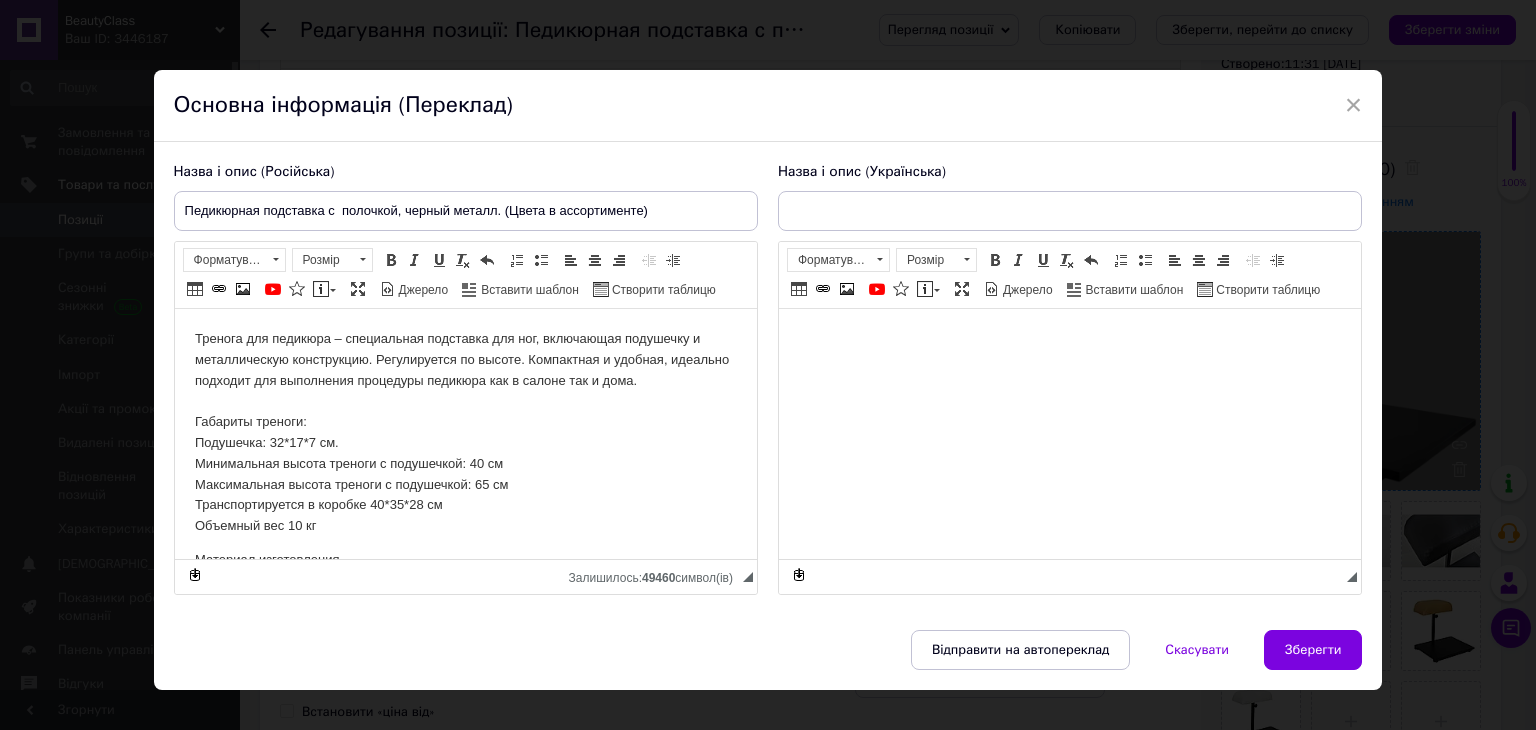 type on "Підставка для педикюру з чорною поличкою, чорний метал.(Кольори в асортименті)" 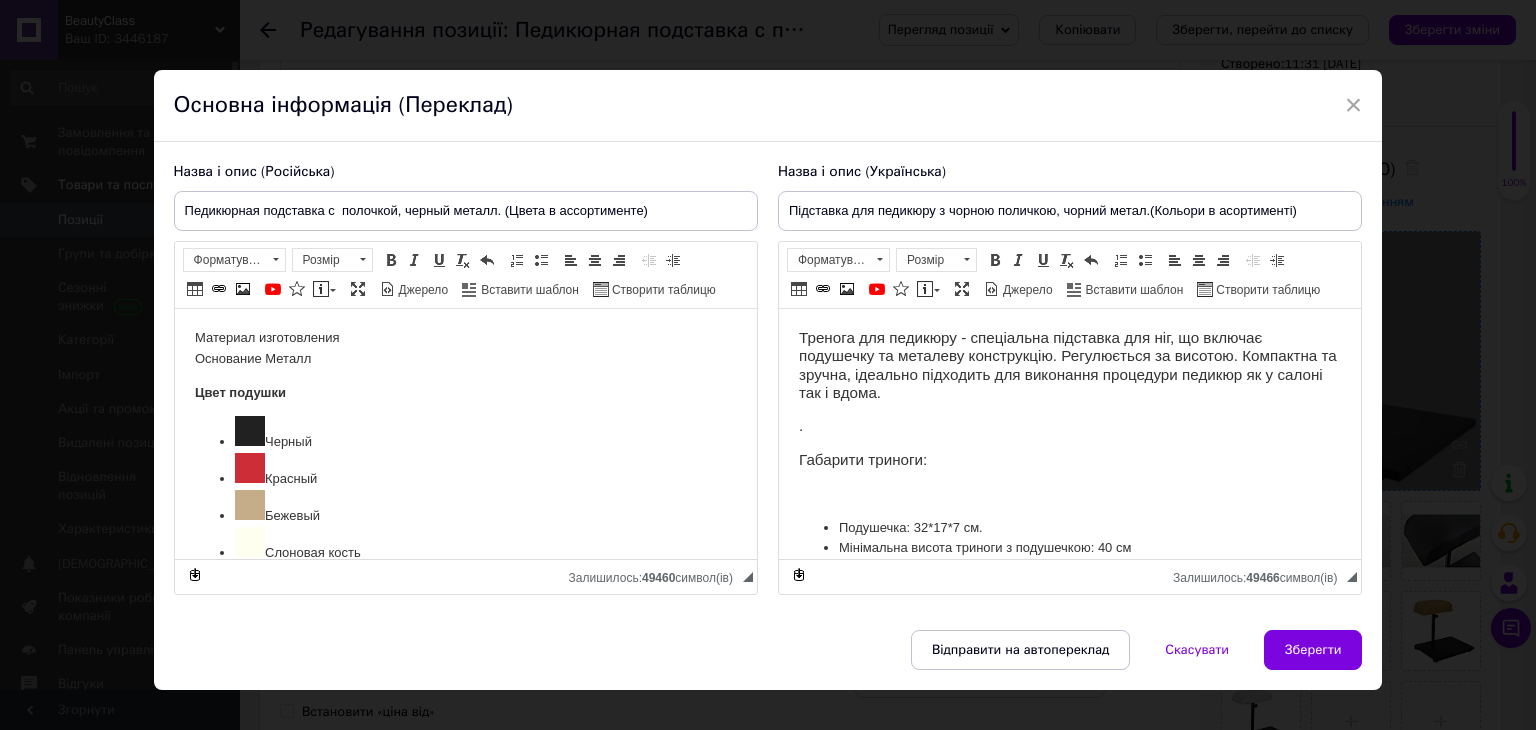 scroll, scrollTop: 346, scrollLeft: 0, axis: vertical 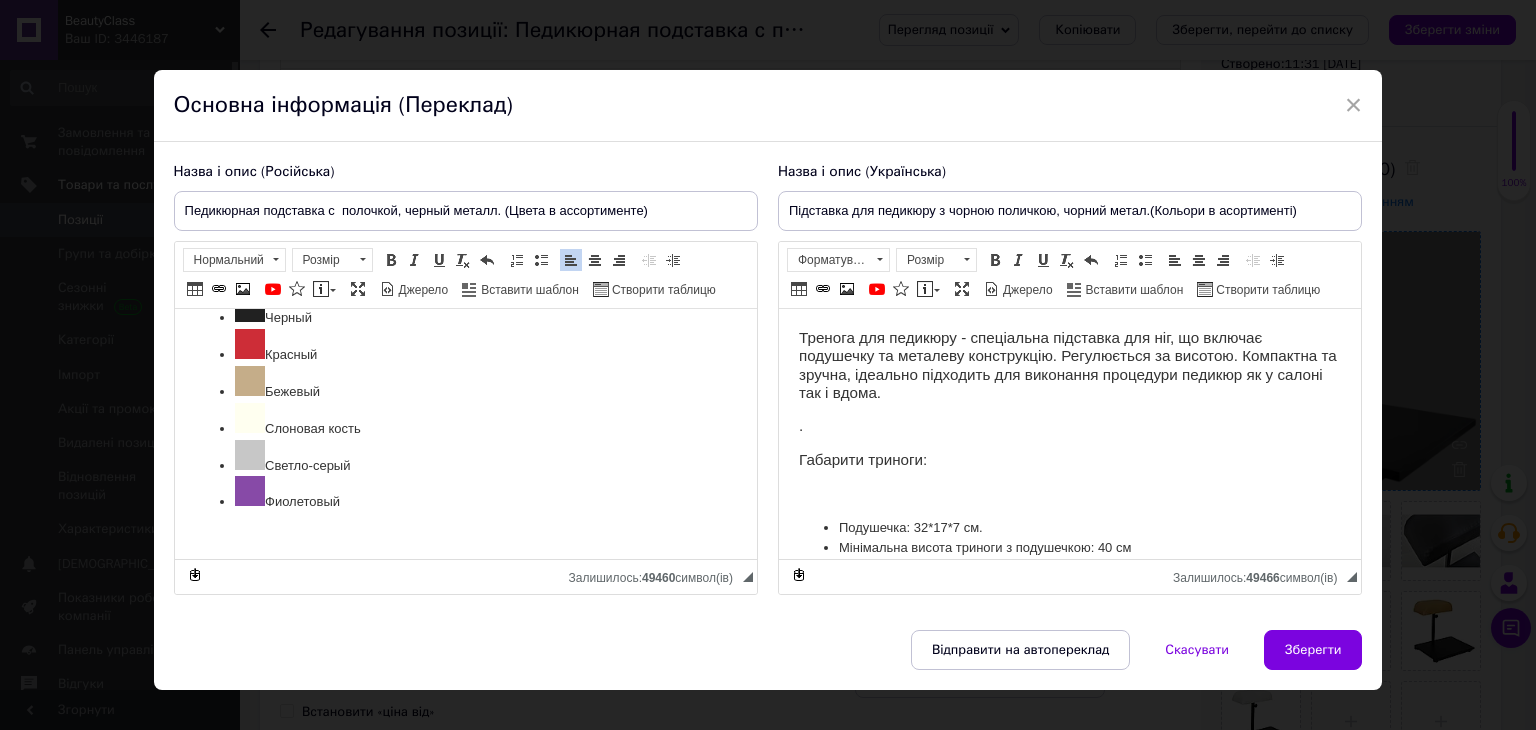 click on "Тренога для педикюра – специальная подставка для ног, включающая подушечку и металлическую конструкцию. Регулируется по высоте. Компактная и удобная, идеально подходит для выполнения процедуры педикюра как в салоне так и дома. Габариты треноги: Подушечка: 32*17*7 см. Минимальная высота треноги с подушечкой: 40 см Максимальная высота треноги с подушечкой: 65 см Транспортируется в коробке 40*35*28 см Объемный вес 10 кг Материал изготовления Основание Металл Цвет подушки Черный Красный Бежевый Слоновая кость Светло-серый Фиолетовый" at bounding box center [465, 265] 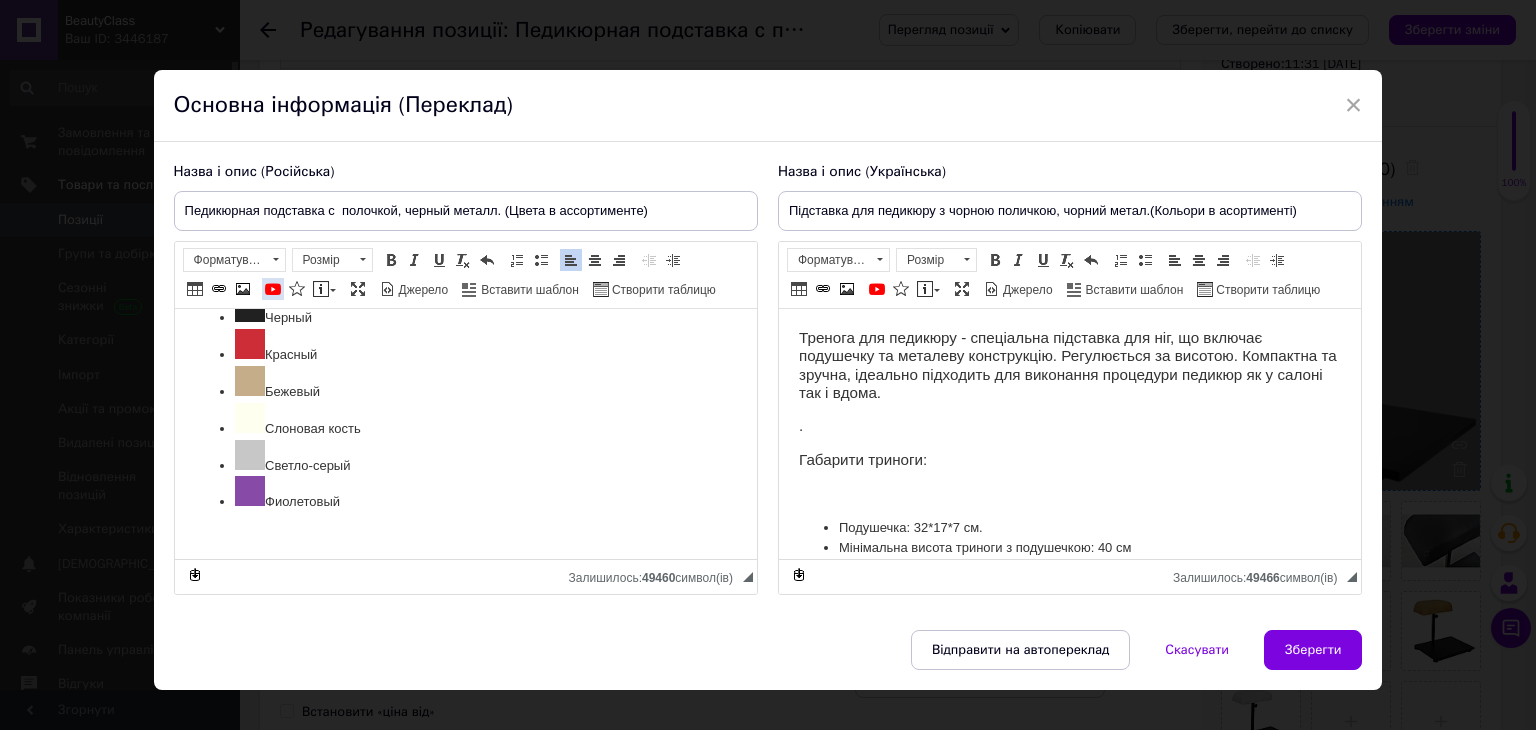 click at bounding box center (273, 289) 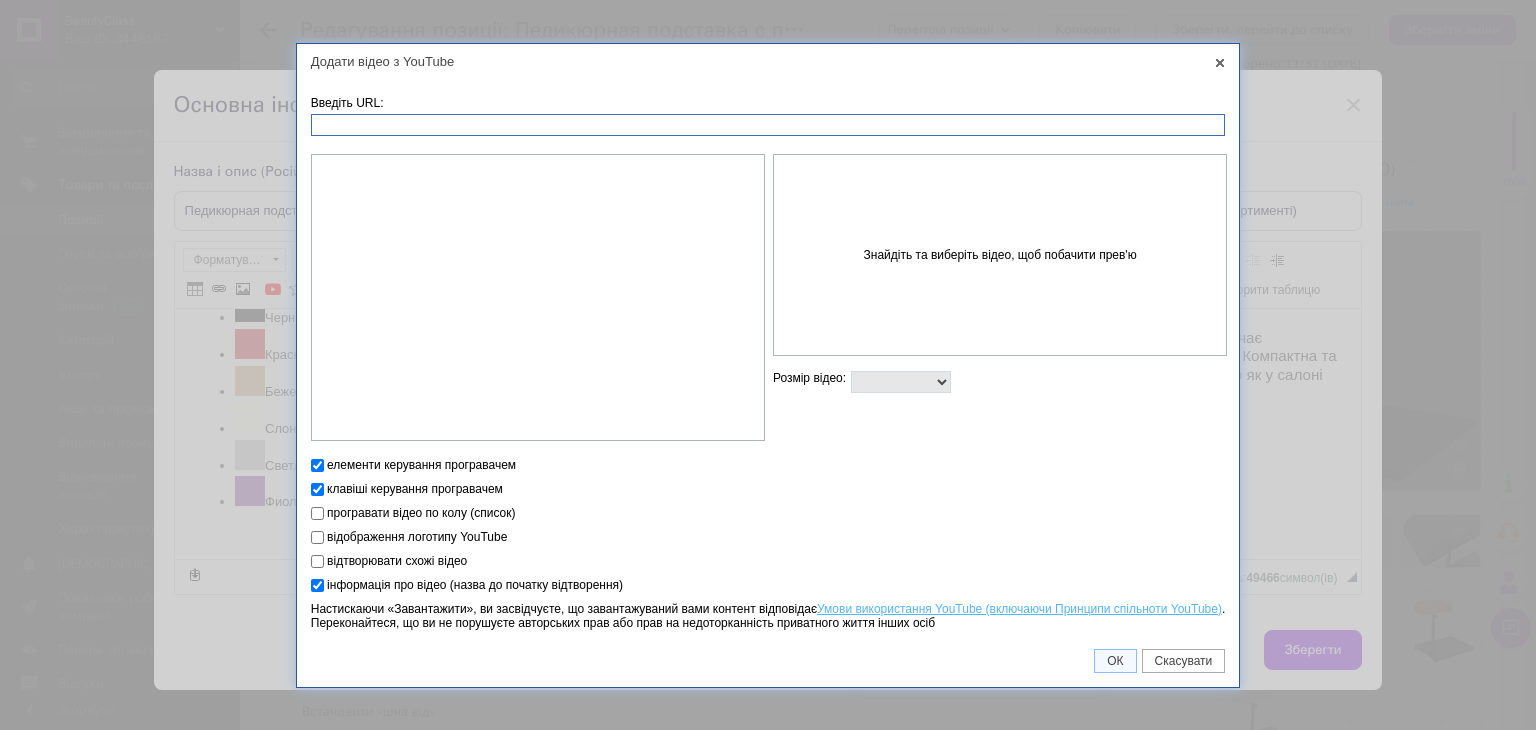 paste on "[URL][DOMAIN_NAME]" 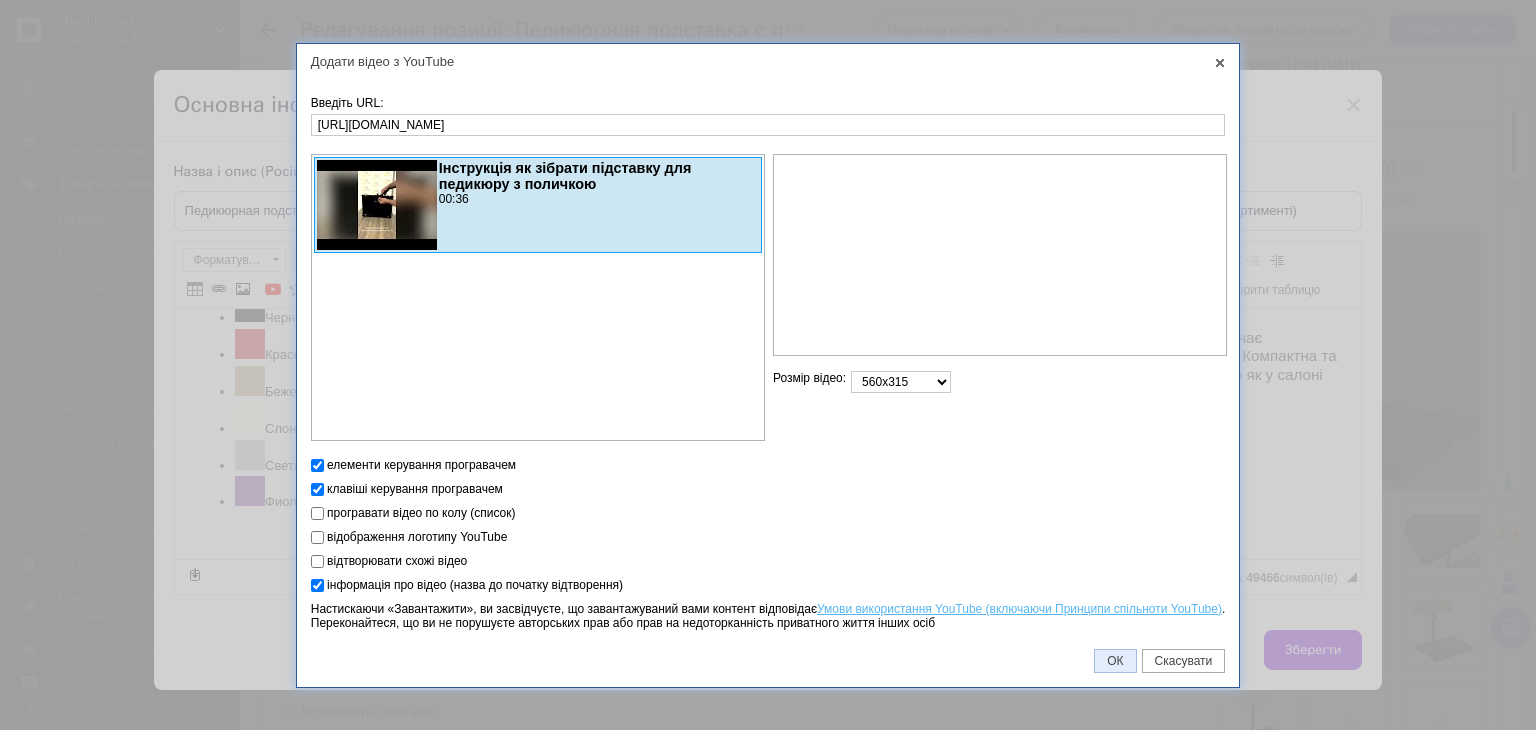 click on "ОК" at bounding box center (1115, 661) 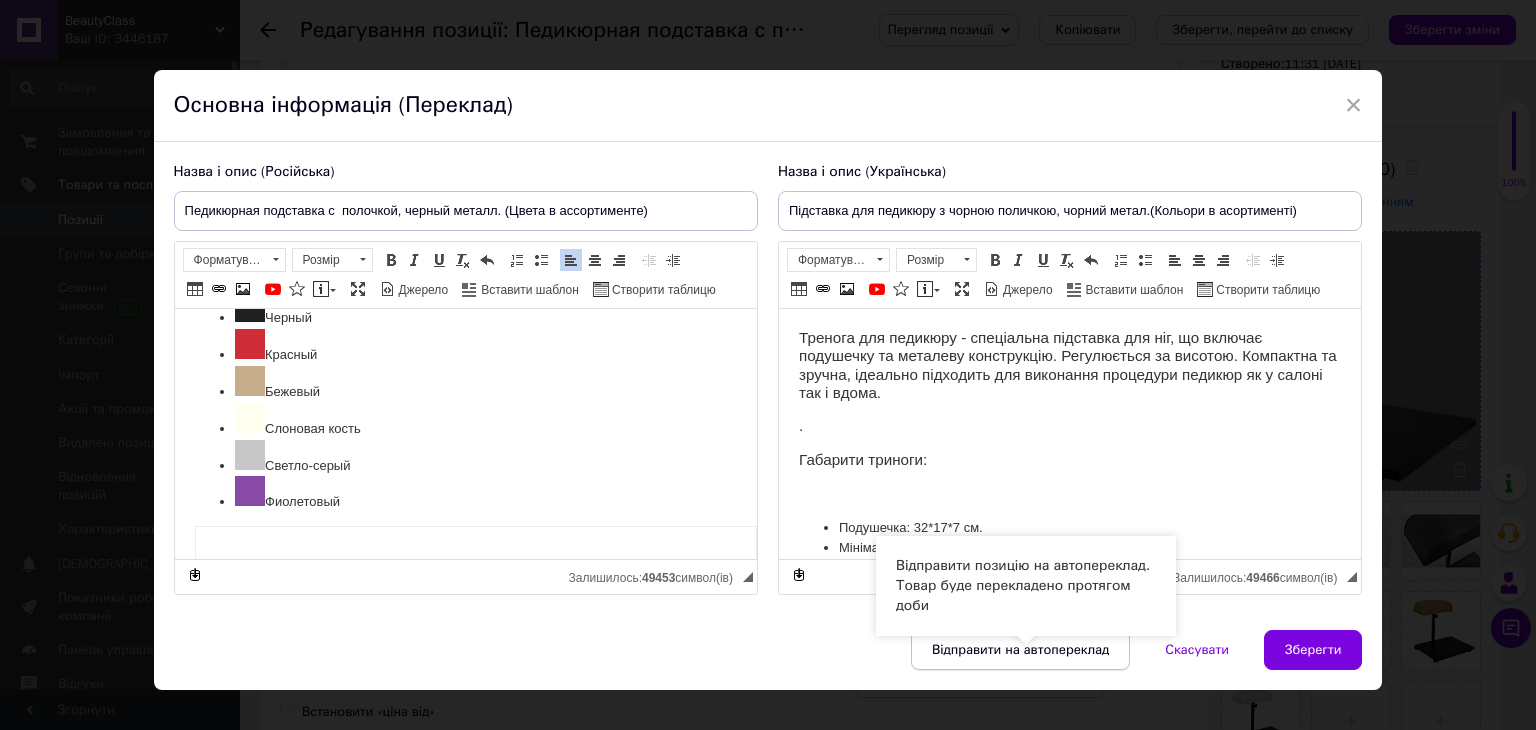 scroll, scrollTop: 660, scrollLeft: 0, axis: vertical 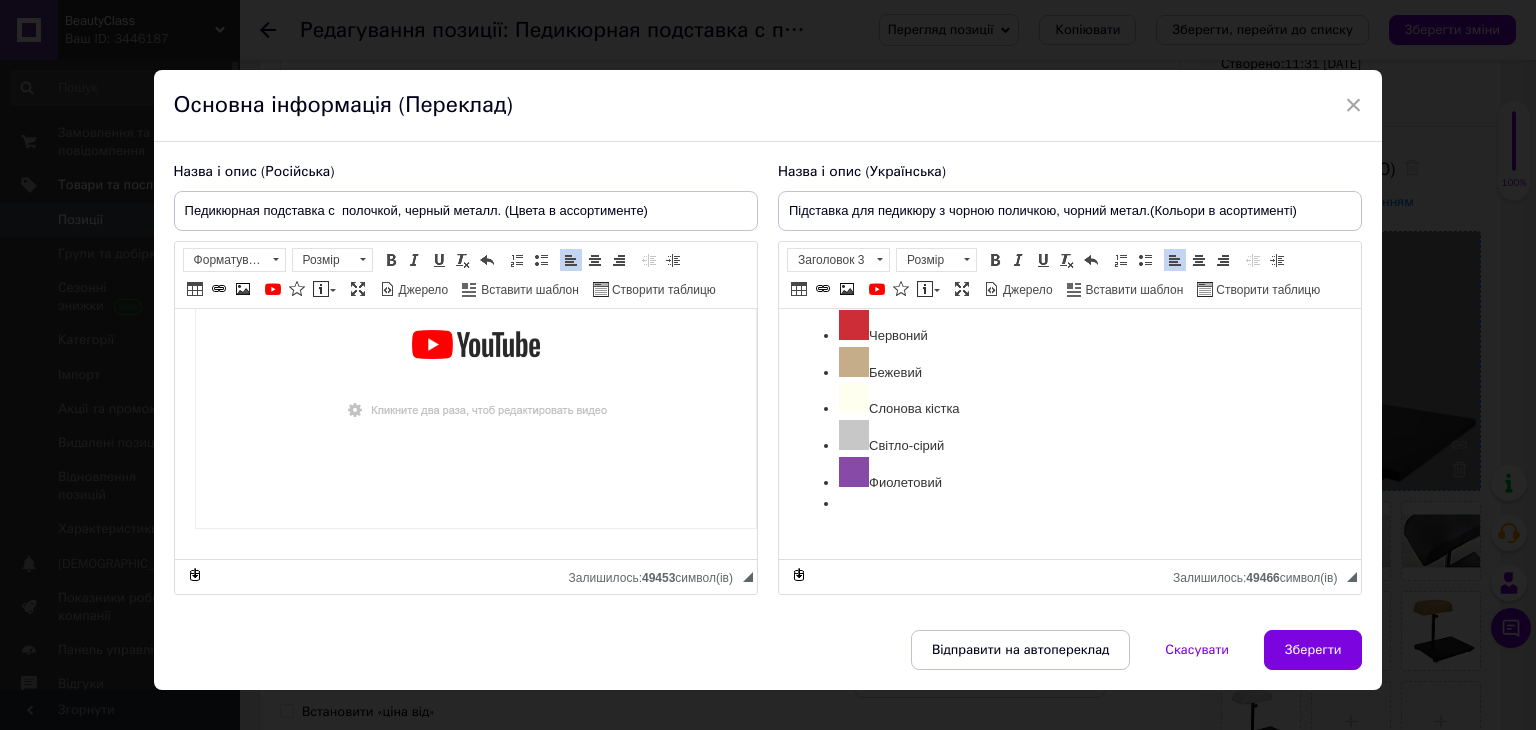 click on "Тренога для педикюру - спеціальна підставка для ніг, що включає подушечку та металеву конструкцію. Регулюється за висотою. Компактна та зручна, ідеально підходить для виконання процедури педикюр як у салоні так і вдома. . Габарити триноги: Подушечка: 32*17*7 см. Мінімальна висота триноги з подушечкою: 40 см Максимальна висота триноги з подушечкою: 65 см Транспортується у коробці 40*35*28 см Об'ємна вага 10 кг Матеріал виготовлення Основа Метал Колір подушки Чорний Червоний Бежевий Слонова кістка Світло-сірий Фиолетовий" at bounding box center [1069, 228] 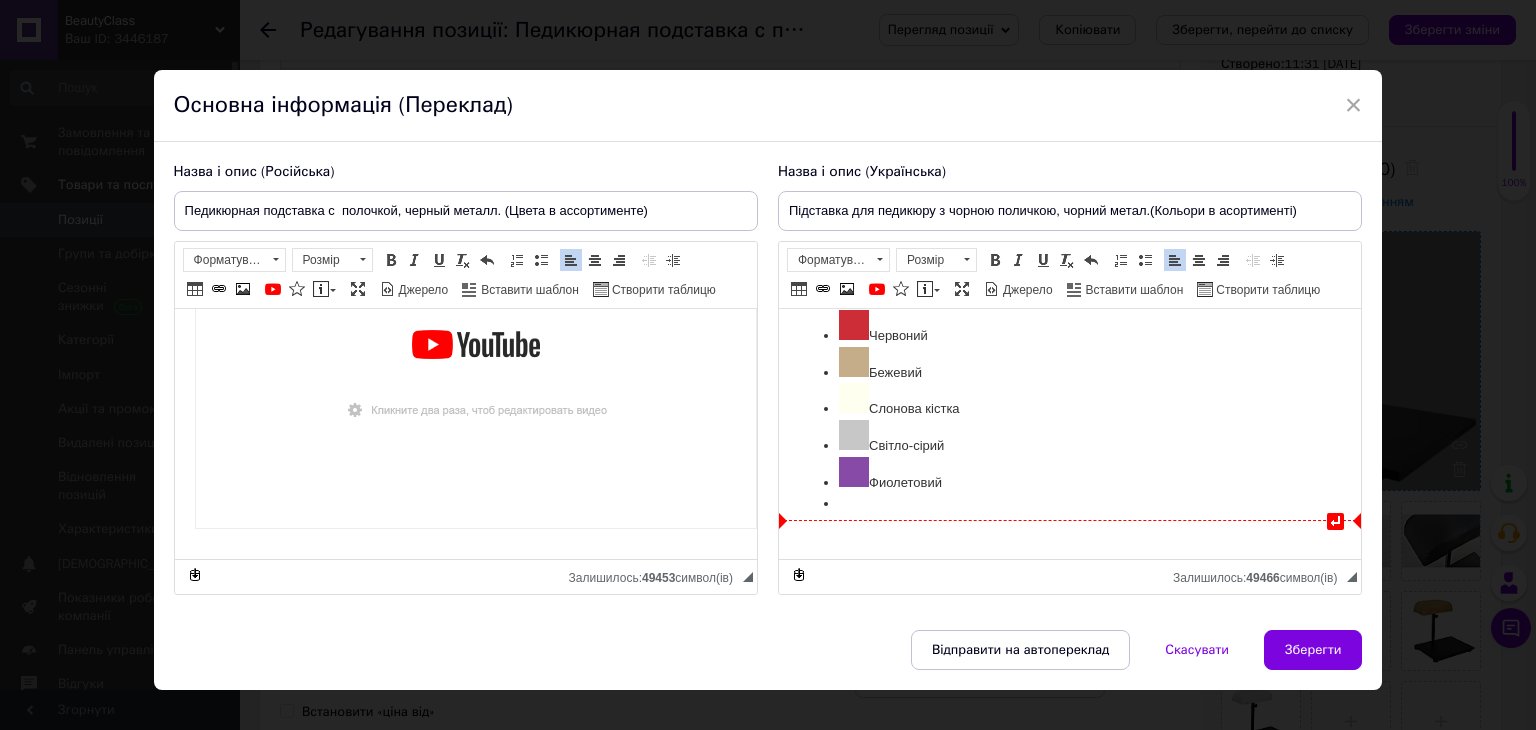 click at bounding box center [1069, 504] 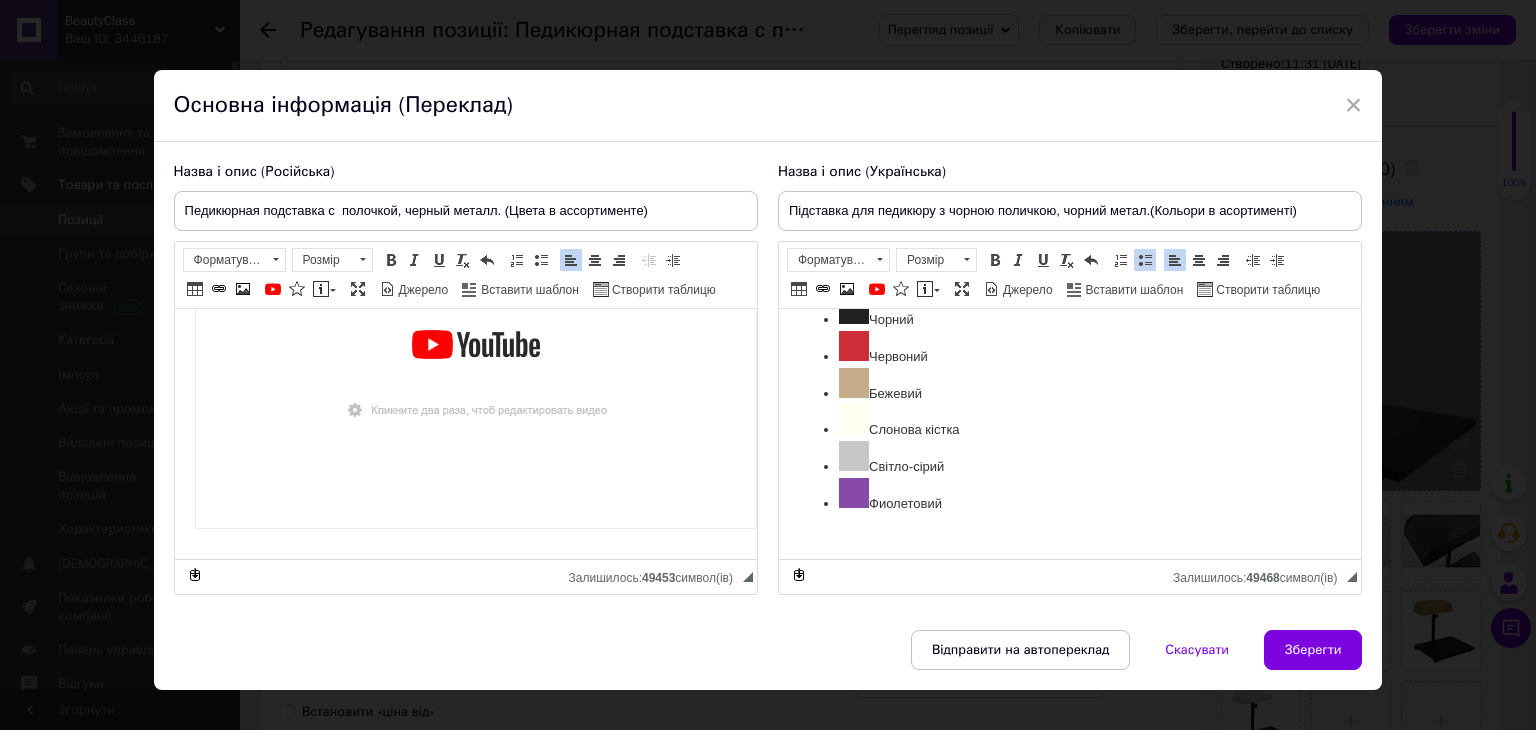 scroll, scrollTop: 421, scrollLeft: 0, axis: vertical 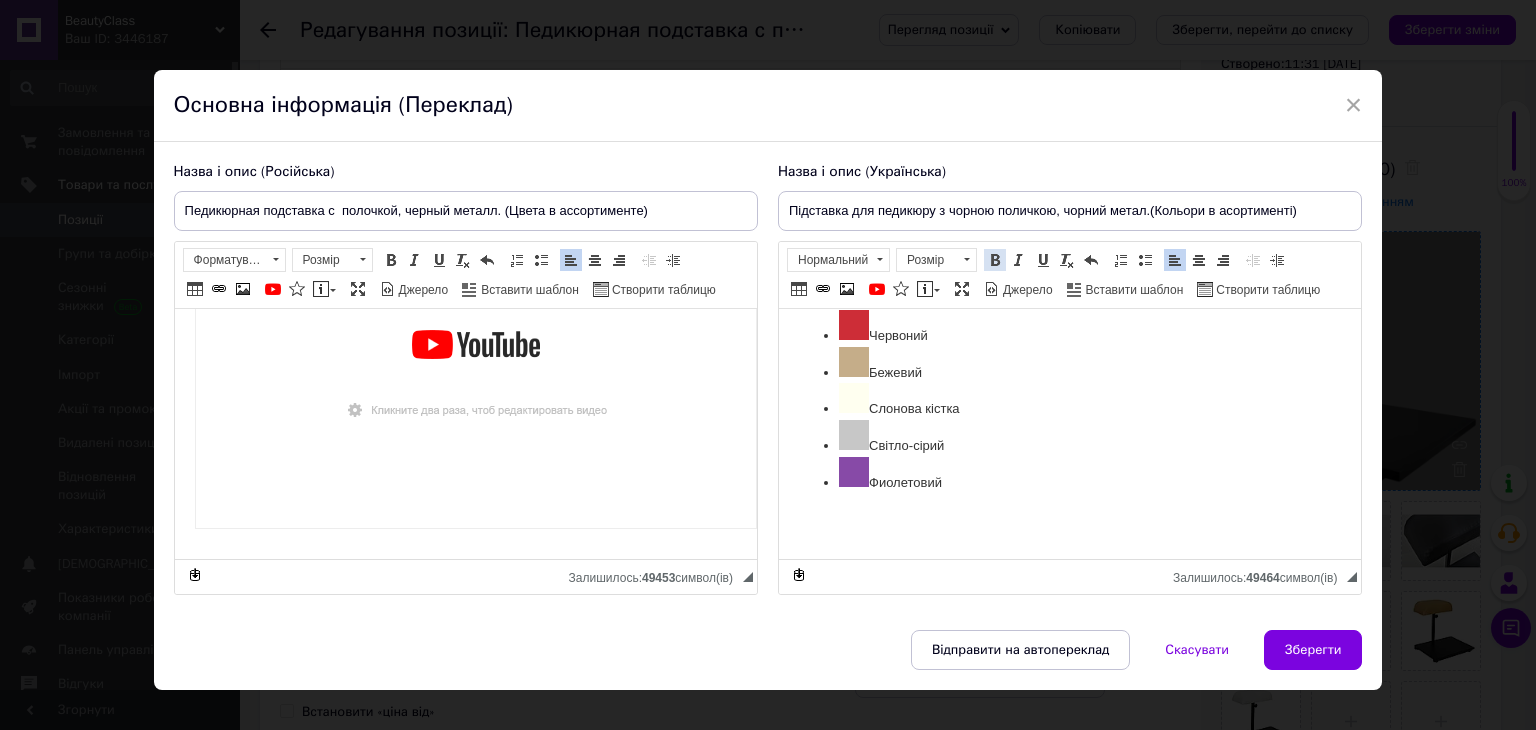 click at bounding box center [995, 260] 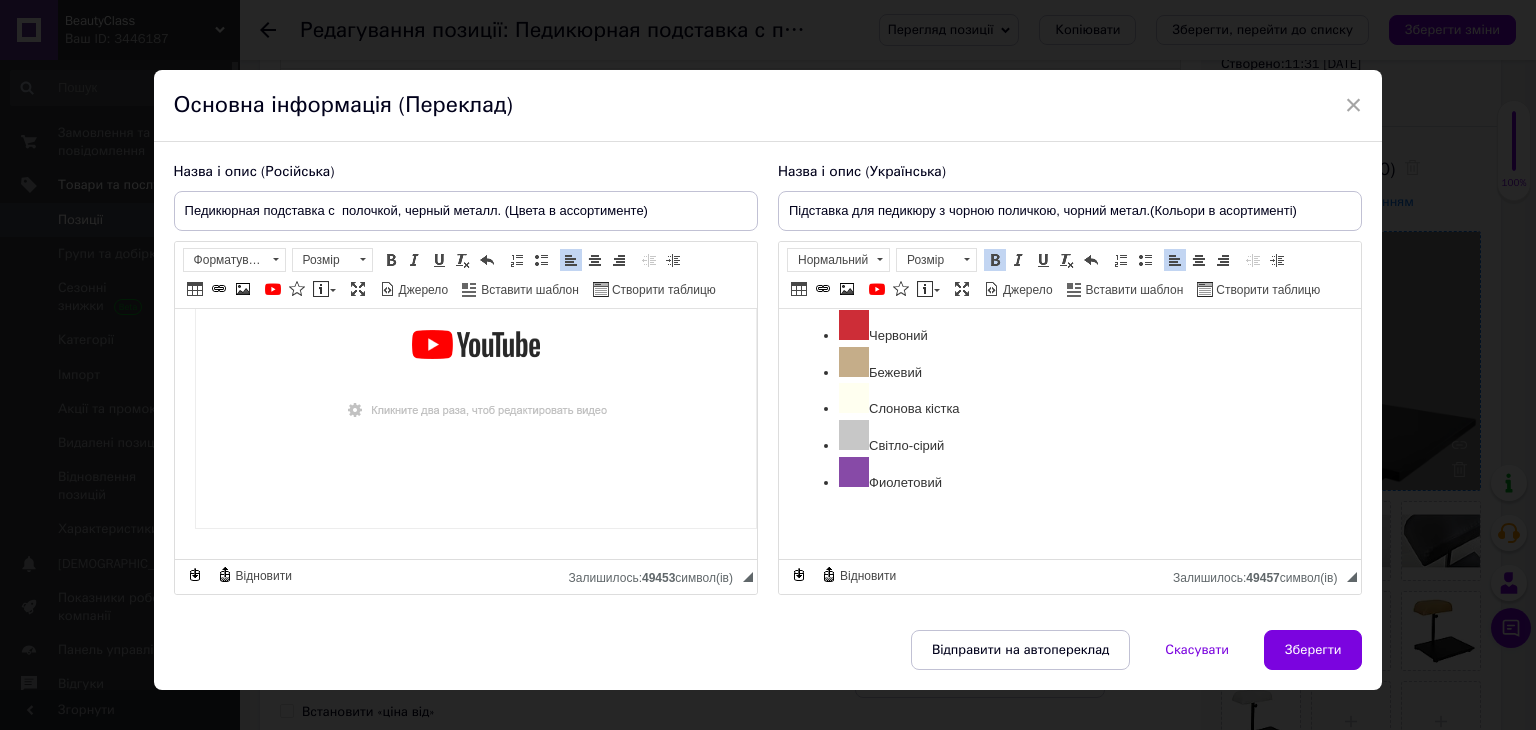 click at bounding box center (995, 260) 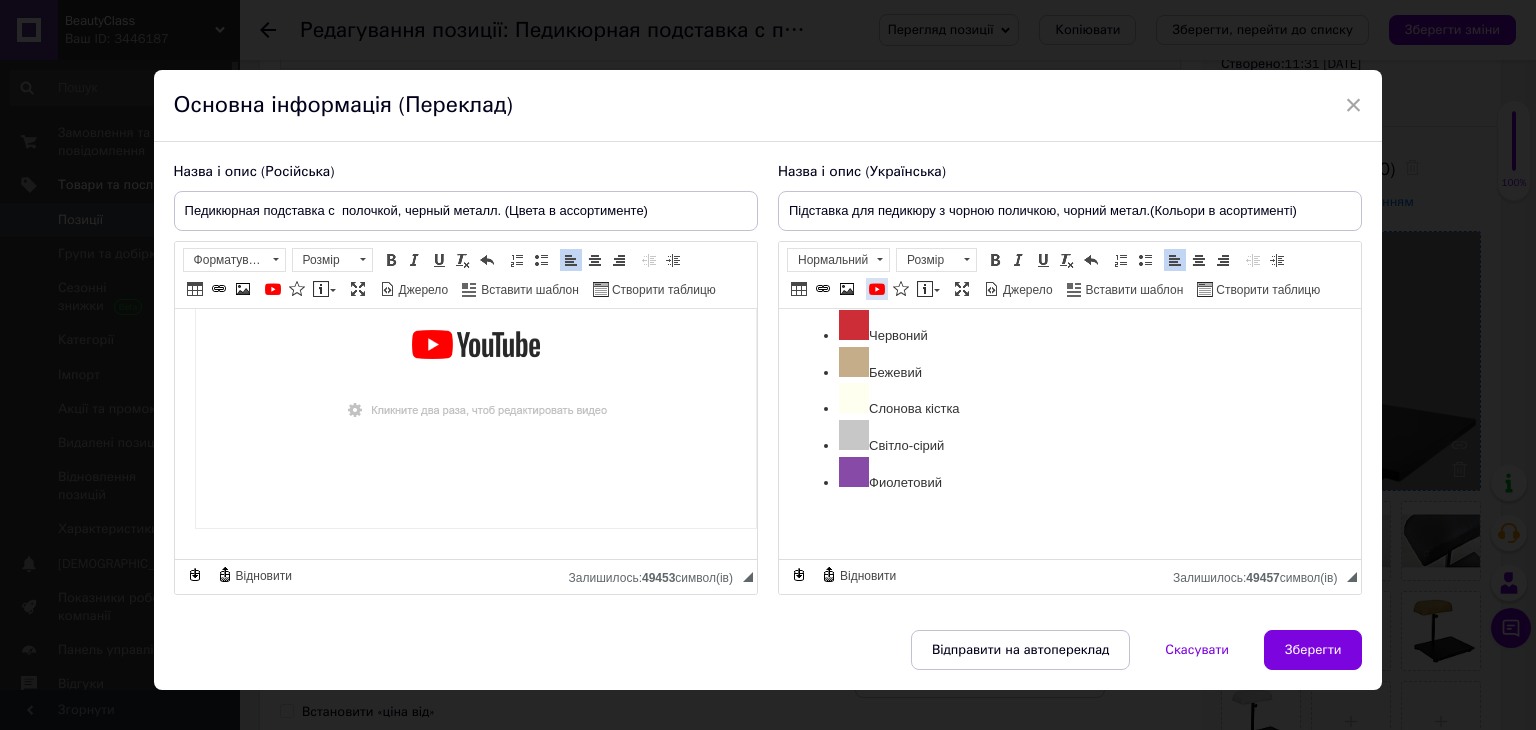 click at bounding box center (877, 289) 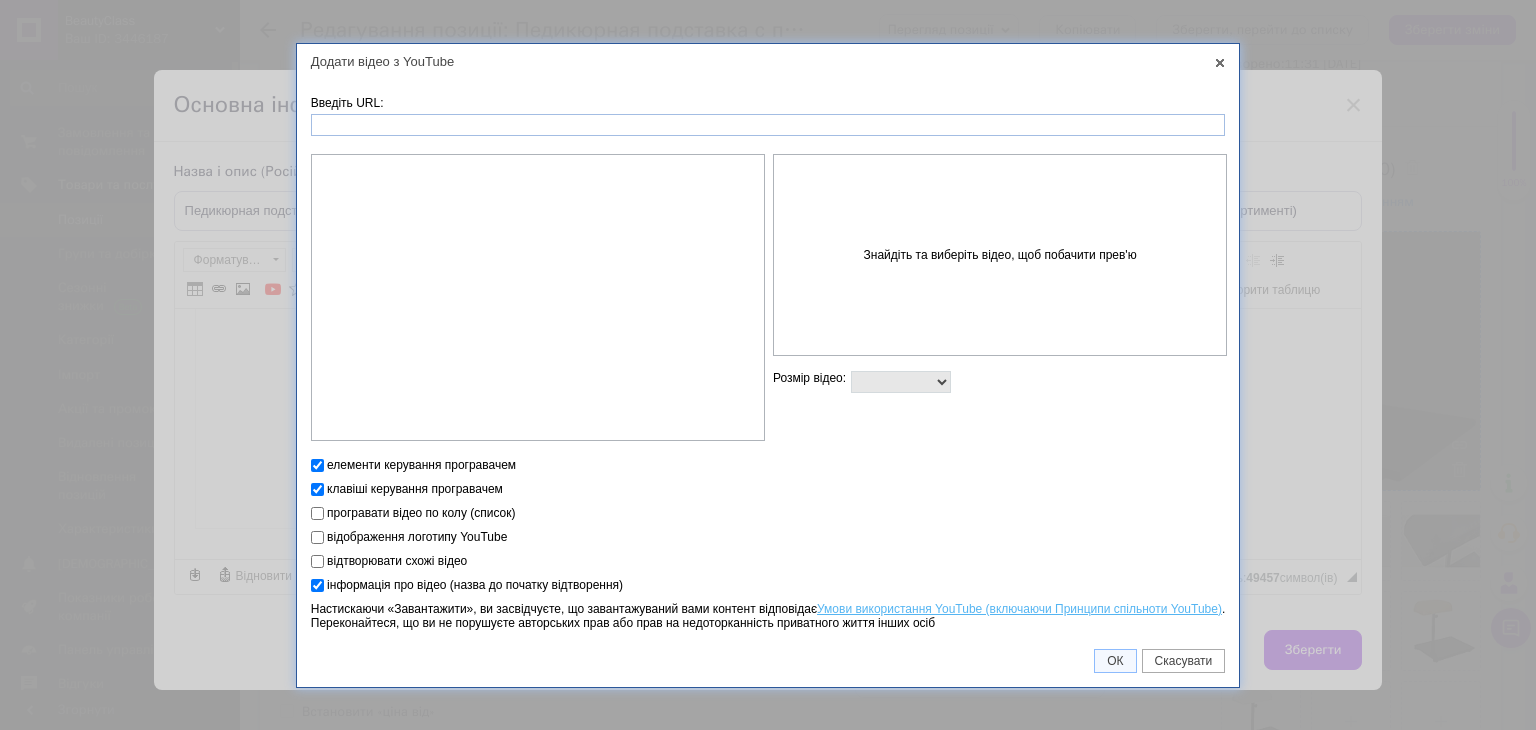 type on "[URL][DOMAIN_NAME]" 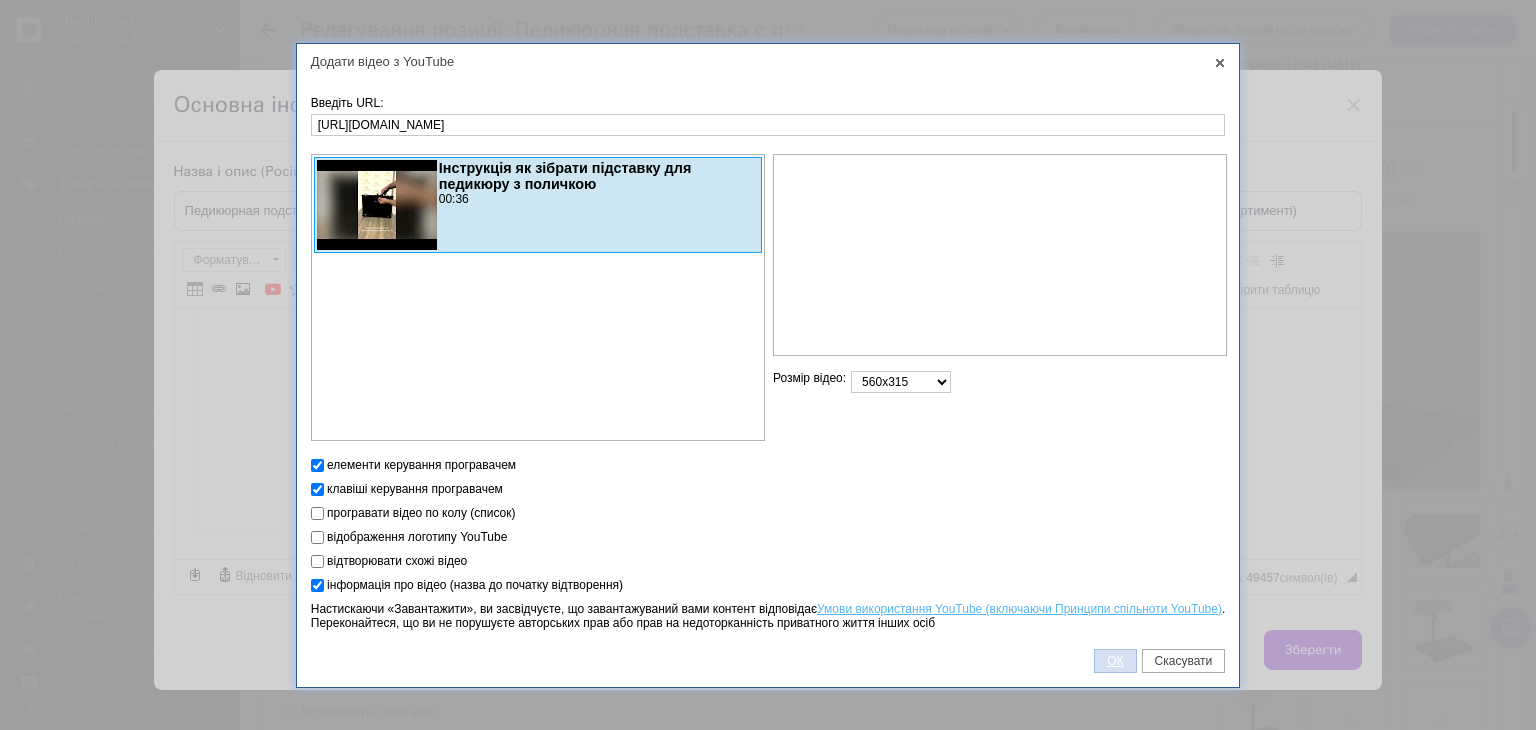 click on "ОК" at bounding box center (1115, 661) 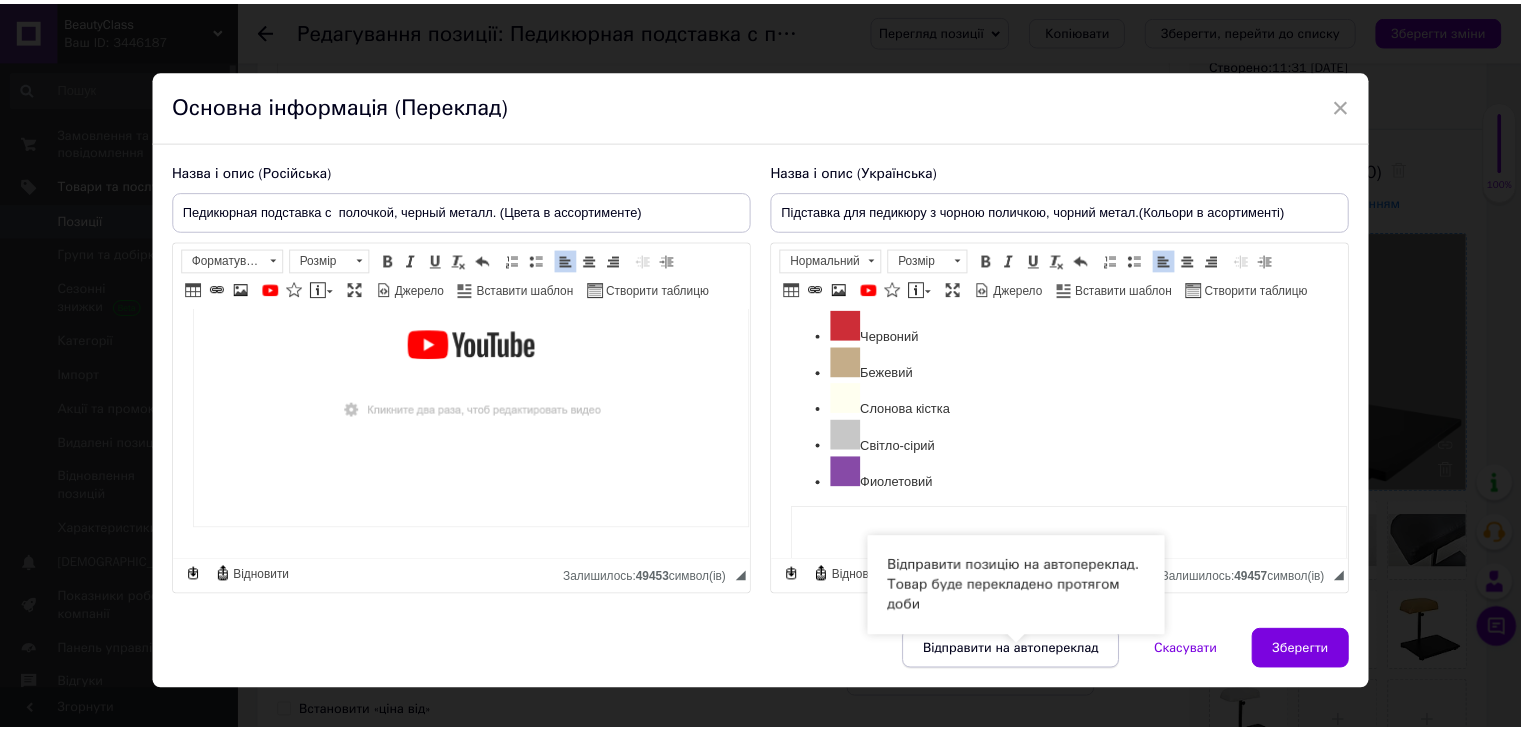 scroll, scrollTop: 714, scrollLeft: 0, axis: vertical 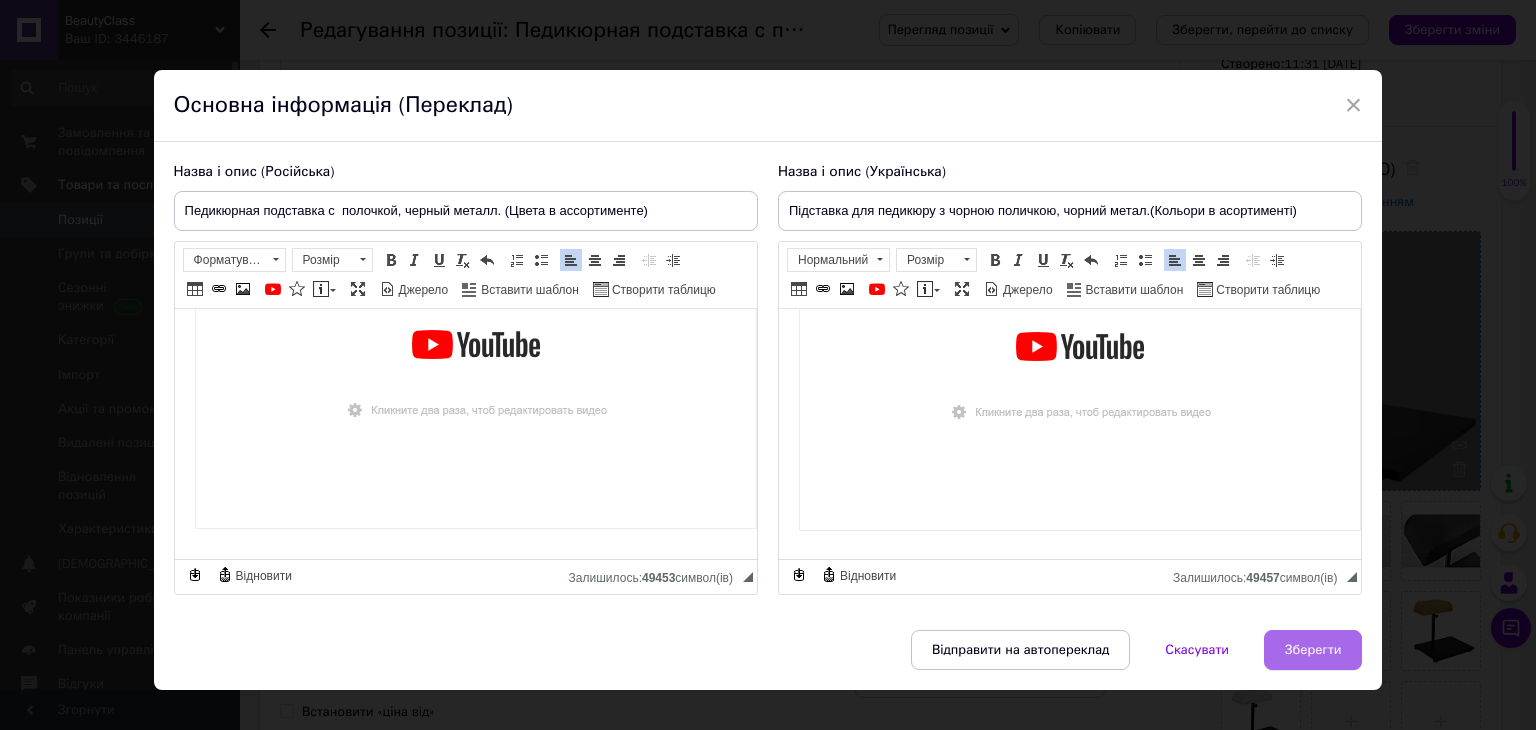 click on "Зберегти" at bounding box center (1313, 650) 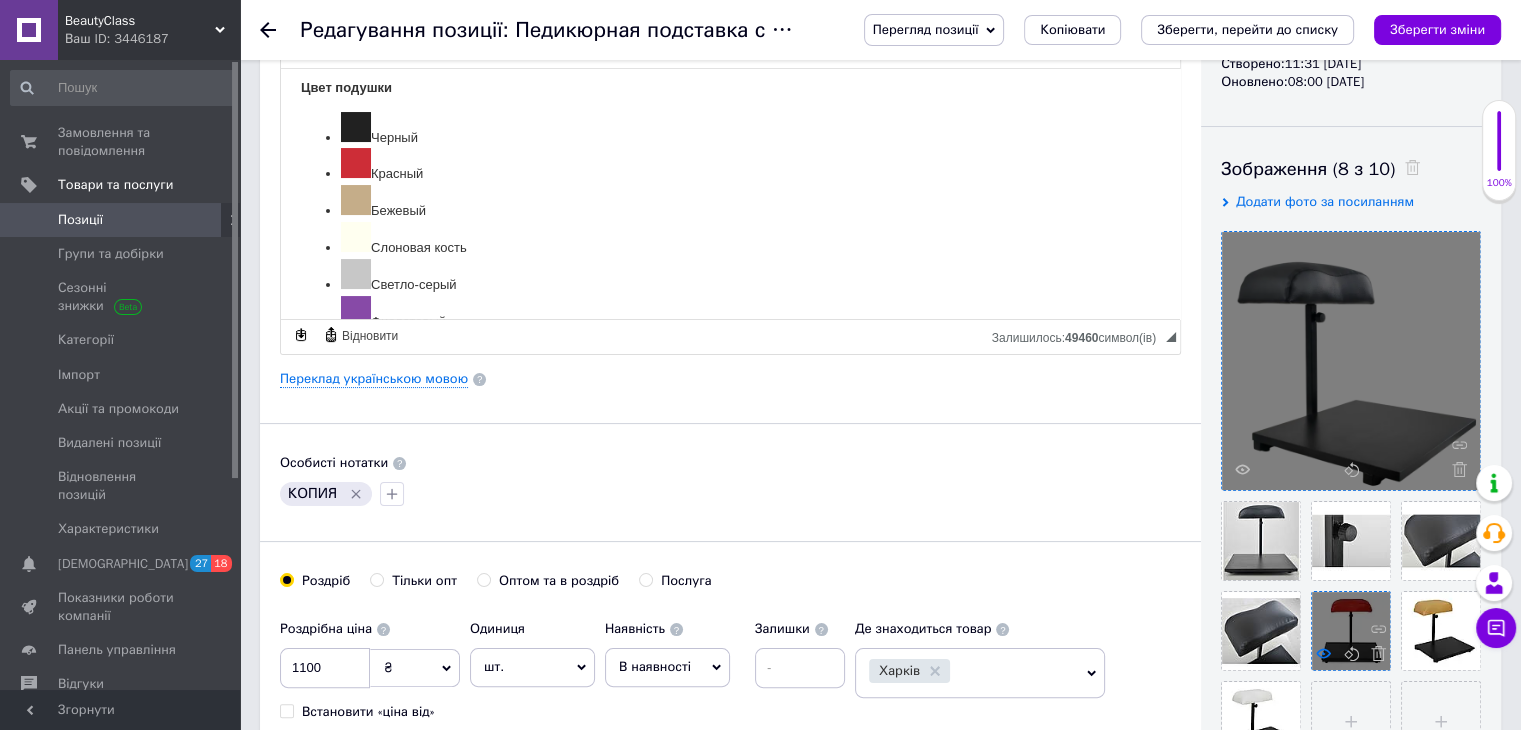 scroll, scrollTop: 266, scrollLeft: 0, axis: vertical 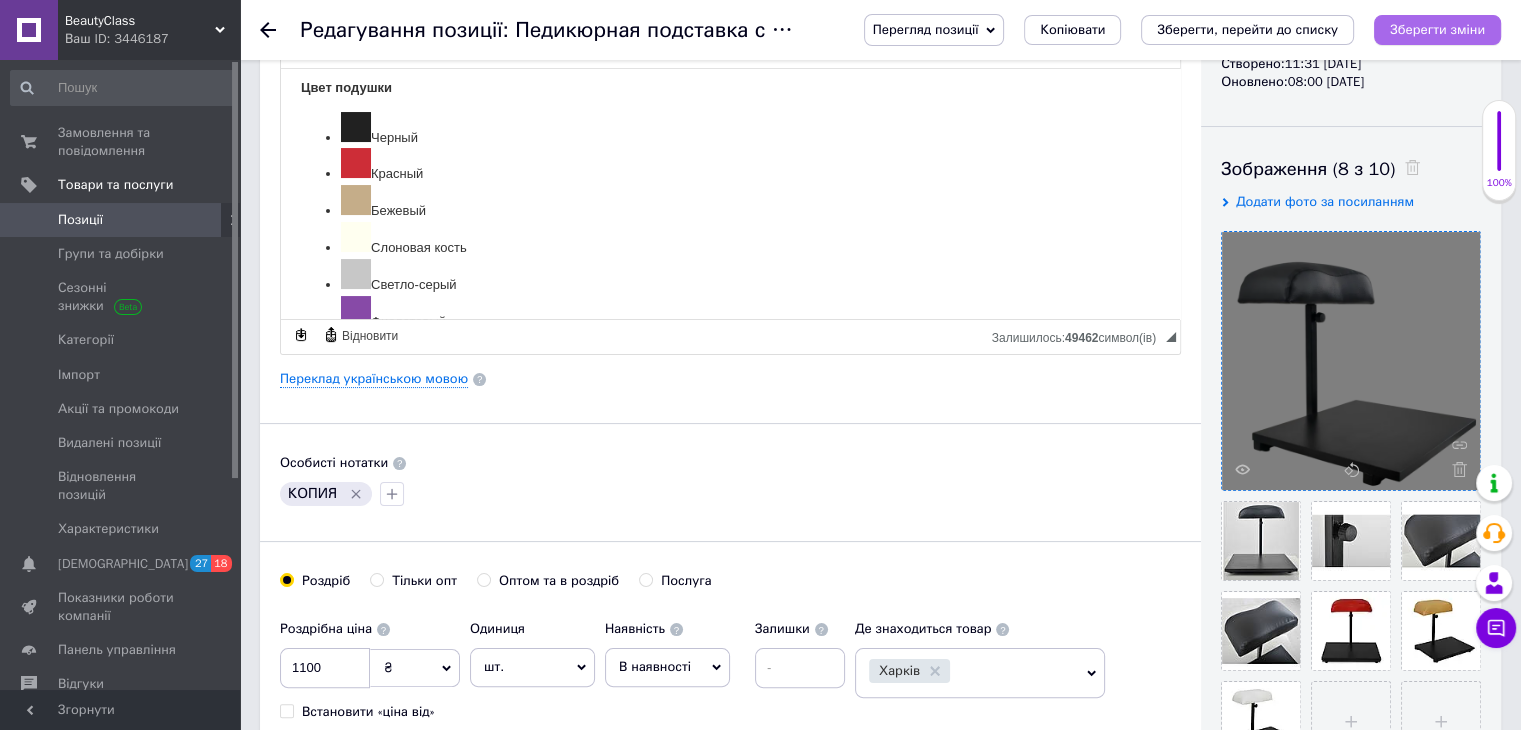 click on "Зберегти зміни" at bounding box center [1437, 29] 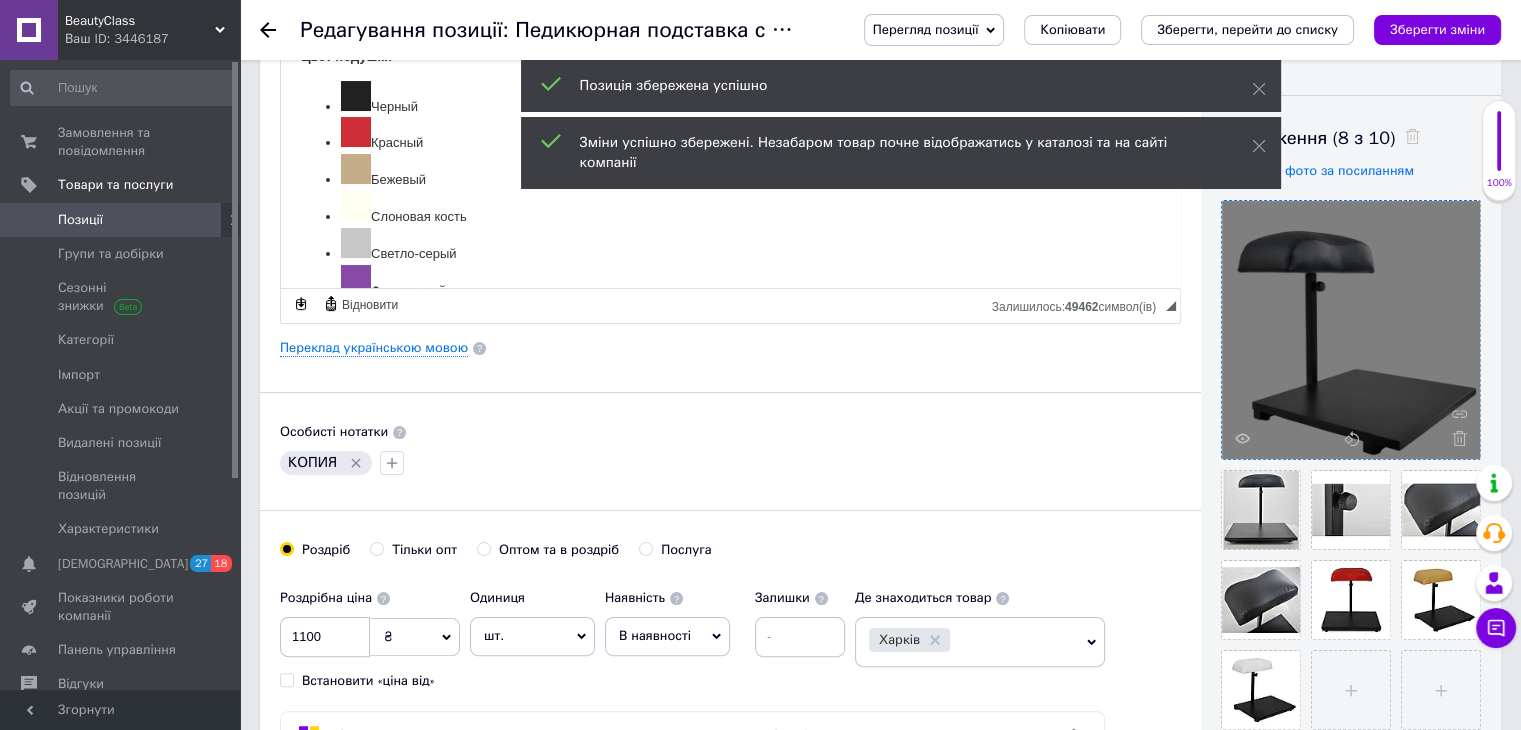 scroll, scrollTop: 533, scrollLeft: 0, axis: vertical 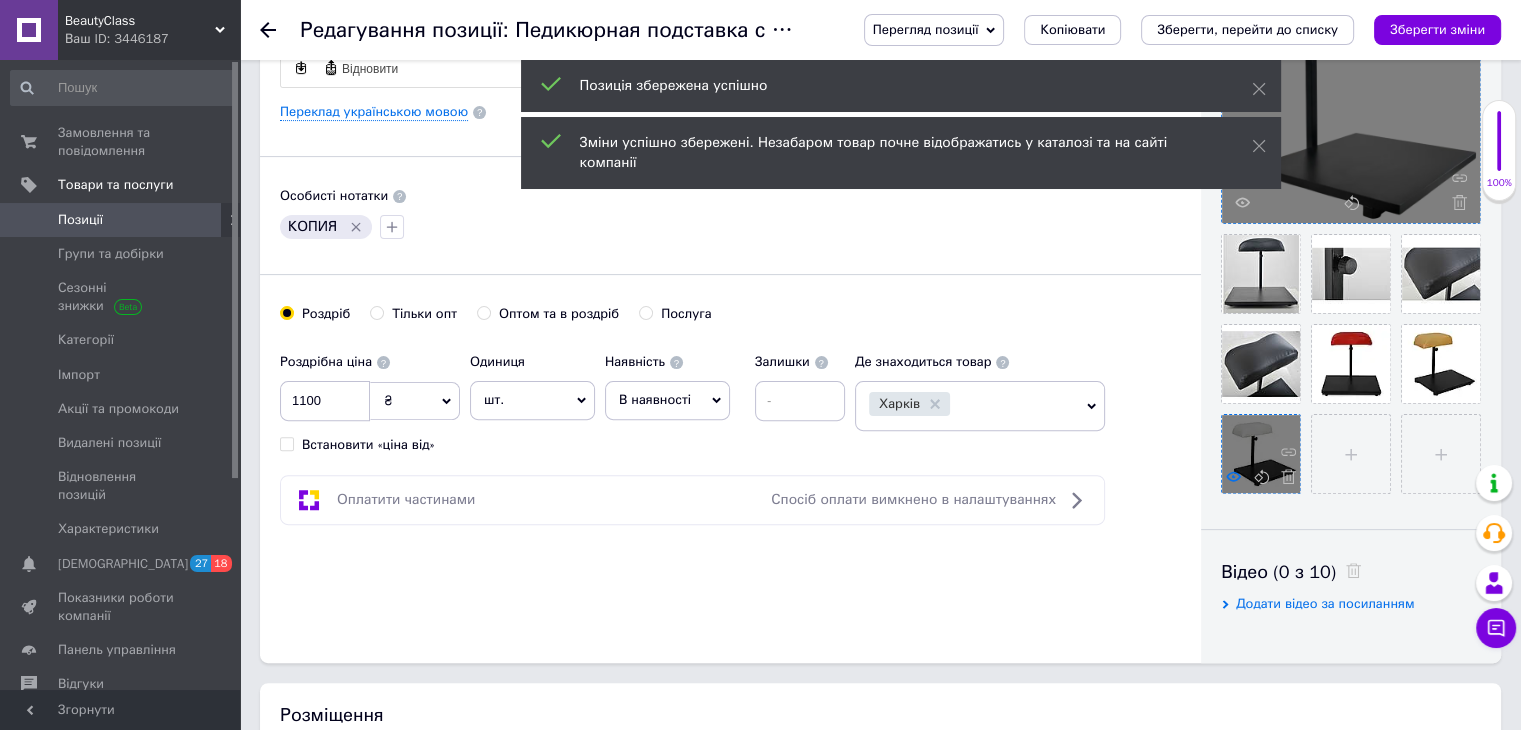 click 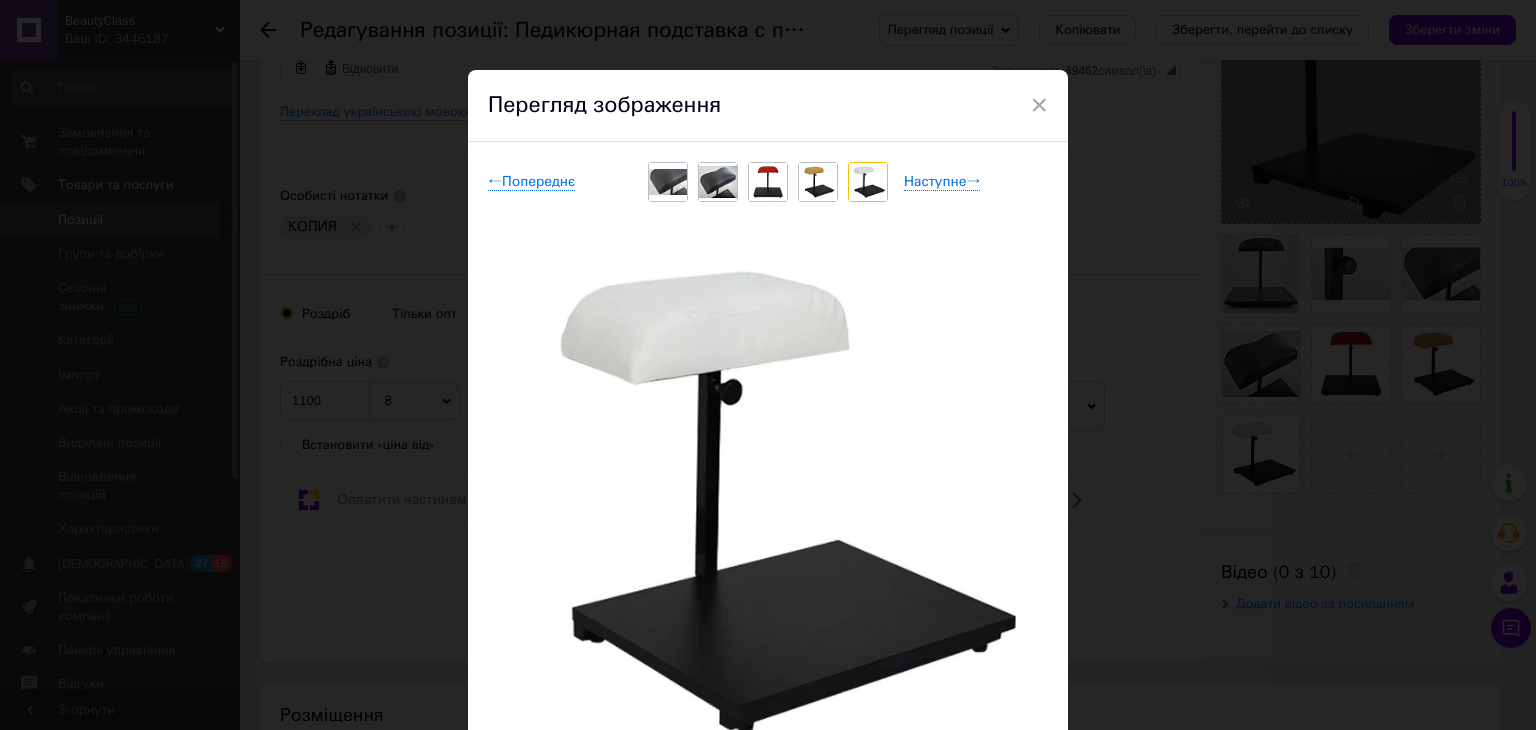 drag, startPoint x: 1039, startPoint y: 97, endPoint x: 1072, endPoint y: 153, distance: 65 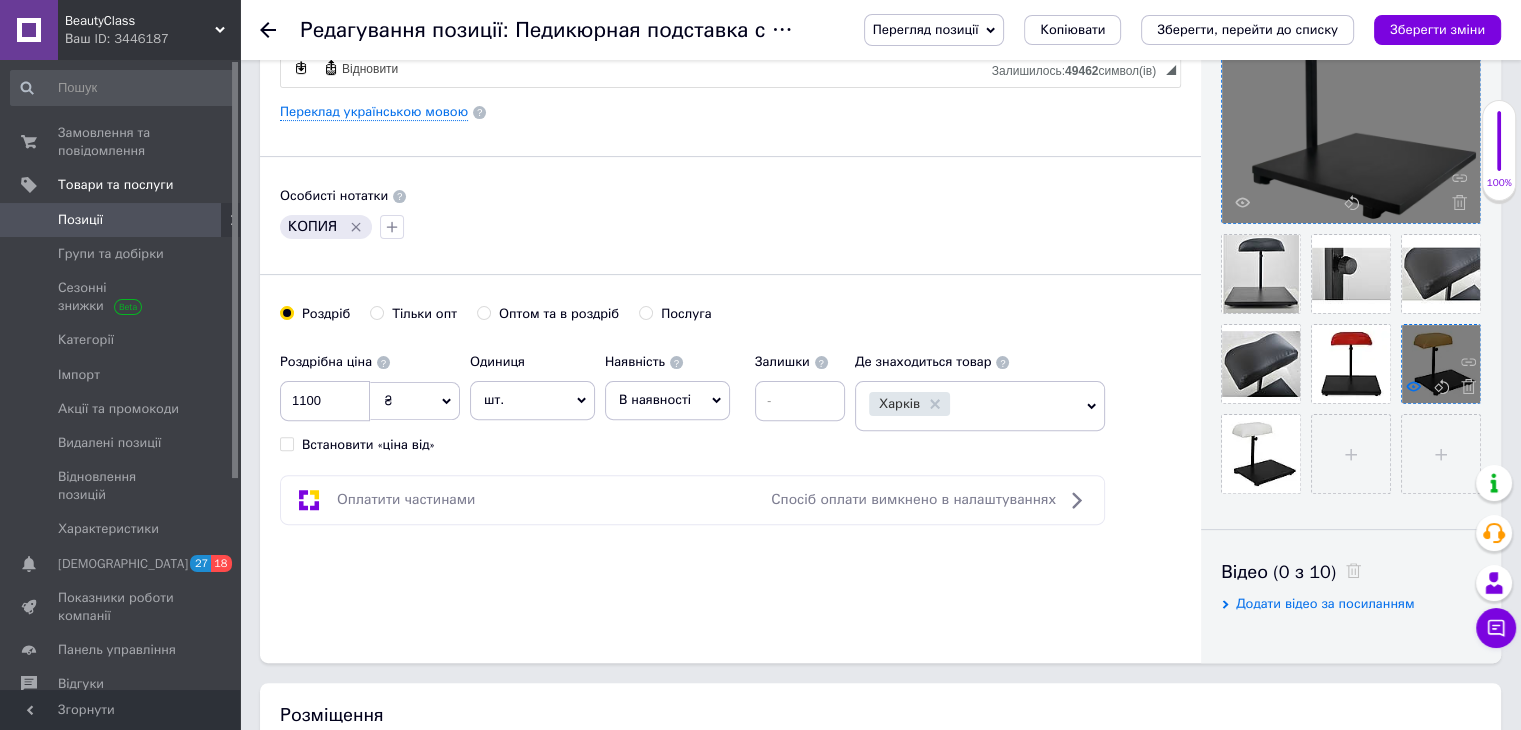 click 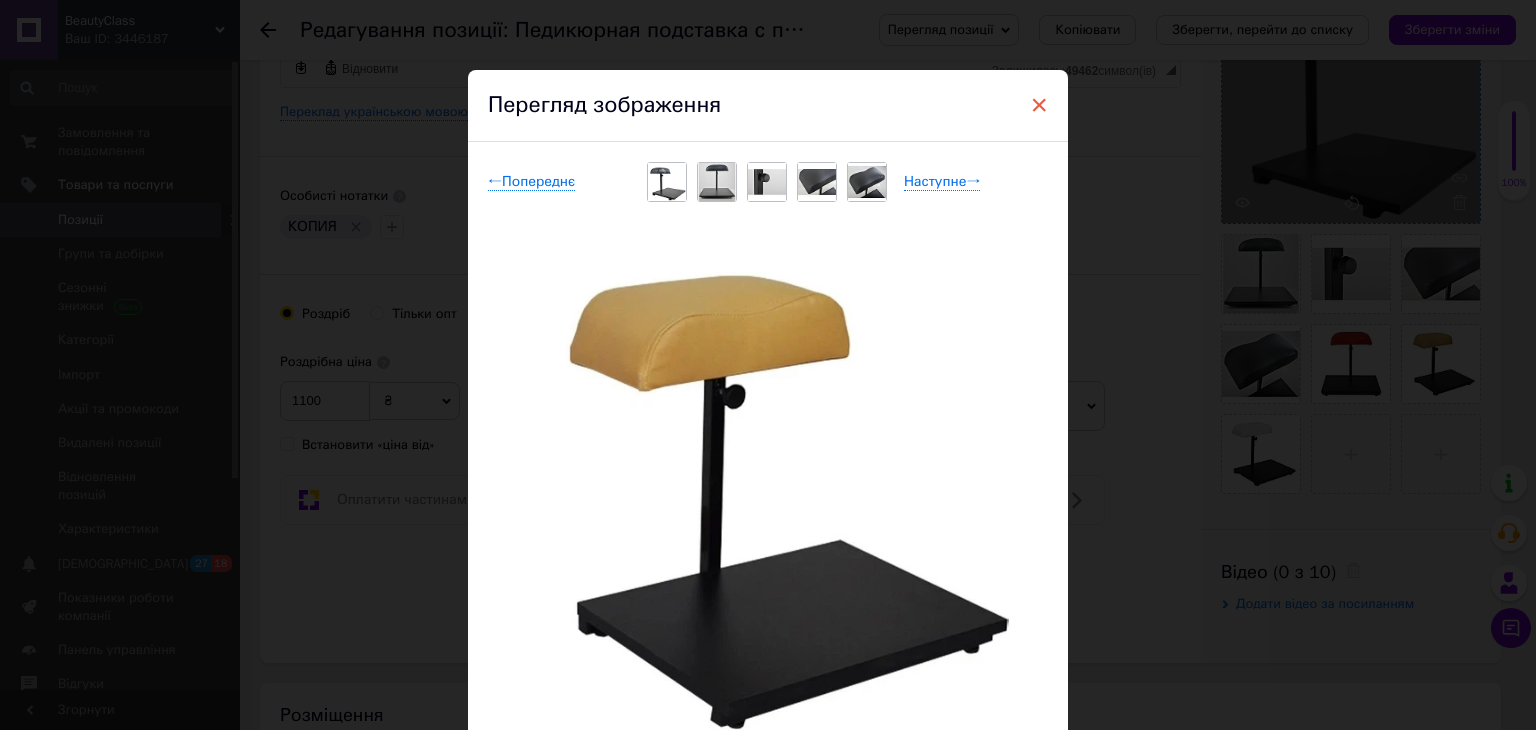 click on "×" at bounding box center [1039, 105] 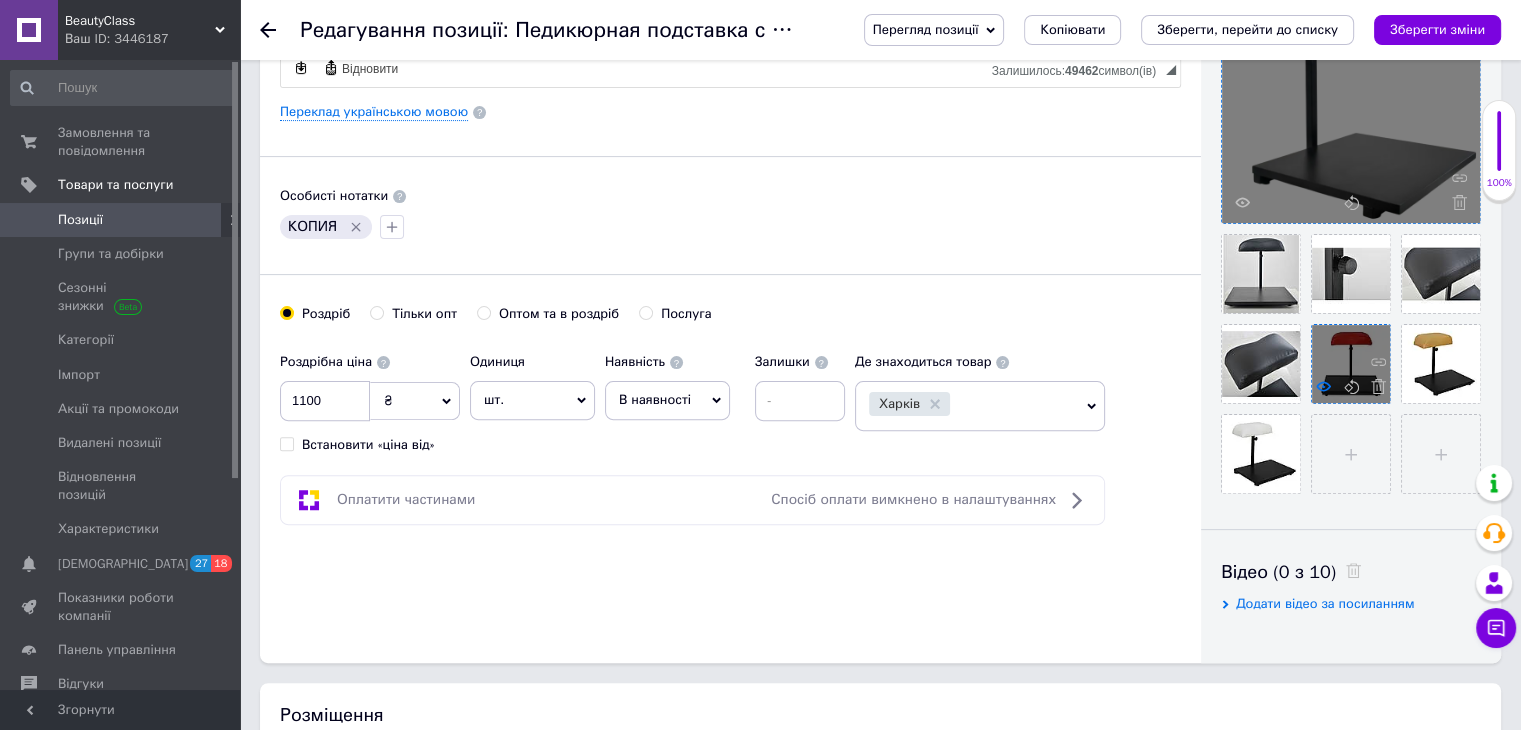 click 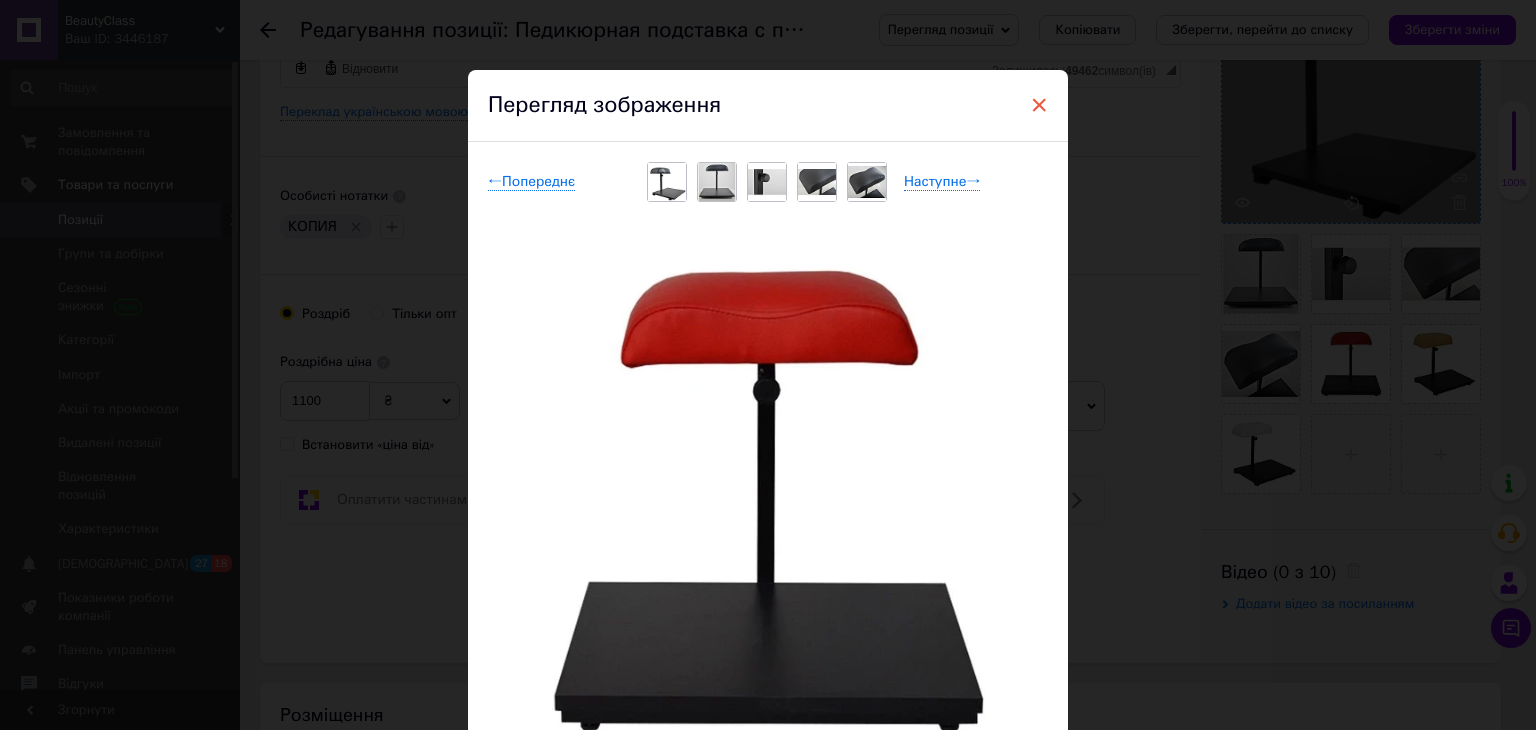 click on "×" at bounding box center [1039, 105] 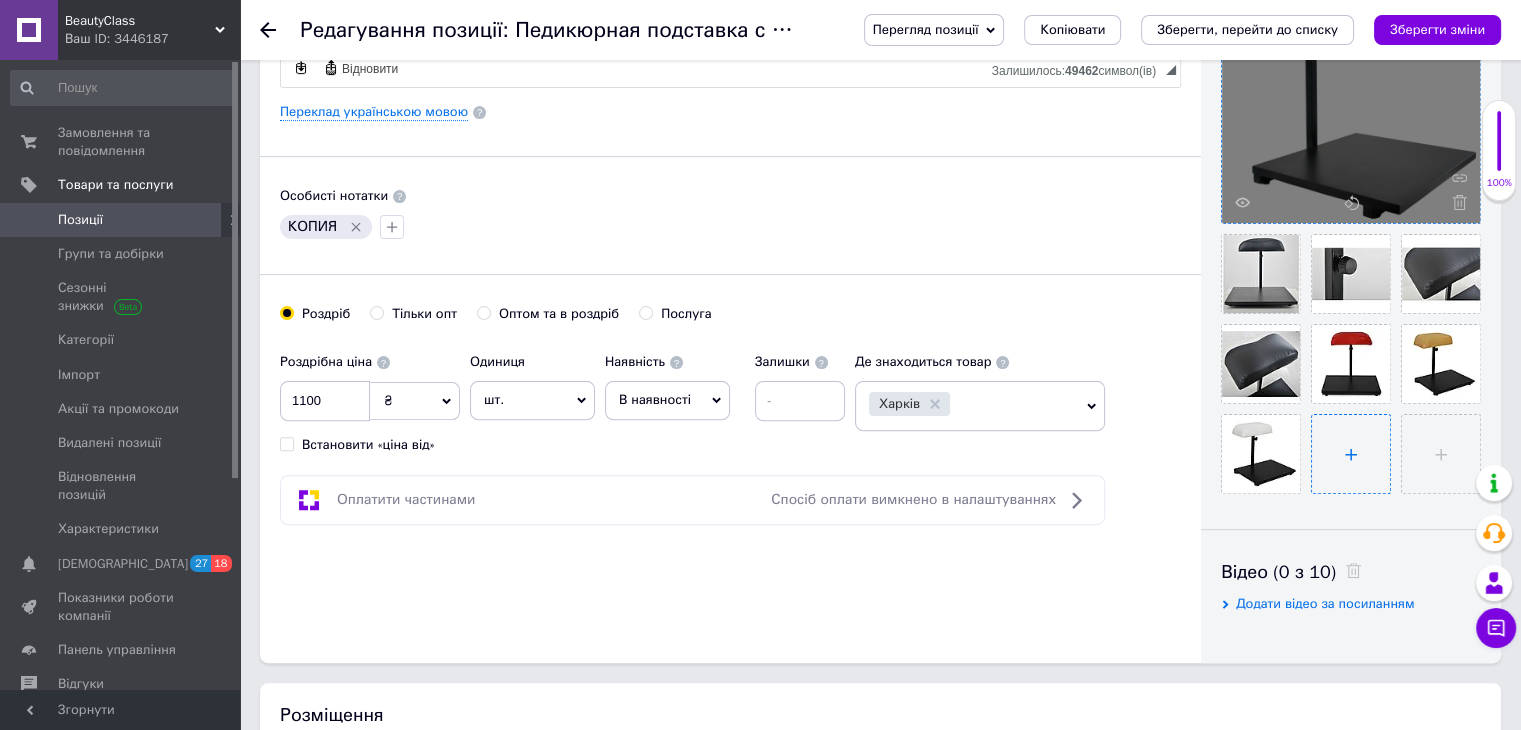 click at bounding box center (1351, 454) 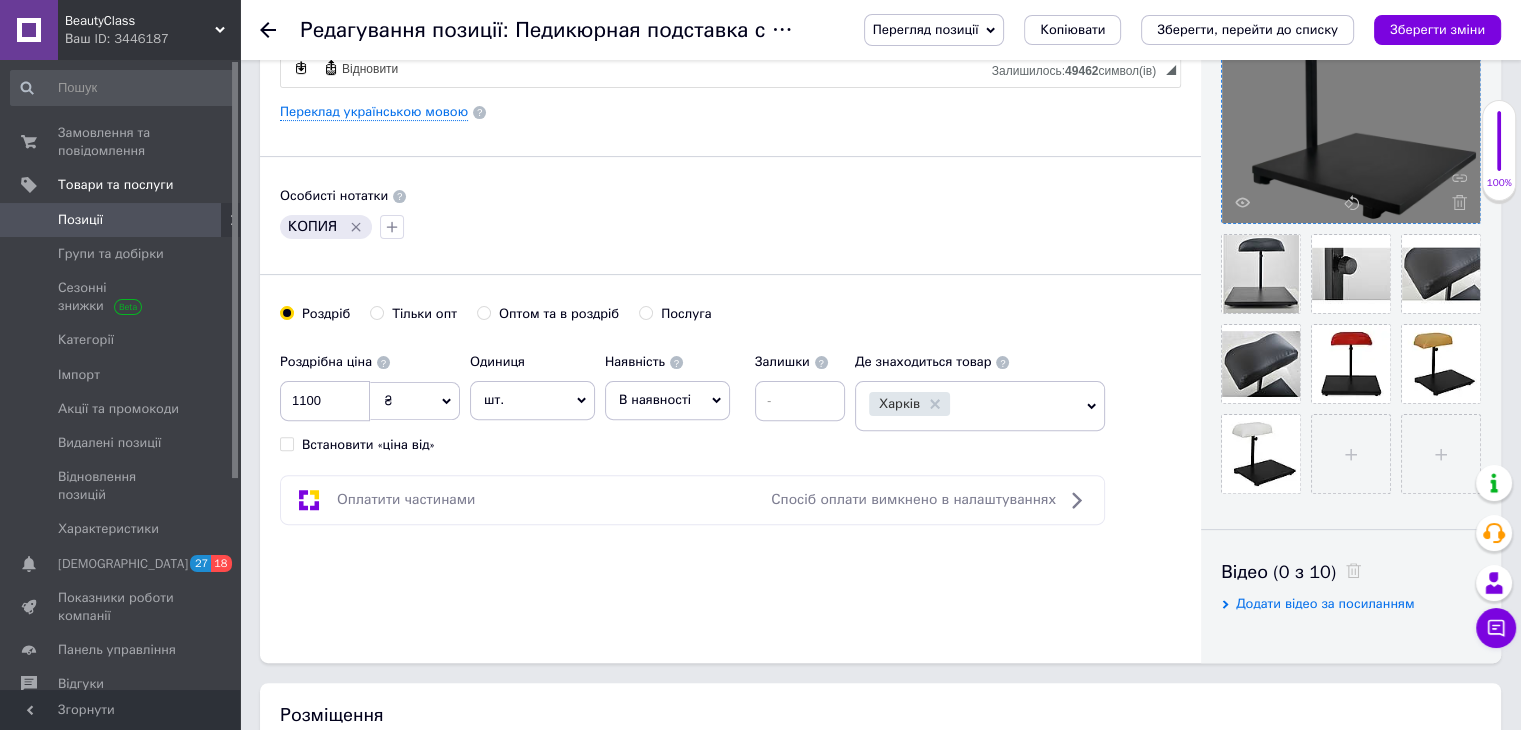 type 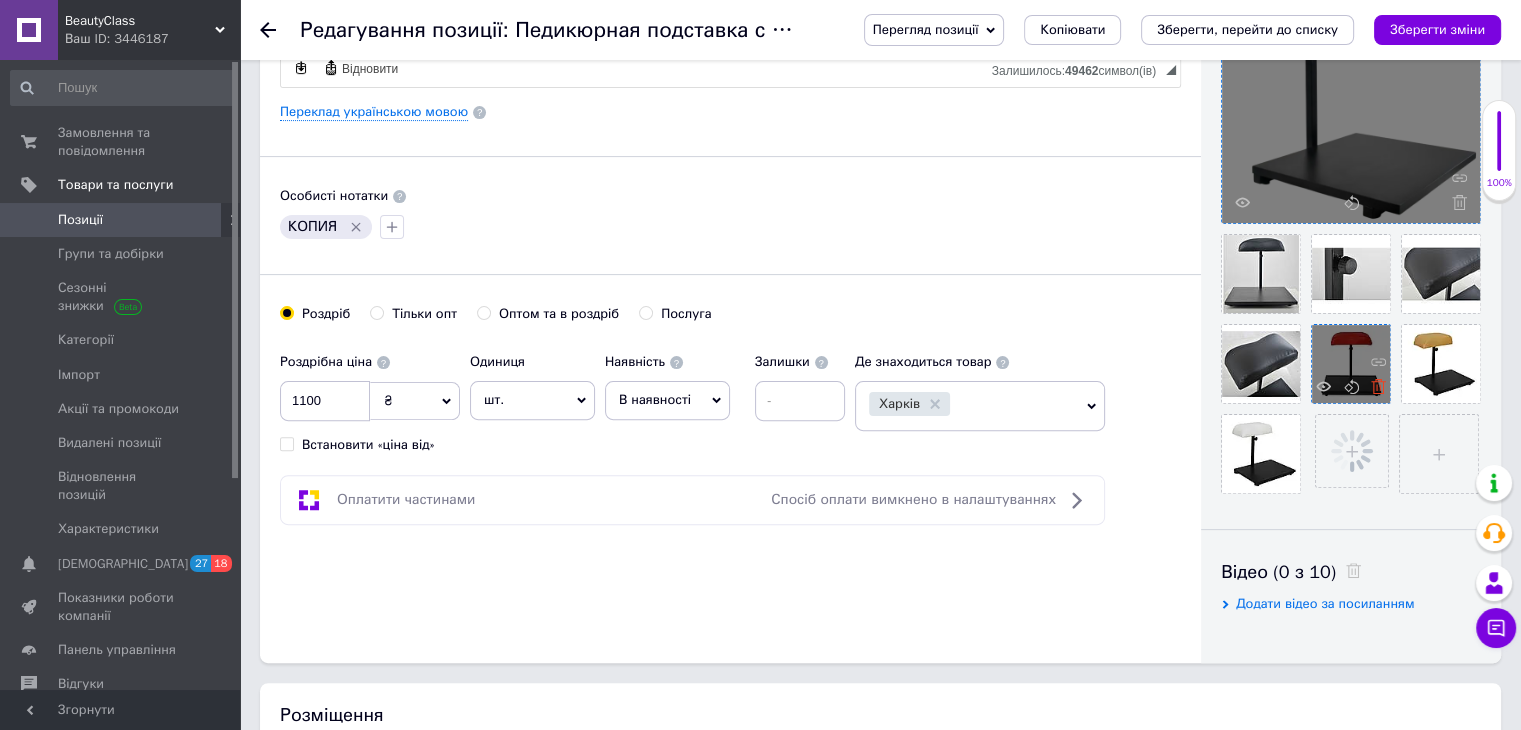 click 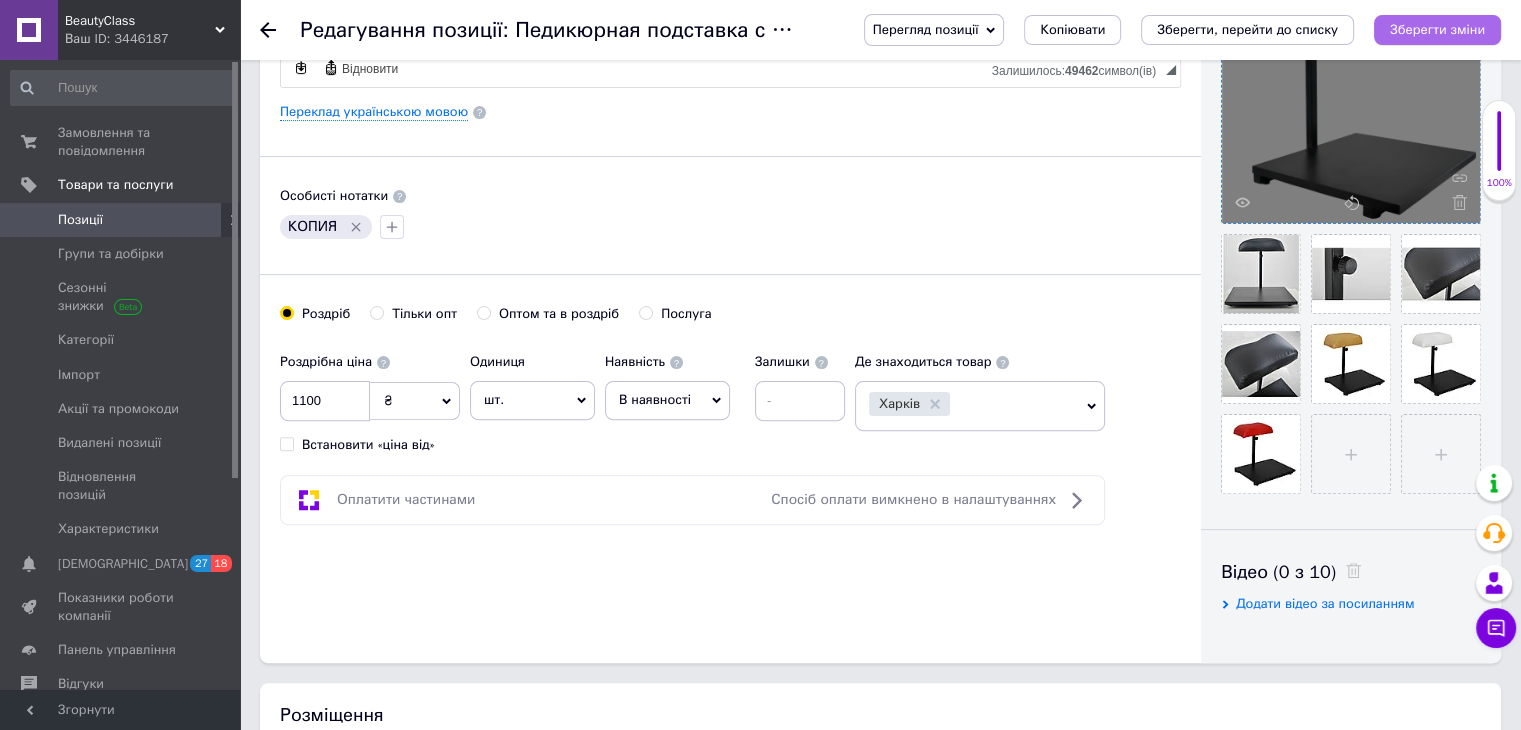 click on "Зберегти зміни" at bounding box center (1437, 29) 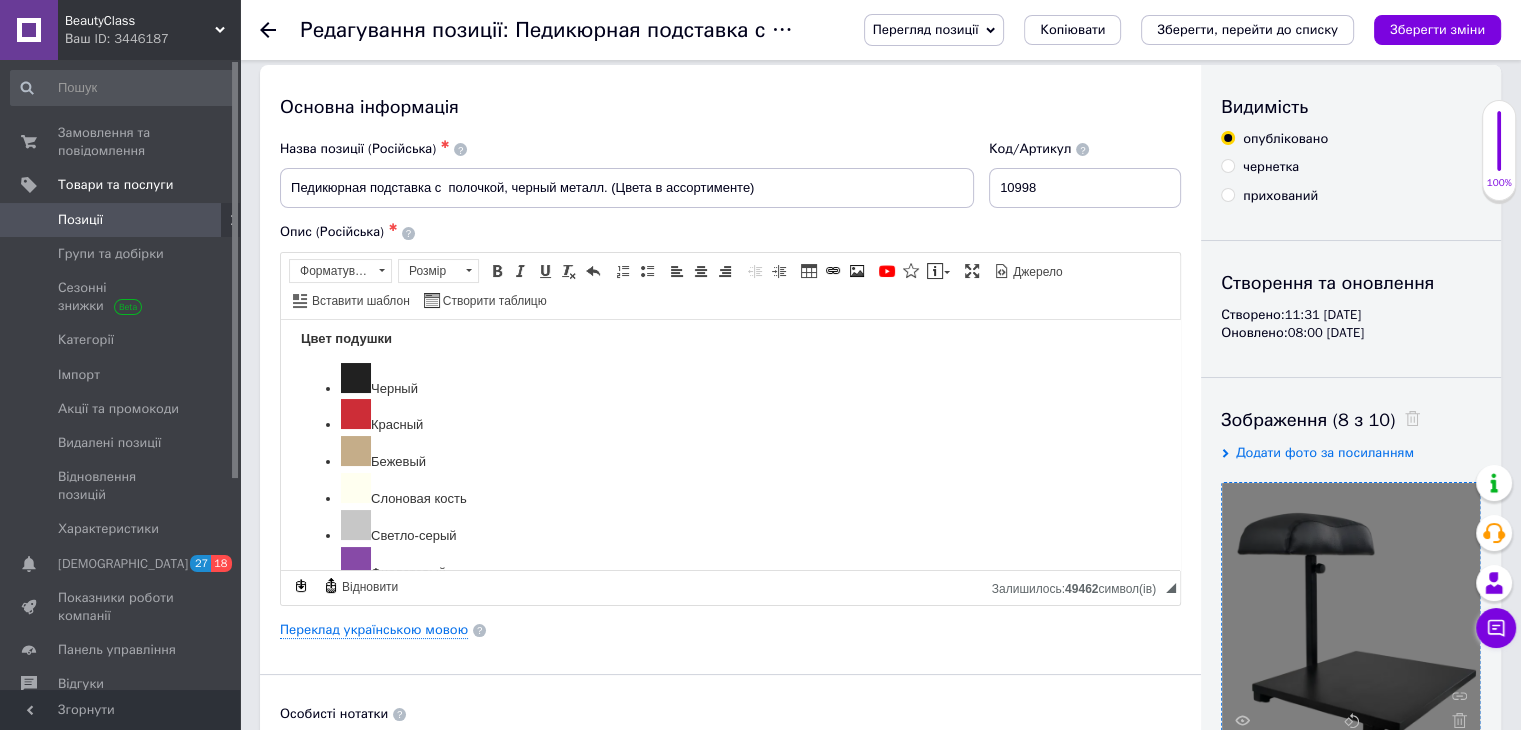 scroll, scrollTop: 0, scrollLeft: 0, axis: both 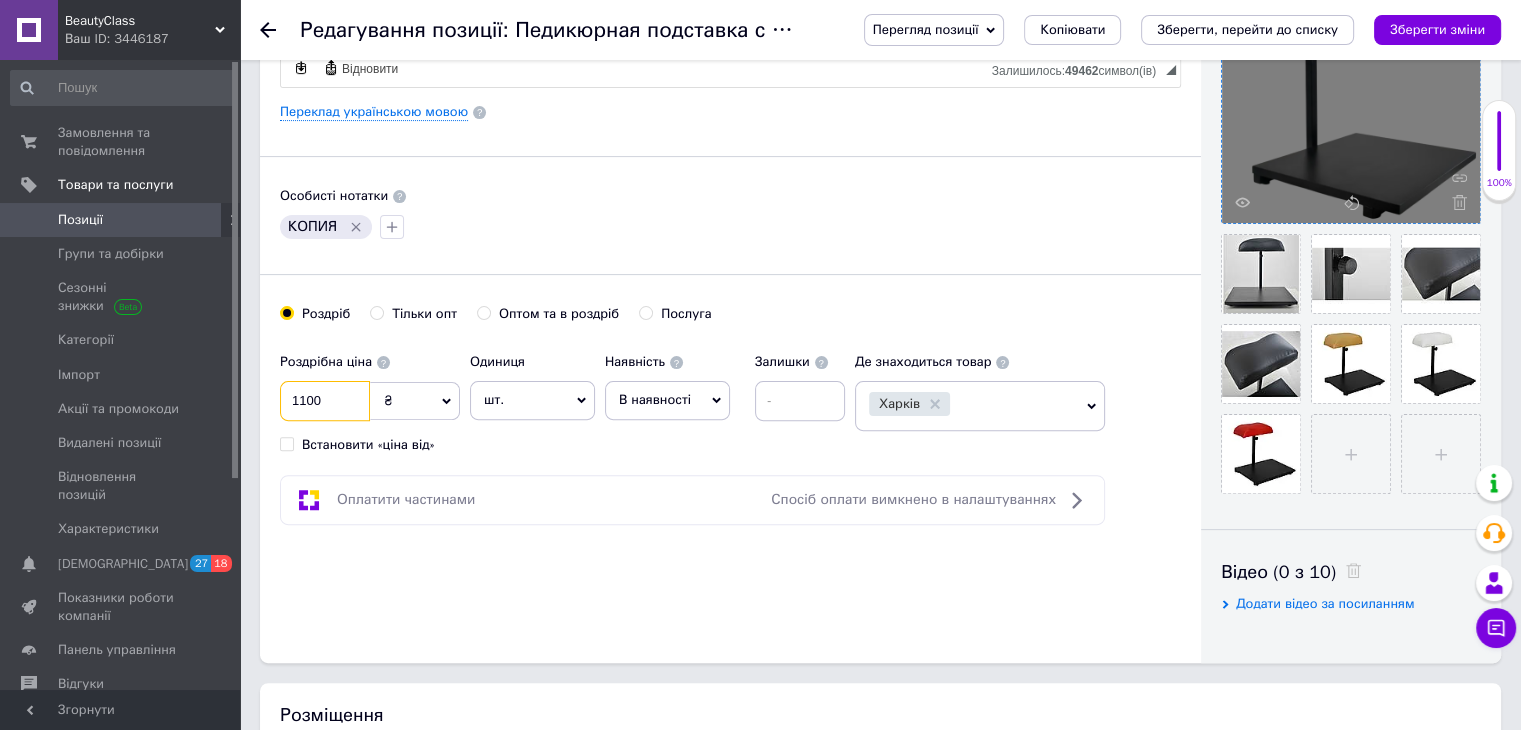click on "1100" at bounding box center [325, 401] 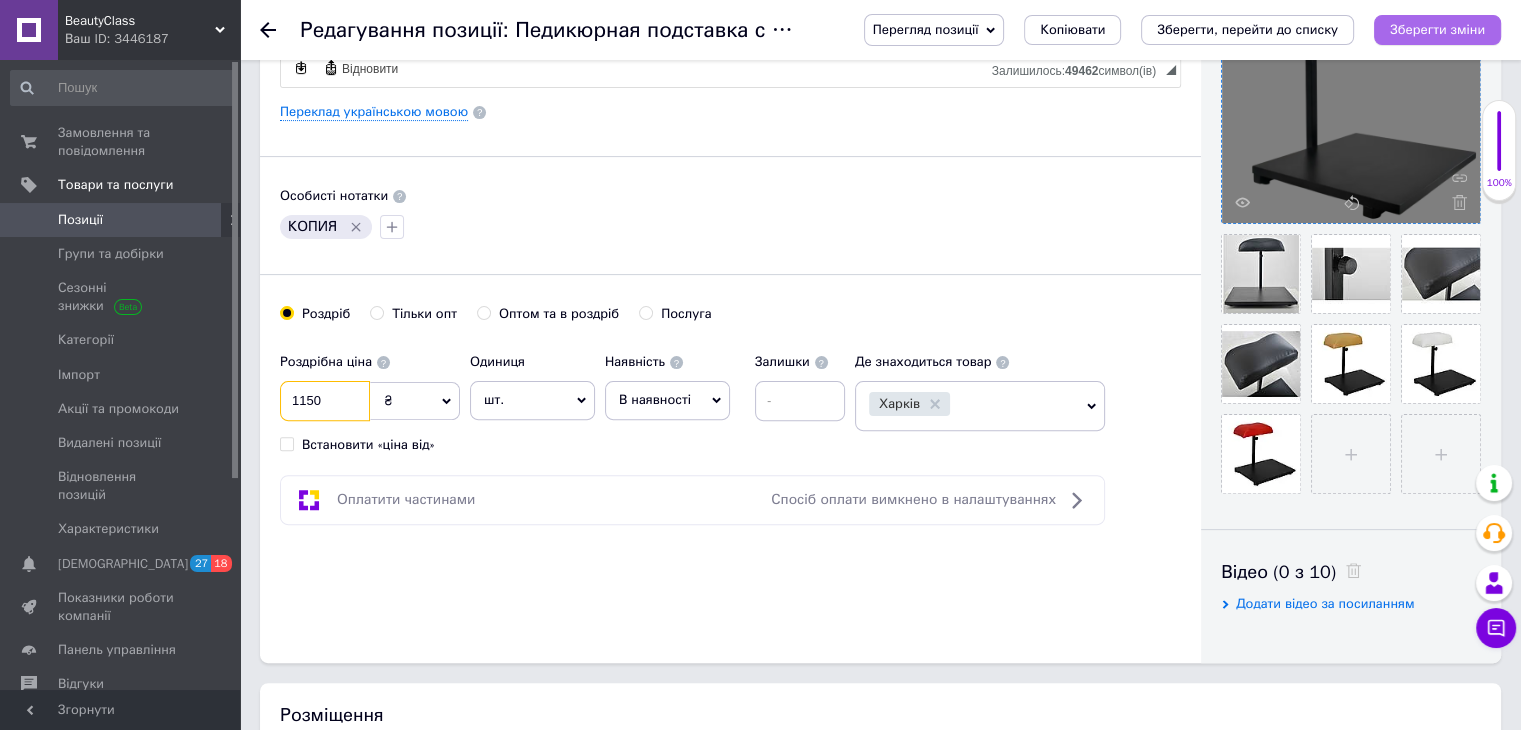 type on "1150" 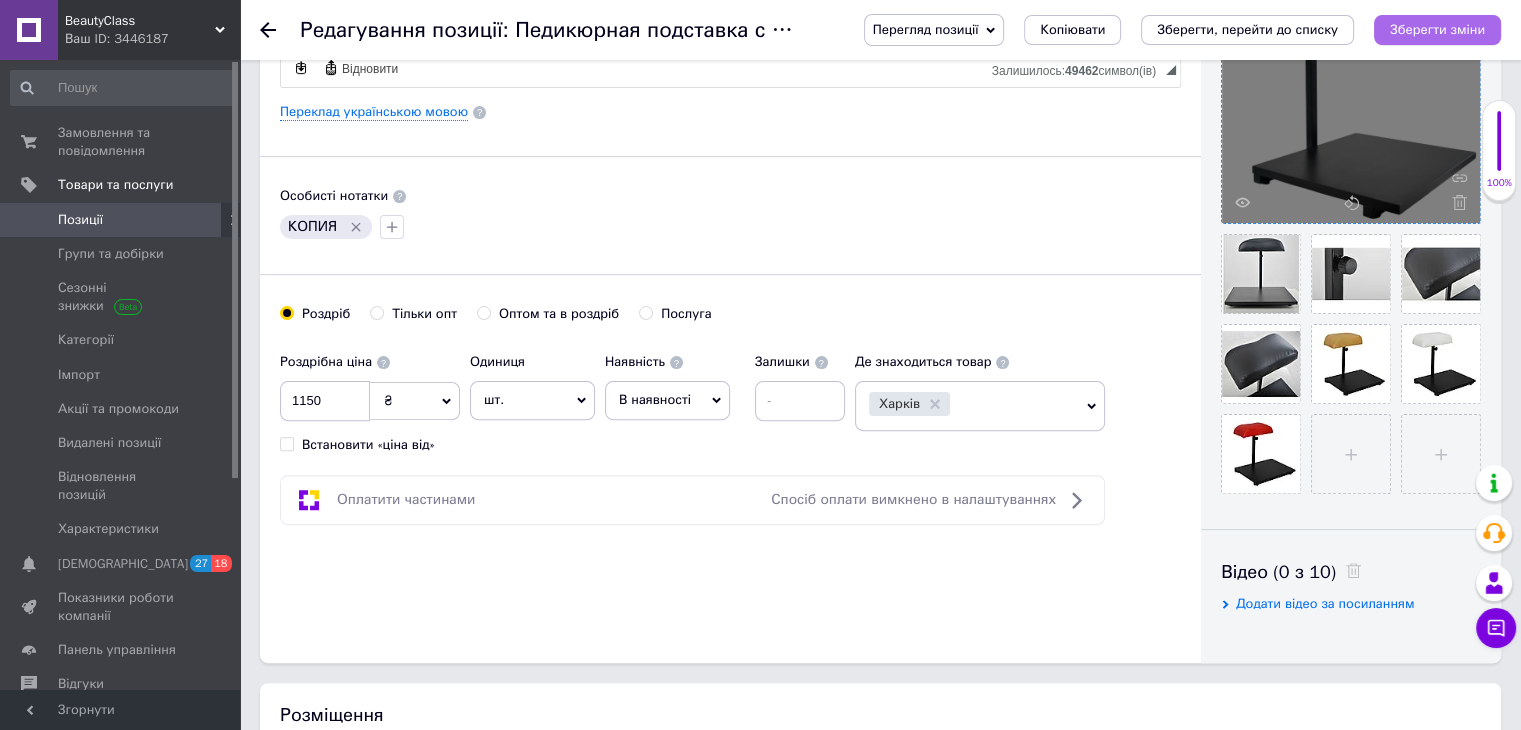click on "Зберегти зміни" at bounding box center [1437, 29] 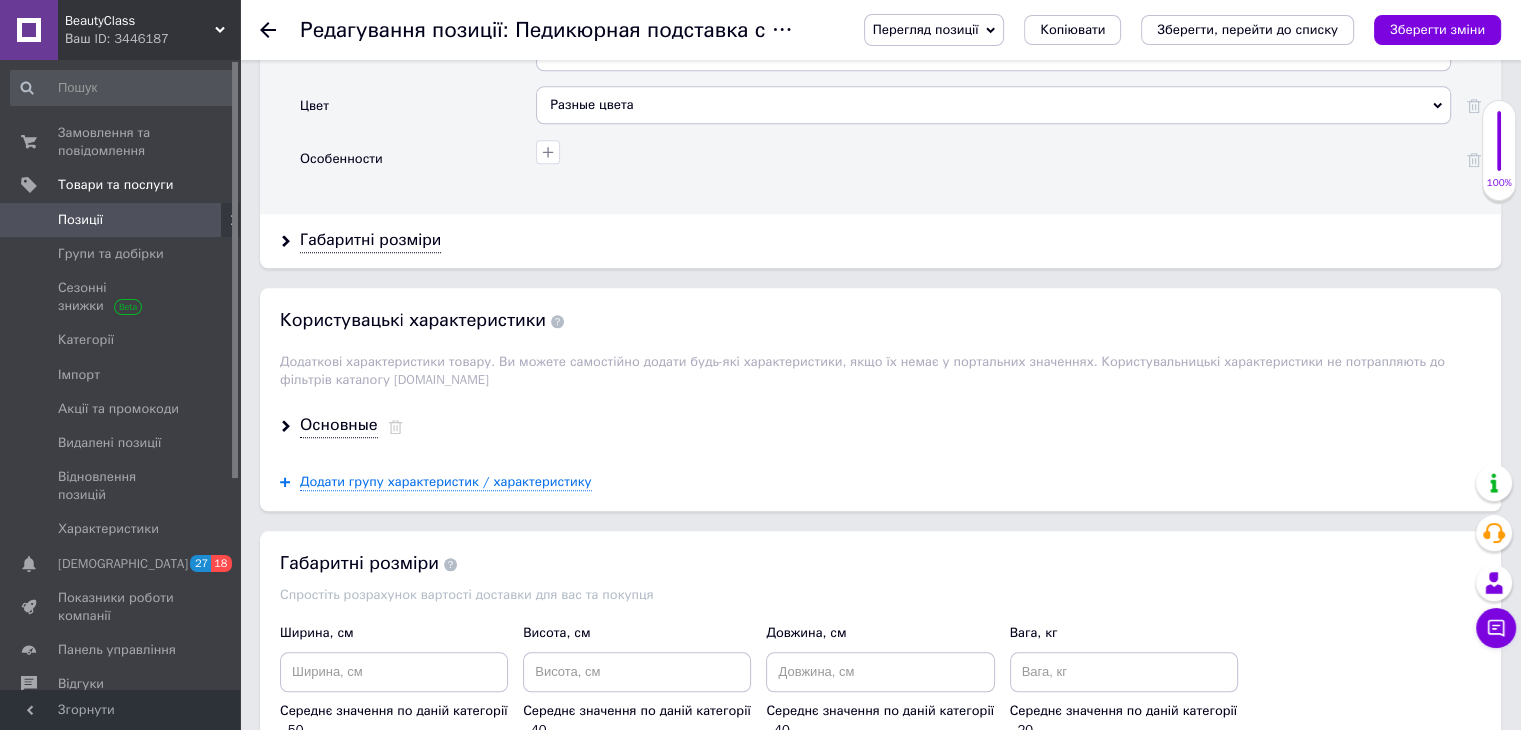 scroll, scrollTop: 2133, scrollLeft: 0, axis: vertical 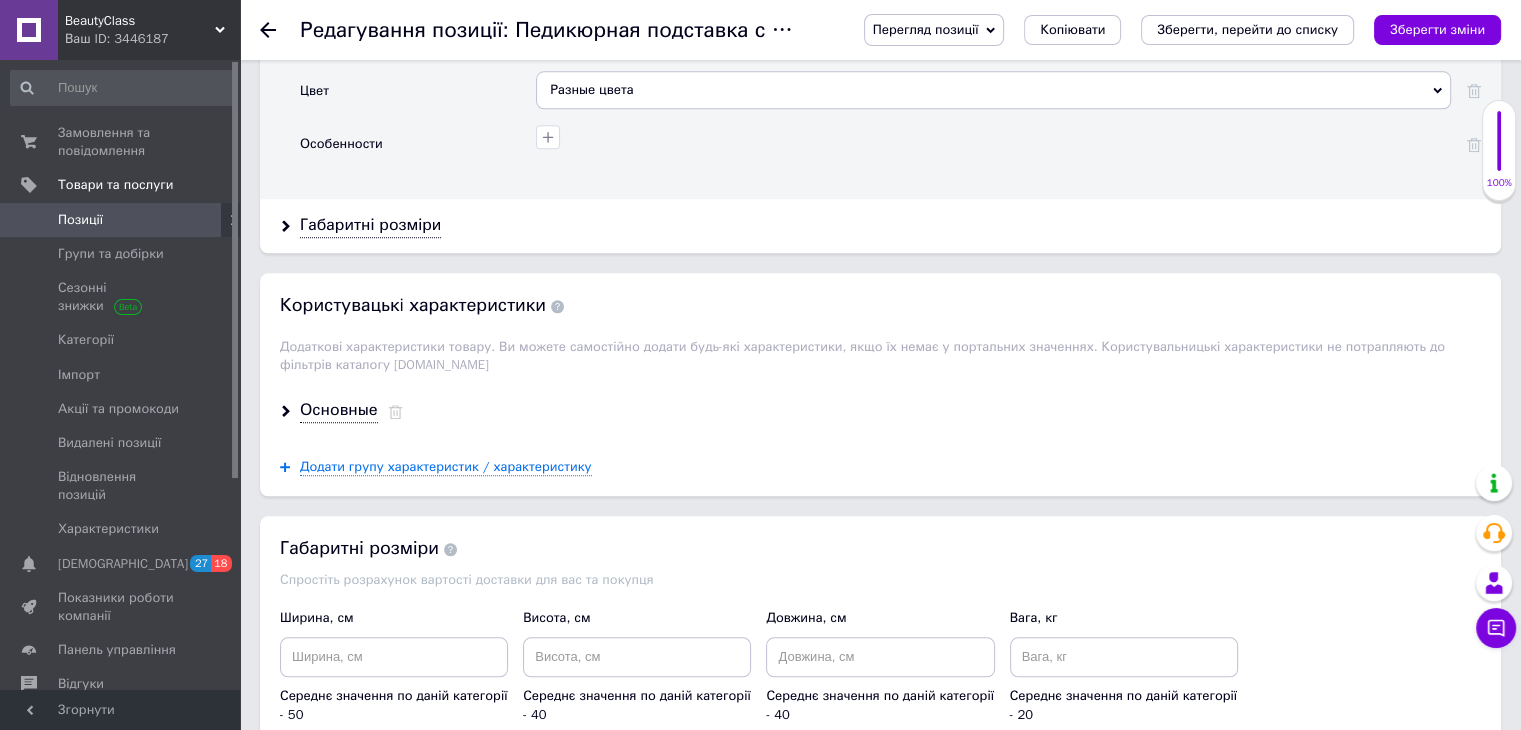 click 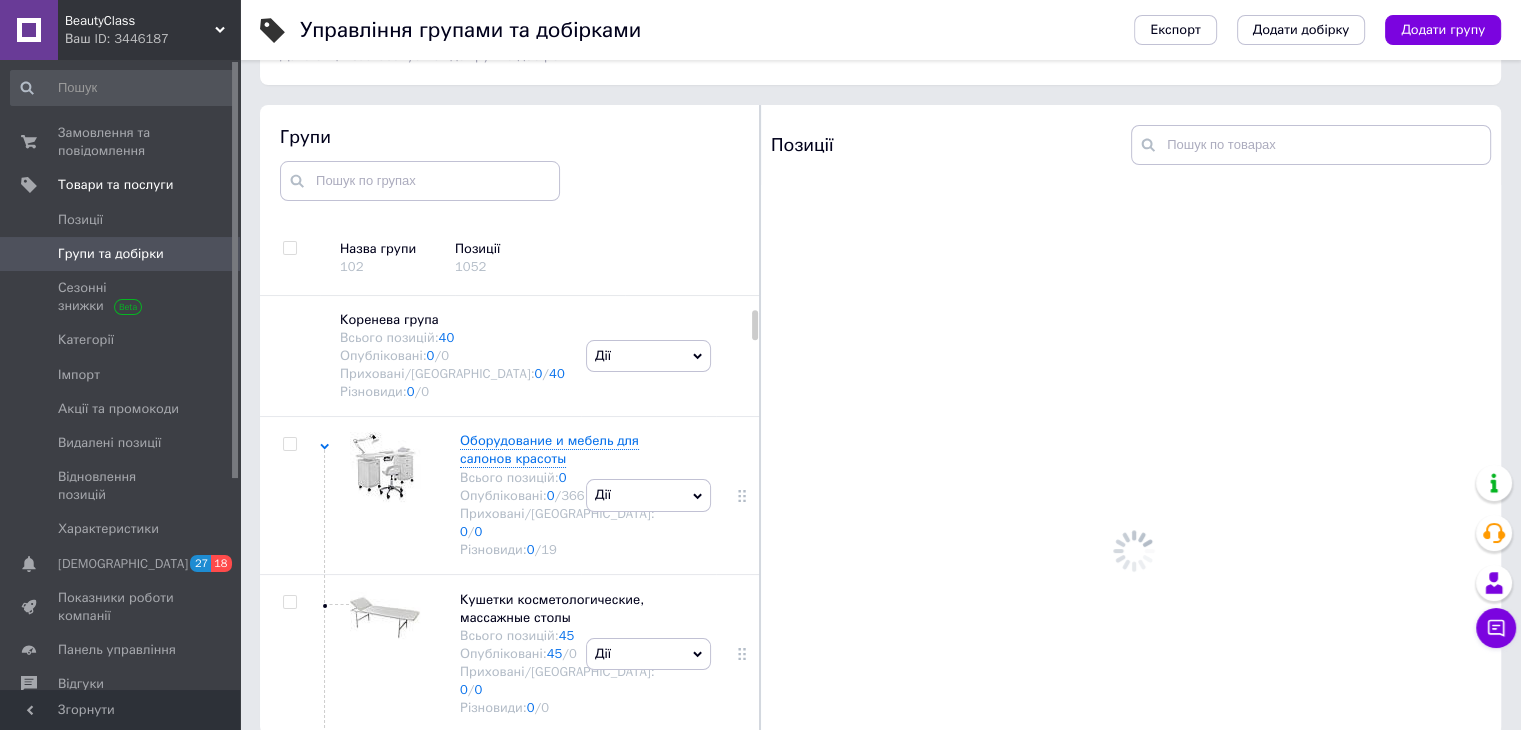 scroll, scrollTop: 113, scrollLeft: 0, axis: vertical 